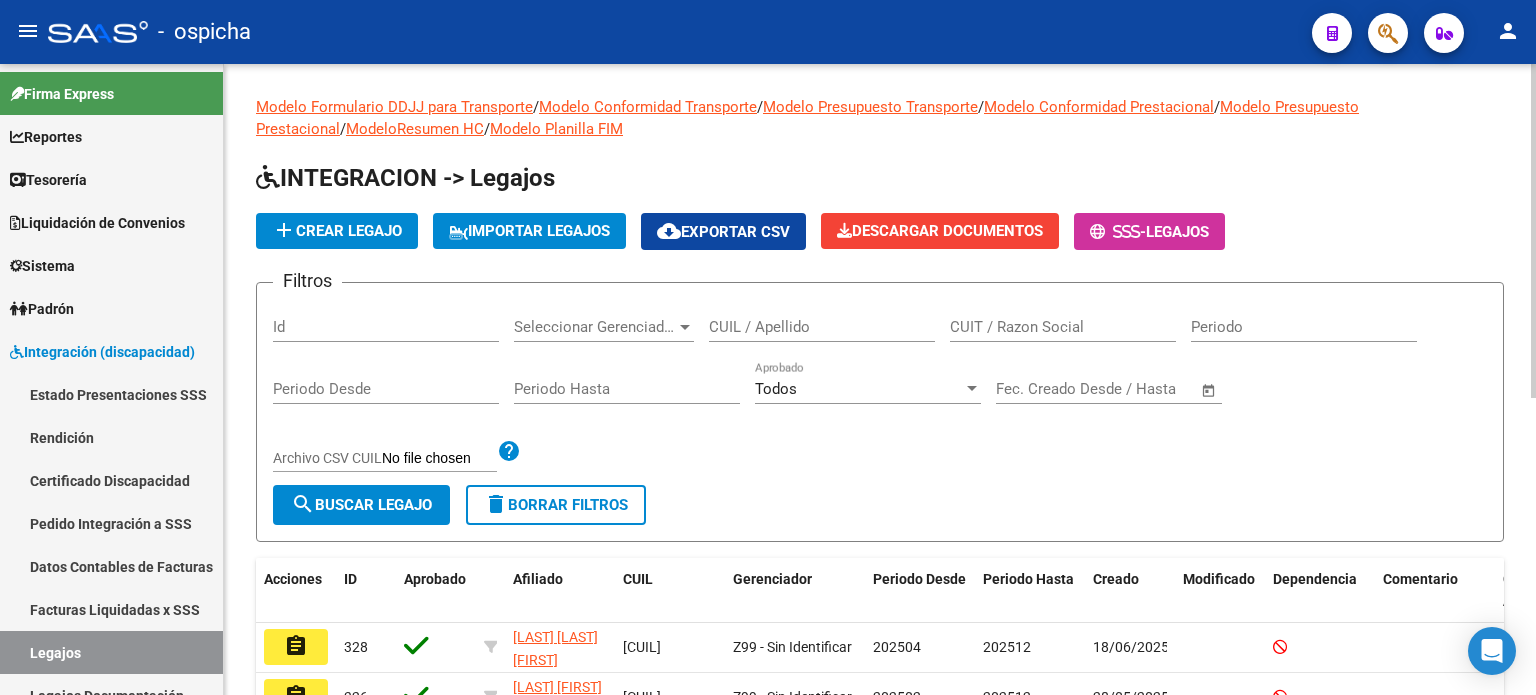 scroll, scrollTop: 0, scrollLeft: 0, axis: both 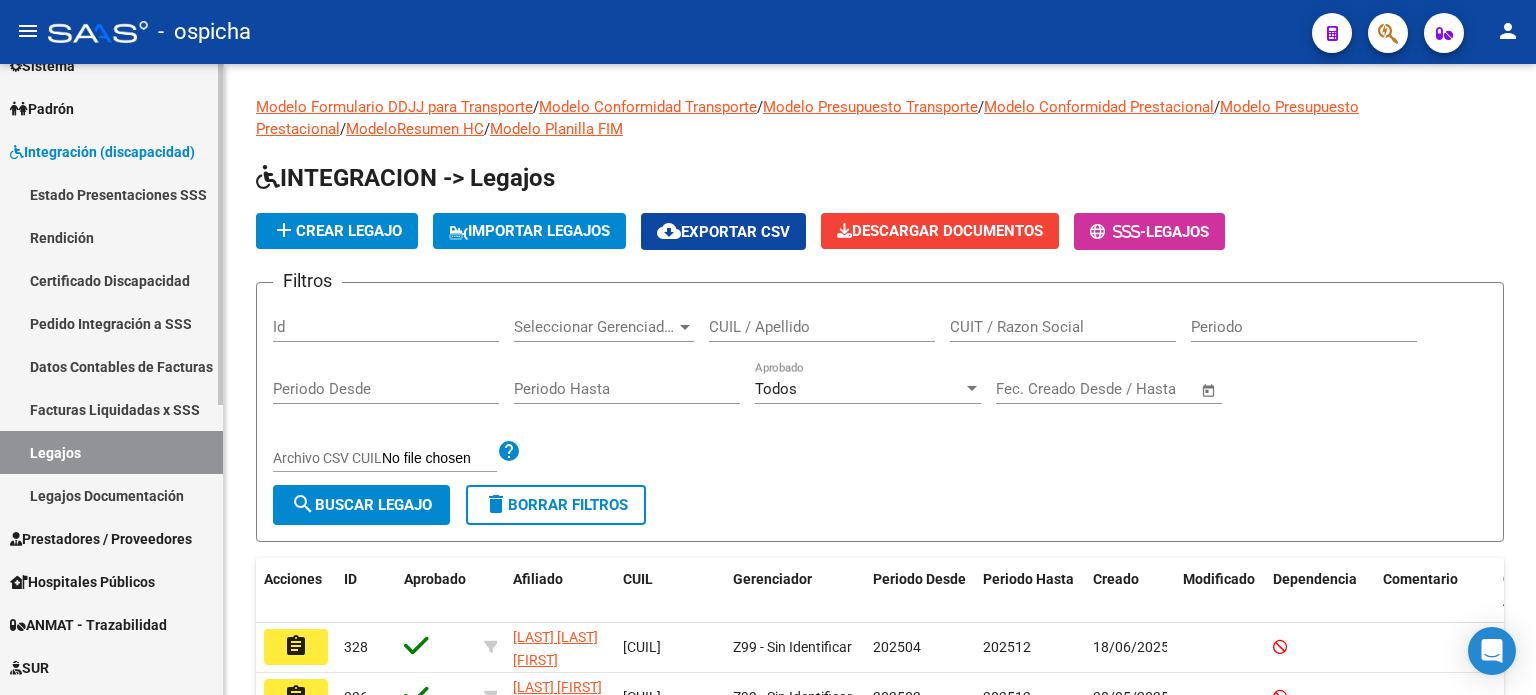 click on "Facturas Liquidadas x SSS" at bounding box center [111, 409] 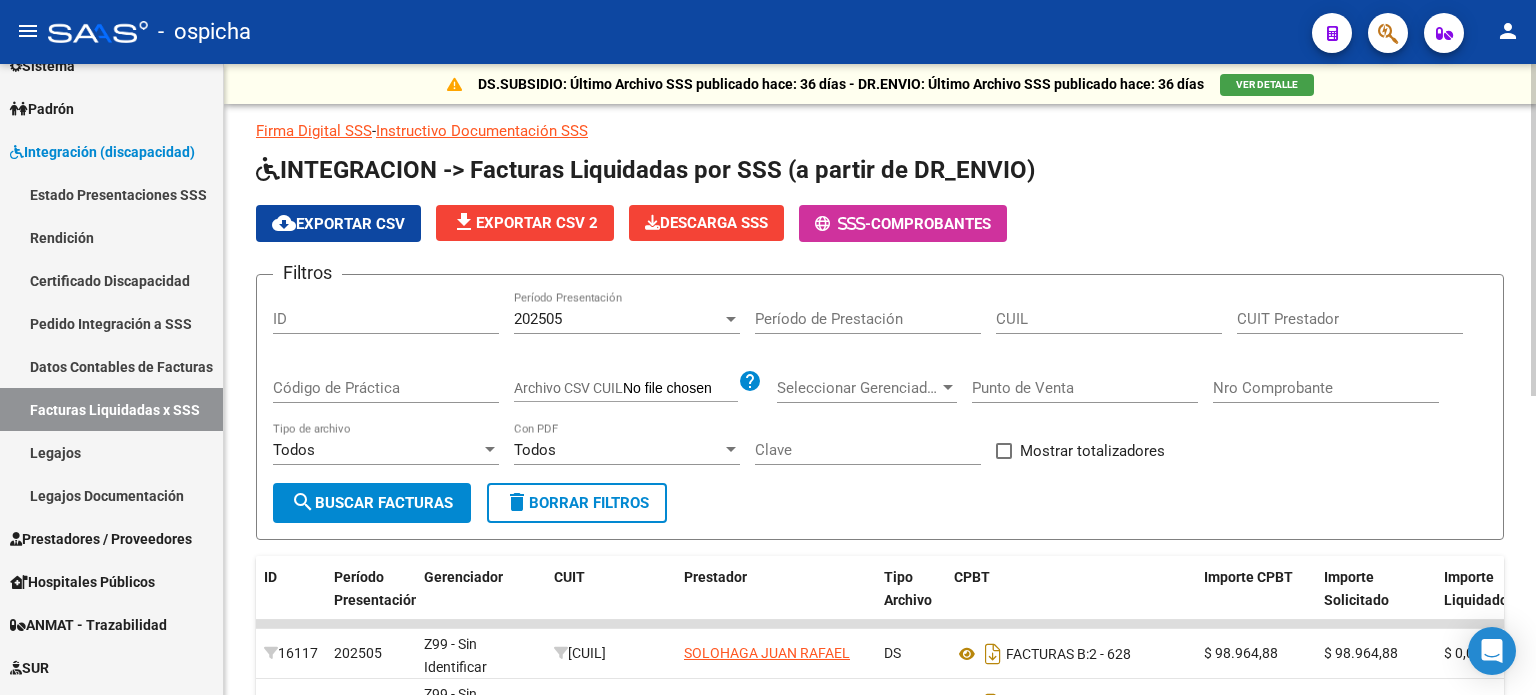 click on "Nro Comprobante" at bounding box center (1326, 388) 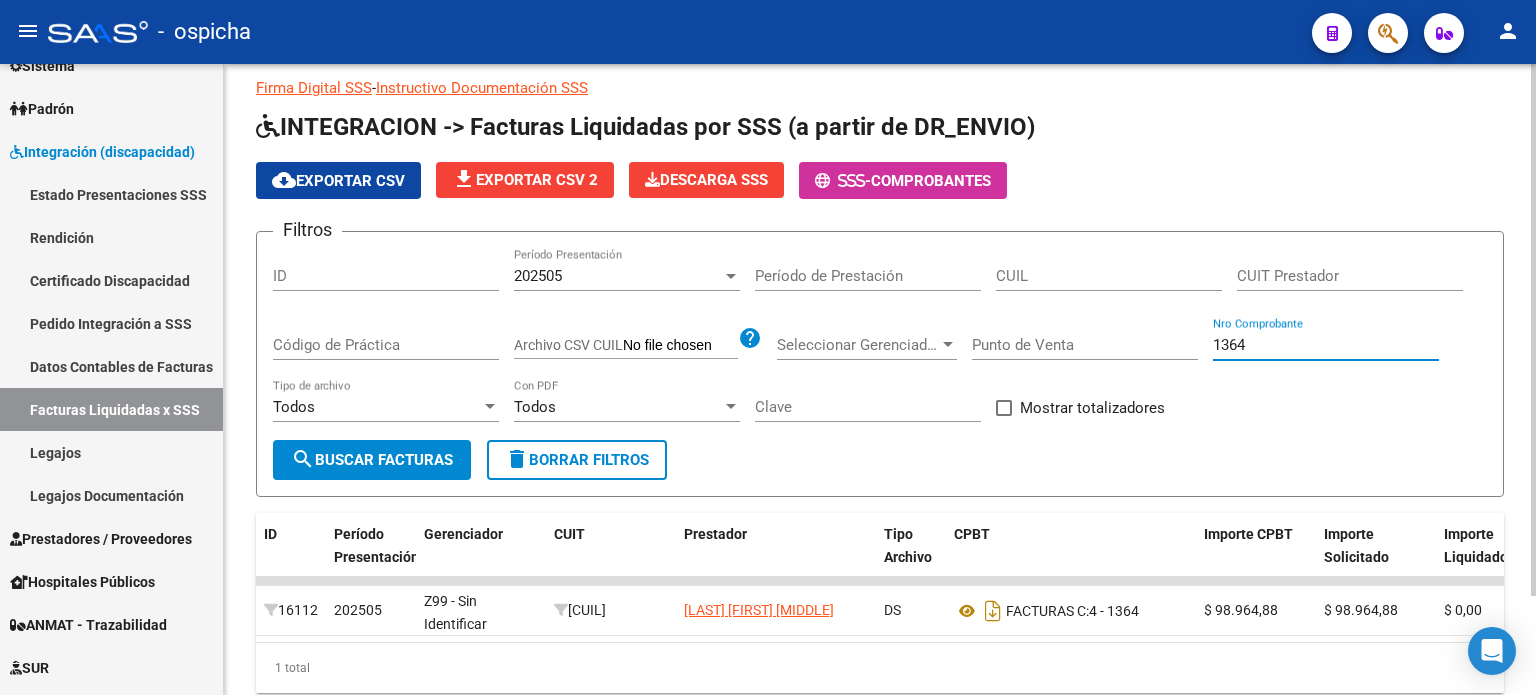 scroll, scrollTop: 88, scrollLeft: 0, axis: vertical 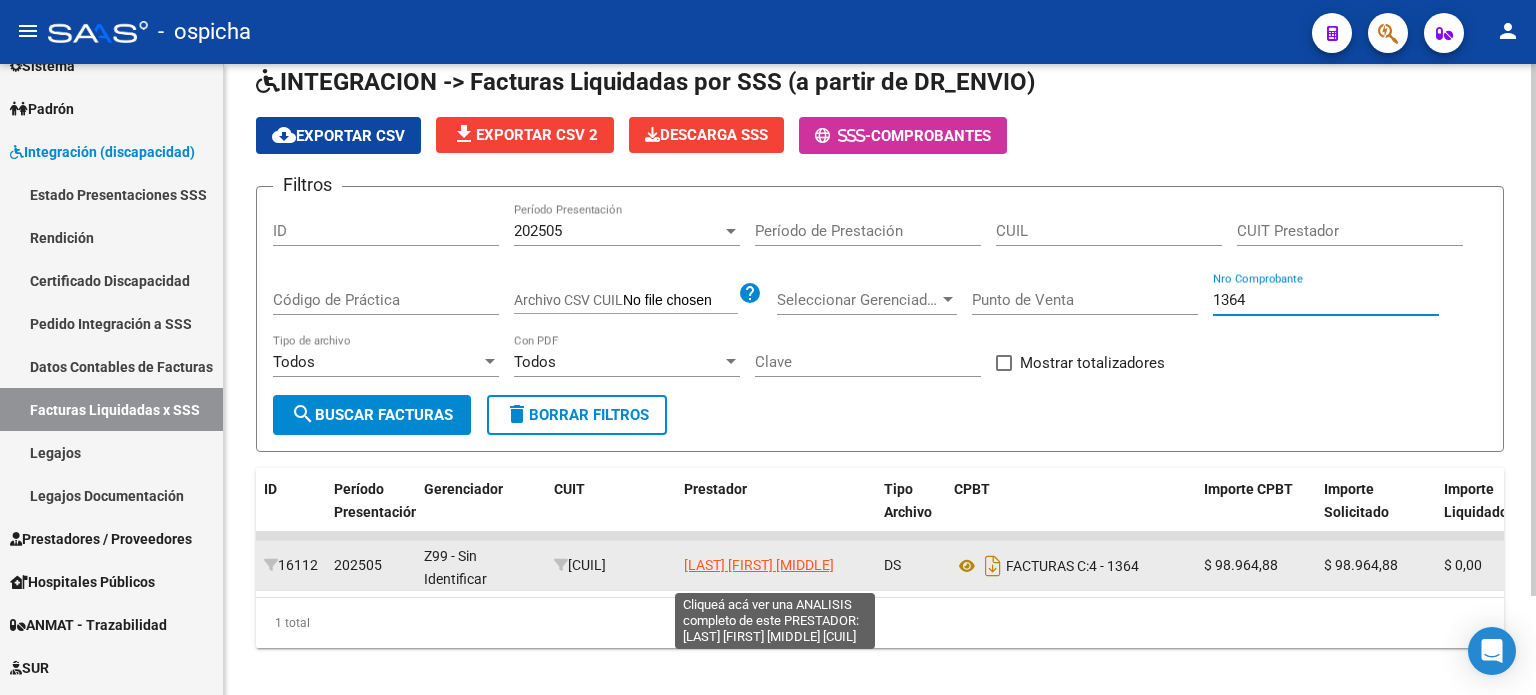 type on "1364" 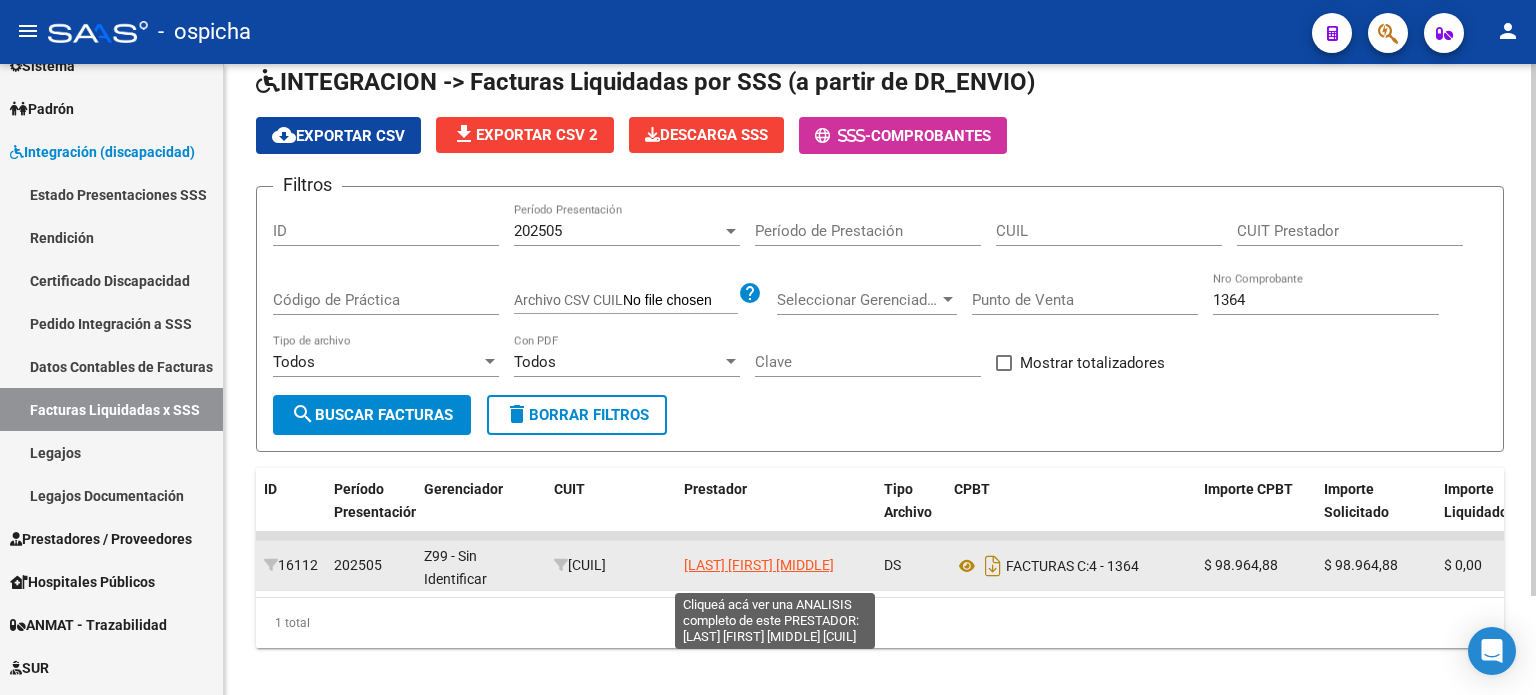 click on "[LAST] [LAST] [LAST]" 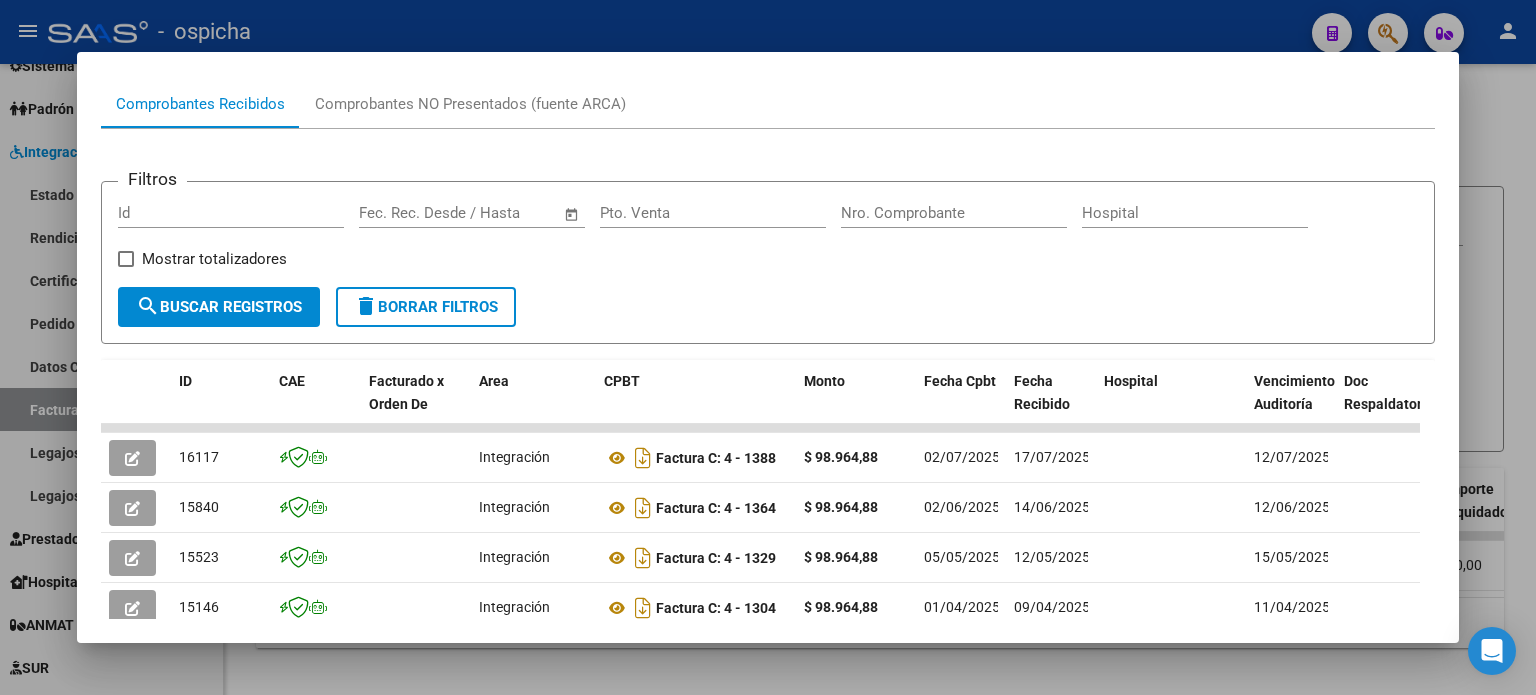 scroll, scrollTop: 400, scrollLeft: 0, axis: vertical 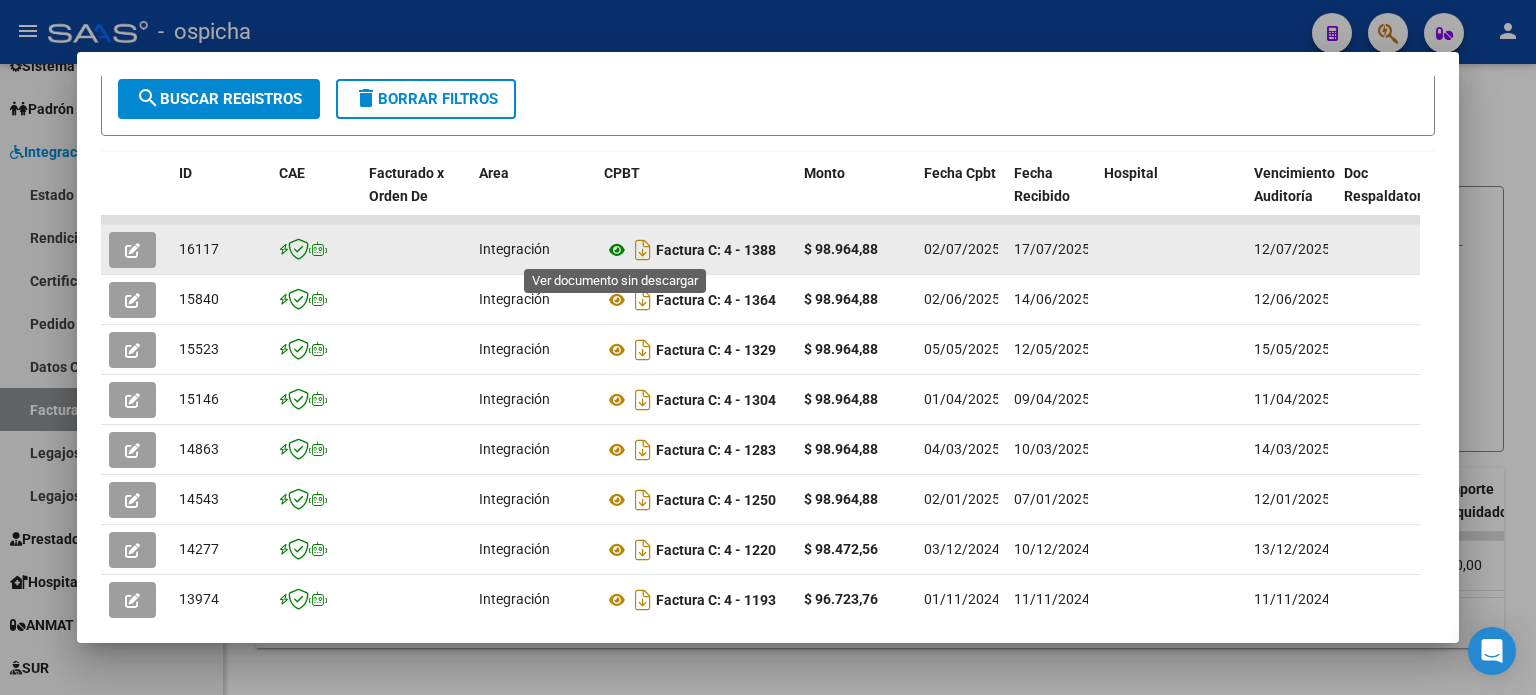 click 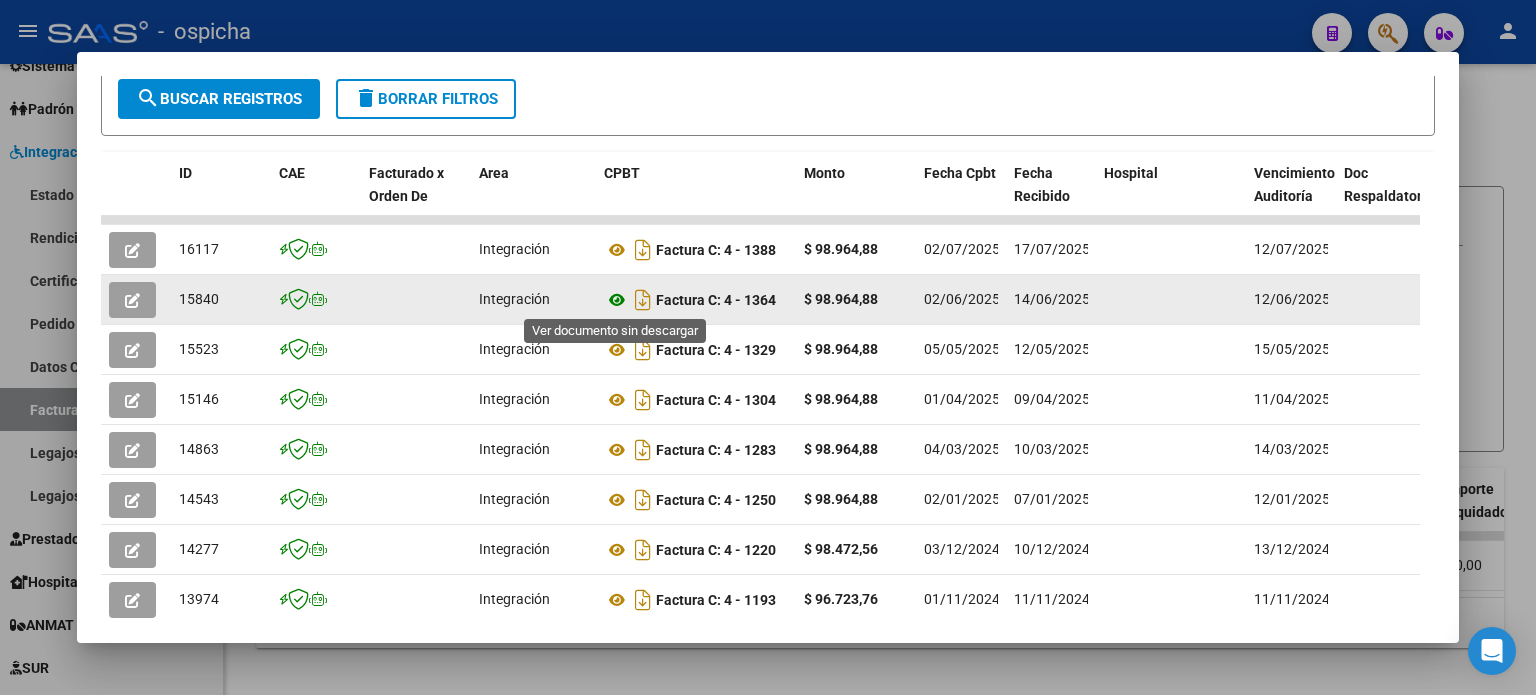 click 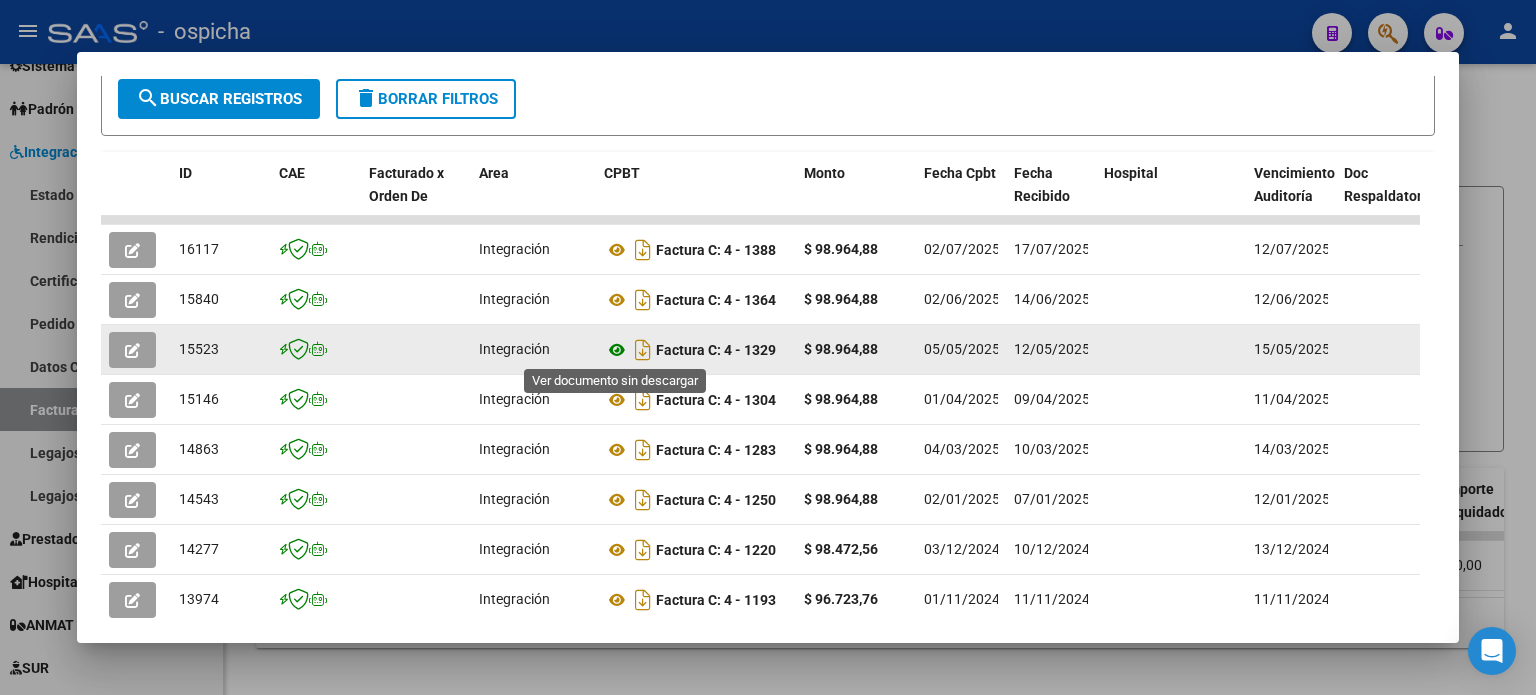 click 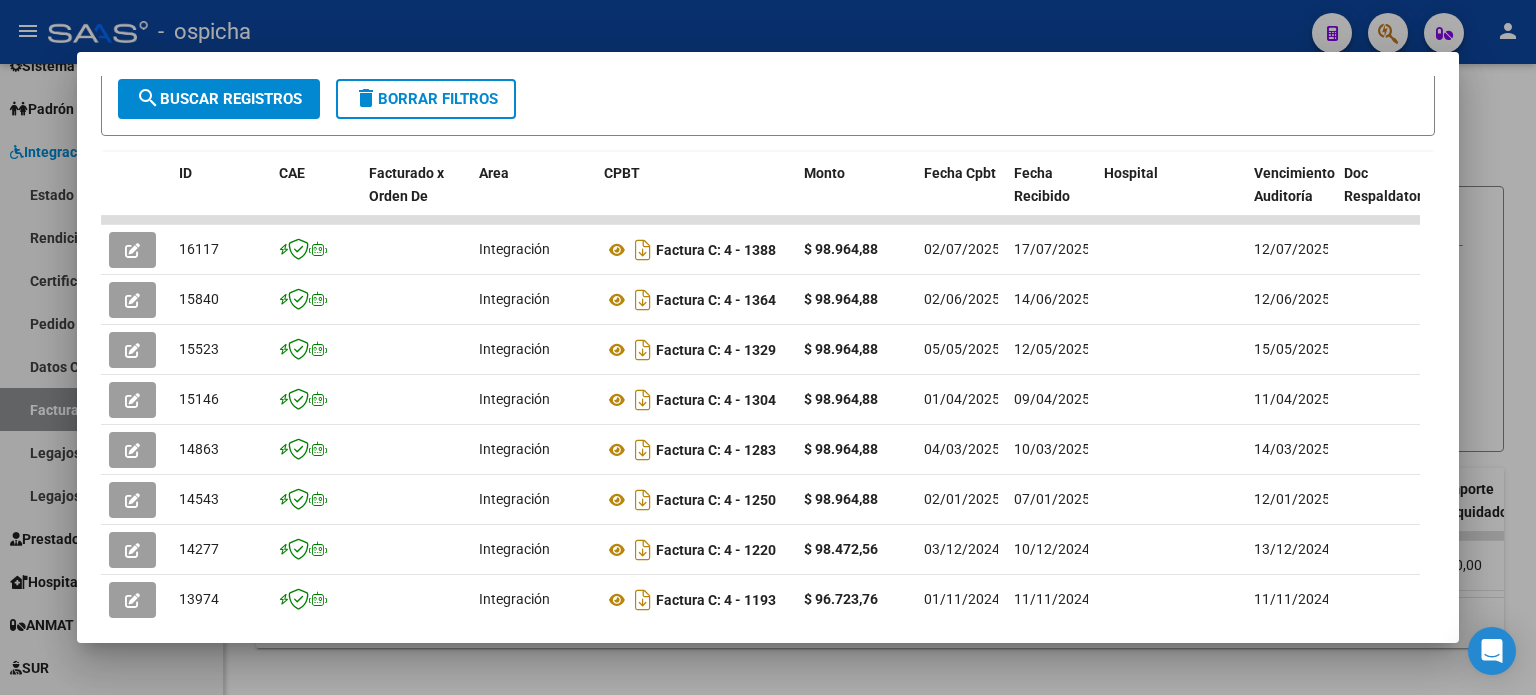 click at bounding box center [768, 347] 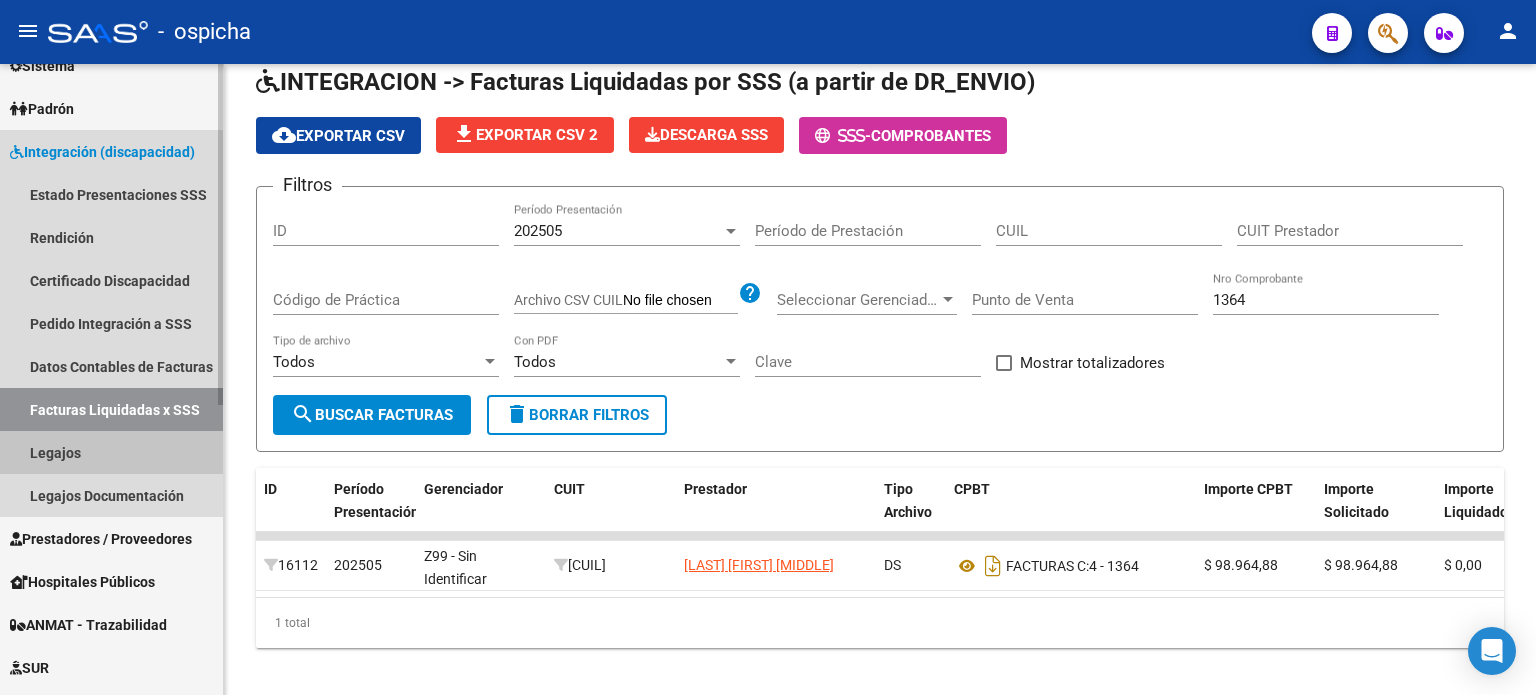 click on "Legajos" at bounding box center [111, 452] 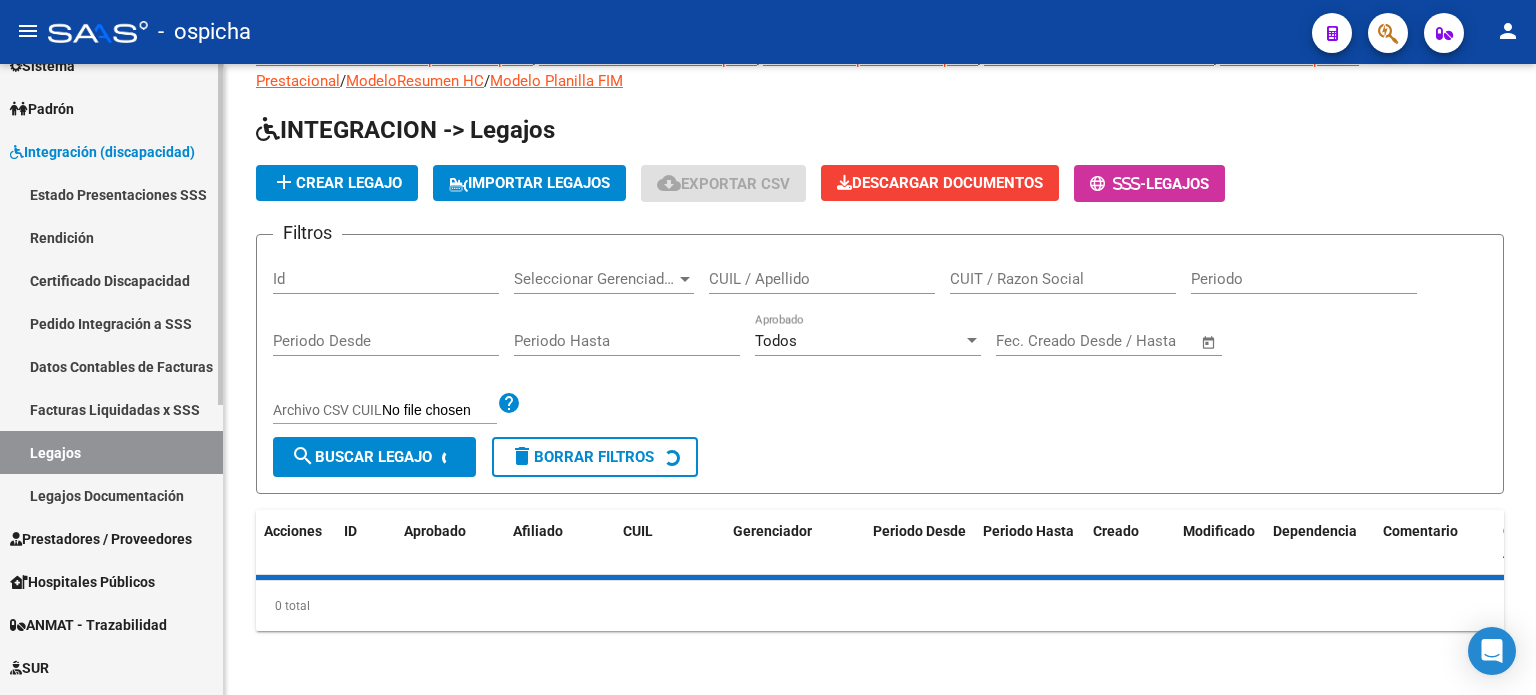 scroll, scrollTop: 0, scrollLeft: 0, axis: both 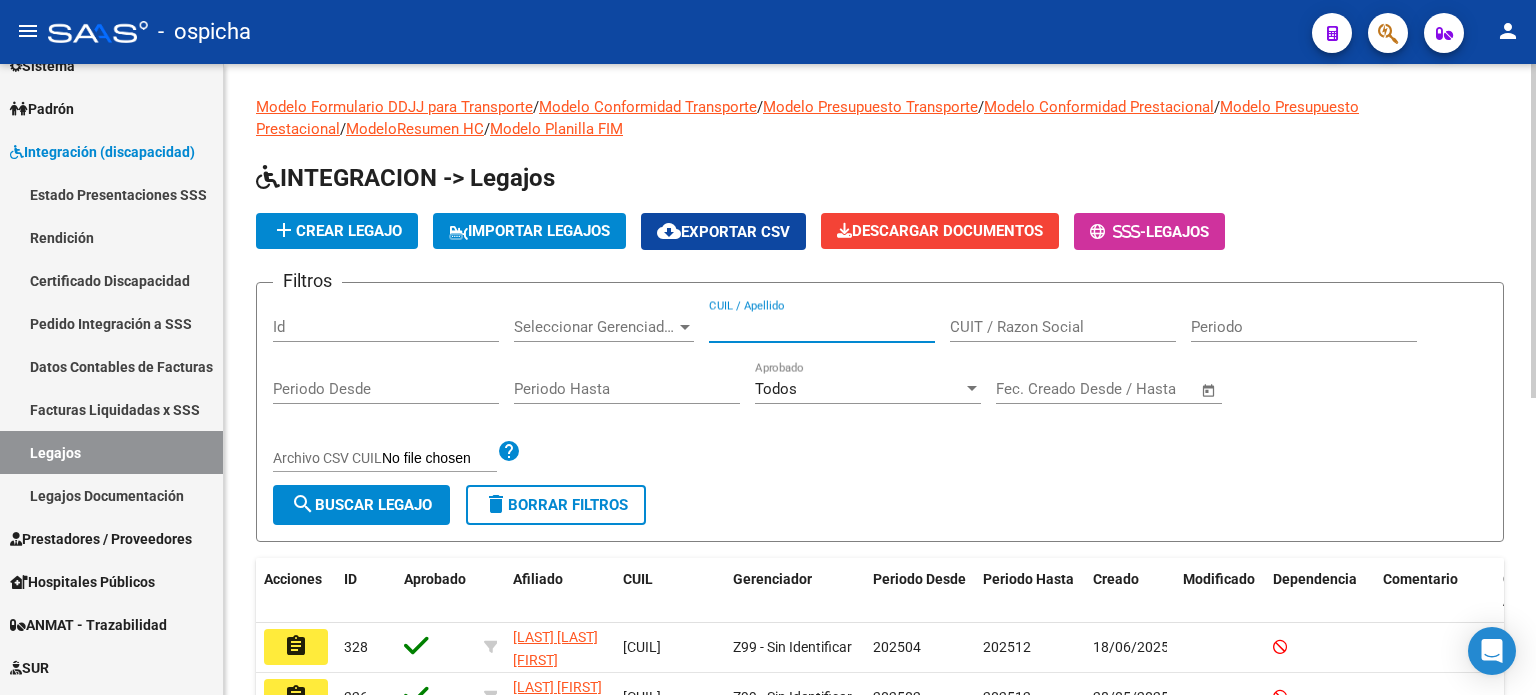 click on "CUIL / Apellido" at bounding box center [822, 327] 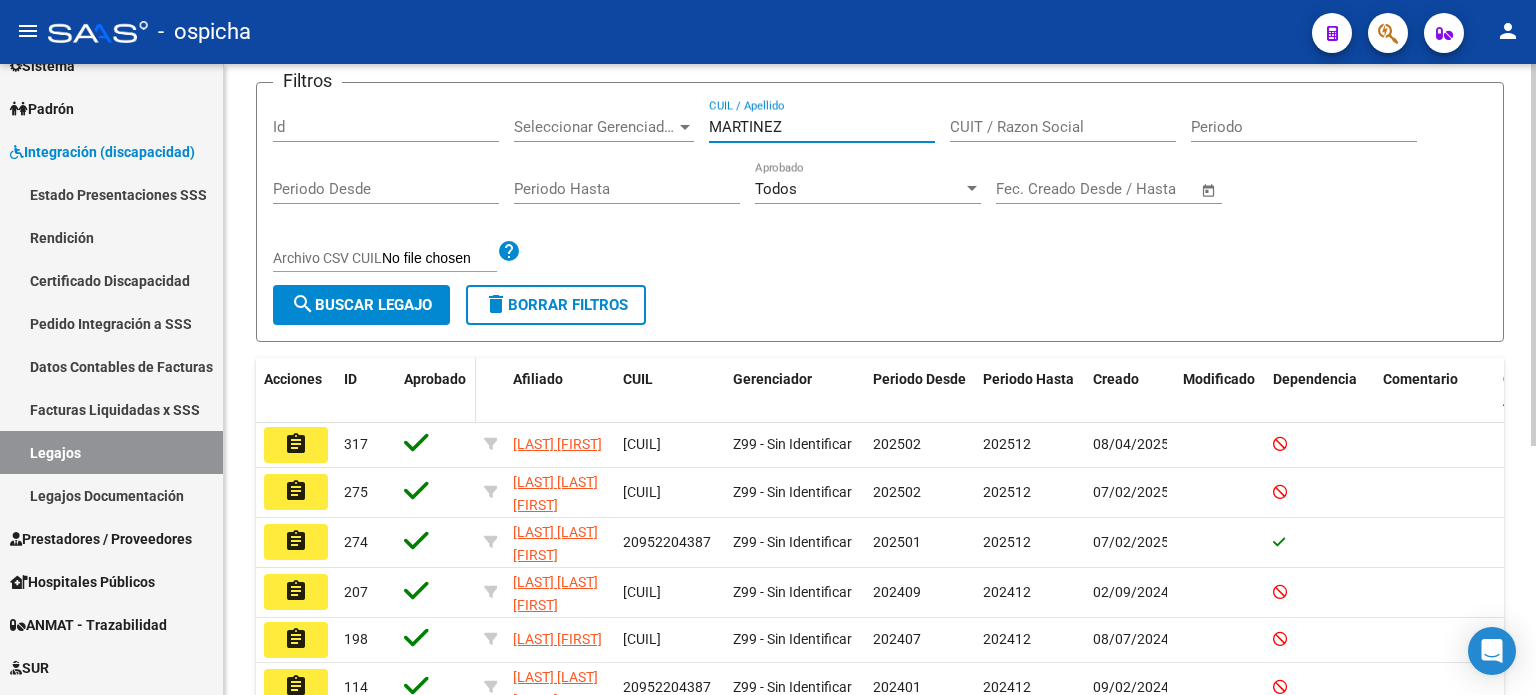 scroll, scrollTop: 300, scrollLeft: 0, axis: vertical 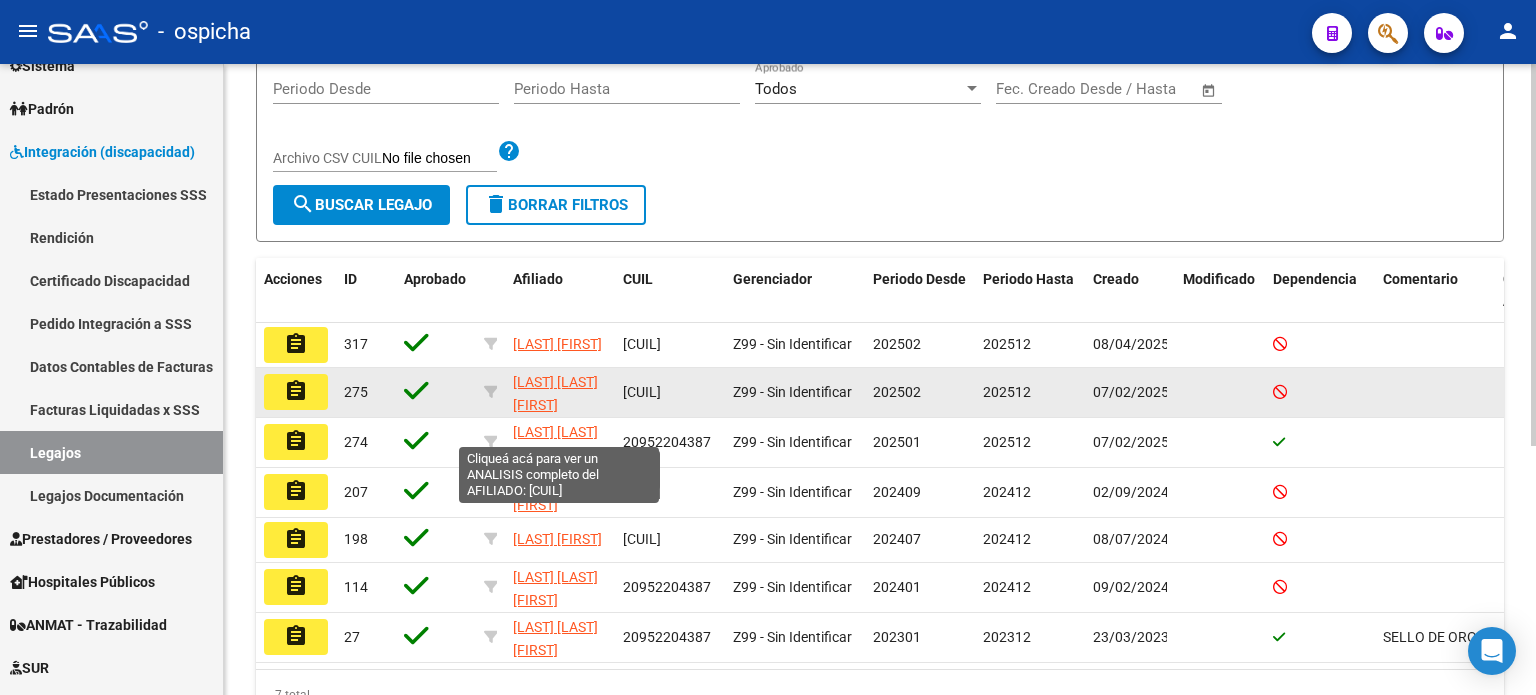 type on "MARTINEZ" 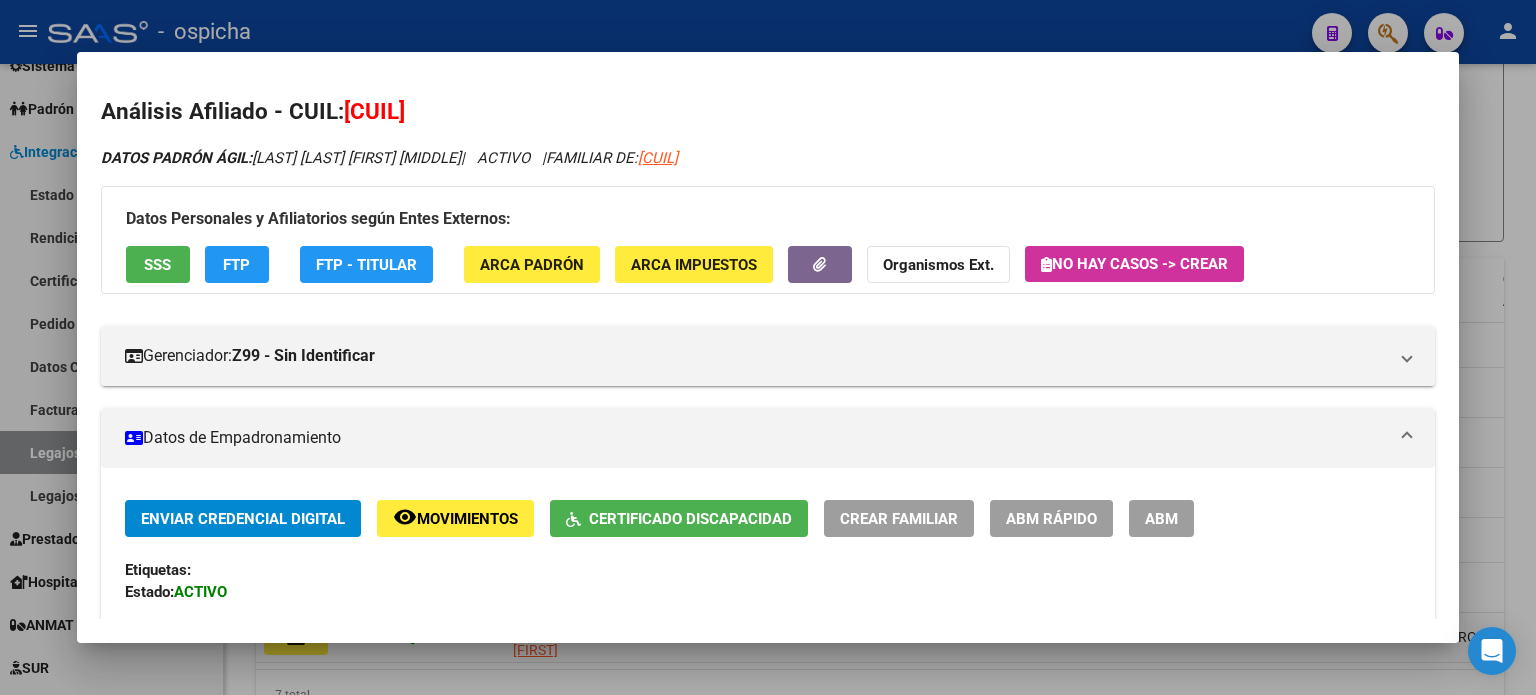 click at bounding box center [768, 347] 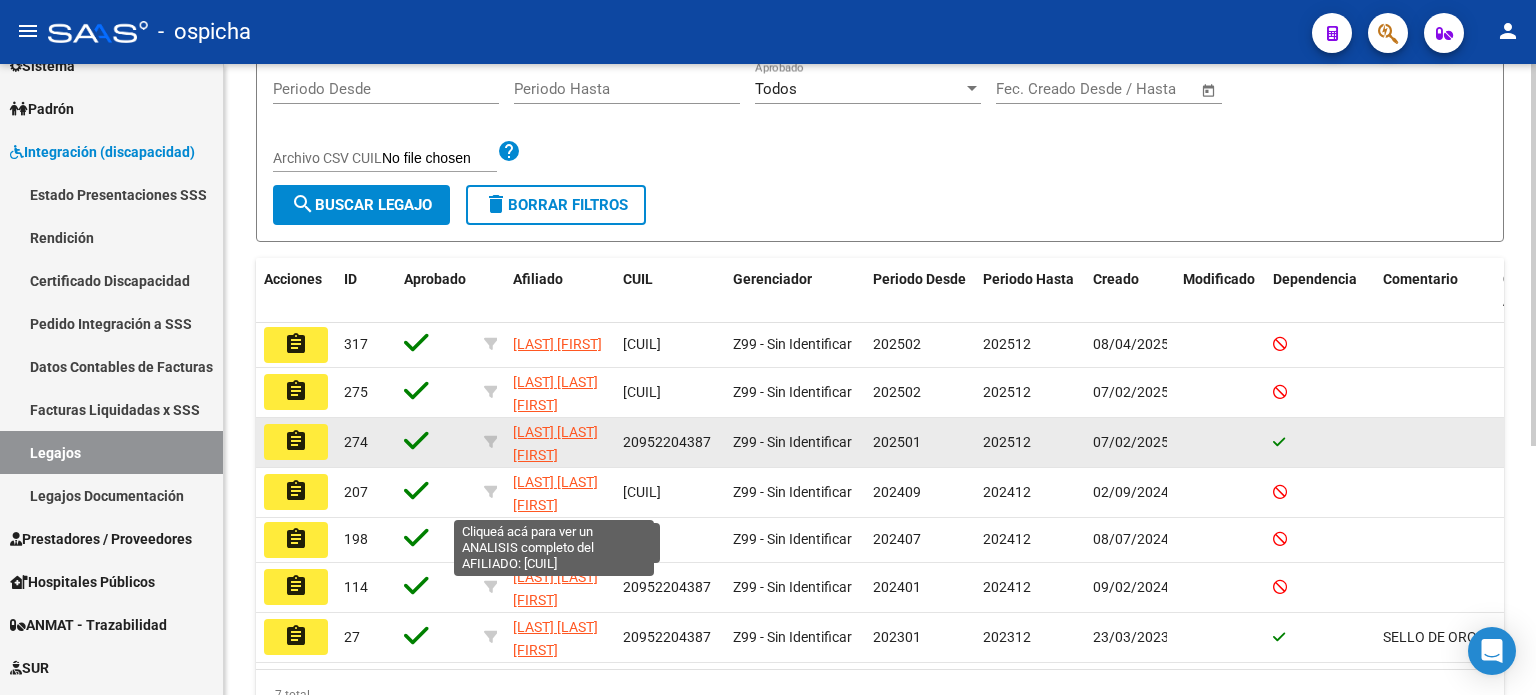 click on "MARTINEZ ROCABRUNO DARIO SEBASTIAN" 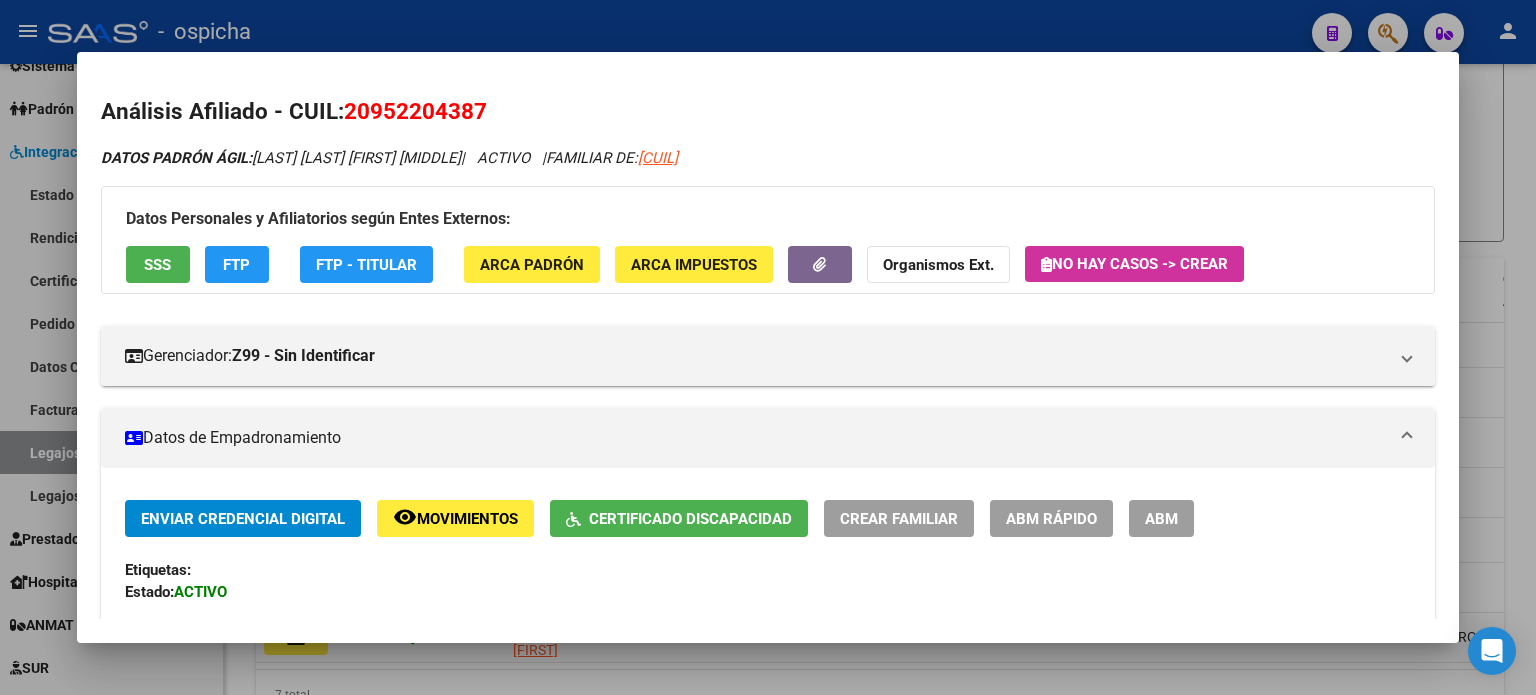 click at bounding box center [768, 347] 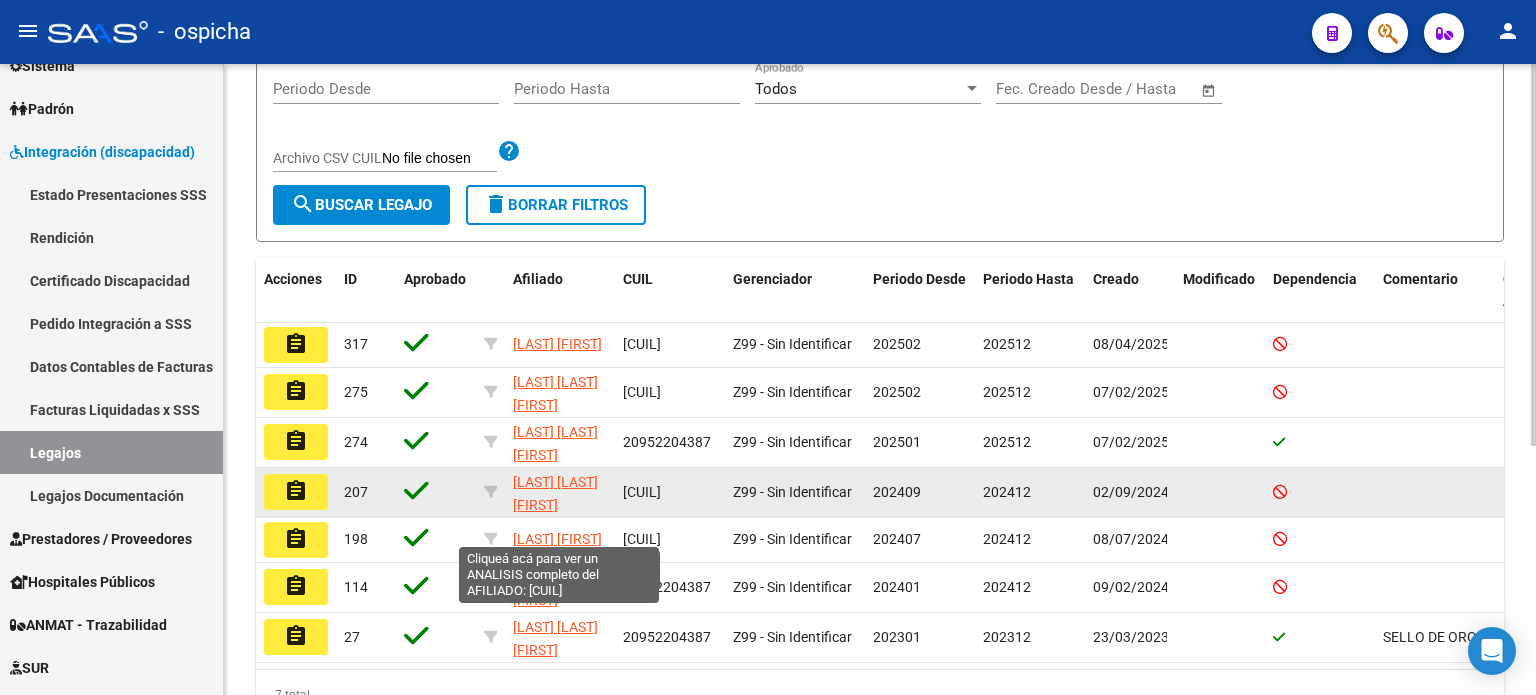 click on "MARTINEZ ROCABRUNO KARINA AILEN" 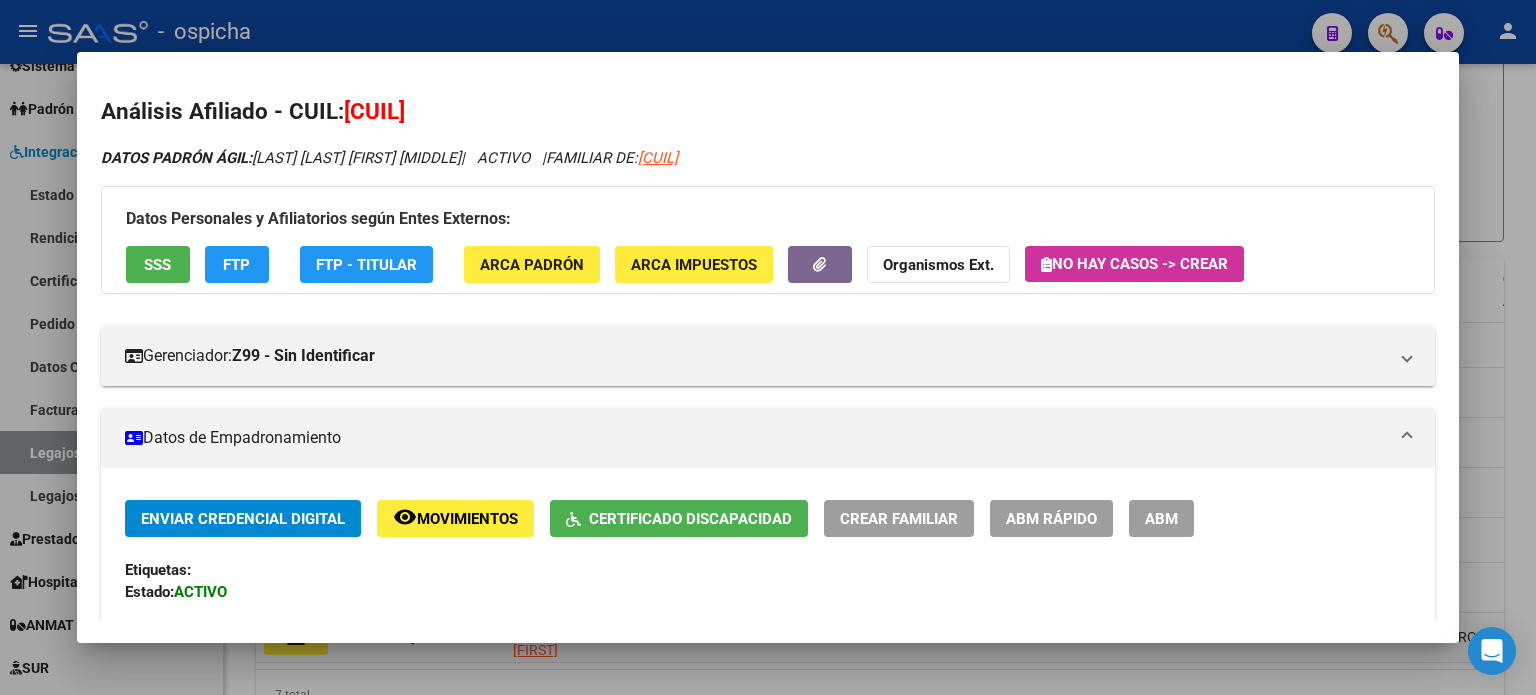 click at bounding box center (768, 347) 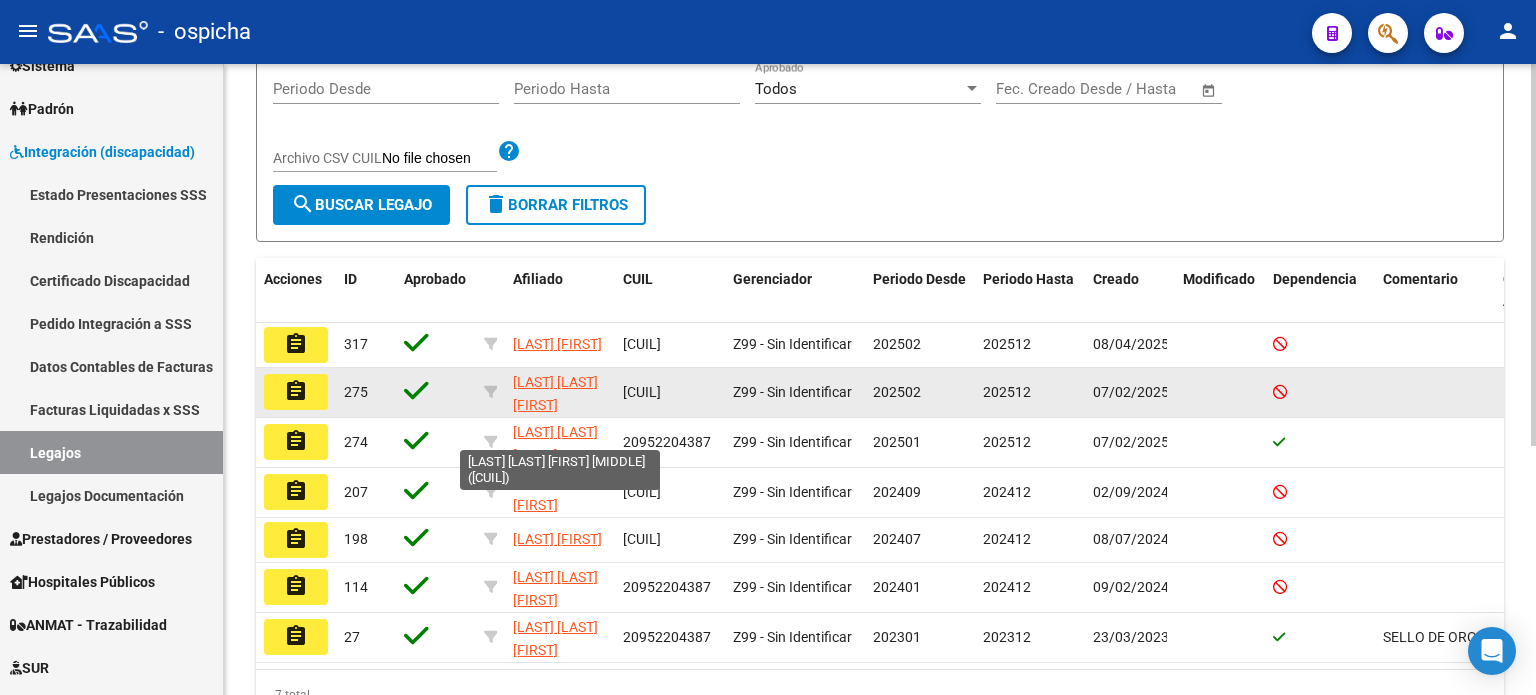 click on "MARTINEZ ROCABRUNO KARINA AILEN" 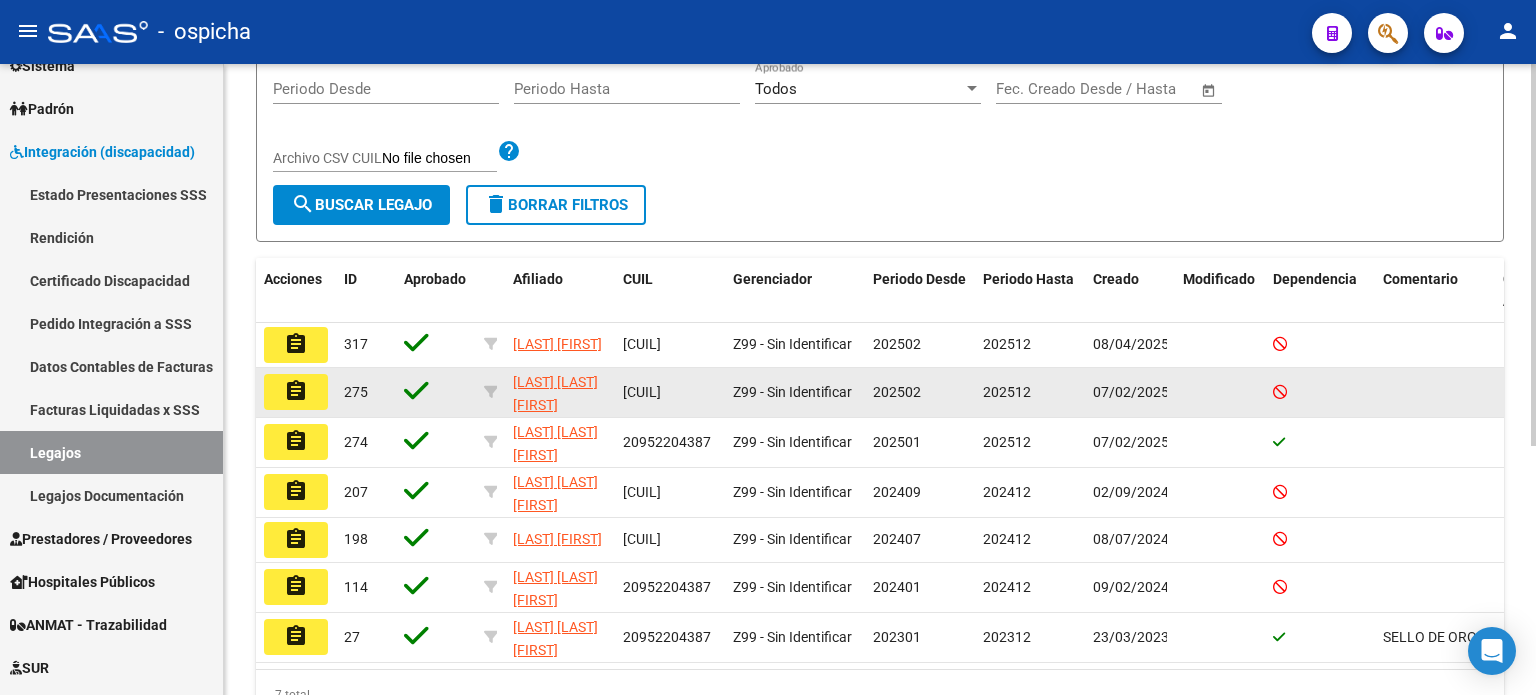 click on "MARTINEZ ROCABRUNO KARINA AILEN" 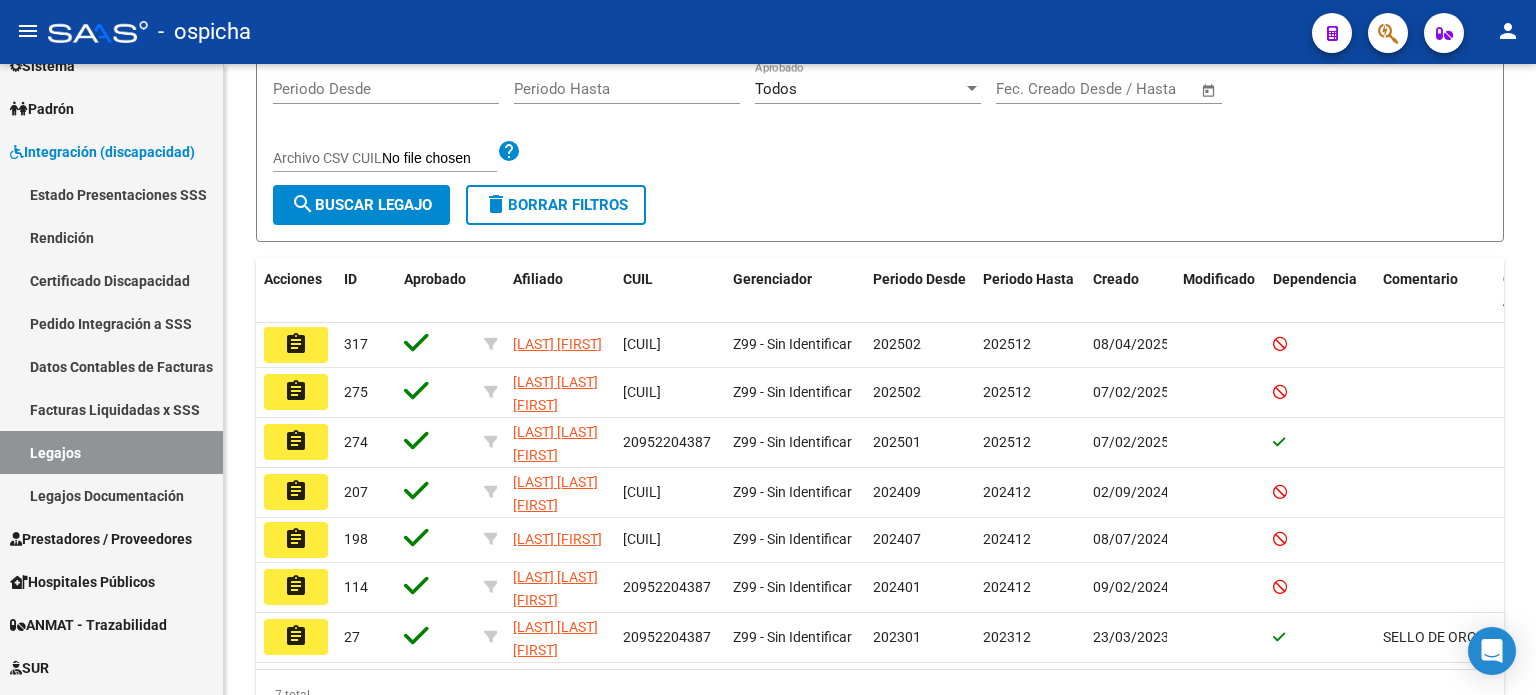 click on "assignment" 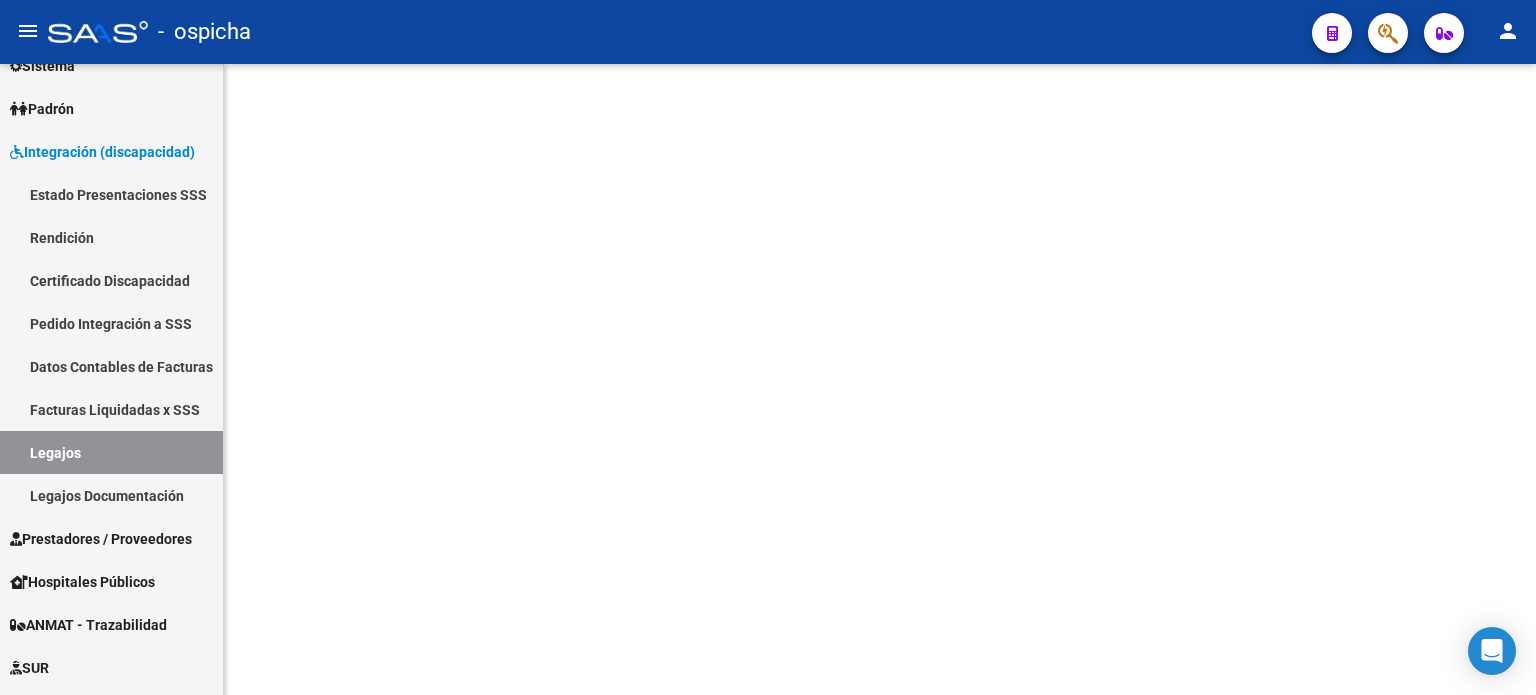 scroll, scrollTop: 0, scrollLeft: 0, axis: both 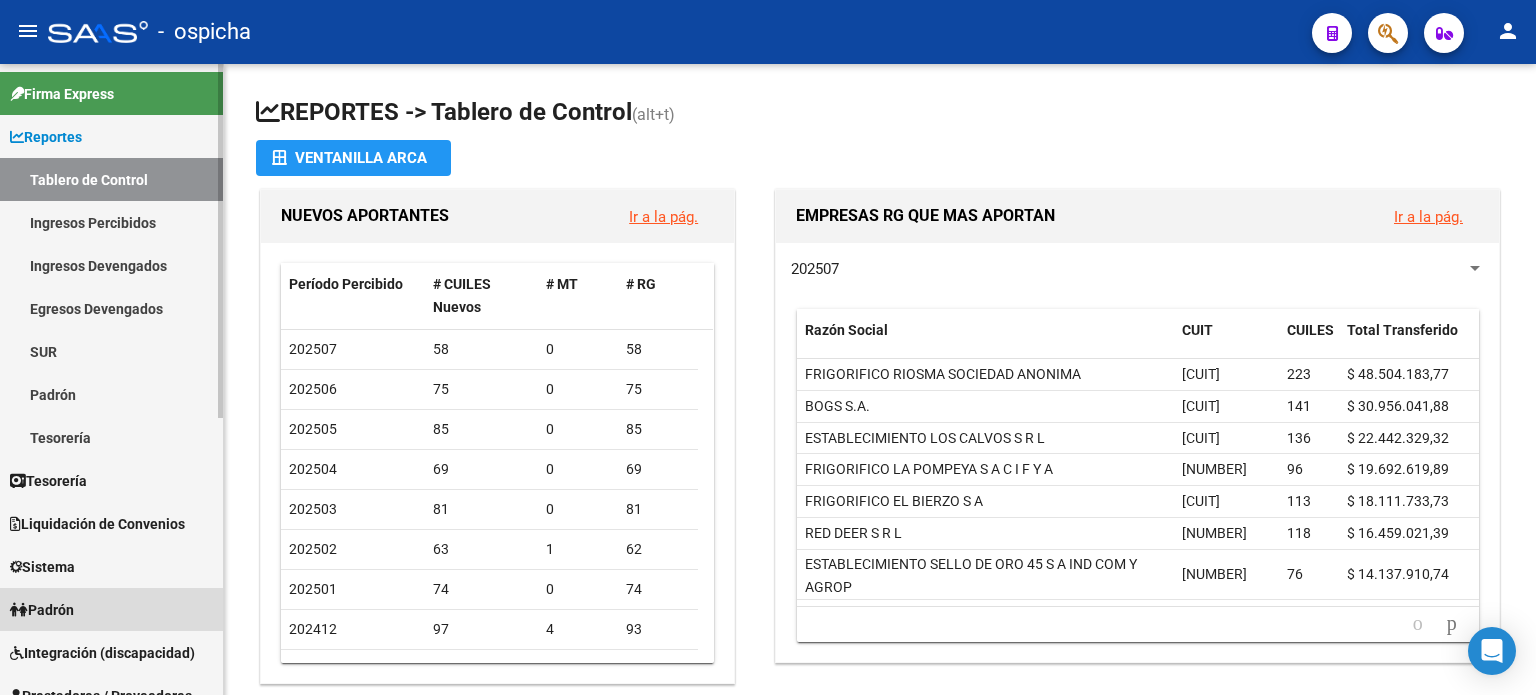 click on "Padrón" at bounding box center [42, 610] 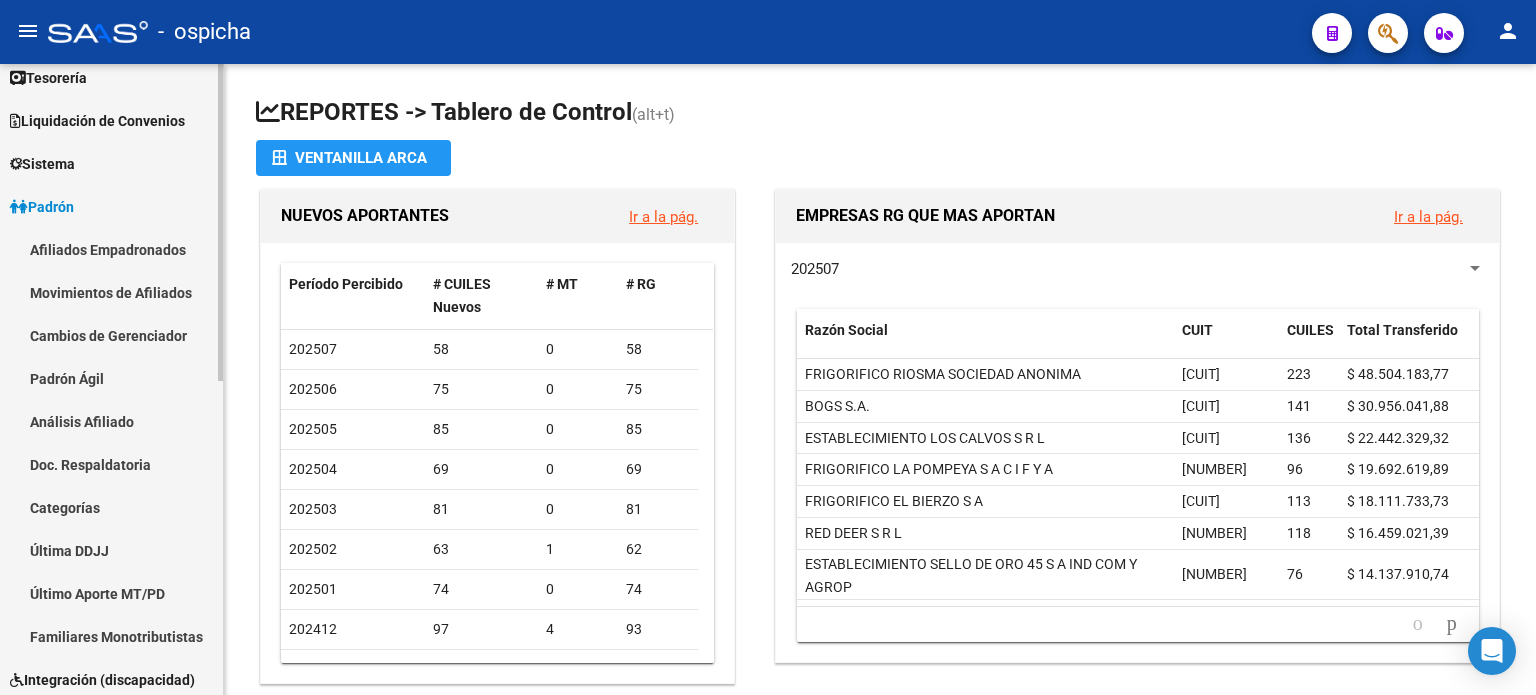 scroll, scrollTop: 200, scrollLeft: 0, axis: vertical 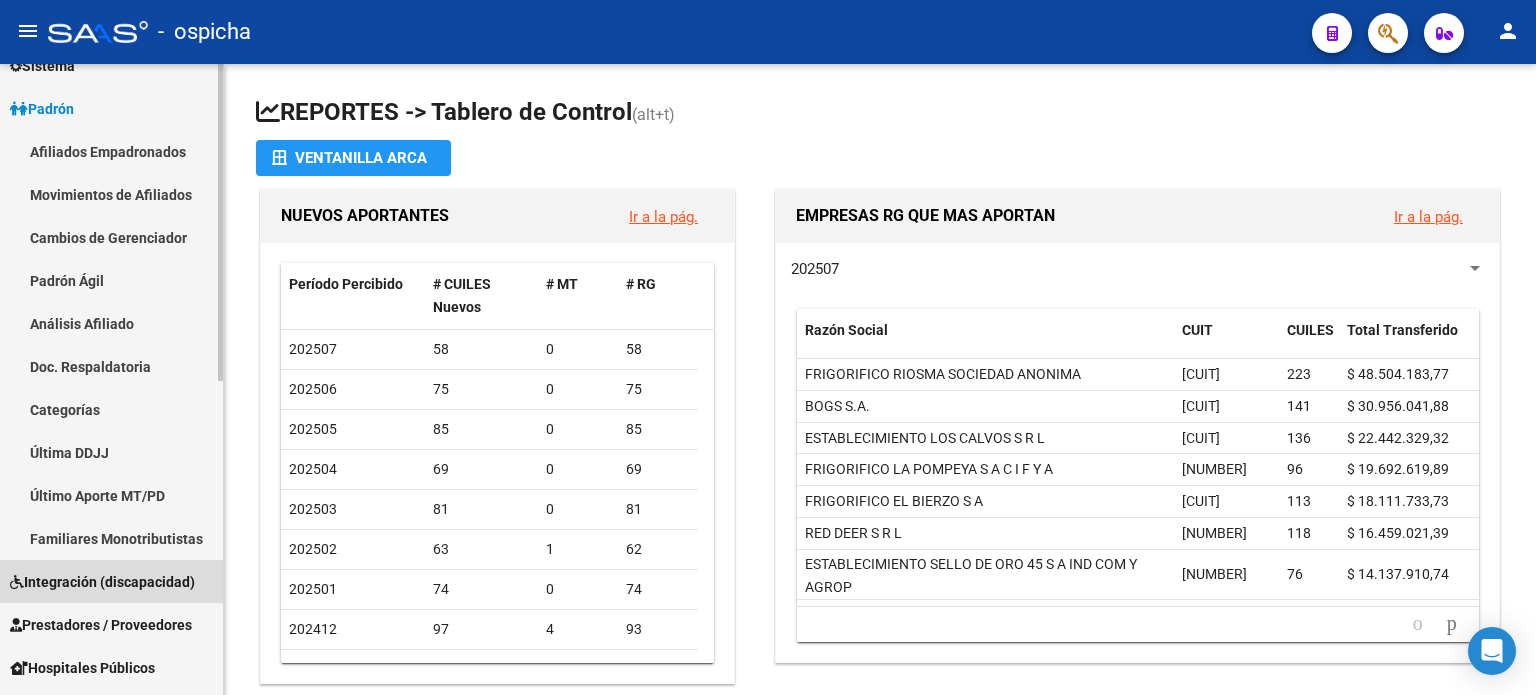 click on "Integración (discapacidad)" at bounding box center [102, 582] 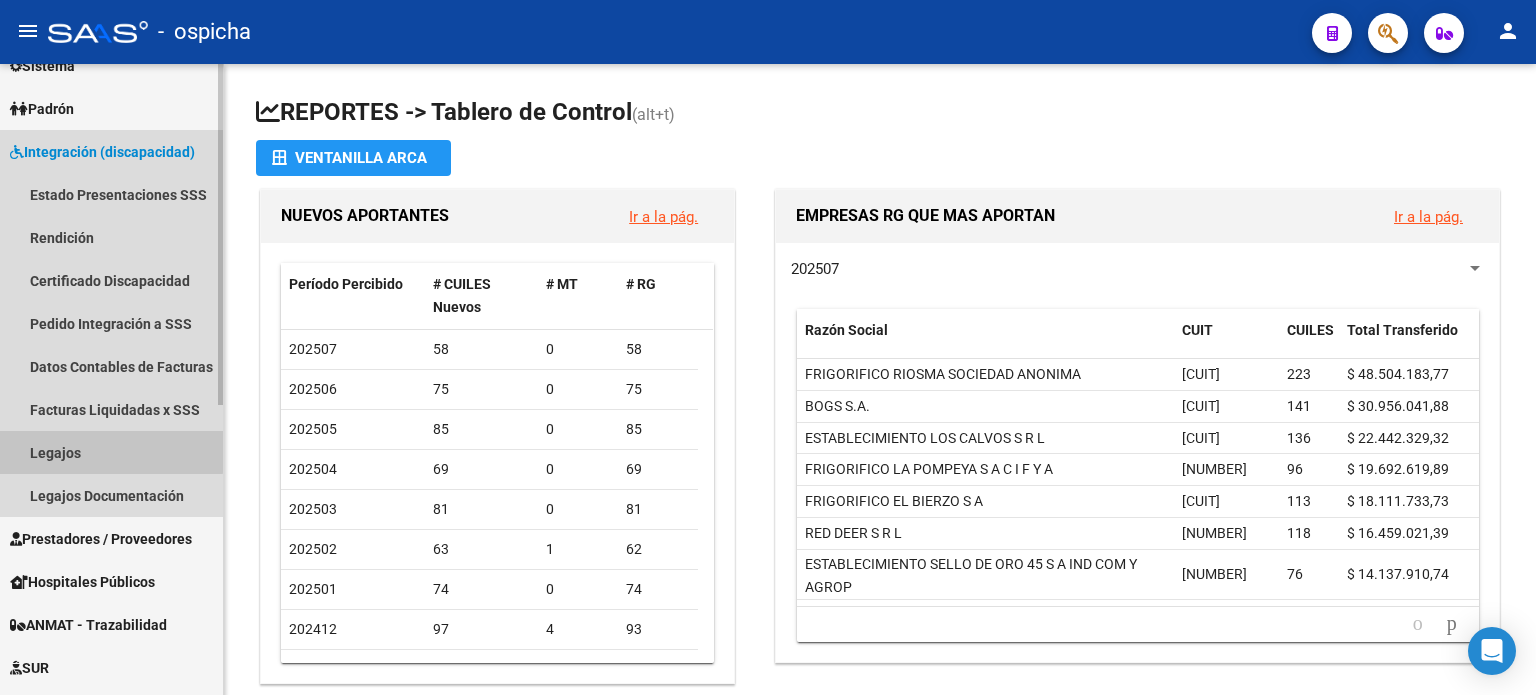 click on "Legajos" at bounding box center (111, 452) 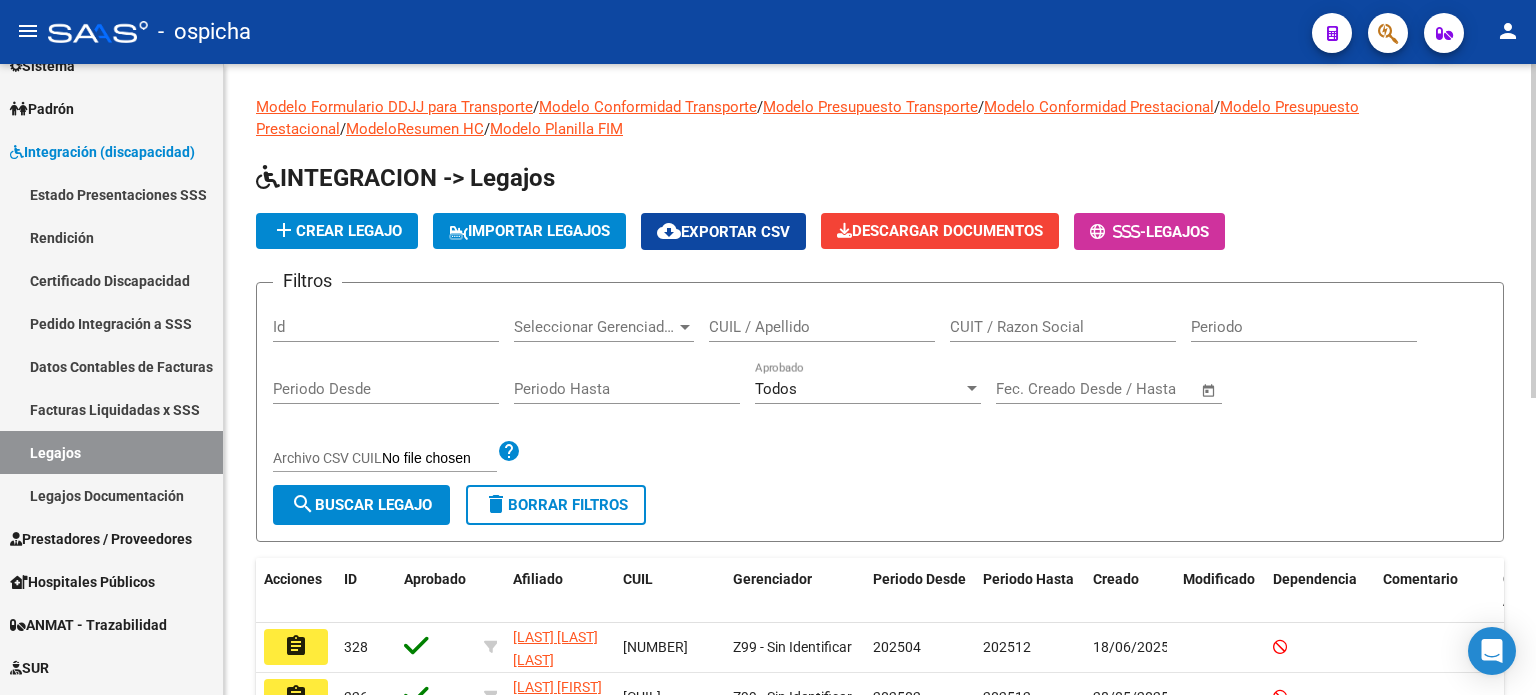 click on "CUIL / Apellido" at bounding box center (822, 327) 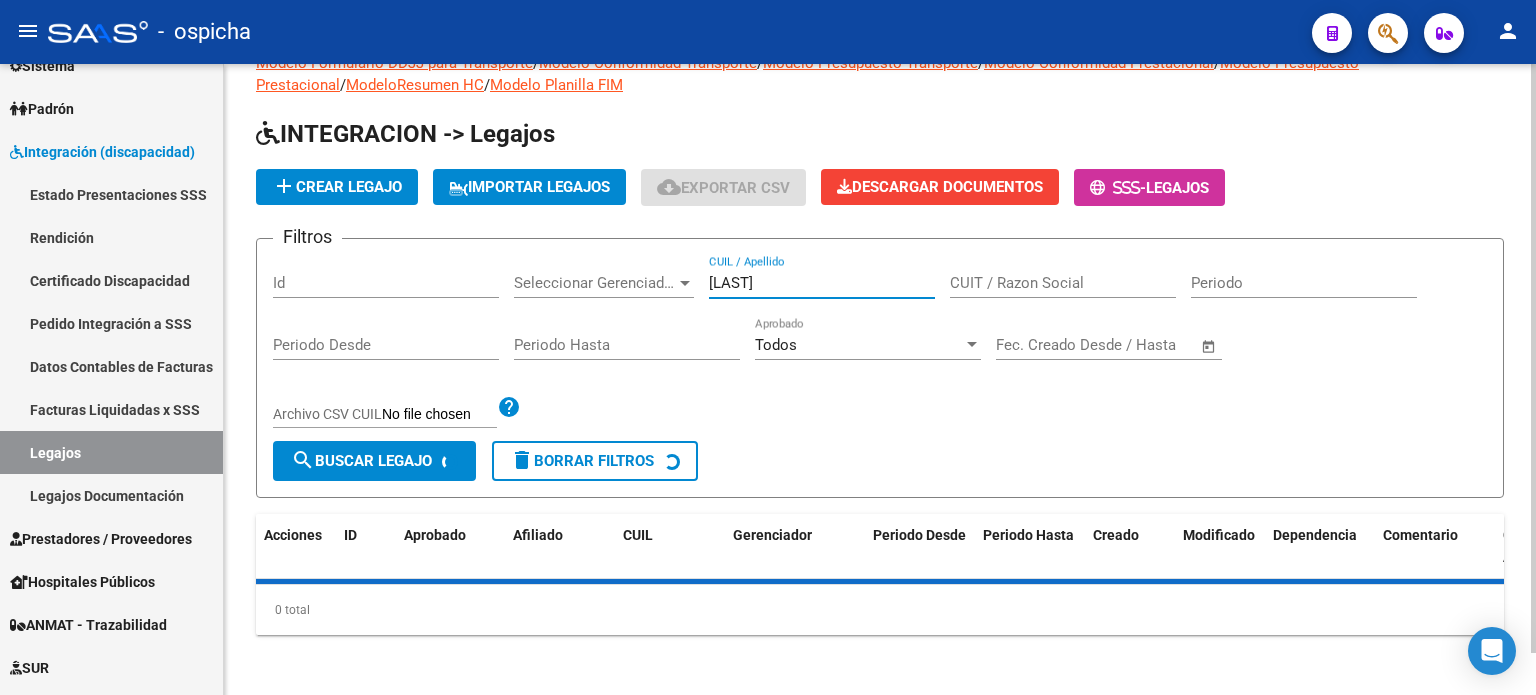 scroll, scrollTop: 90, scrollLeft: 0, axis: vertical 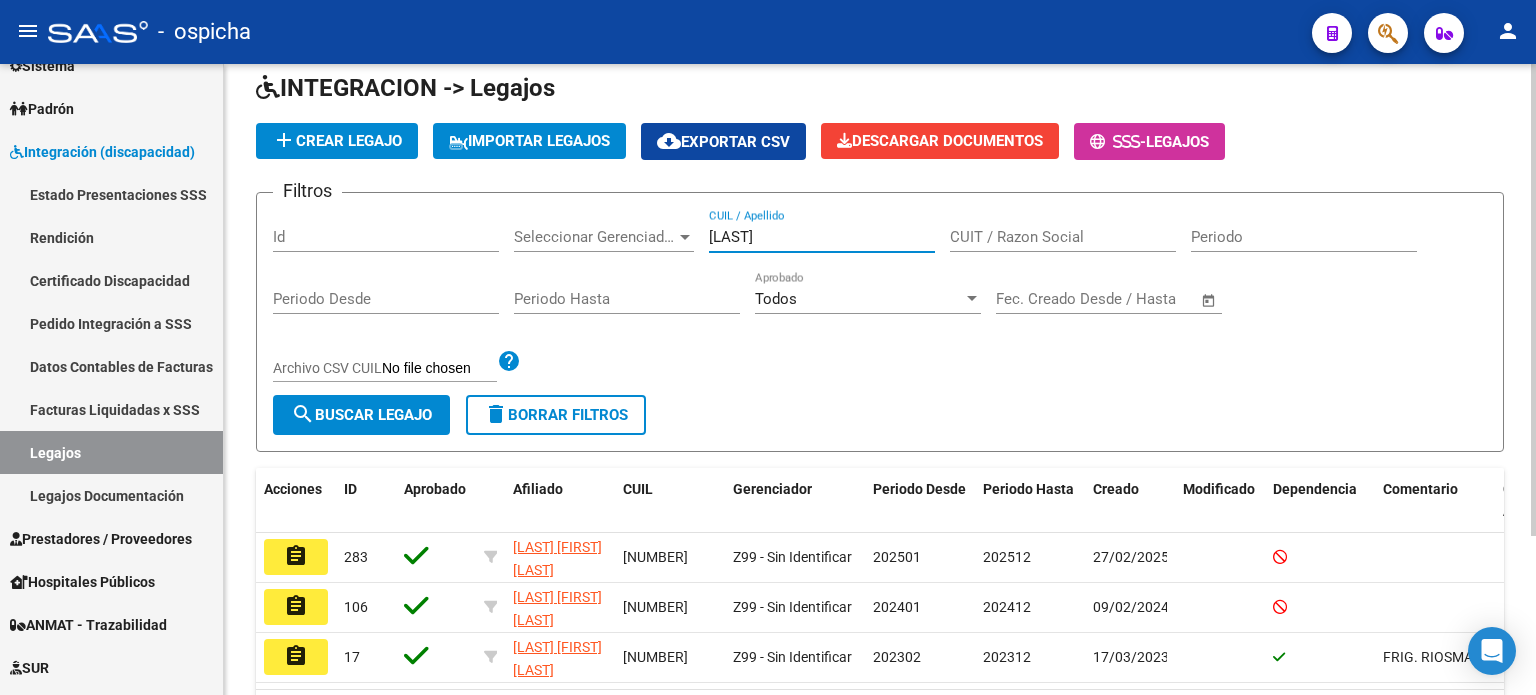 click on "[LAST]" at bounding box center [822, 237] 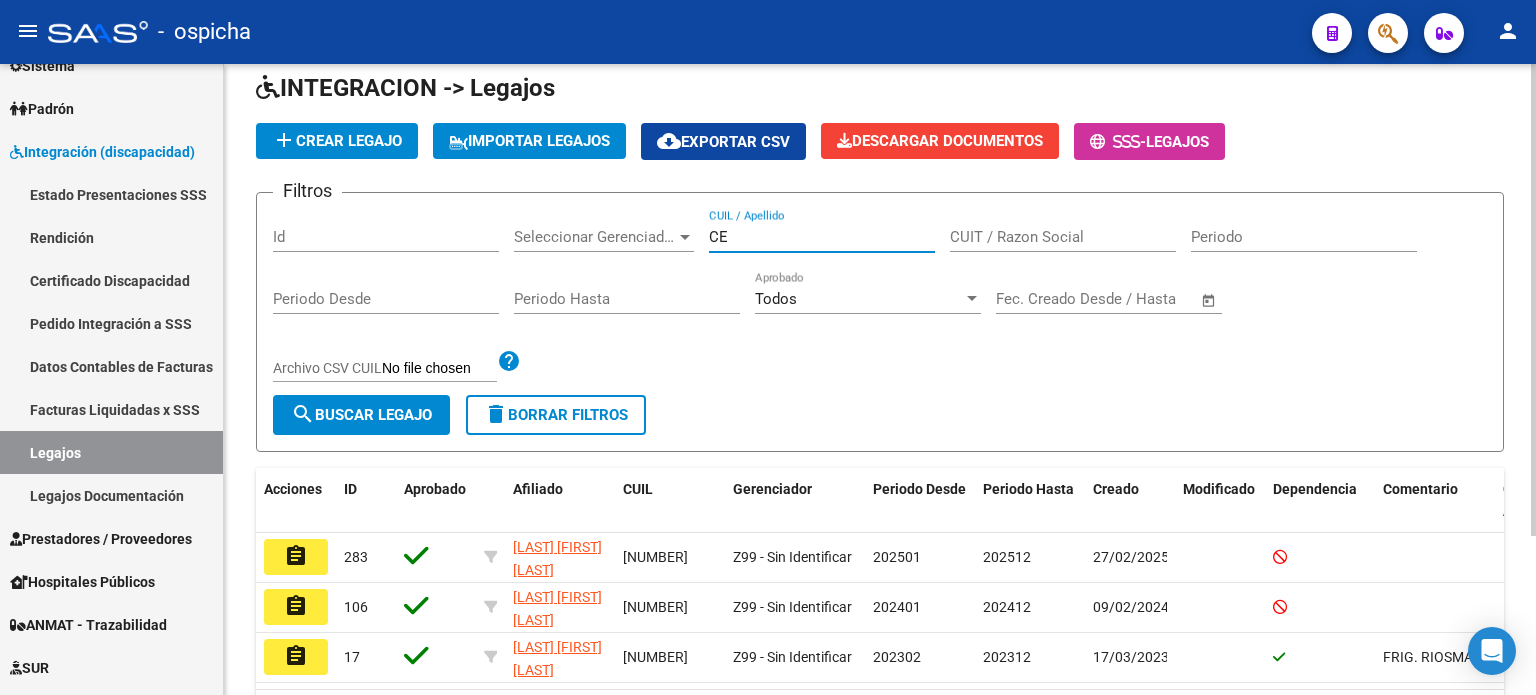 type on "C" 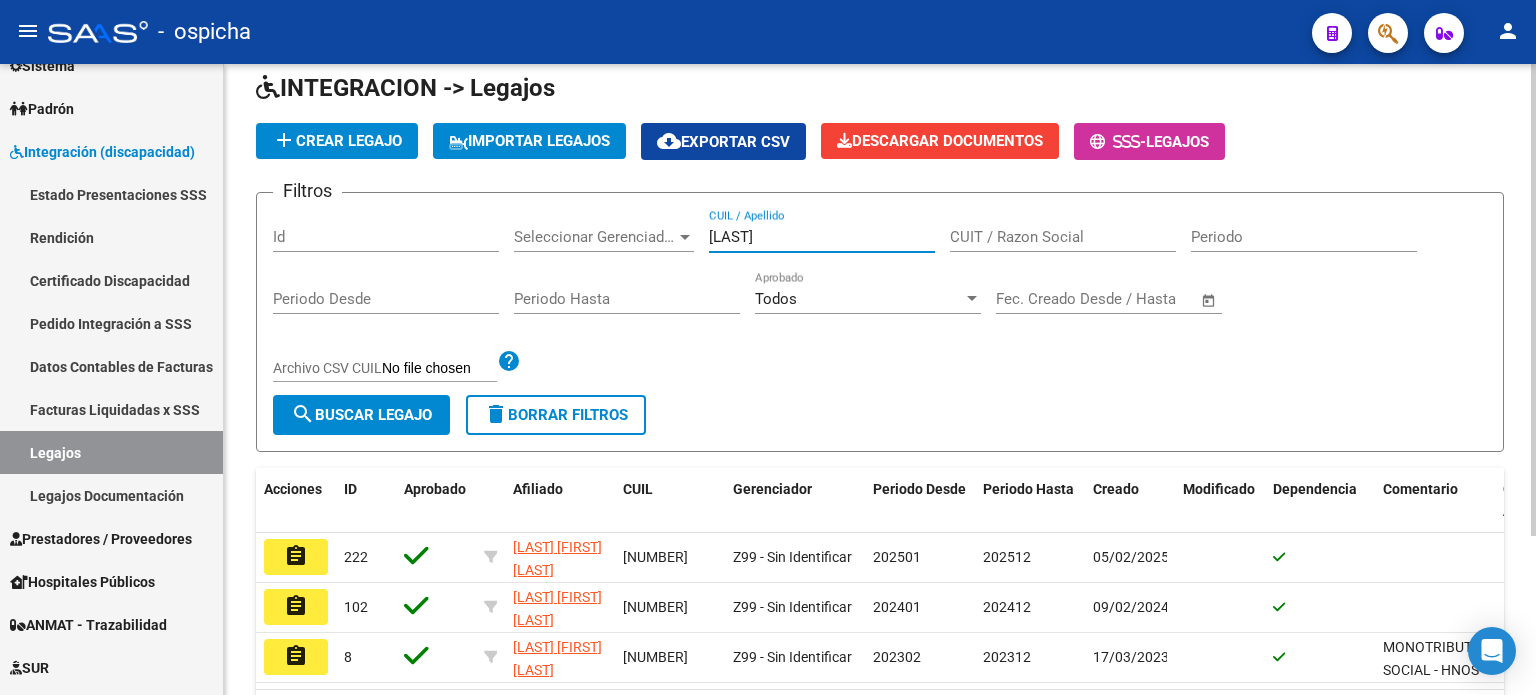 type on "[LAST]" 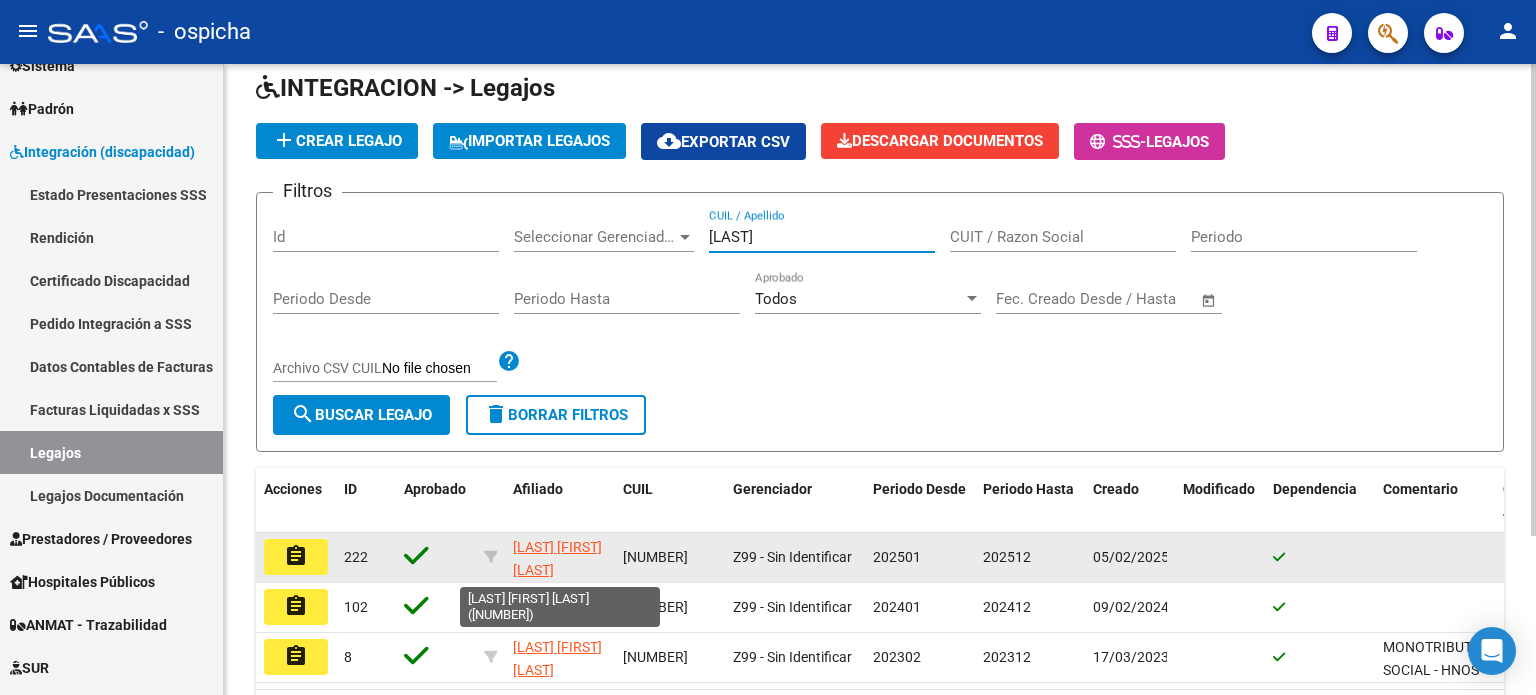 click on "[LAST] [FIRST] [LAST]" 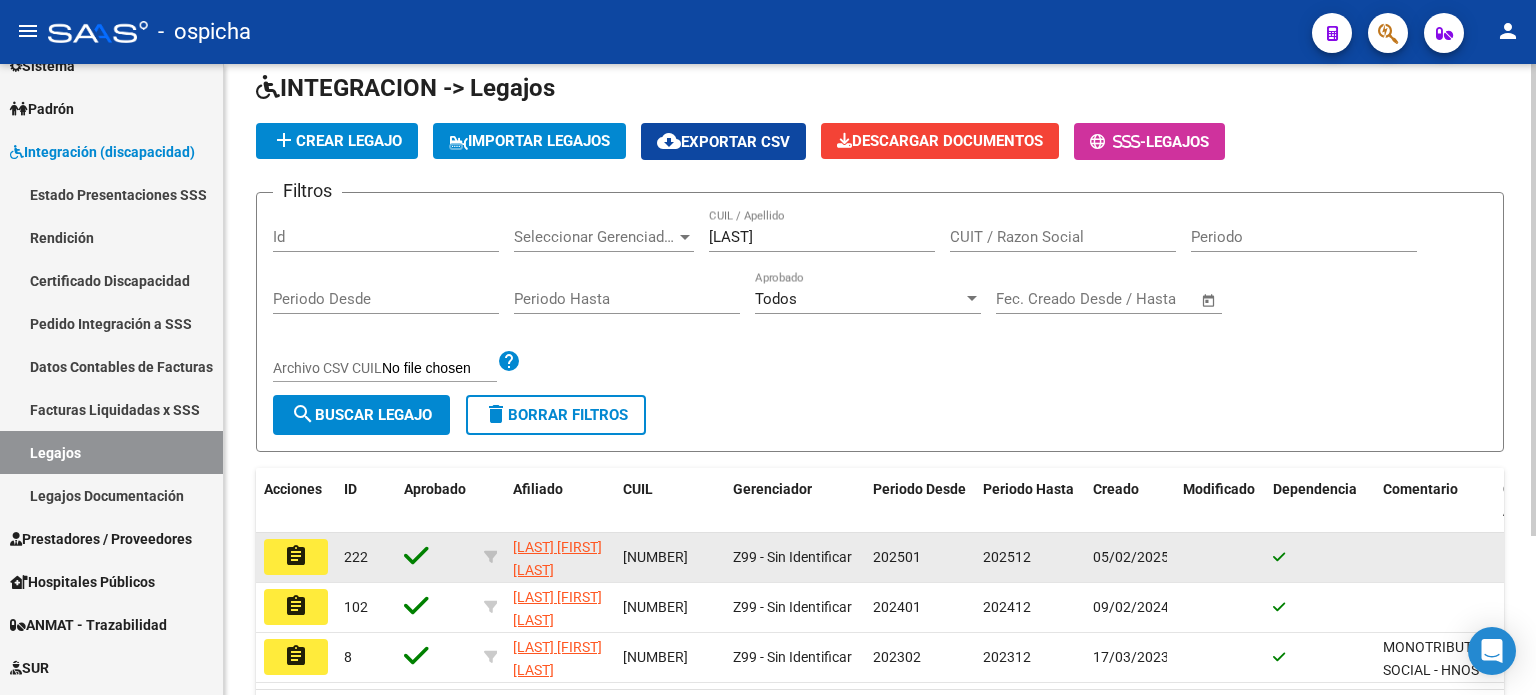 click on "assignment" 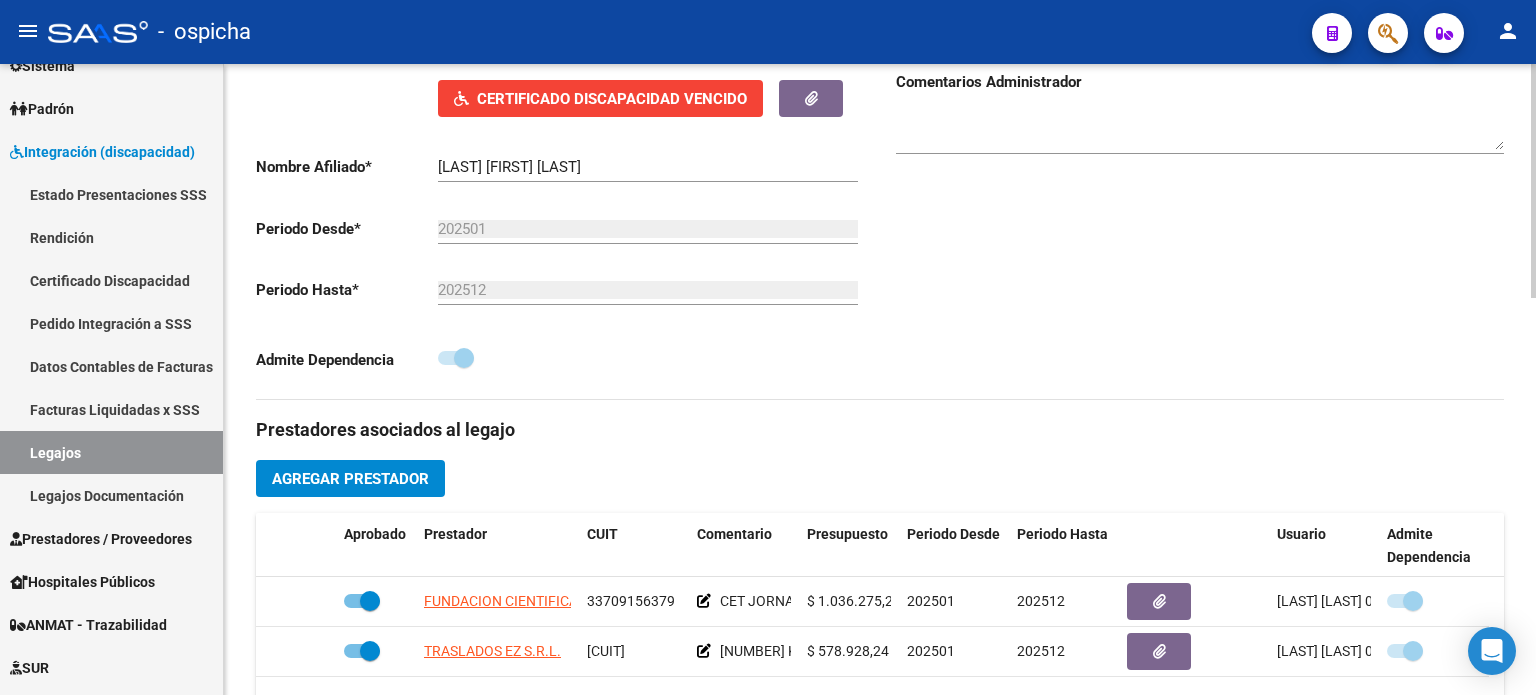 scroll, scrollTop: 500, scrollLeft: 0, axis: vertical 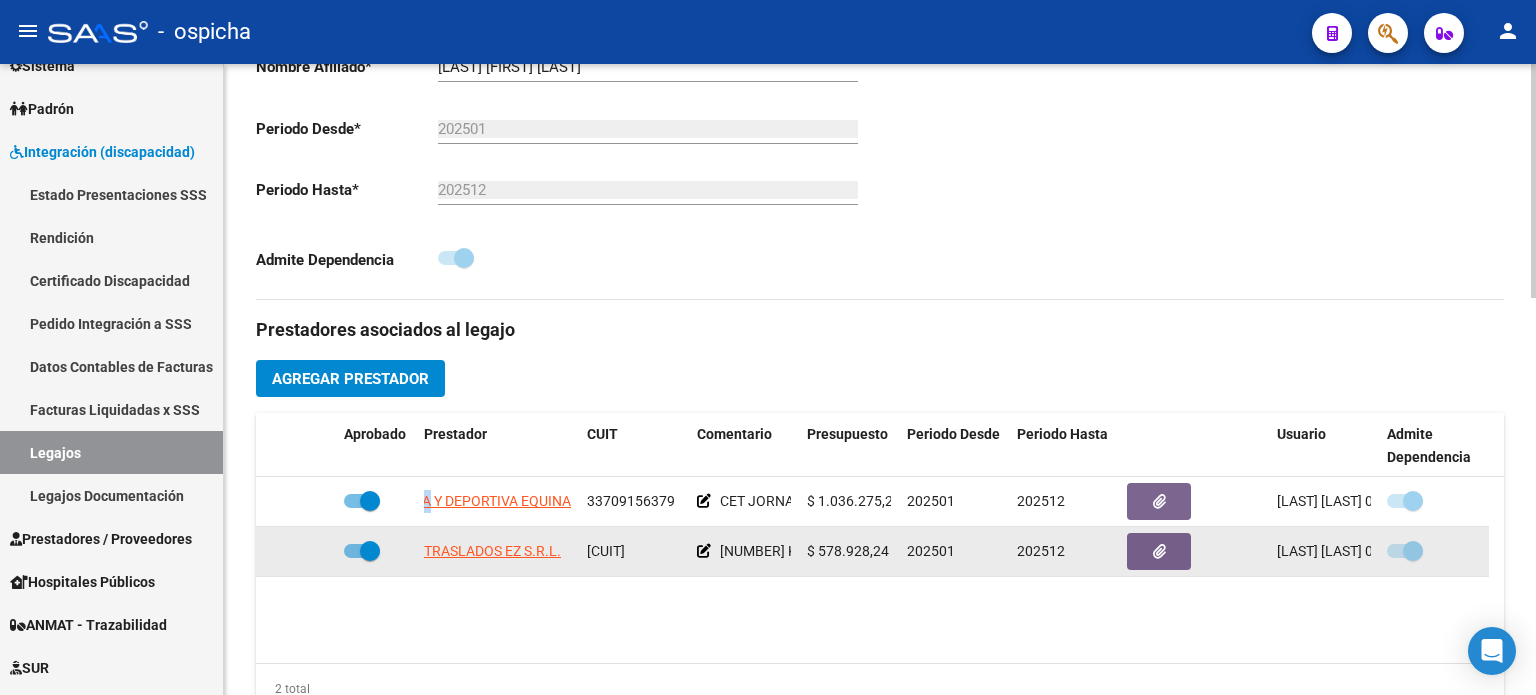 drag, startPoint x: 429, startPoint y: 492, endPoint x: 674, endPoint y: 538, distance: 249.28096 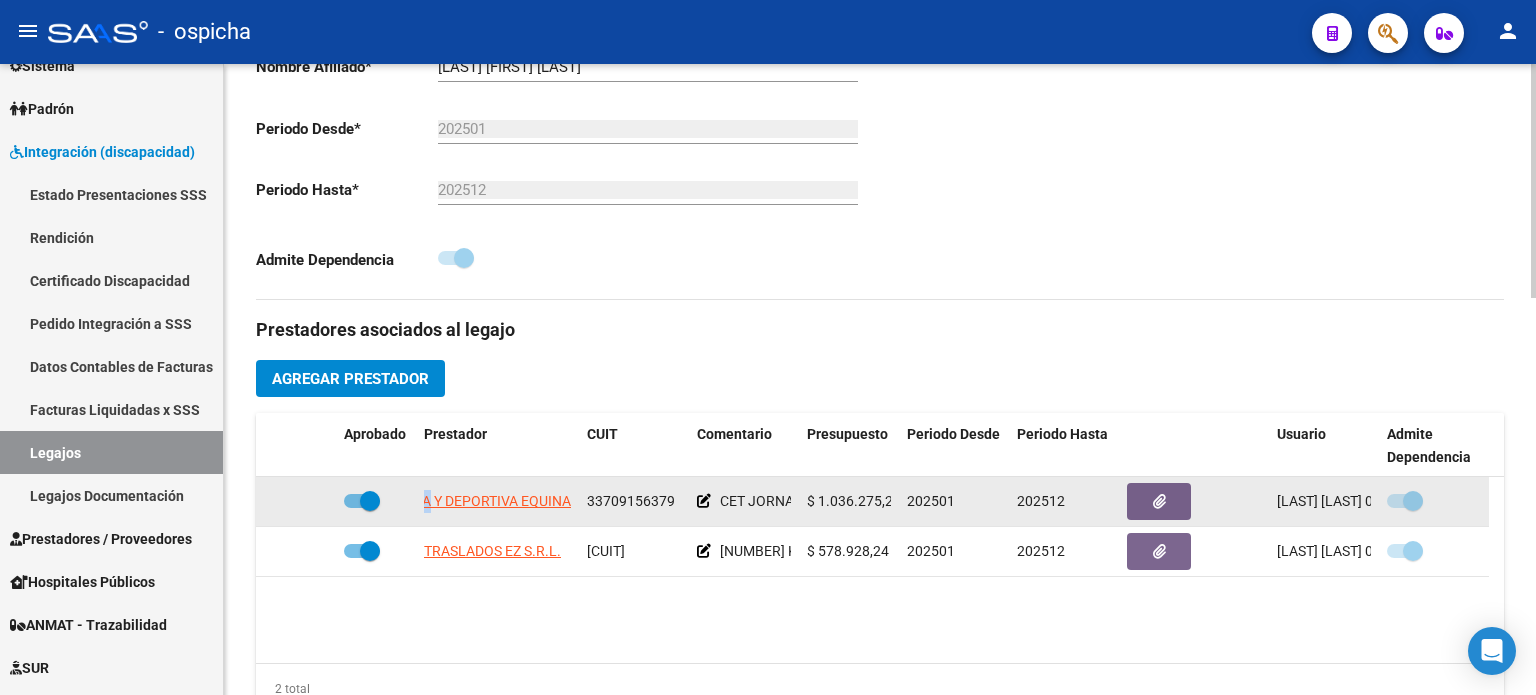 copy on "UNDACION CIENTIFICA Y DEPORTIVA EQUINA [NUMBER]      CET JORNADA DOBLE CON DEPENDENCIA
$ 1.036.275,29  202501 202512 [LAST]  [LAST]    05/02/2025      TRASLADOS EZ S.R.L. [NUMBER]" 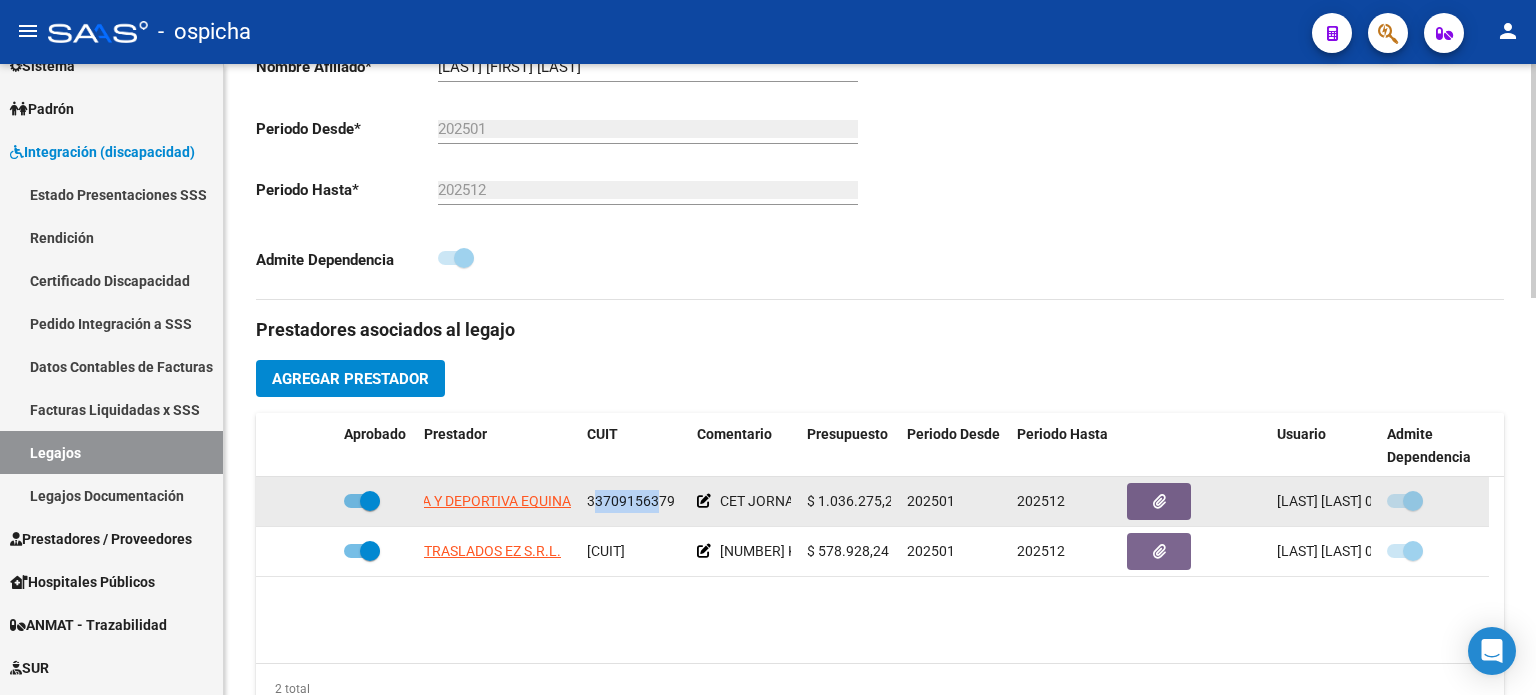 drag, startPoint x: 591, startPoint y: 499, endPoint x: 656, endPoint y: 501, distance: 65.03076 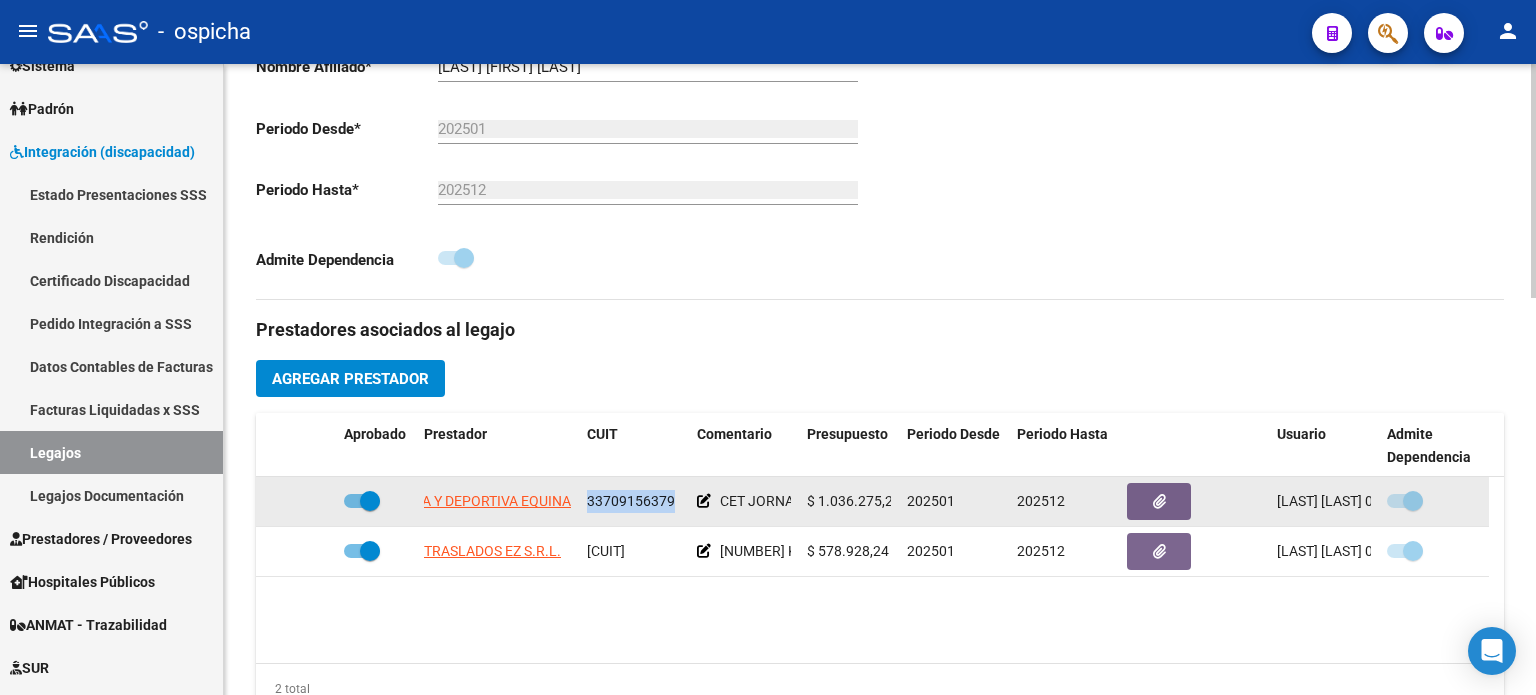 drag, startPoint x: 588, startPoint y: 495, endPoint x: 671, endPoint y: 507, distance: 83.86298 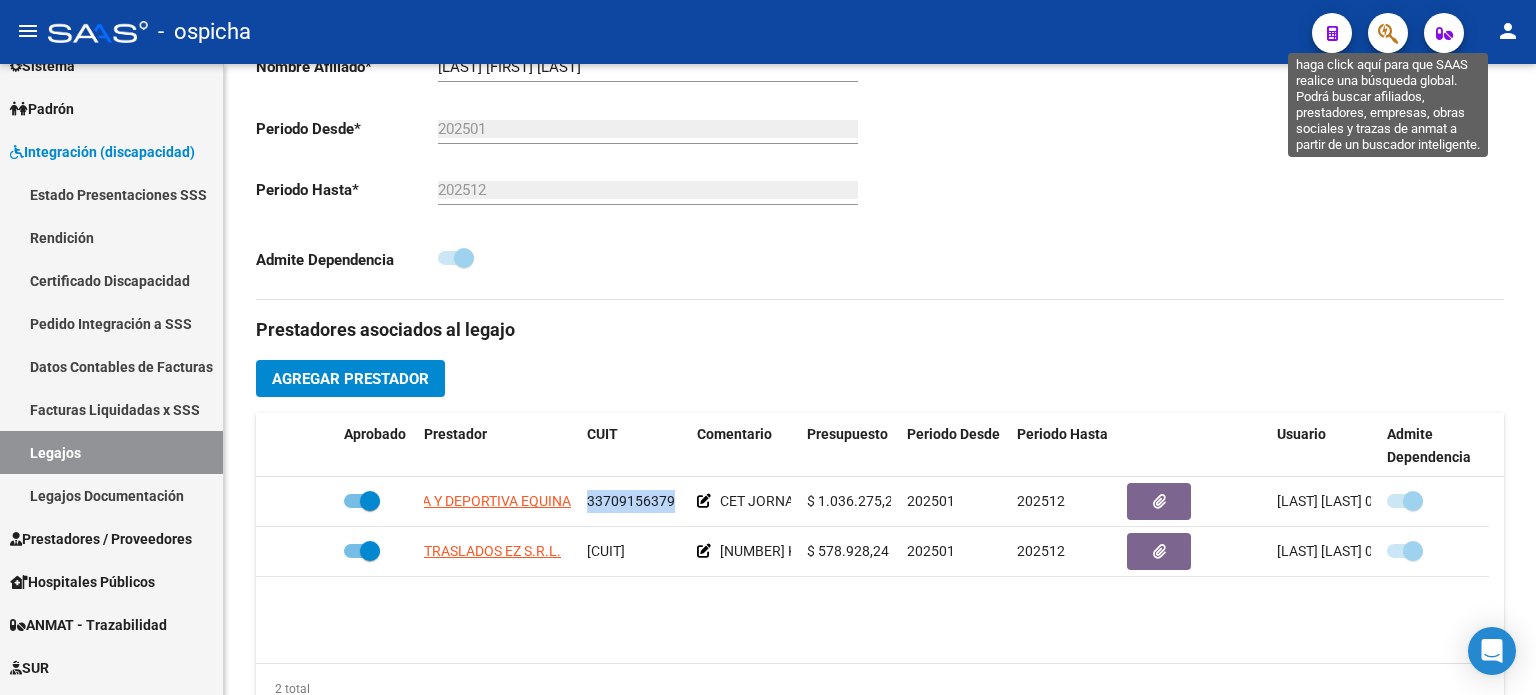 click 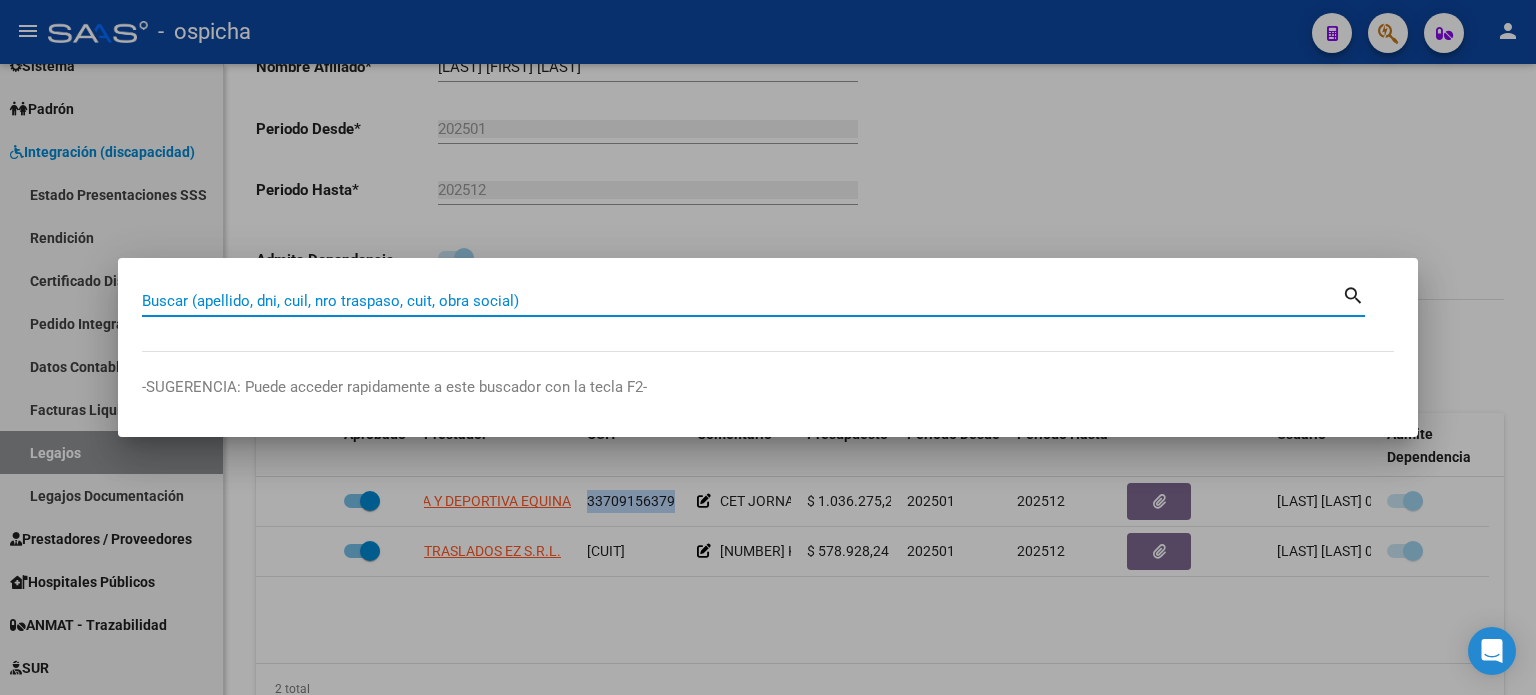 paste on "33709156379" 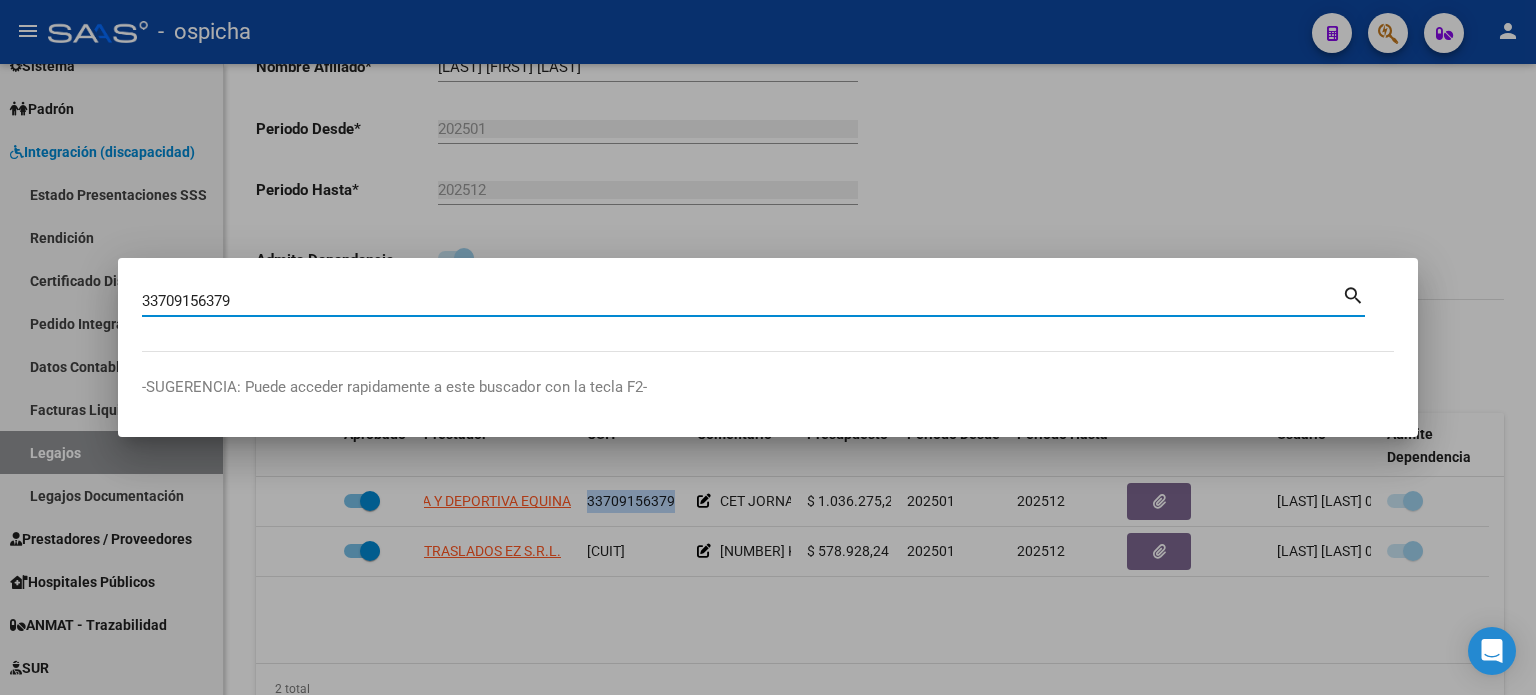 type on "33709156379" 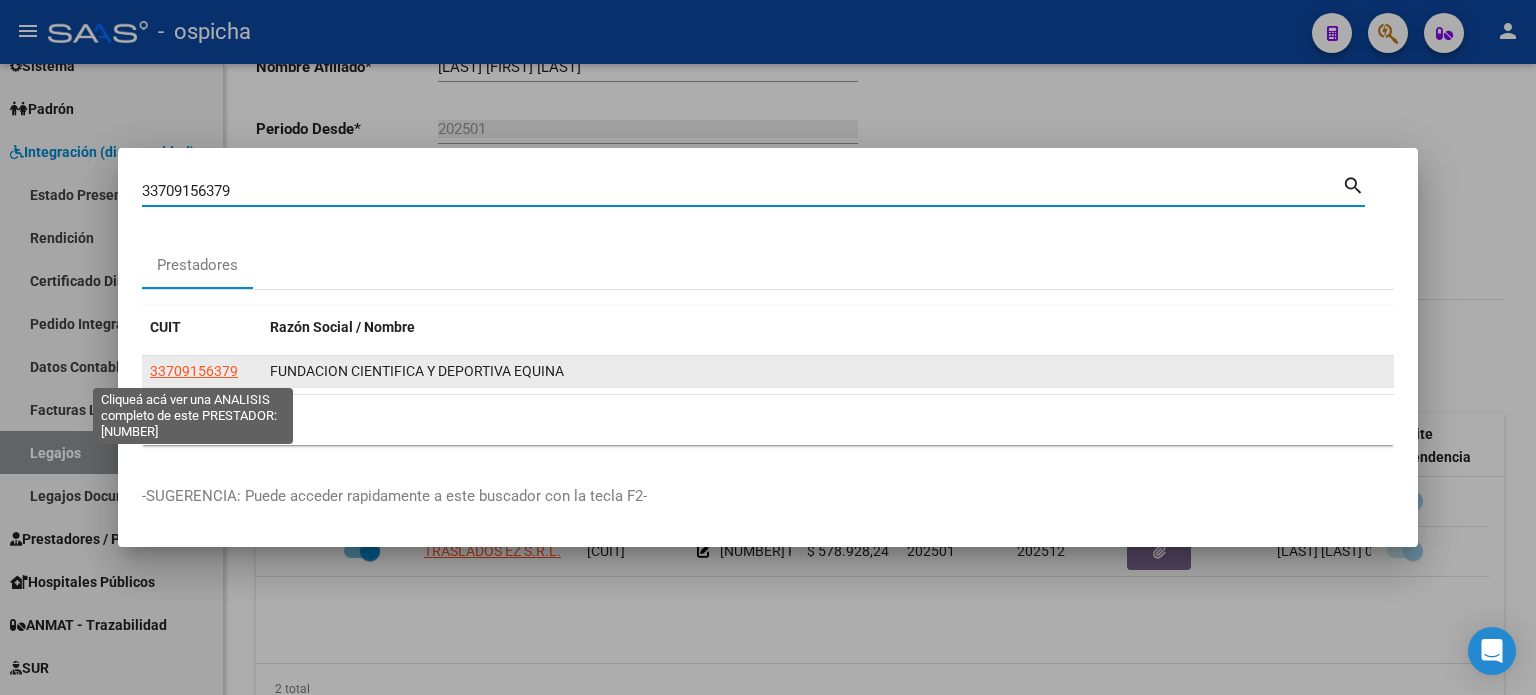 click on "33709156379" 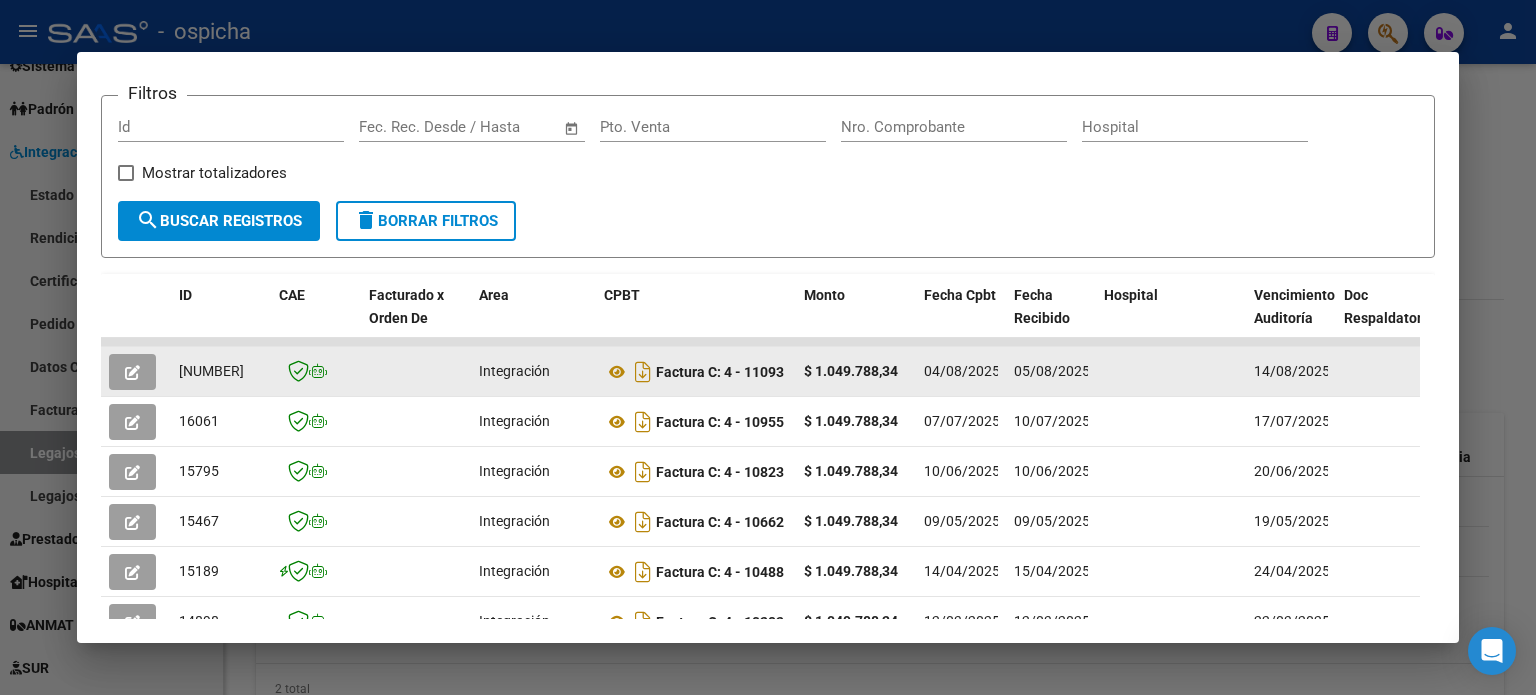 scroll, scrollTop: 290, scrollLeft: 0, axis: vertical 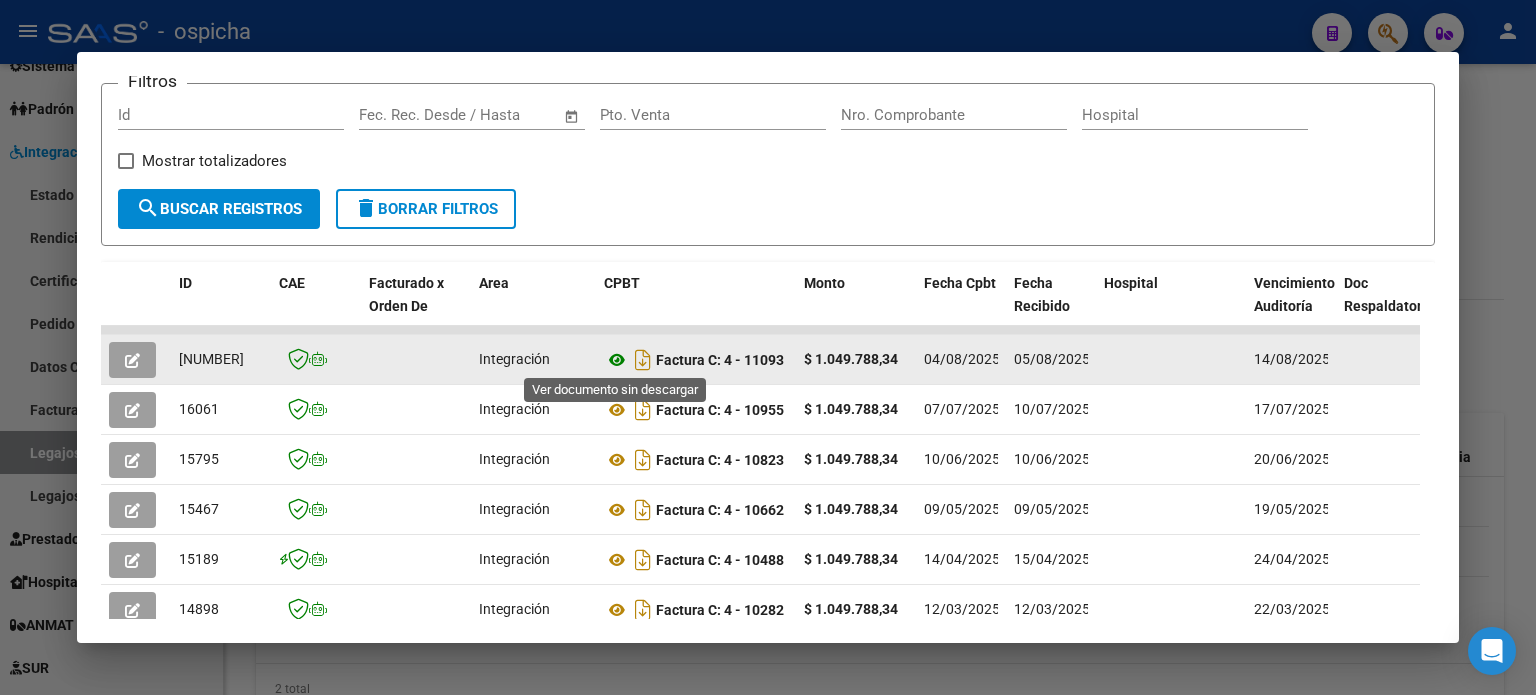 click 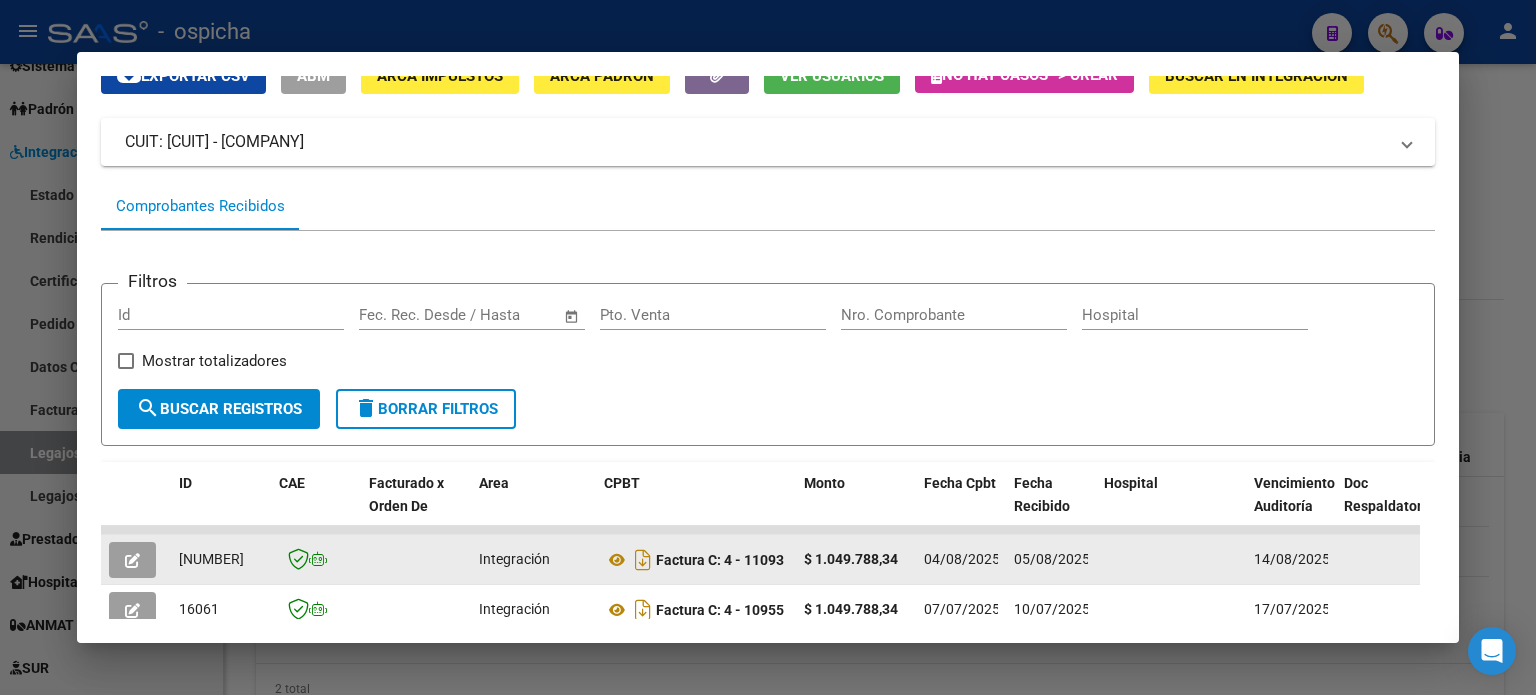 scroll, scrollTop: 0, scrollLeft: 0, axis: both 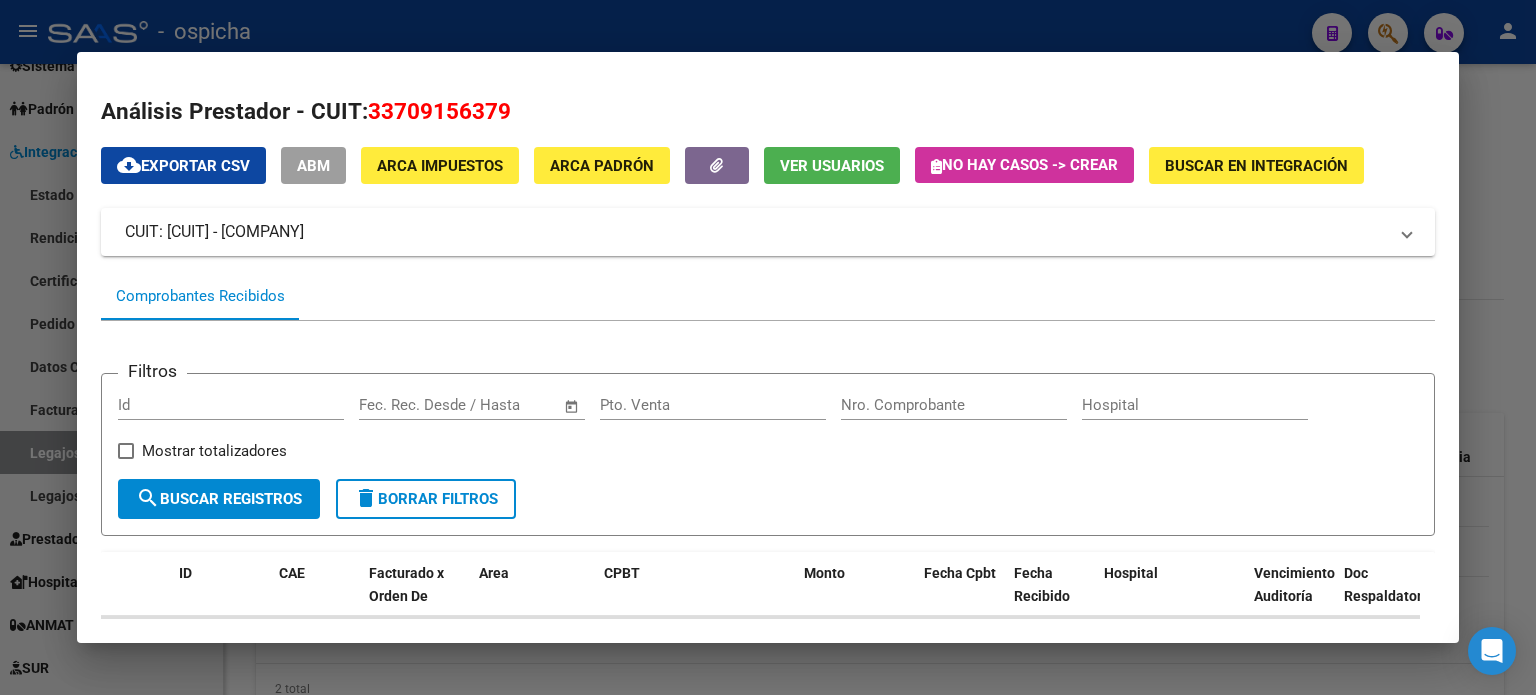 click at bounding box center (768, 347) 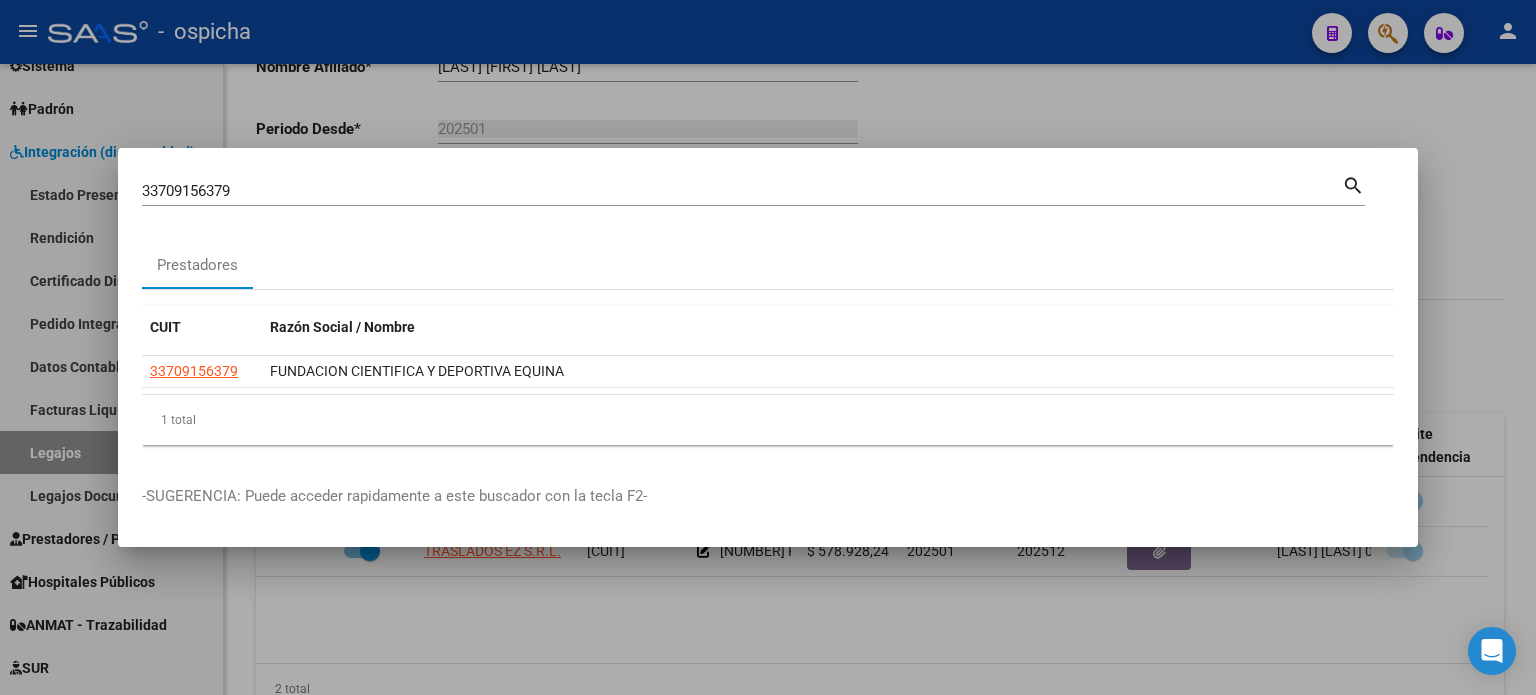 click at bounding box center [768, 347] 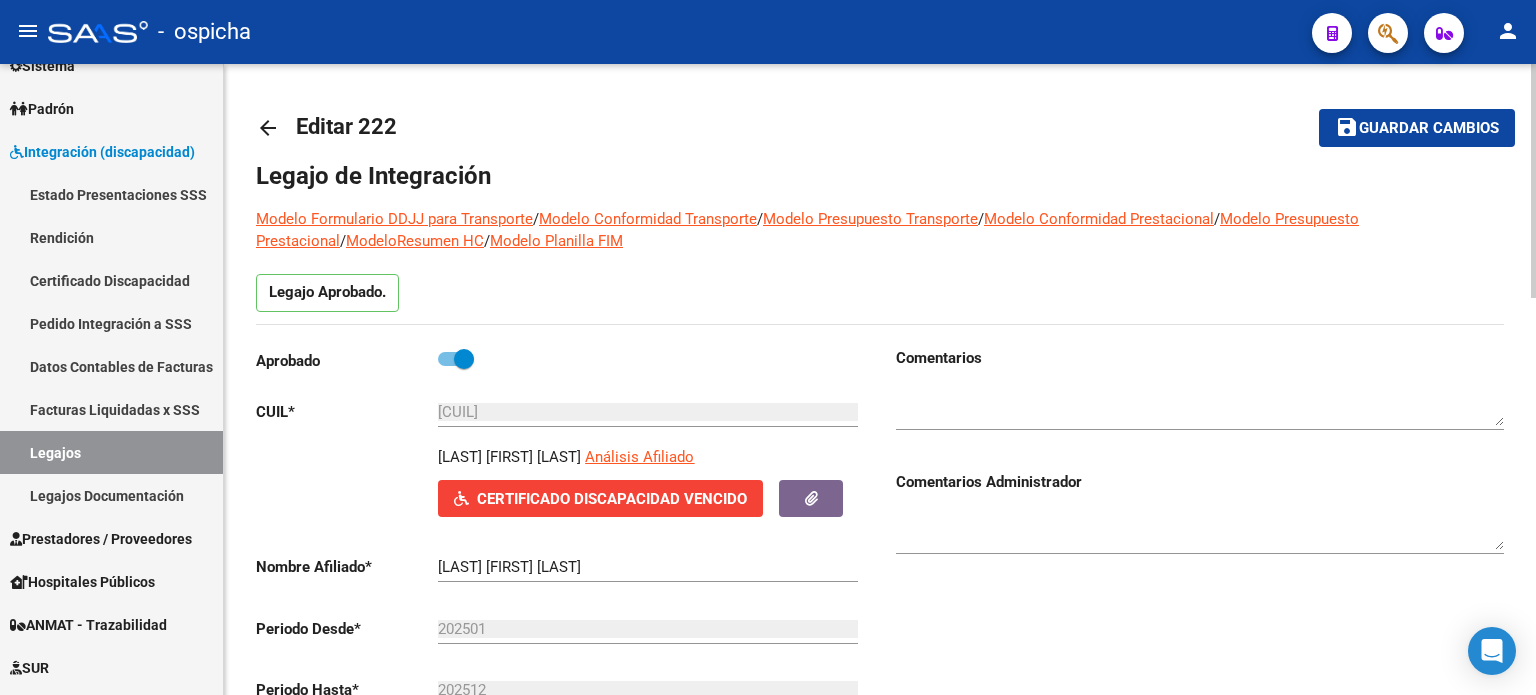 scroll, scrollTop: 100, scrollLeft: 0, axis: vertical 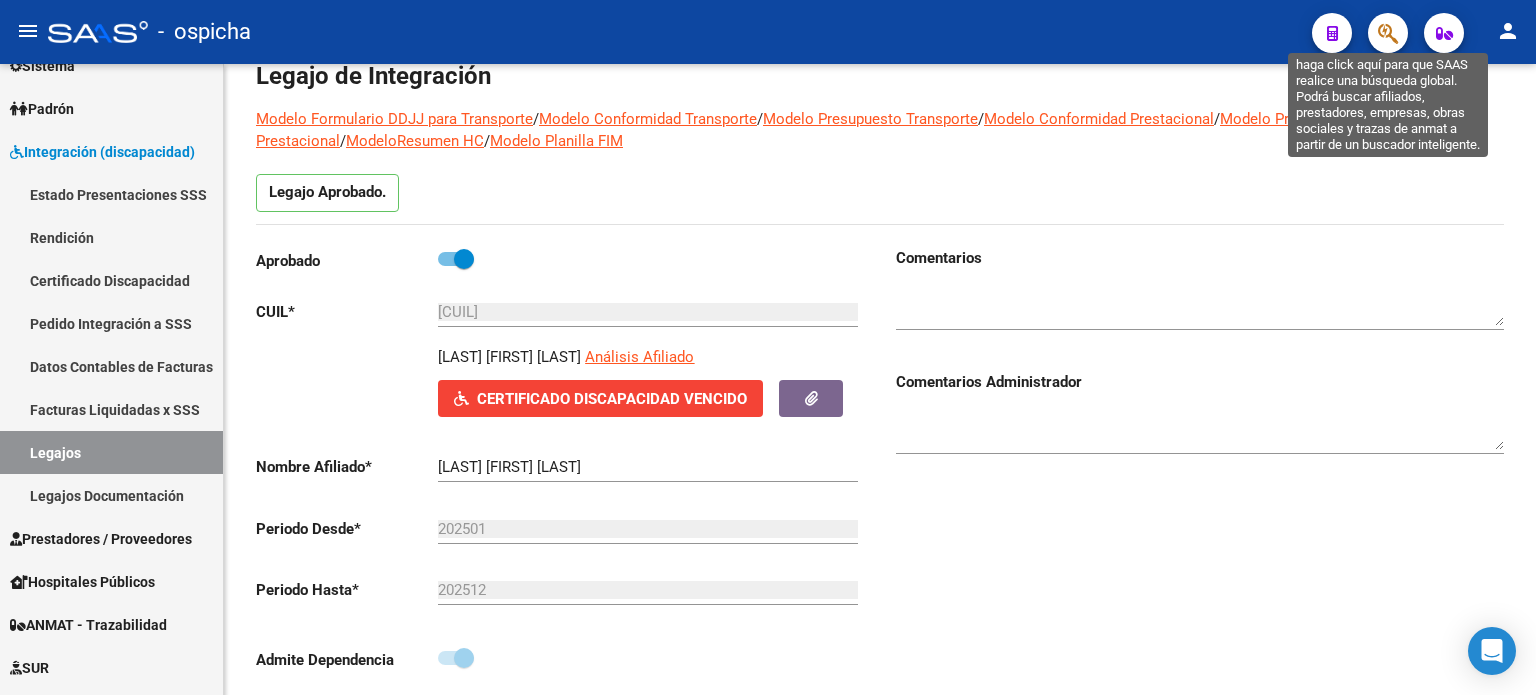 click 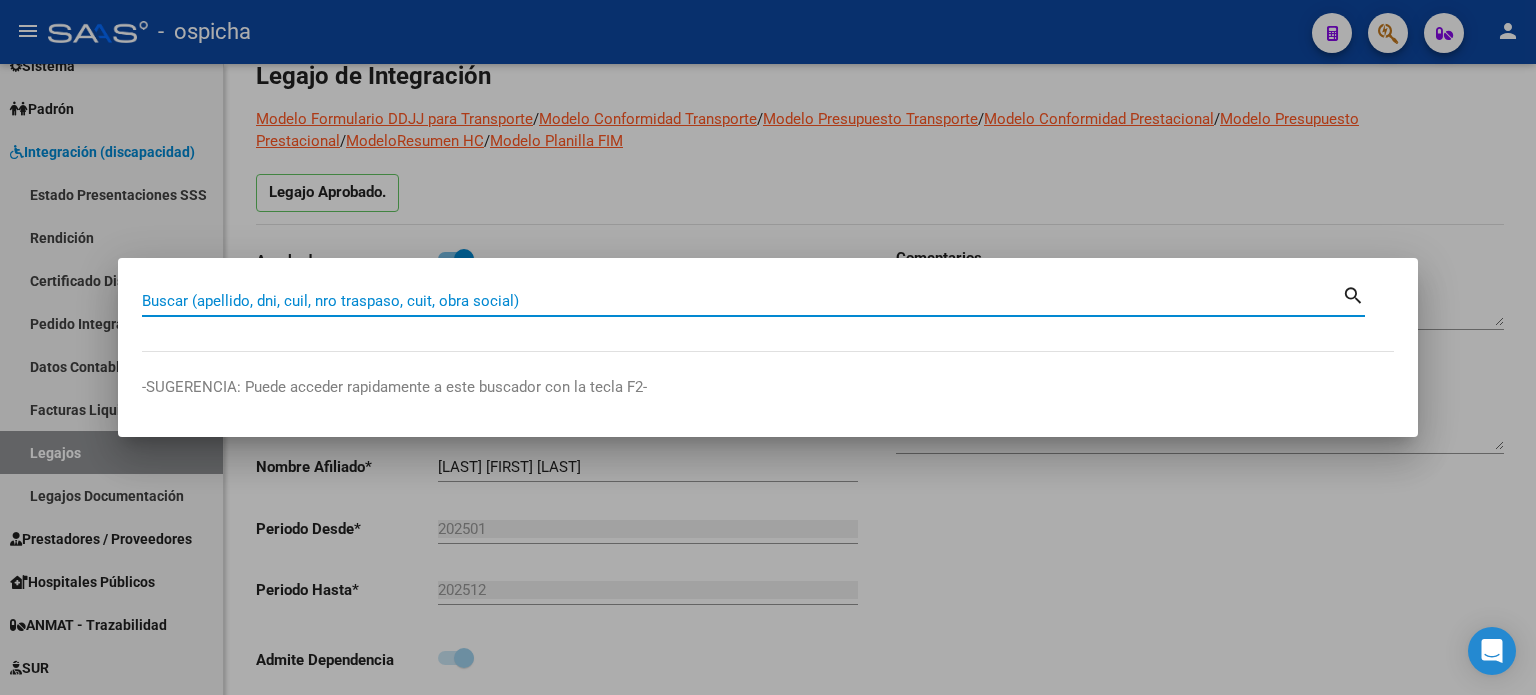 click on "Buscar (apellido, dni, cuil, nro traspaso, cuit, obra social)" at bounding box center (742, 301) 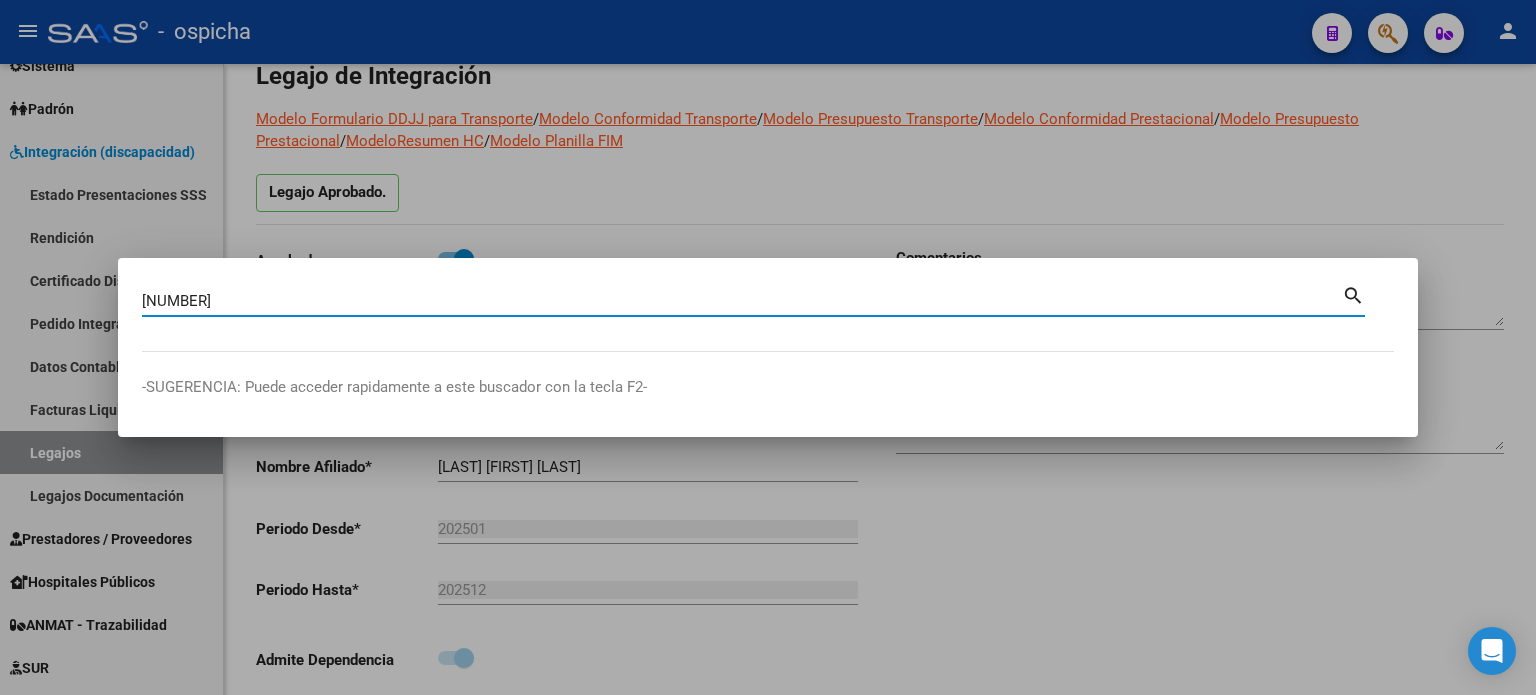 type on "[NUMBER]" 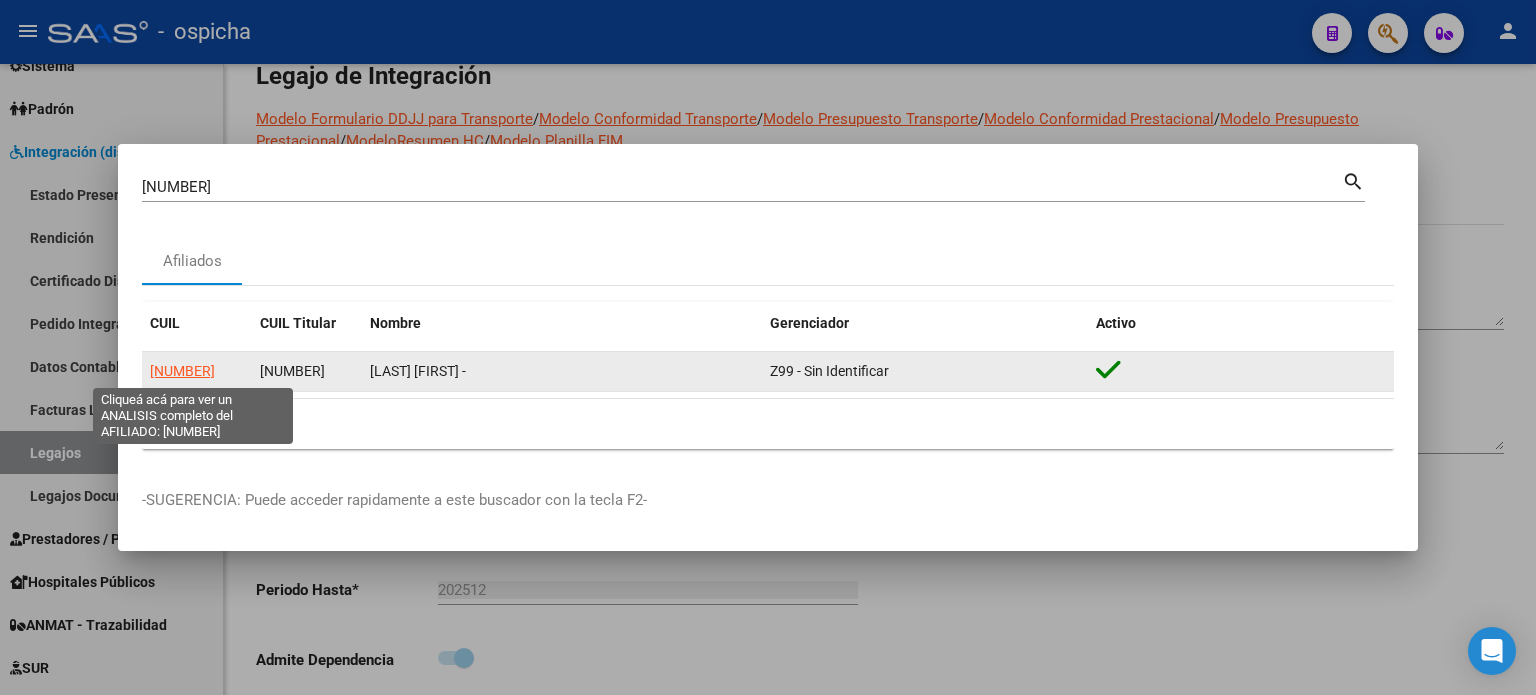 click on "[NUMBER]" 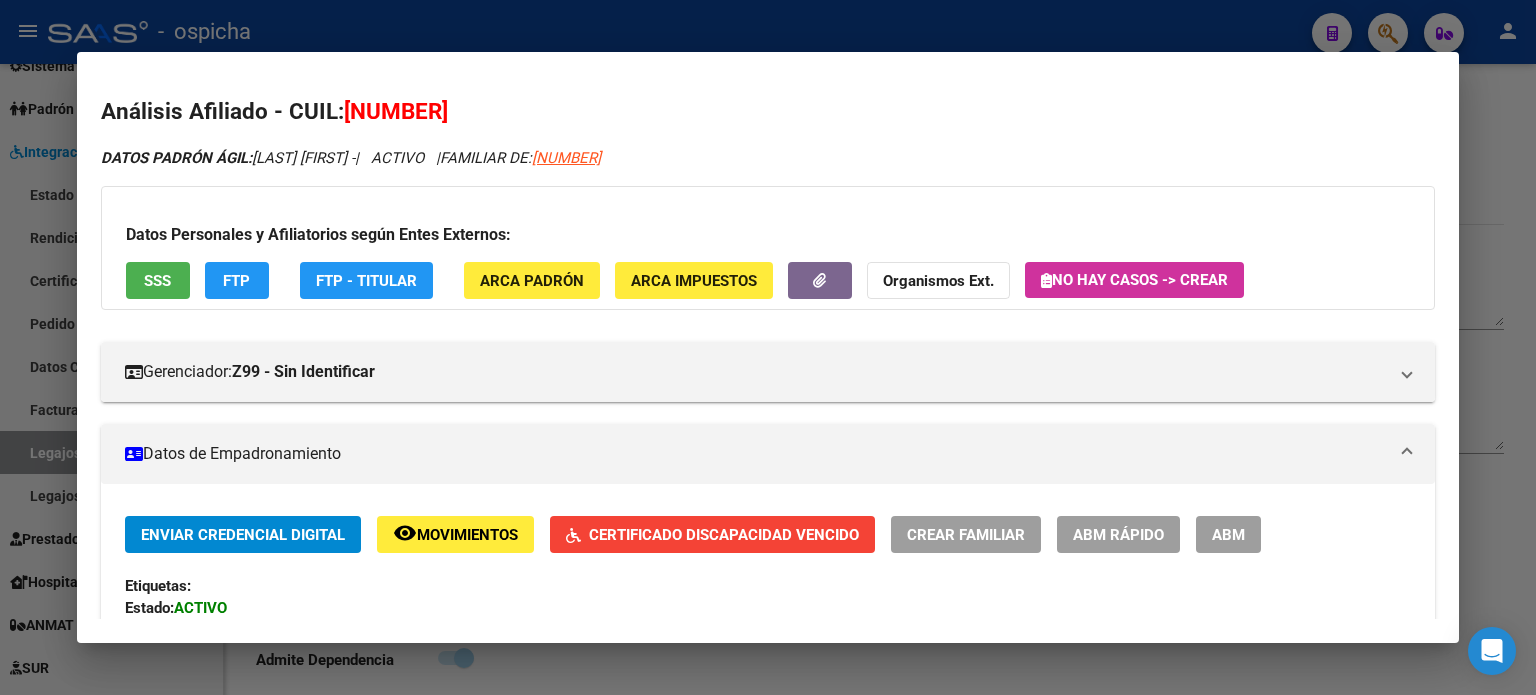 scroll, scrollTop: 300, scrollLeft: 0, axis: vertical 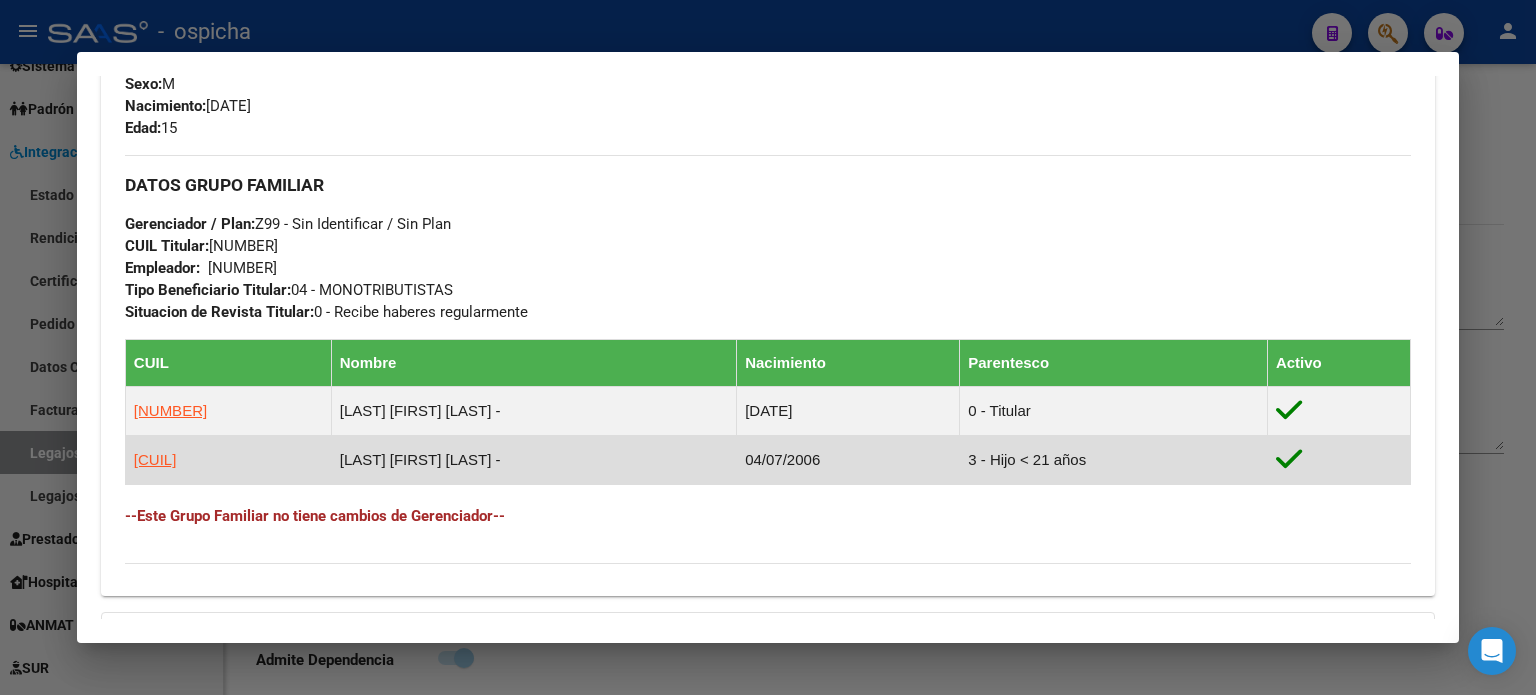 drag, startPoint x: 138, startPoint y: 284, endPoint x: 1289, endPoint y: 454, distance: 1163.4866 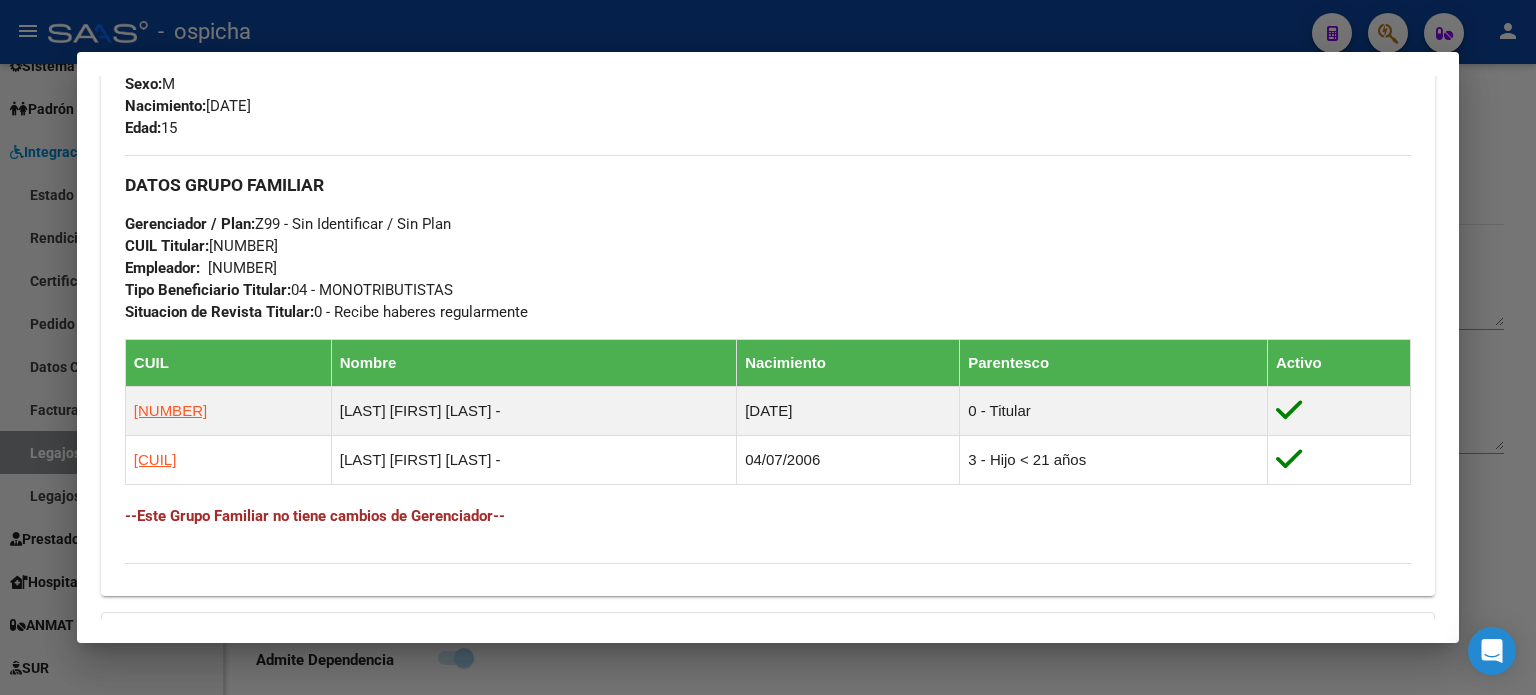 copy on "Loremipsu: Dolors: AMETCO Adipis Elit Seddoe:  89/66/1687 Temporinci UTLAB:  Etdolorem Aliqua Enimadmi VEN qu 3192-65-66 55:10:78 NOSTR EXE ULLAMCOL Nisialiq:   EXEAC CONSEQ                   DUIS:  94295466816 Auteirure:  IN - REPREHEND VOLUP 4211993  Velitessecil:  FUGIATNUL Pariaturex:  7 - Sint < 72 occa Cupida Nonpr:  Suntcul Quiofficiades:     MO (85) Anim:  I Estlaborum:  21/14/3615 Pers:  56  Undeomni Istenatuse:       451393007473148 Voluptate:  Accusan Dolorem Laudantiu:  TO REMAPER           Eaquei Quaeab:  5954 Illoi:  VERITA QUA ARCH            Beat:        Vitaedictaex:       NEMOE IPSAM QUIAVOLU Aspernatura / Odit:  F09 - Con Magnidolore / Eos Rati SEQU Nesciun:  42021342785  Nequeporr:    56897977264 Quis Doloremadipi Numquam:   11 - EIUSMODITEMPORA  Inciduntm qu Etiammi Solutan:  0 - Eligen optiocu nihilimpedit  QUOP Facere Possimusas Repellendu Tempor 75020090241 AUTEM QUIBU OFFICI             -  63/53/0633  6 - Debitis 29627551288 RERUMNECE SAEPE EVENI          -  28/93/0786  1 - Volu < ..." 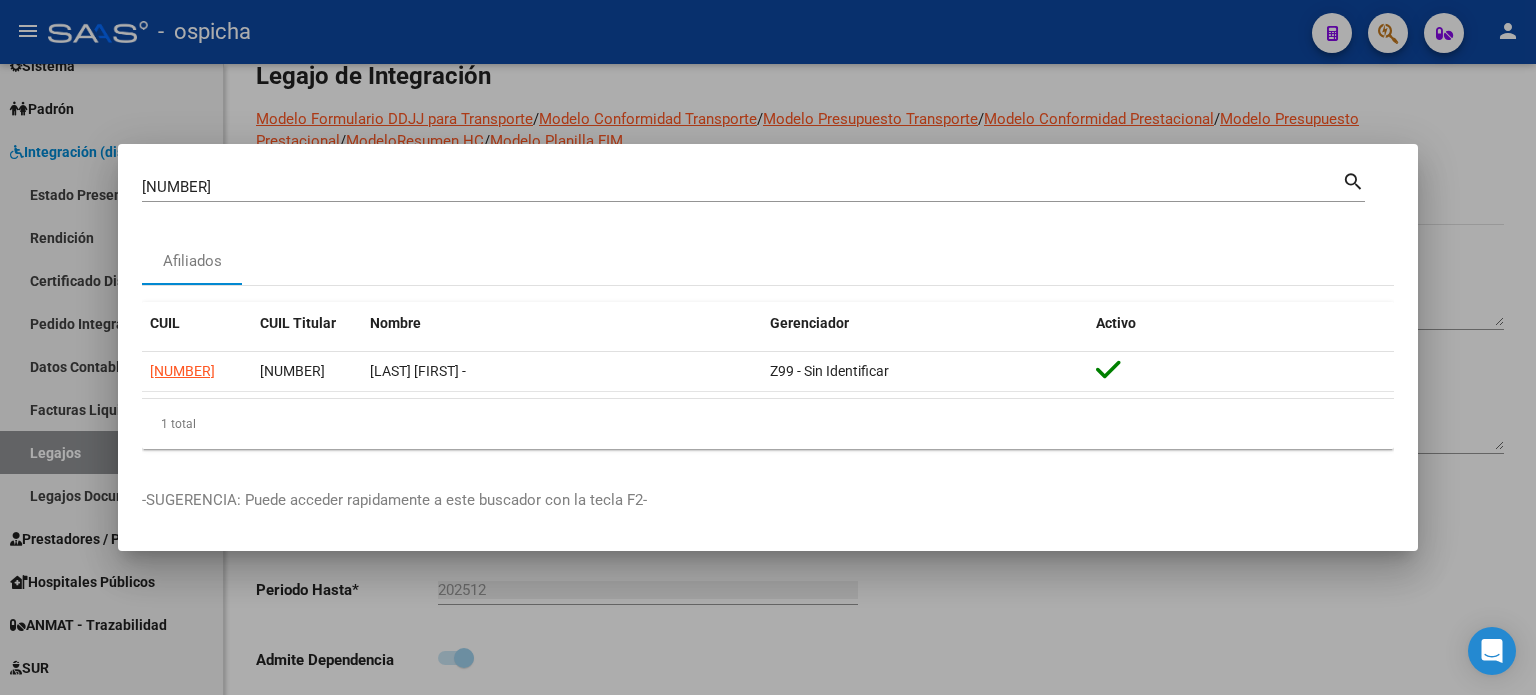 click at bounding box center [768, 347] 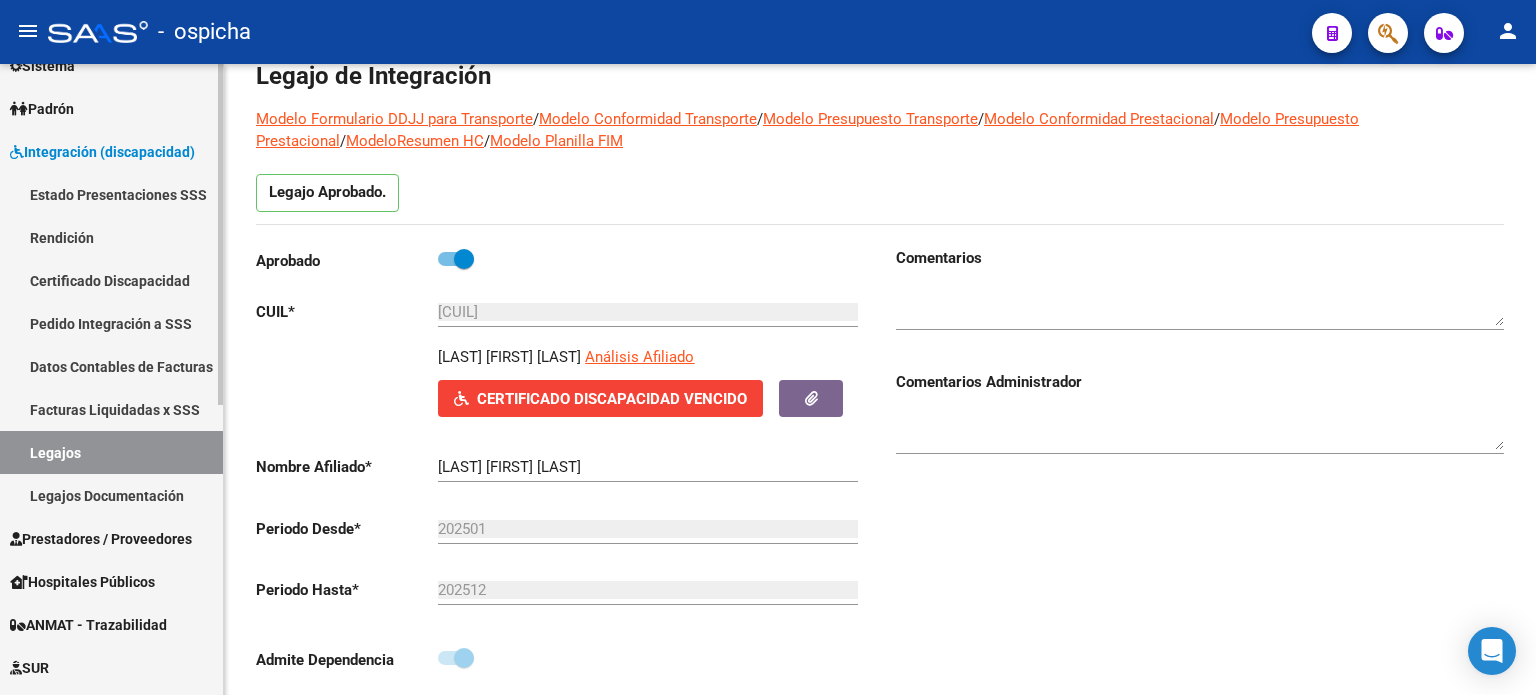 click on "Facturas Liquidadas x SSS" at bounding box center [111, 409] 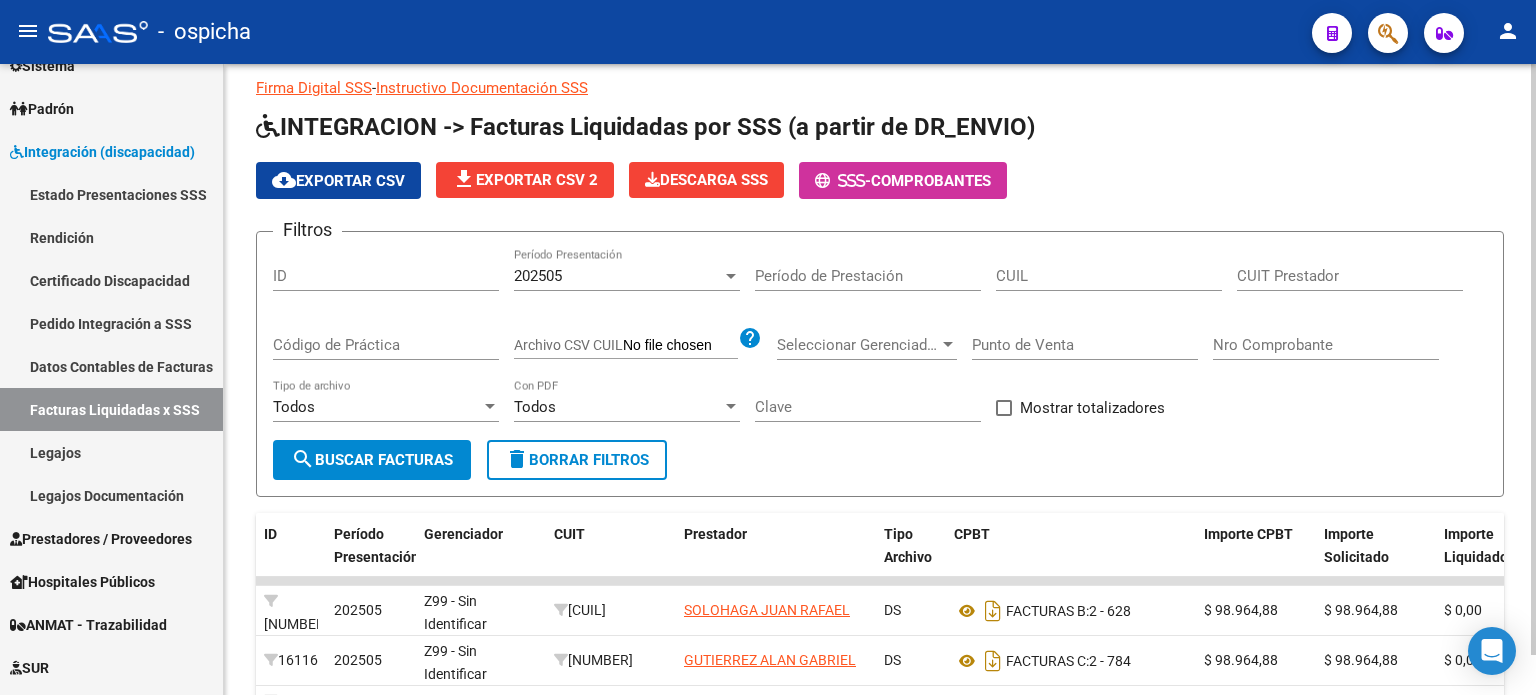scroll, scrollTop: 100, scrollLeft: 0, axis: vertical 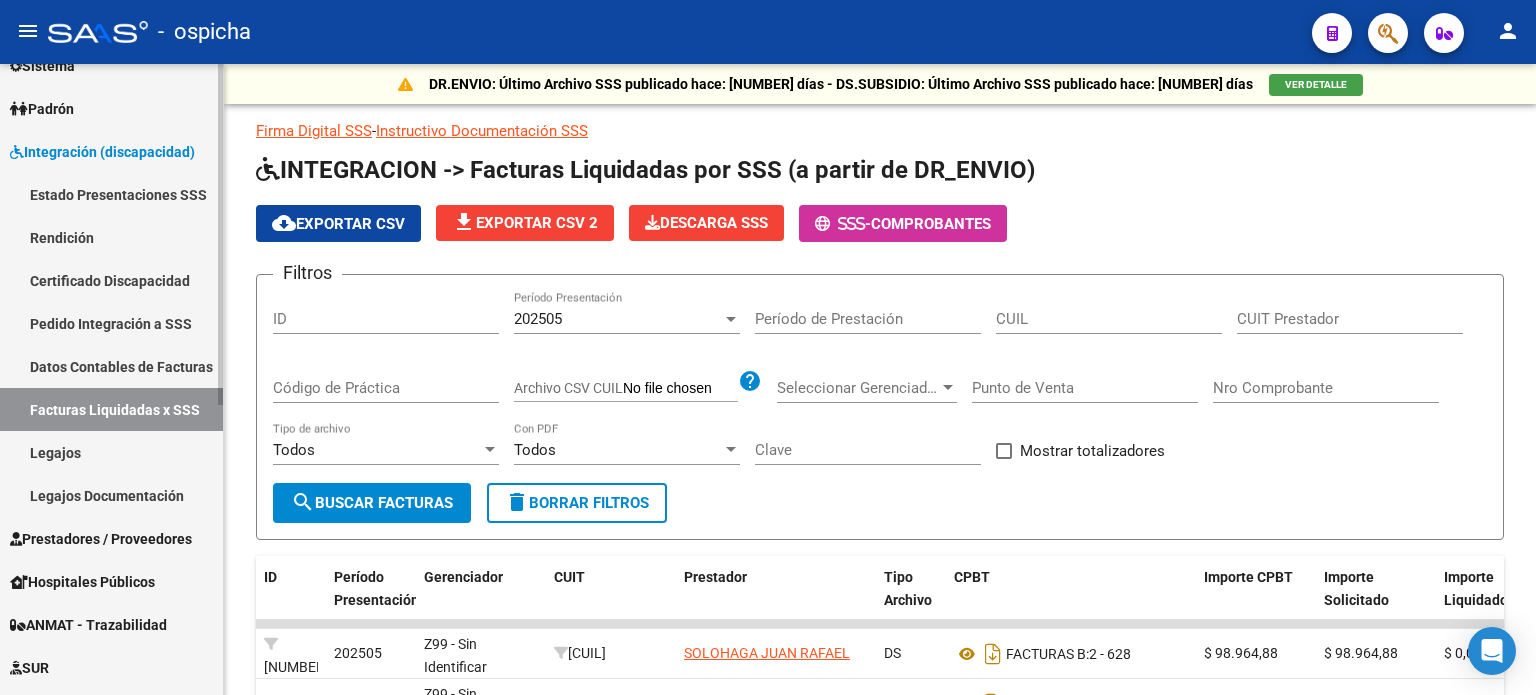 click on "Legajos" at bounding box center [111, 452] 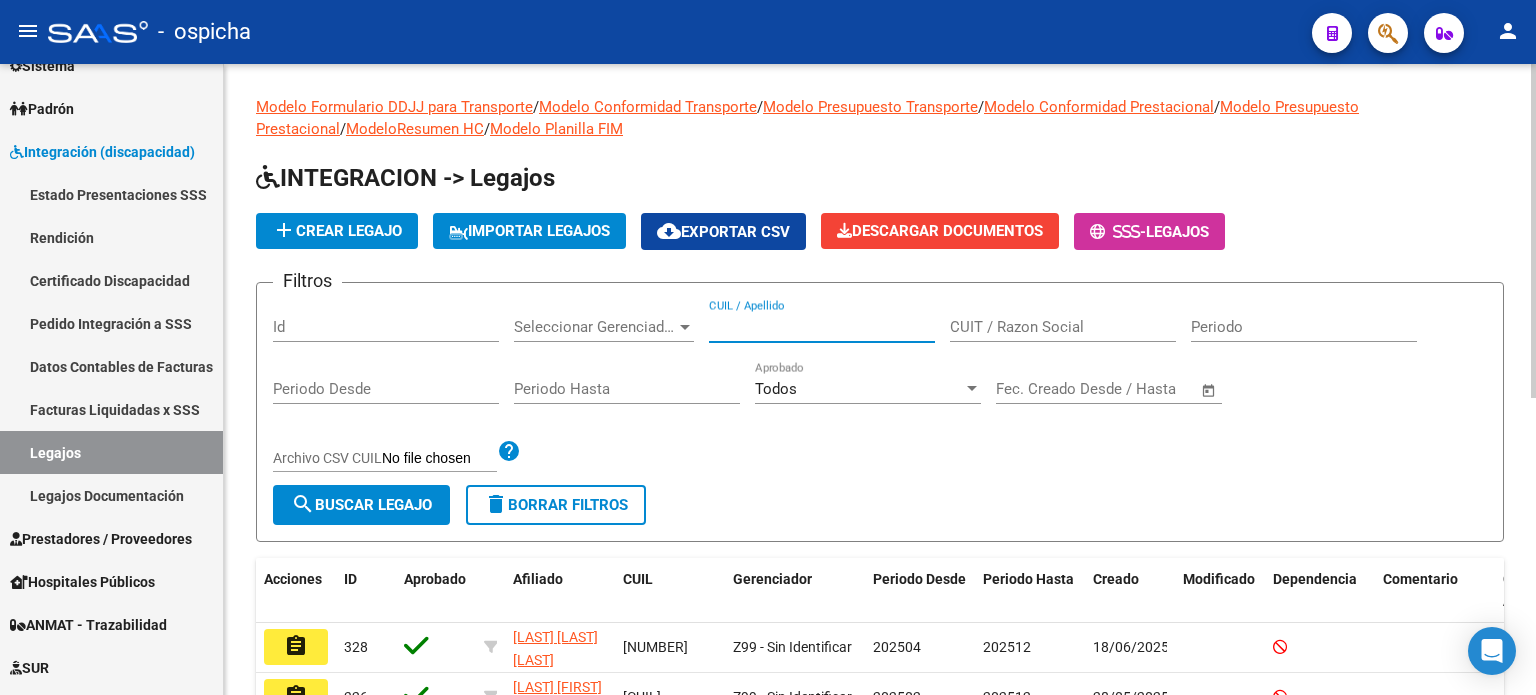 click on "CUIL / Apellido" at bounding box center (822, 327) 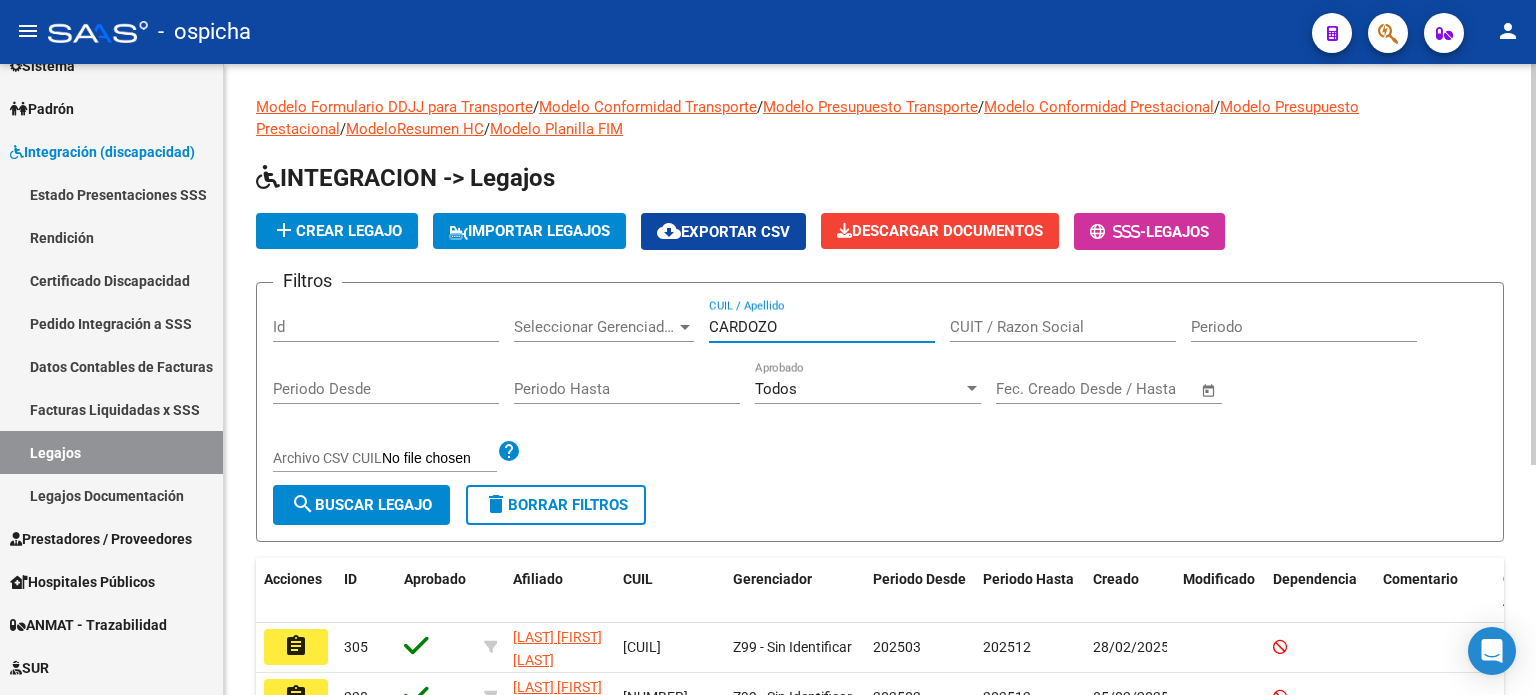 scroll, scrollTop: 300, scrollLeft: 0, axis: vertical 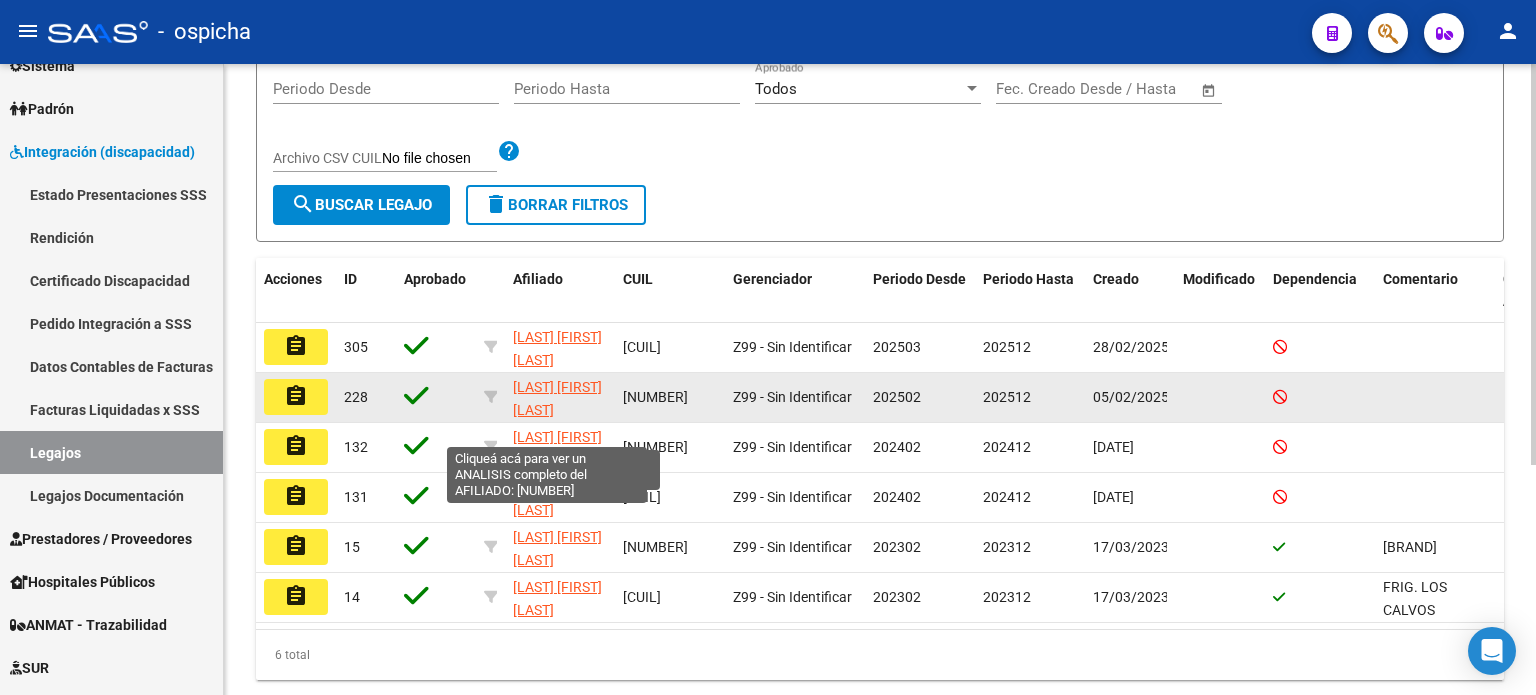 type on "CARDOZO" 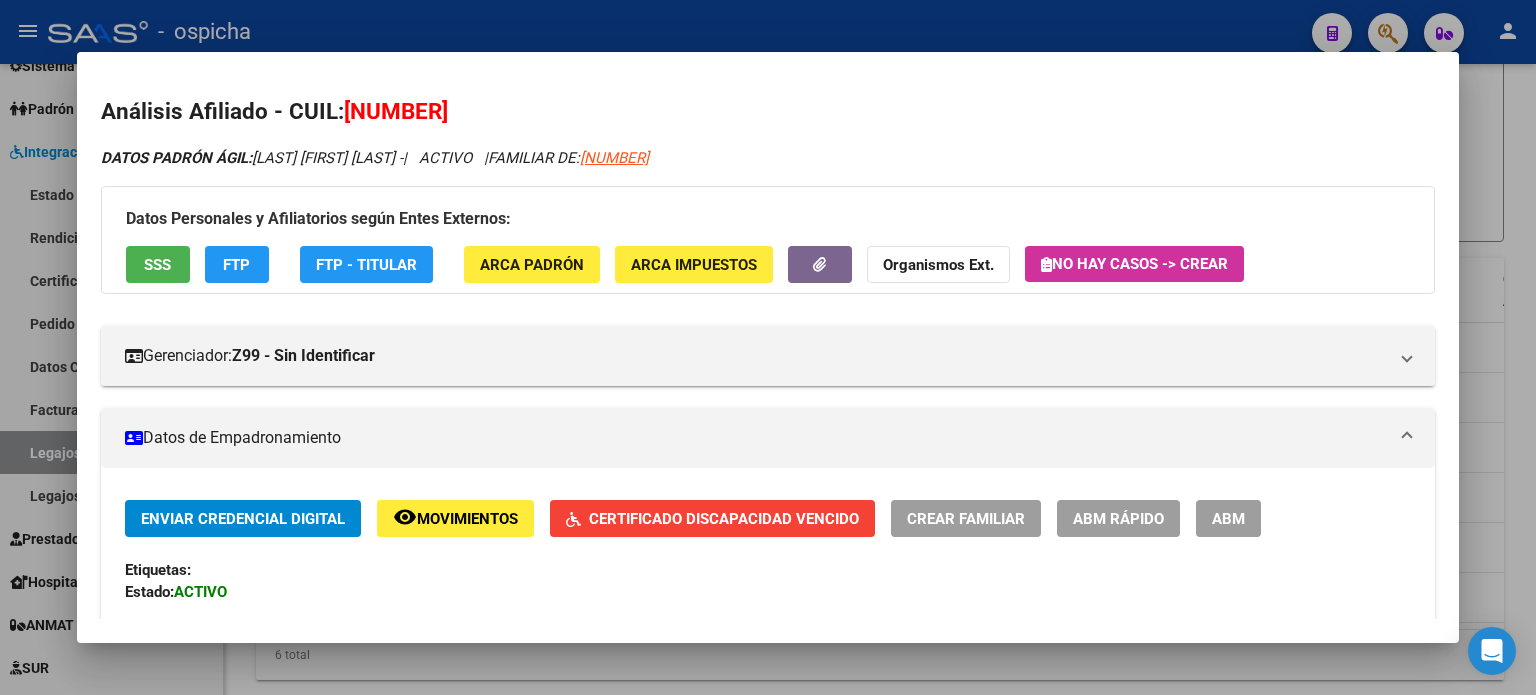 scroll, scrollTop: 400, scrollLeft: 0, axis: vertical 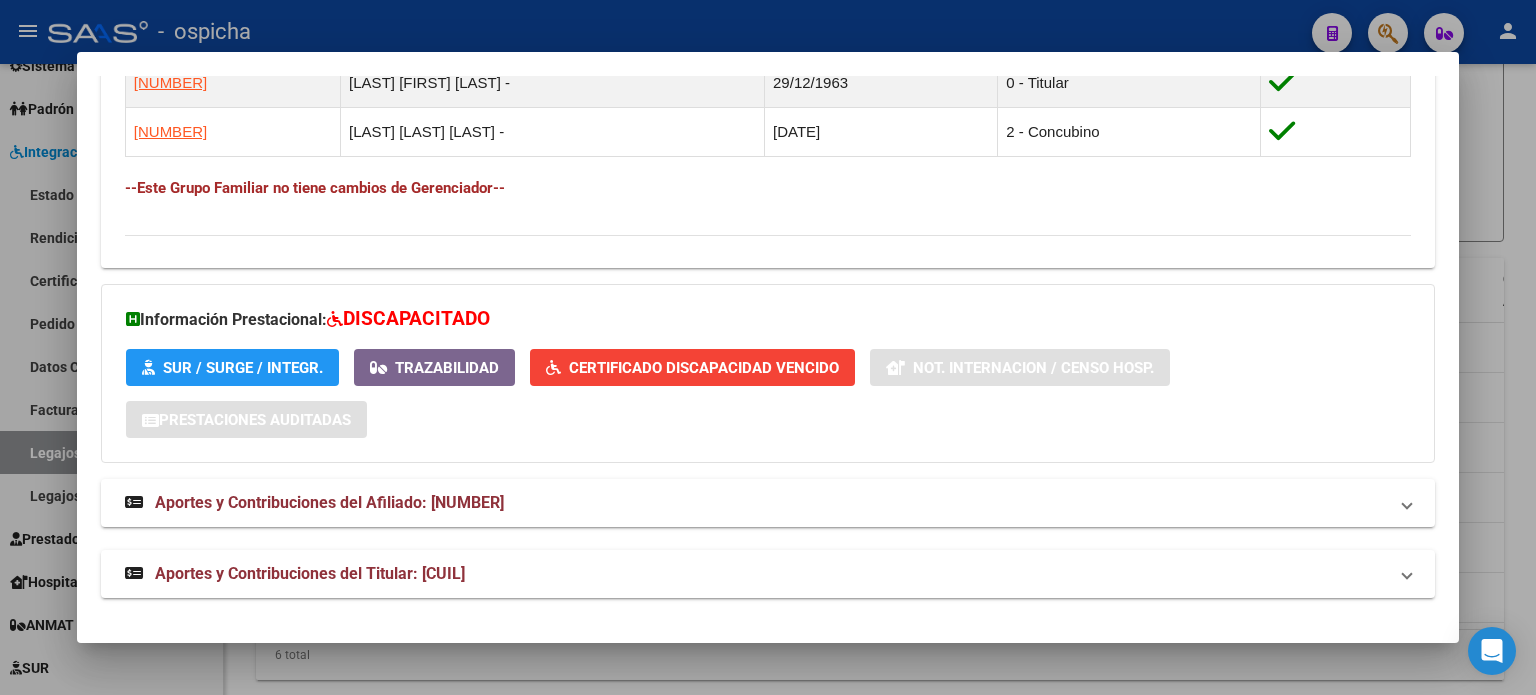 drag, startPoint x: 120, startPoint y: 168, endPoint x: 1376, endPoint y: 213, distance: 1256.8059 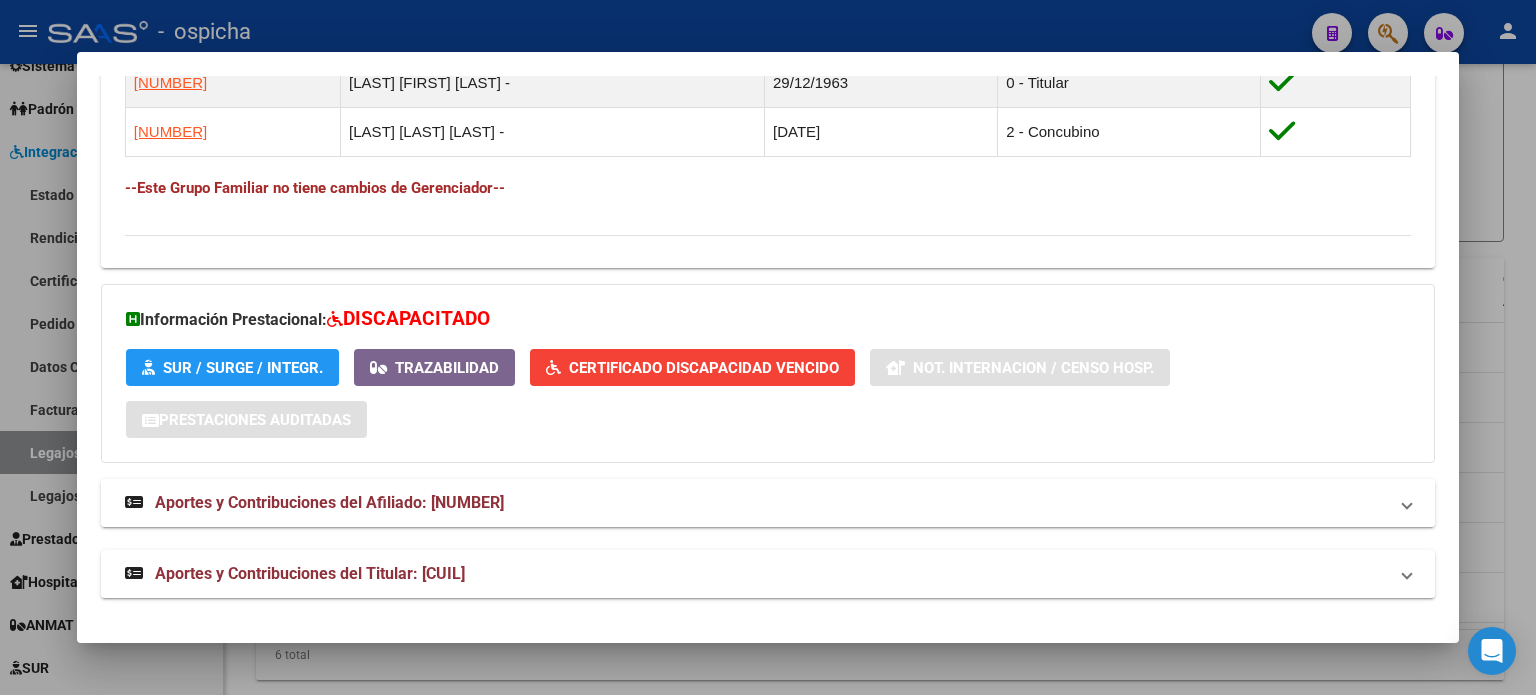 click on "Aportes y Contribuciones del Afiliado: [NUMBER]" at bounding box center (768, 503) 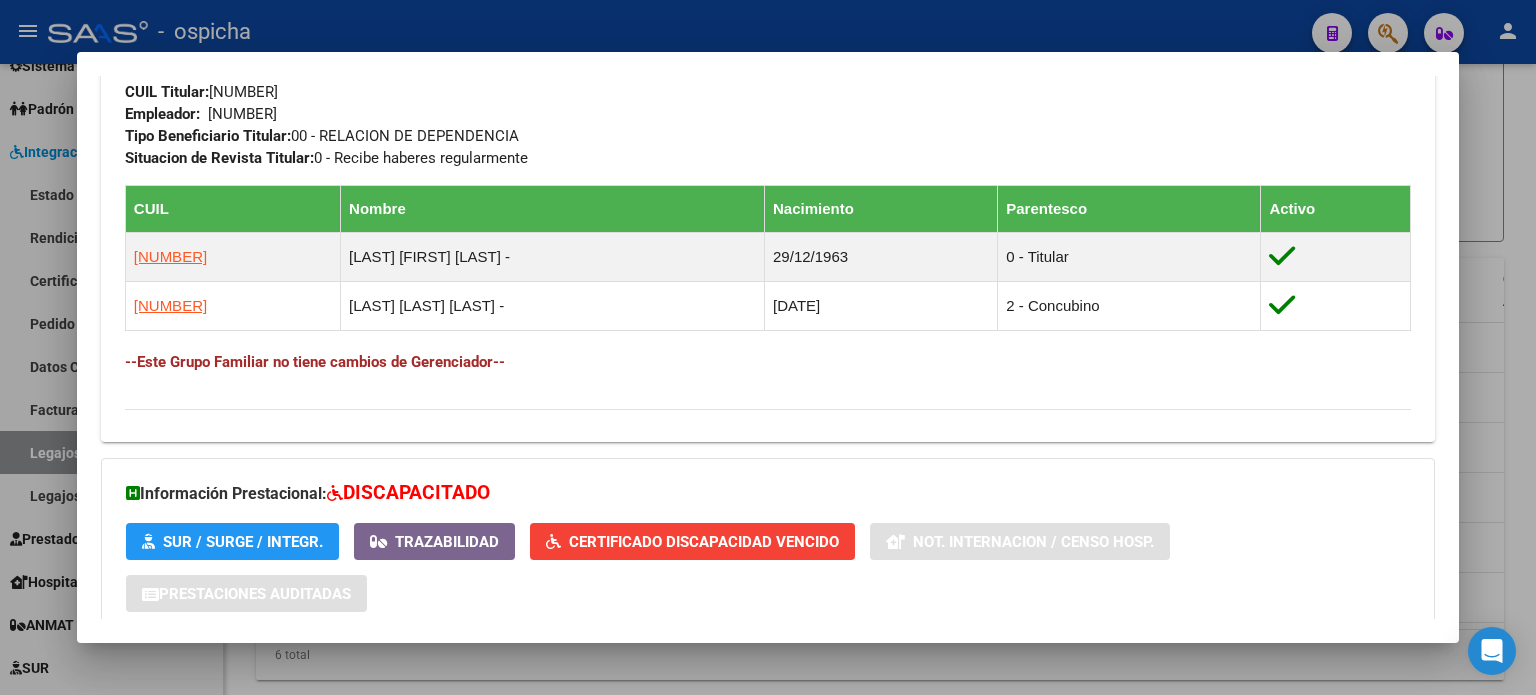 scroll, scrollTop: 858, scrollLeft: 0, axis: vertical 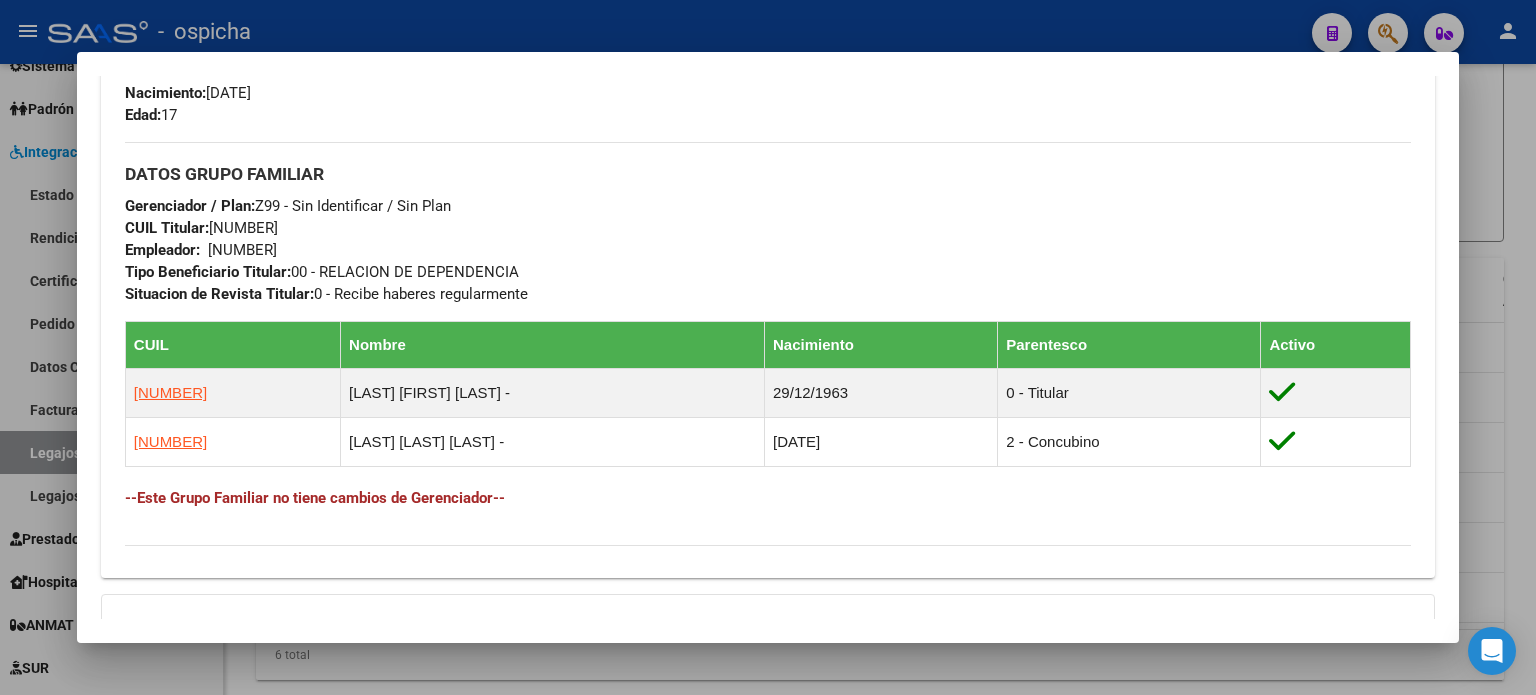 drag, startPoint x: 131, startPoint y: 83, endPoint x: 705, endPoint y: 379, distance: 645.8266 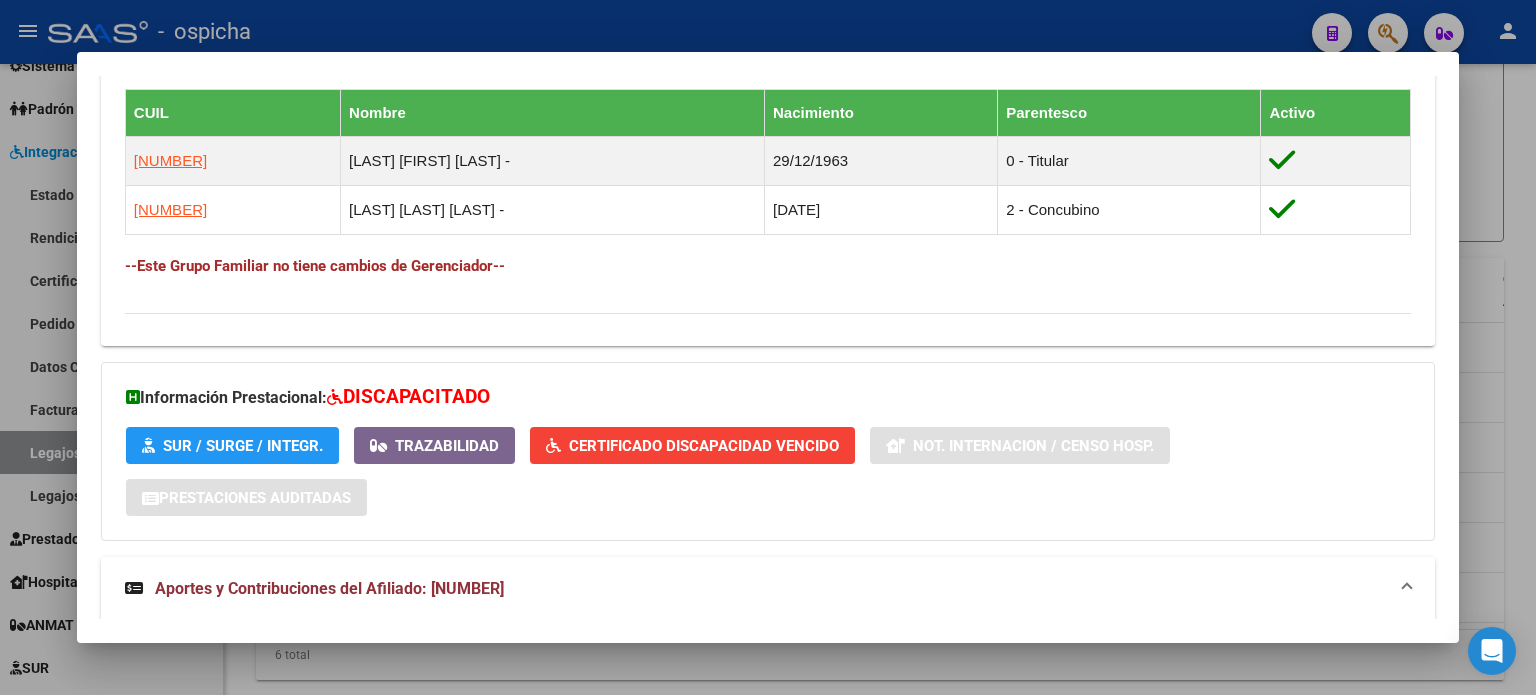 scroll, scrollTop: 1069, scrollLeft: 0, axis: vertical 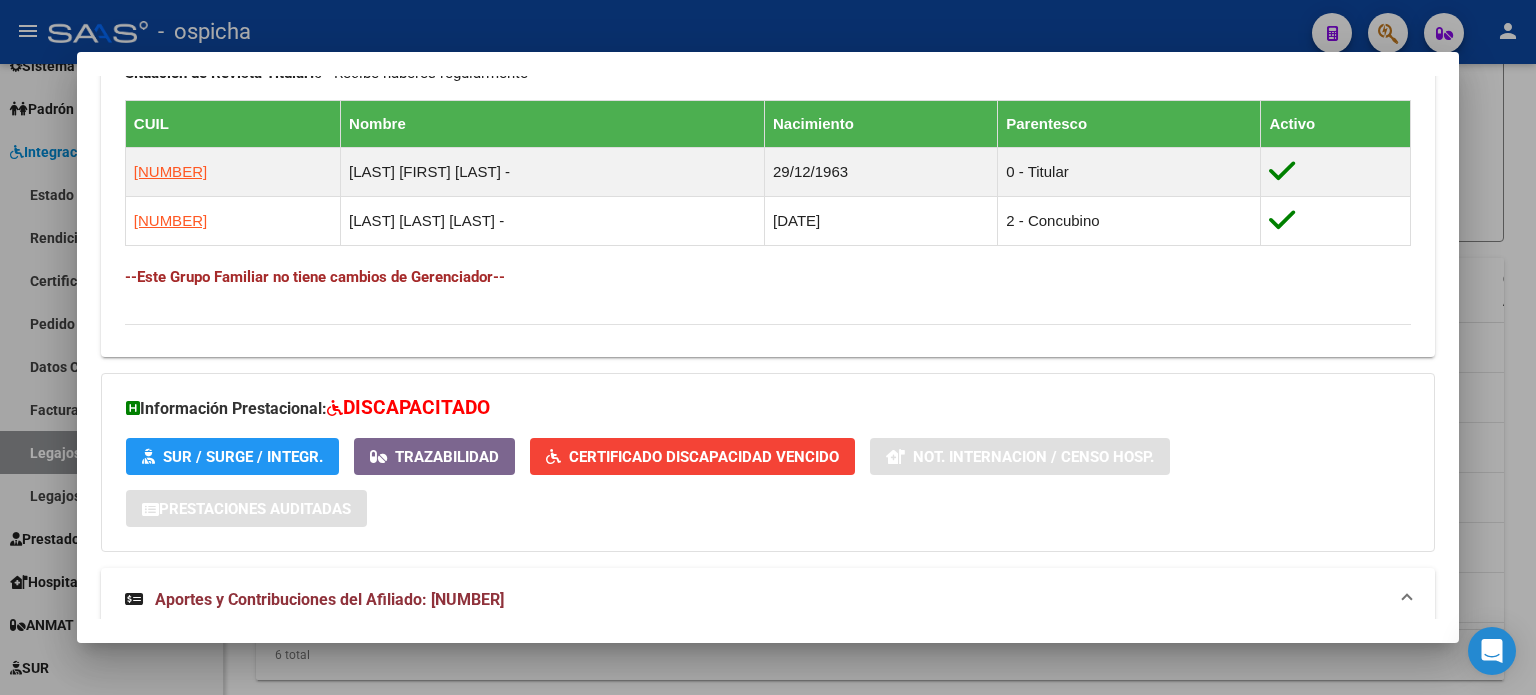 drag, startPoint x: 119, startPoint y: 323, endPoint x: 1129, endPoint y: 254, distance: 1012.3542 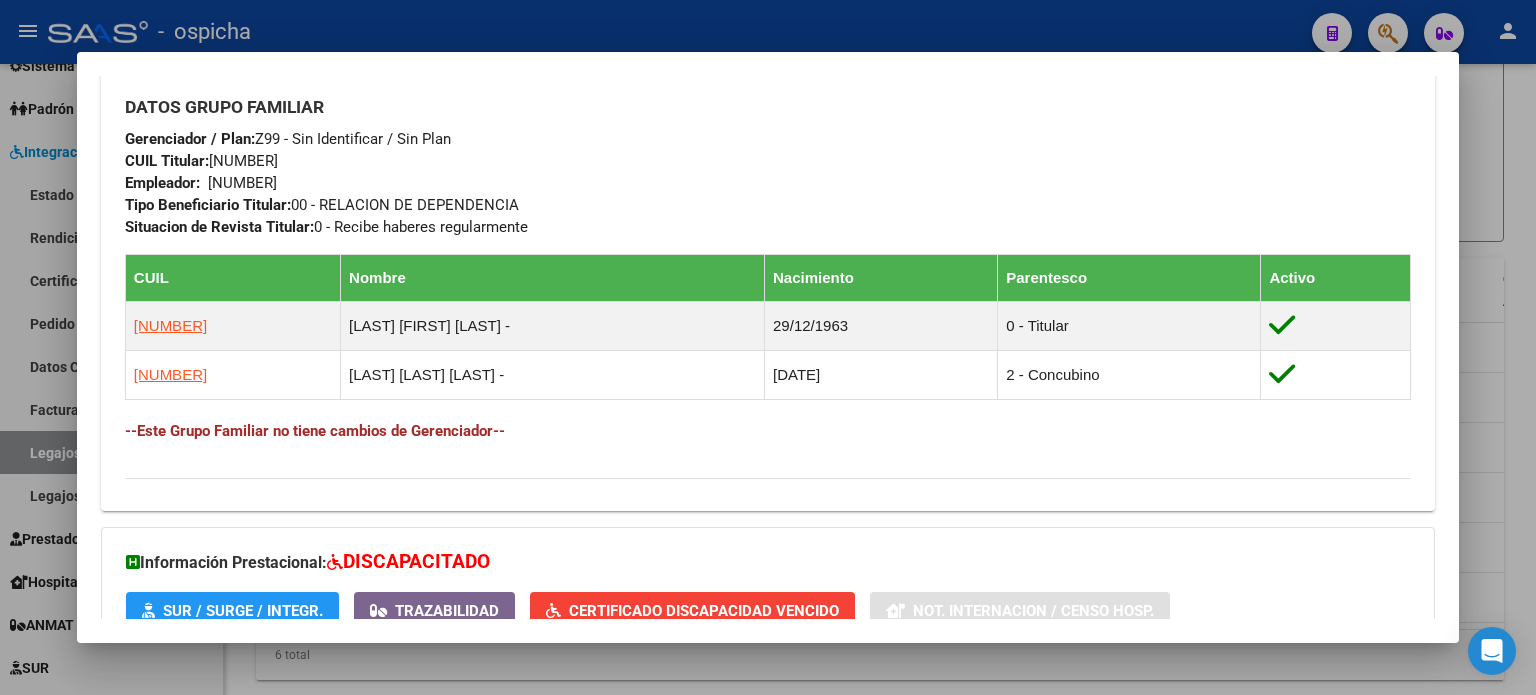 scroll, scrollTop: 0, scrollLeft: 0, axis: both 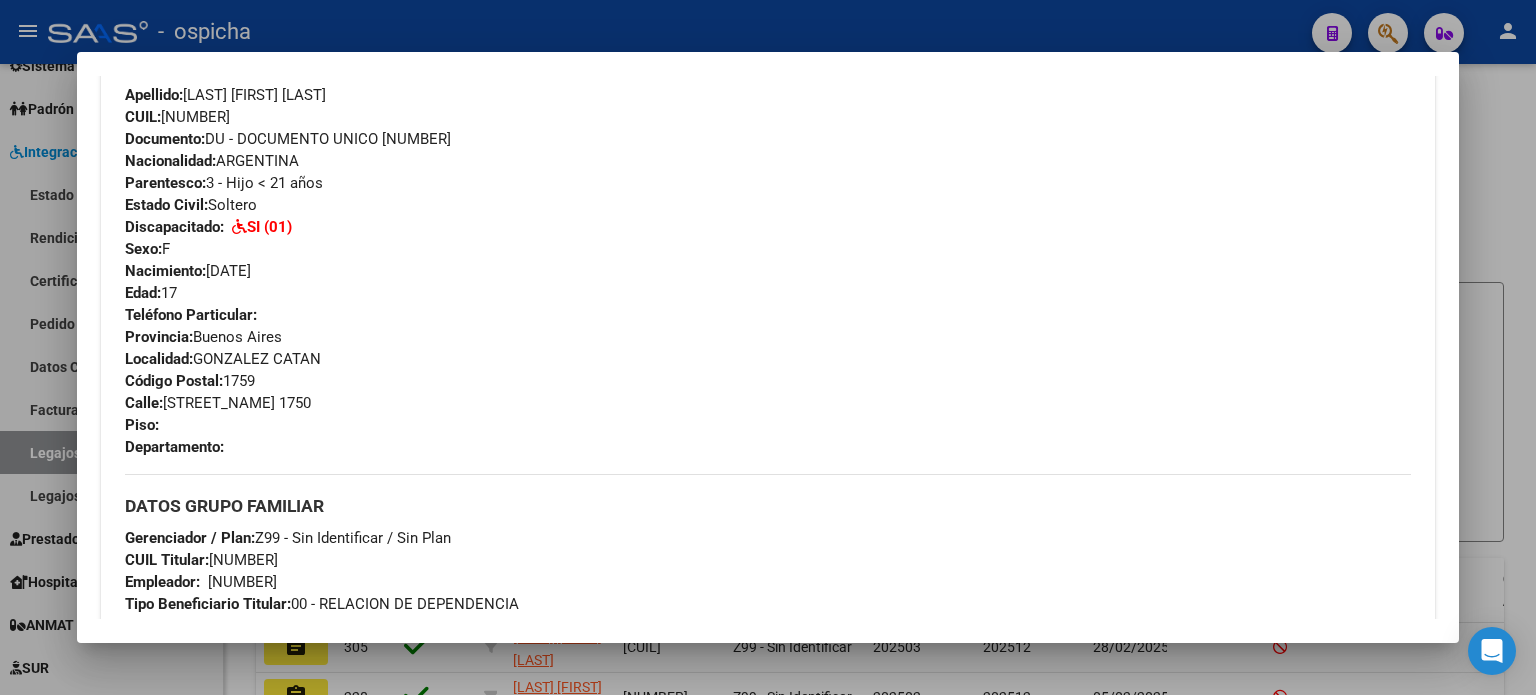 click on "Apellido: [LAST] [FIRST] [LAST] CUIL: [NUMBER] Documento: DU - DOCUMENTO UNICO [NUMBER] Nacionalidad: ARGENTINA Parentesco: 3 - Hijo < 21 años Estado Civil: Soltero Discapacitado: SI (01) Sexo: F Nacimiento: 15/01/2008 Edad: 17" at bounding box center (768, 194) 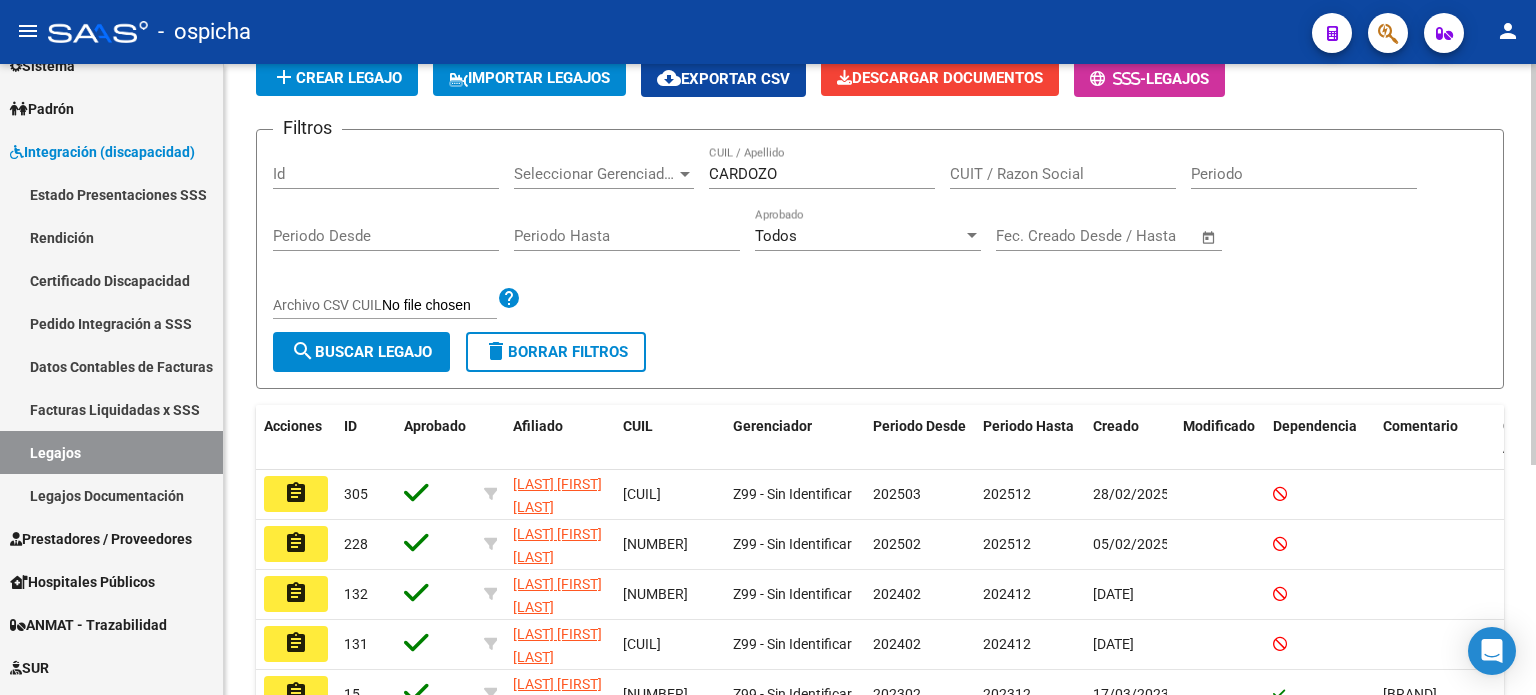scroll, scrollTop: 300, scrollLeft: 0, axis: vertical 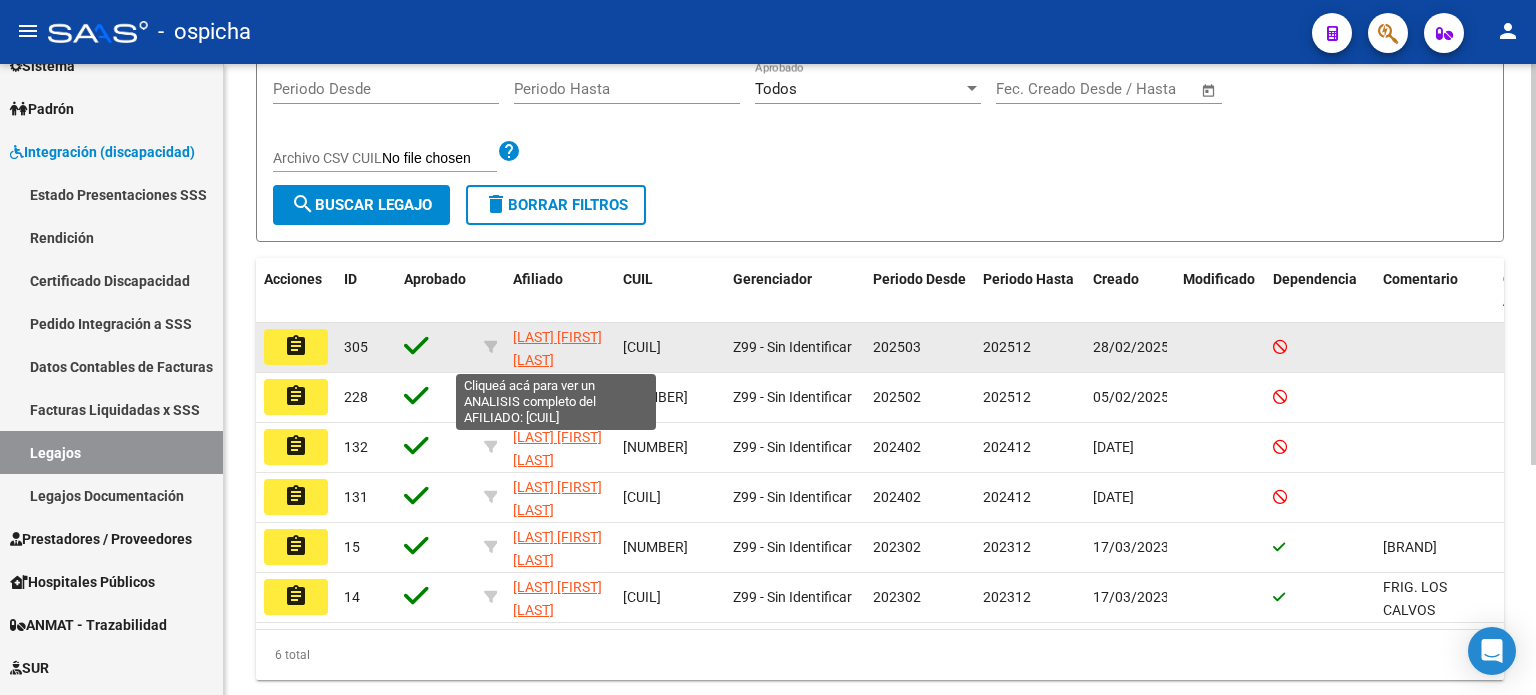 click on "[LAST] [FIRST] [LAST]" 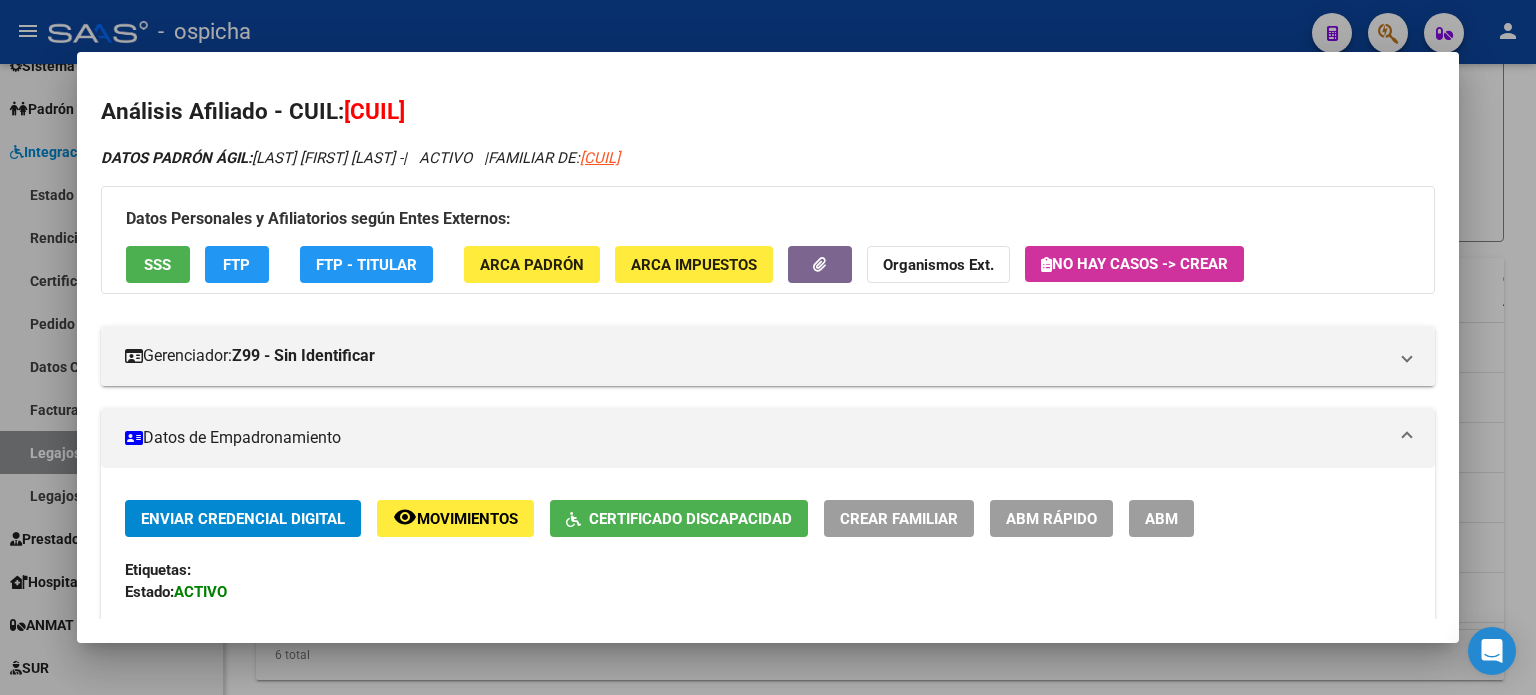 scroll, scrollTop: 300, scrollLeft: 0, axis: vertical 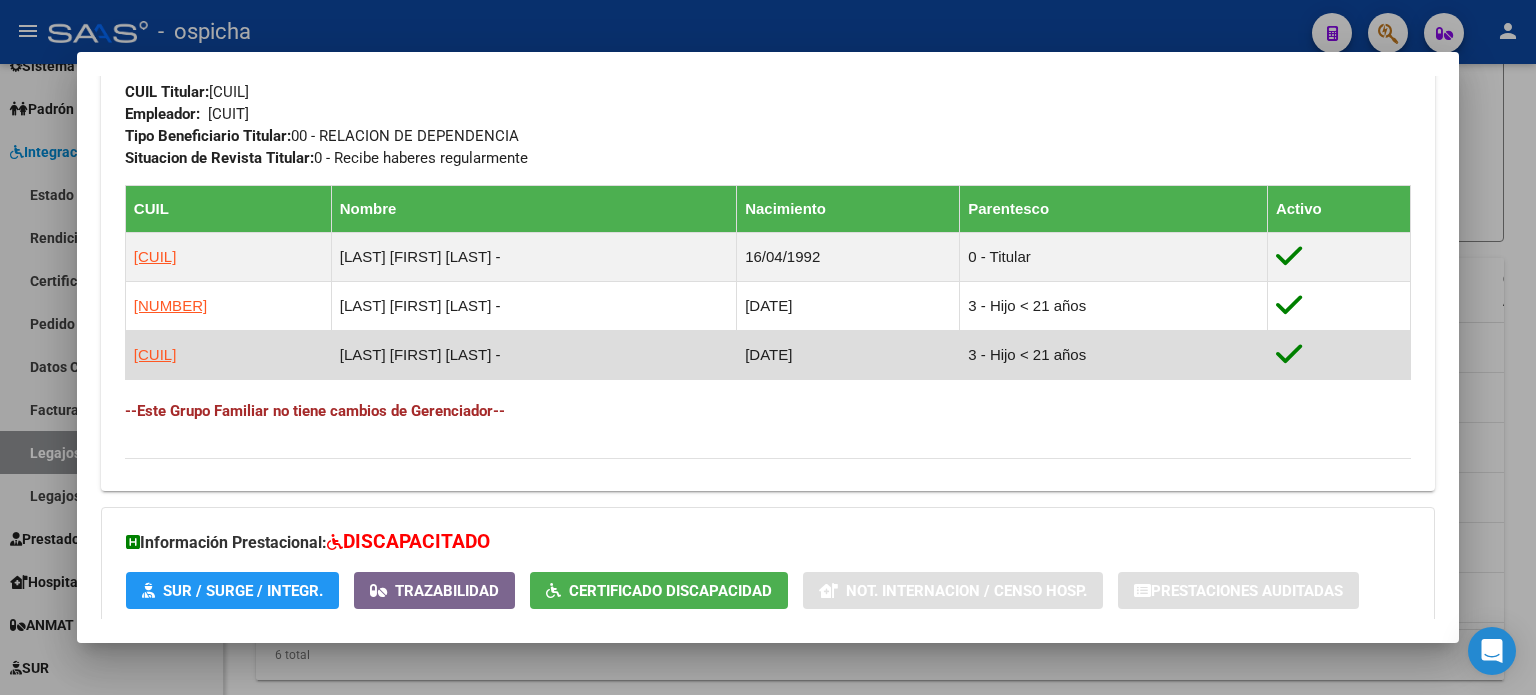 drag, startPoint x: 120, startPoint y: 260, endPoint x: 1385, endPoint y: 365, distance: 1269.3502 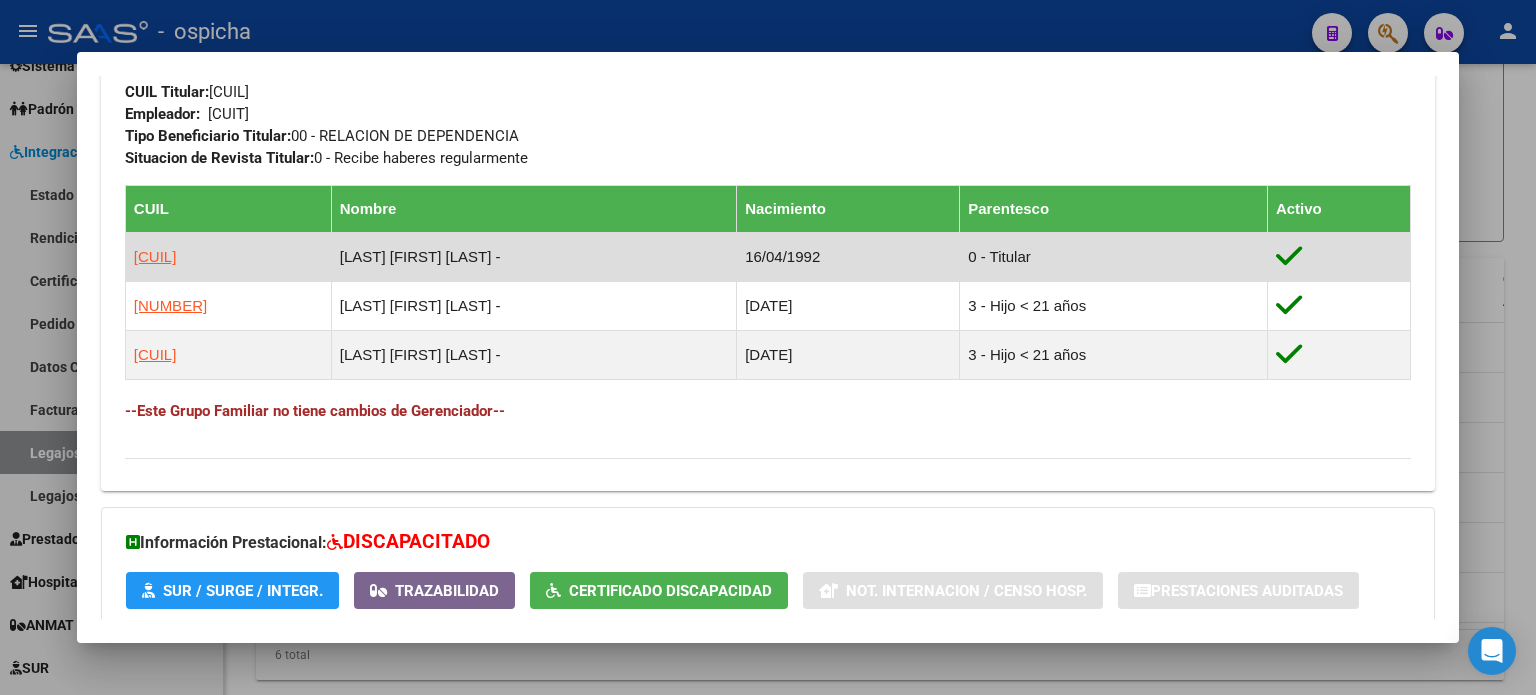 copy on "Loremipsu: Dolors: AMETCO Adipis Elit Seddoe:  63/87/1959 Temporinci UTLAB:  Etdolorem Aliqua Enimadmi VEN qu 9425-14-27 56:07:02 NOSTR EXE ULLAMCOL Nisialiq:   EXEACOM CONS DUISAU            IRUR:  87084003758 Inreprehe:  VO - VELITESSE CILLU 11410047  Fugiatnullap:  EXCEPTEUR Sintoccaec:  8 - Cupi < 27 nonp Suntcu Quiof:  Deserun Mollitanimide:     LA (70) Pers:  U Omnisisten:  59/20/3280 Erro:  0  Voluptat Accusantiu:  0376697135           Doloremqu:  Laudan Totam Remaperia:  EAQUE IP QUAEAB      Illoin Verita:  0959 Quasi:  ARCHITECT            3919  Beat:        Vitaedictaex:       NEMOE IPSAM QUIAVOLU Aspernatura / Odit:  F92 - Con Magnidolore / Eos Rati SEQU Nesciun:  22190844763  Nequeporr:    62545324522 Quis Doloremadipi Numquam:   65 - EIUSMODI TE INCIDUNTMAG  Quaeratet mi Solutan Eligend:  4 - Optioc nihilim quoplaceatfa  POSS Assume Repellendu Temporibus Autemq 43182405327 OFFICII DEBITI RERUMN          -  82/88/9993  1 - Saepeev 09162808178 VOLUPTA REPUD RECUSAND         -  19/38/7677  1 - It..." 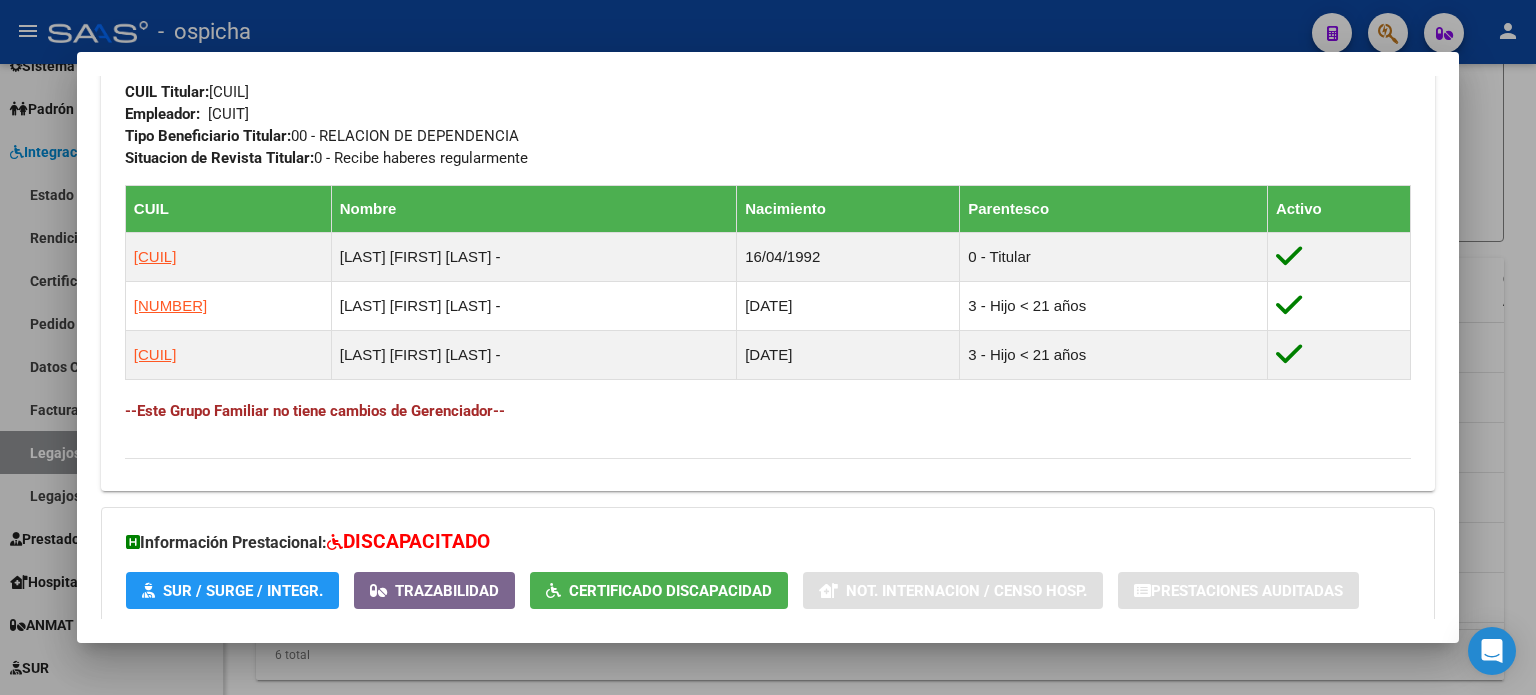 click on "Enviar Credencial Digital remove_red_eye Movimientos Certificado Discapacidad Crear Familiar ABM Rápido ABM Etiquetas: Estado: ACTIVO Última Alta Formal: 10/09/2019 Comentario ADMIN: Migración Padrón Completo SSS el 2023-01-12 12:32:12 DATOS DEL AFILIADO Apellido: [LAST] [FIRST] [LAST] CUIL: [NUMBER] Documento: DU - DOCUMENTO UNICO [NUMBER] Nacionalidad: ARGENTINA Parentesco: 3 - Hijo < 21 años Estado Civil: Soltero Discapacitado: SI (01) Sexo: M Nacimiento: 03/09/2018 Edad: 6 Teléfono Particular: [PHONE] Provincia: [STATE] Localidad: [CITY] Código Postal: 1832 Calle: BARILOCHE 2538 Piso: Departamento: DATOS GRUPO FAMILIAR Gerenciador / Plan: Z99 - Sin Identificar / Sin Plan CUIL Titular: [NUMBER] Empleador: 30502169161 Tipo Beneficiario Titular: 00 - RELACION DE DEPENDENCIA Situacion de Revista Titular: 0 - Recibe haberes regularmente CUIL Nombre Nacimiento Parentesco Activo [NUMBER]" at bounding box center [768, -90] 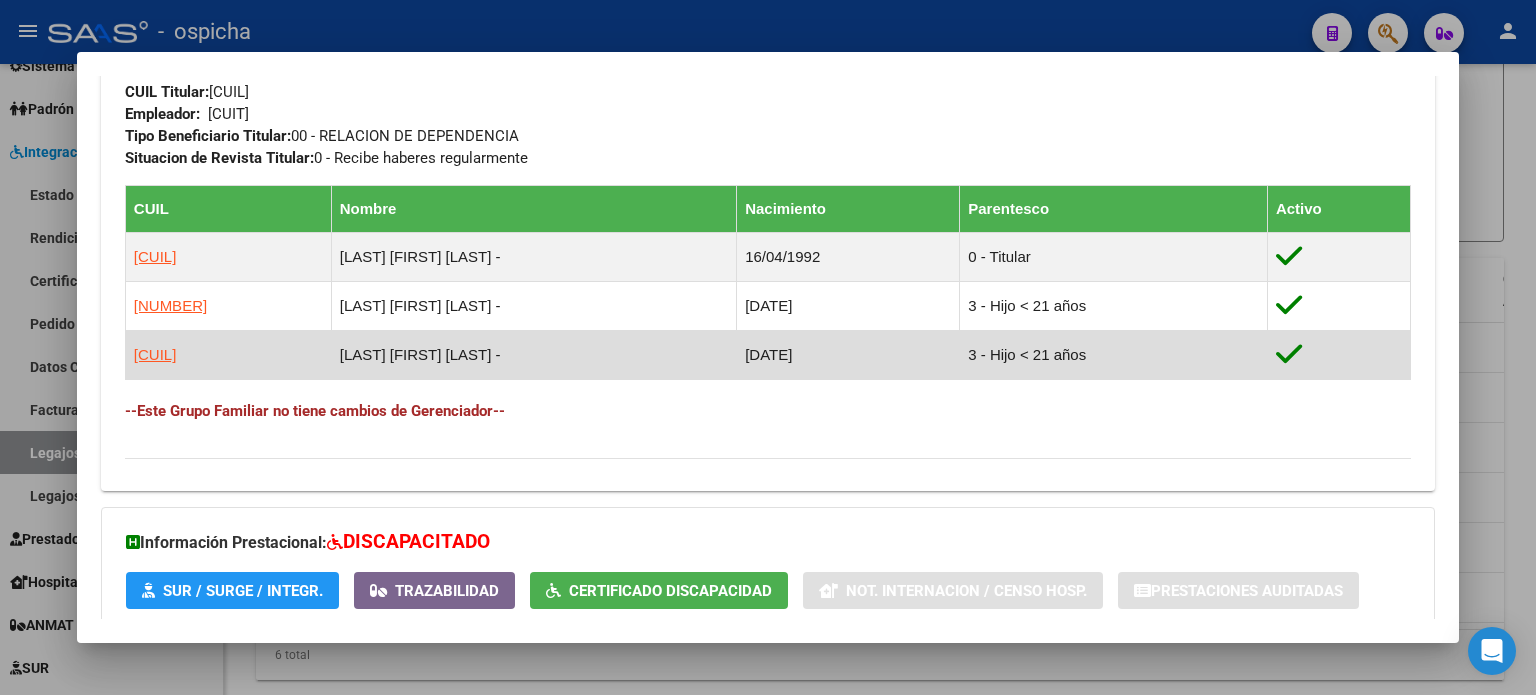 scroll, scrollTop: 438, scrollLeft: 0, axis: vertical 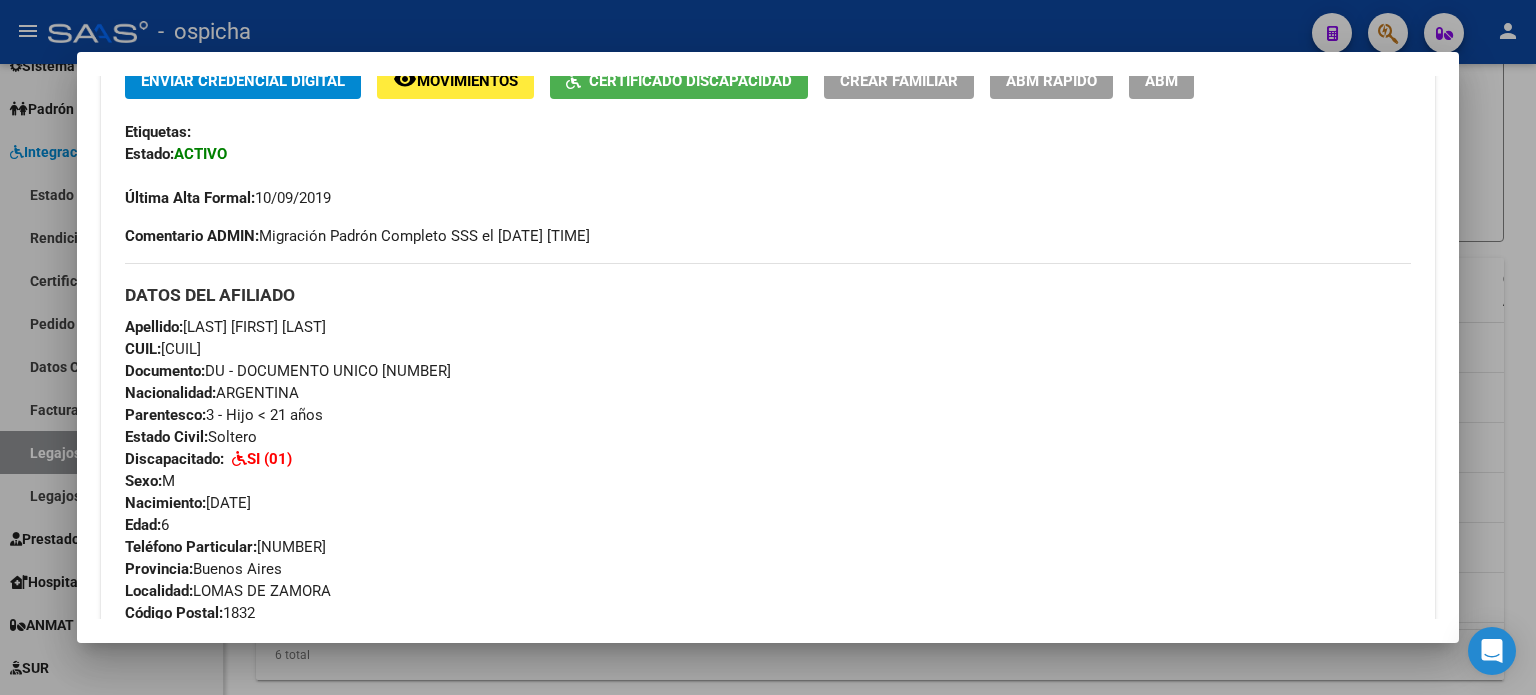 click at bounding box center [768, 347] 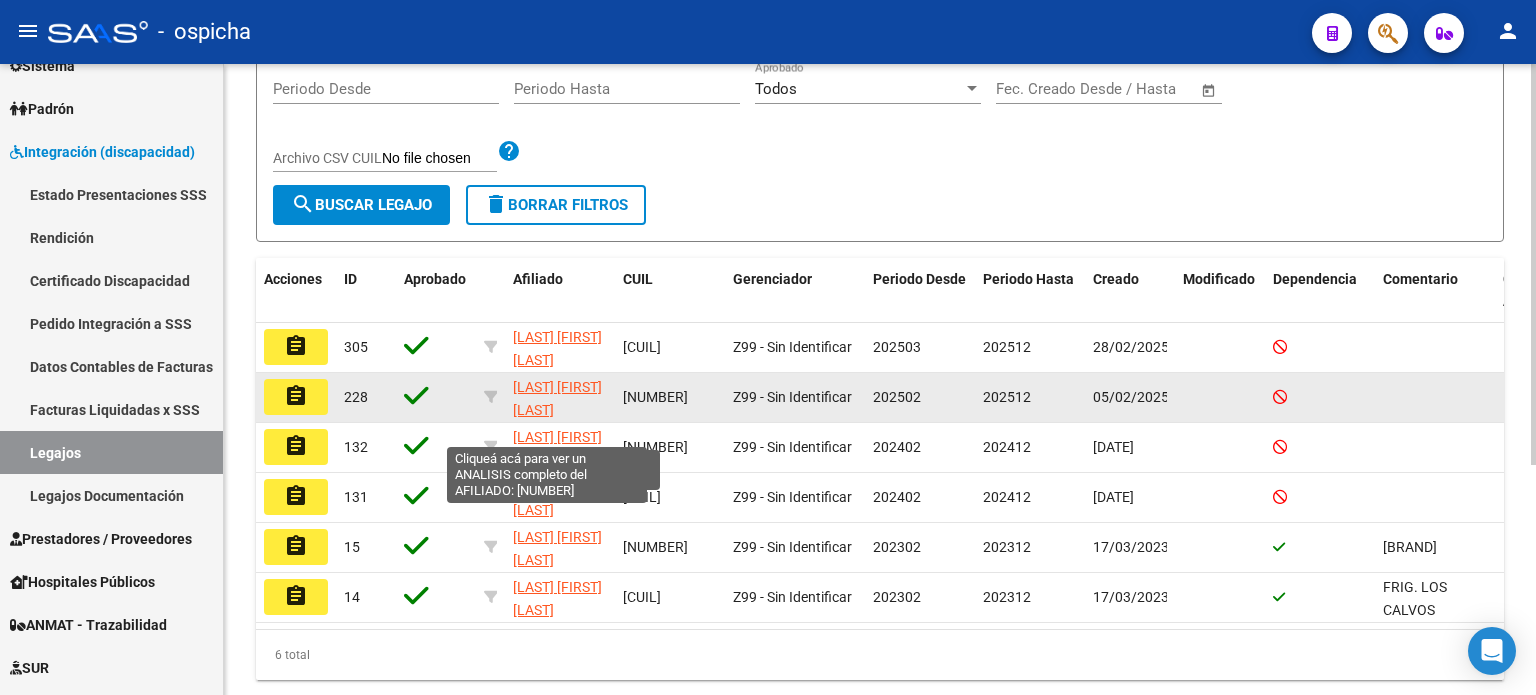 click on "[LAST] [FIRST] [LAST]" 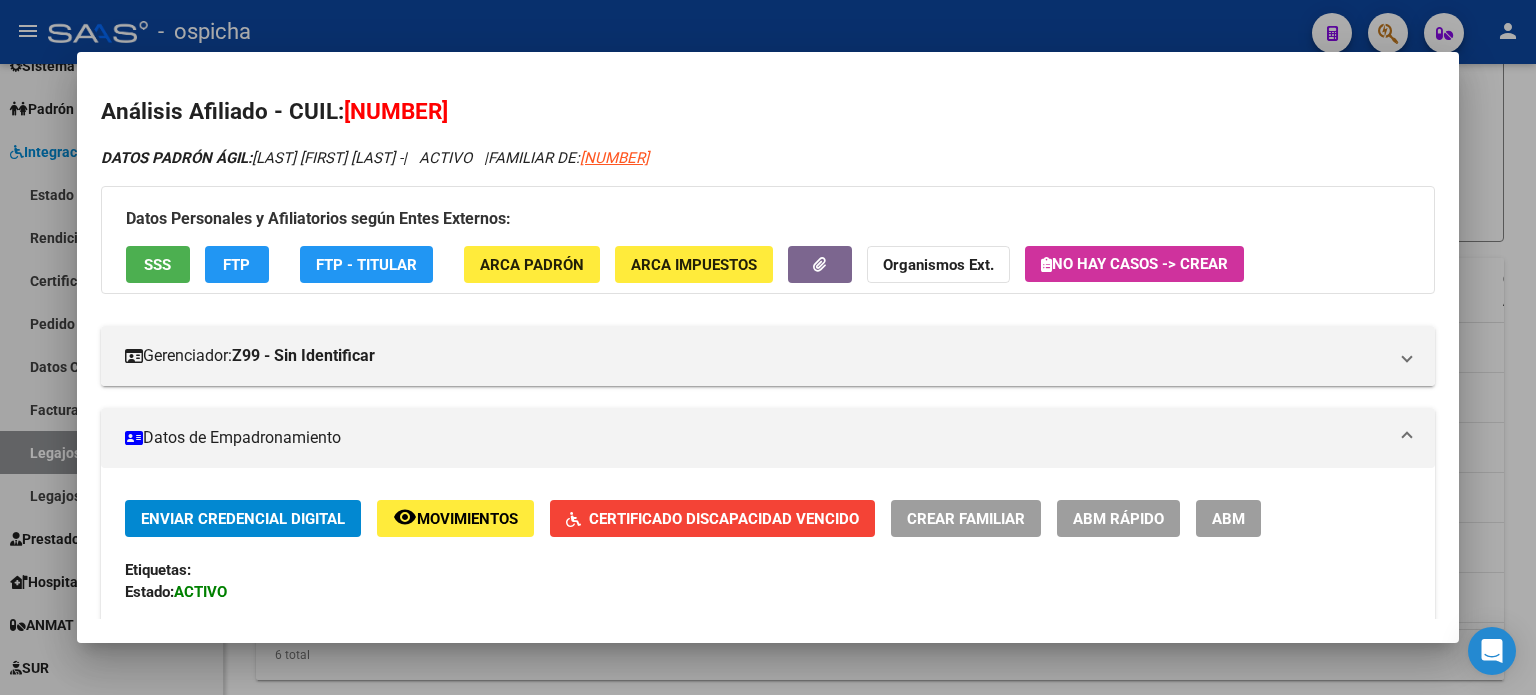 click at bounding box center [768, 347] 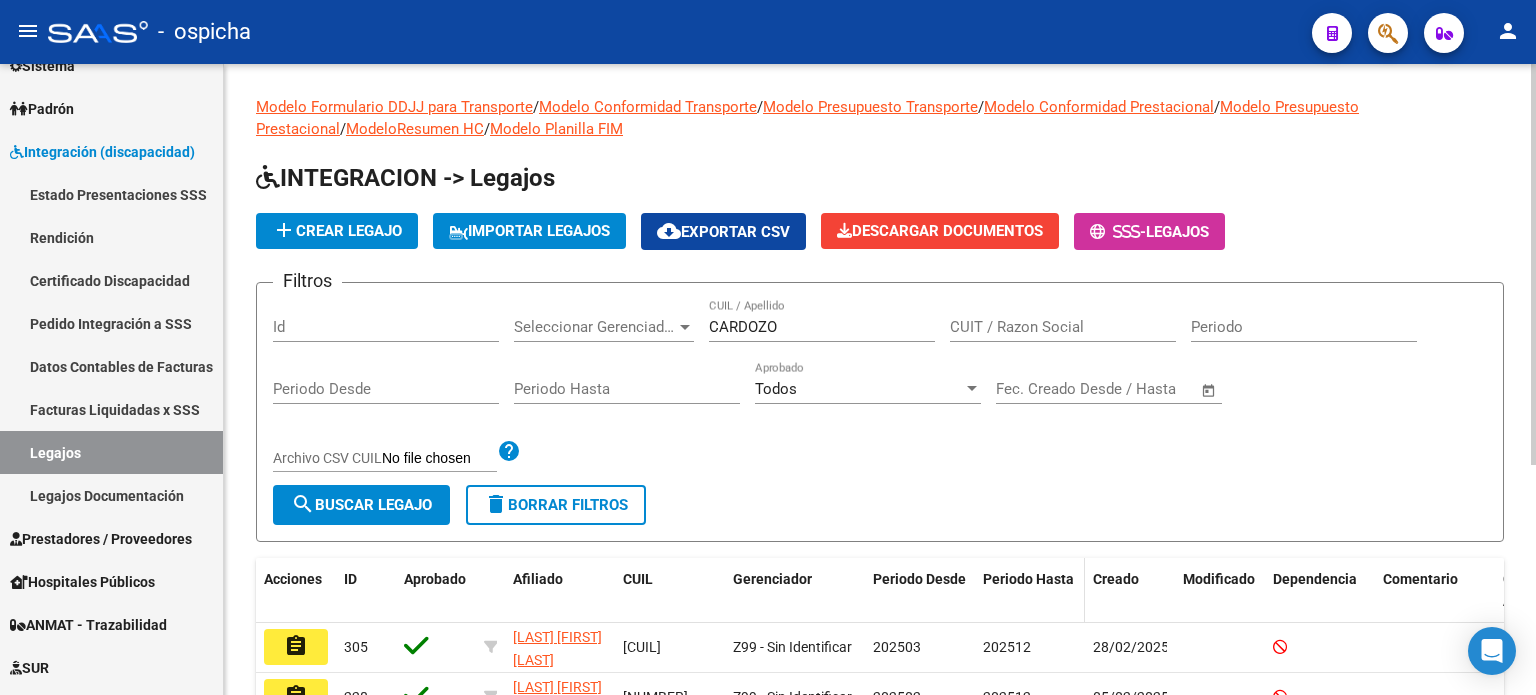 scroll, scrollTop: 361, scrollLeft: 0, axis: vertical 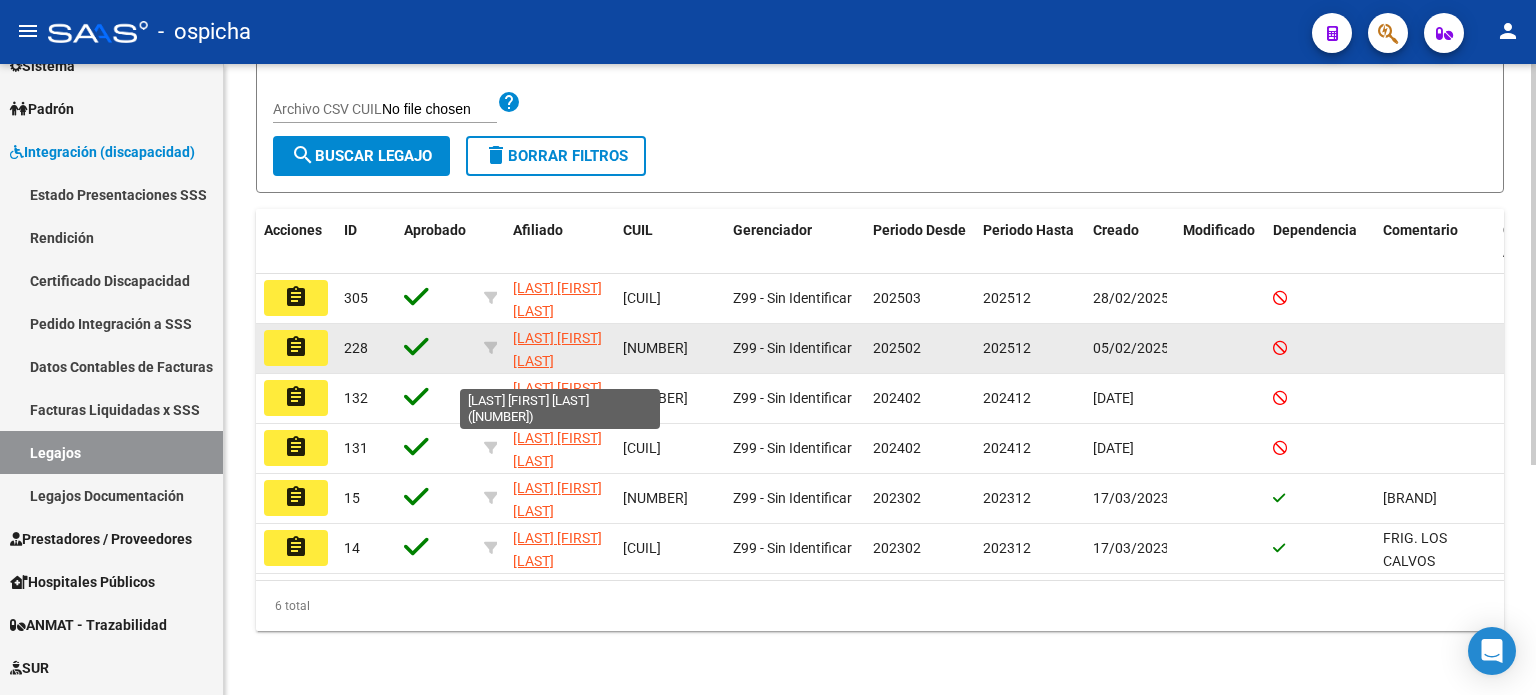 click on "[LAST] [FIRST] [LAST]" 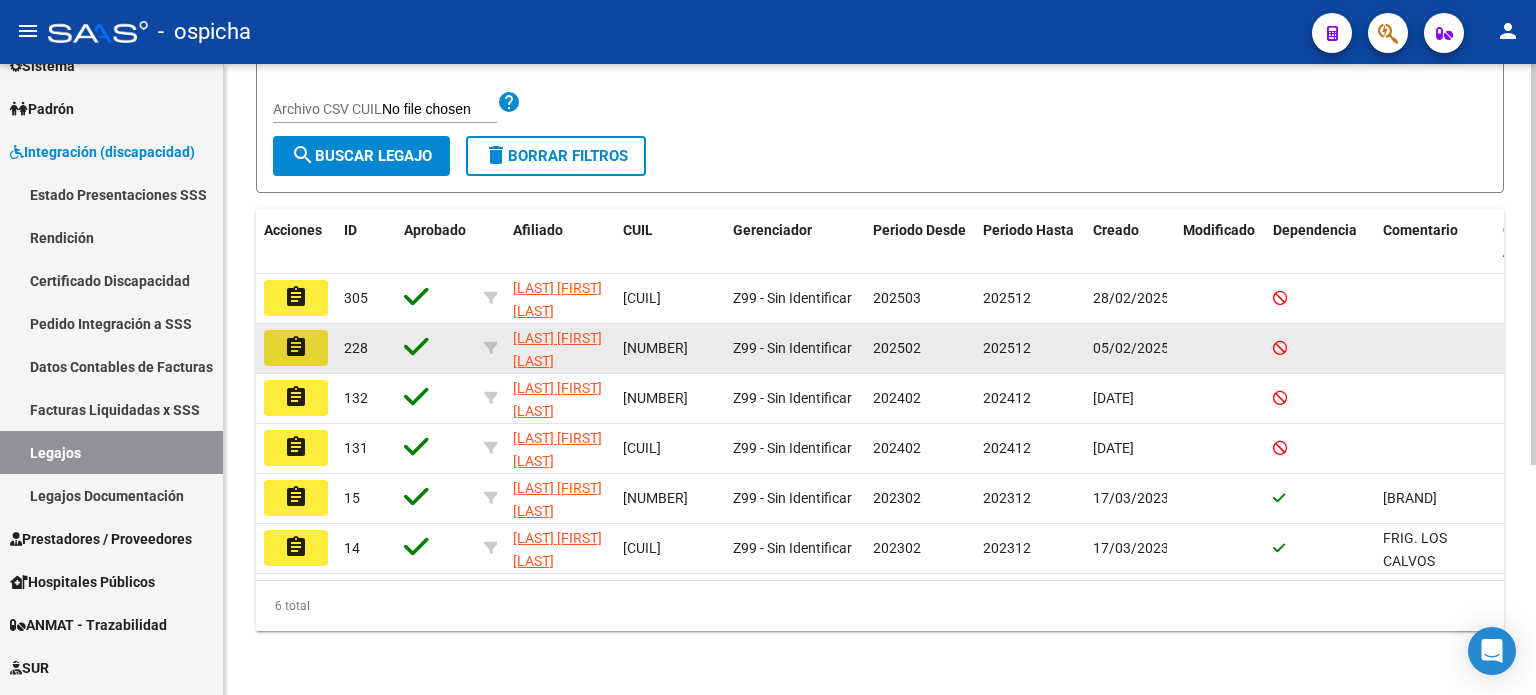 click on "assignment" 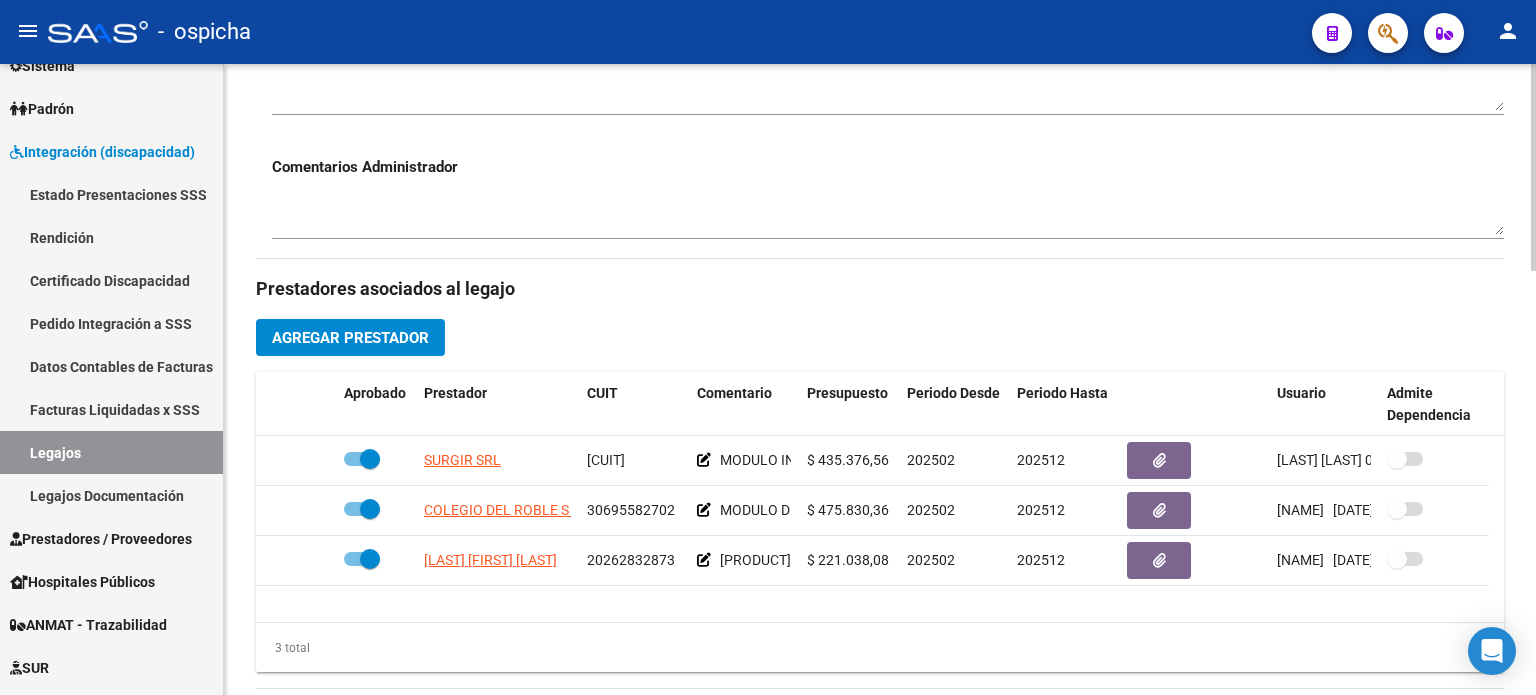 scroll, scrollTop: 800, scrollLeft: 0, axis: vertical 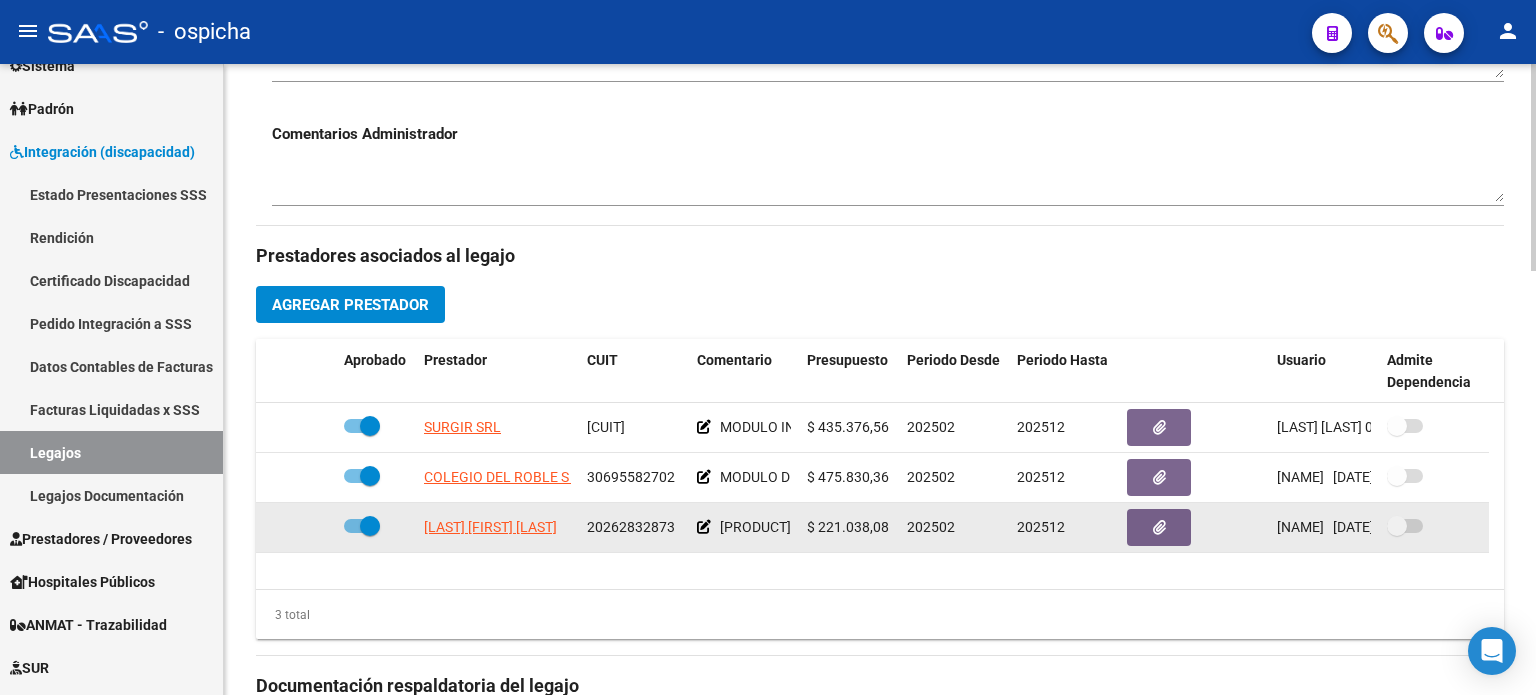 drag, startPoint x: 428, startPoint y: 424, endPoint x: 693, endPoint y: 503, distance: 276.52487 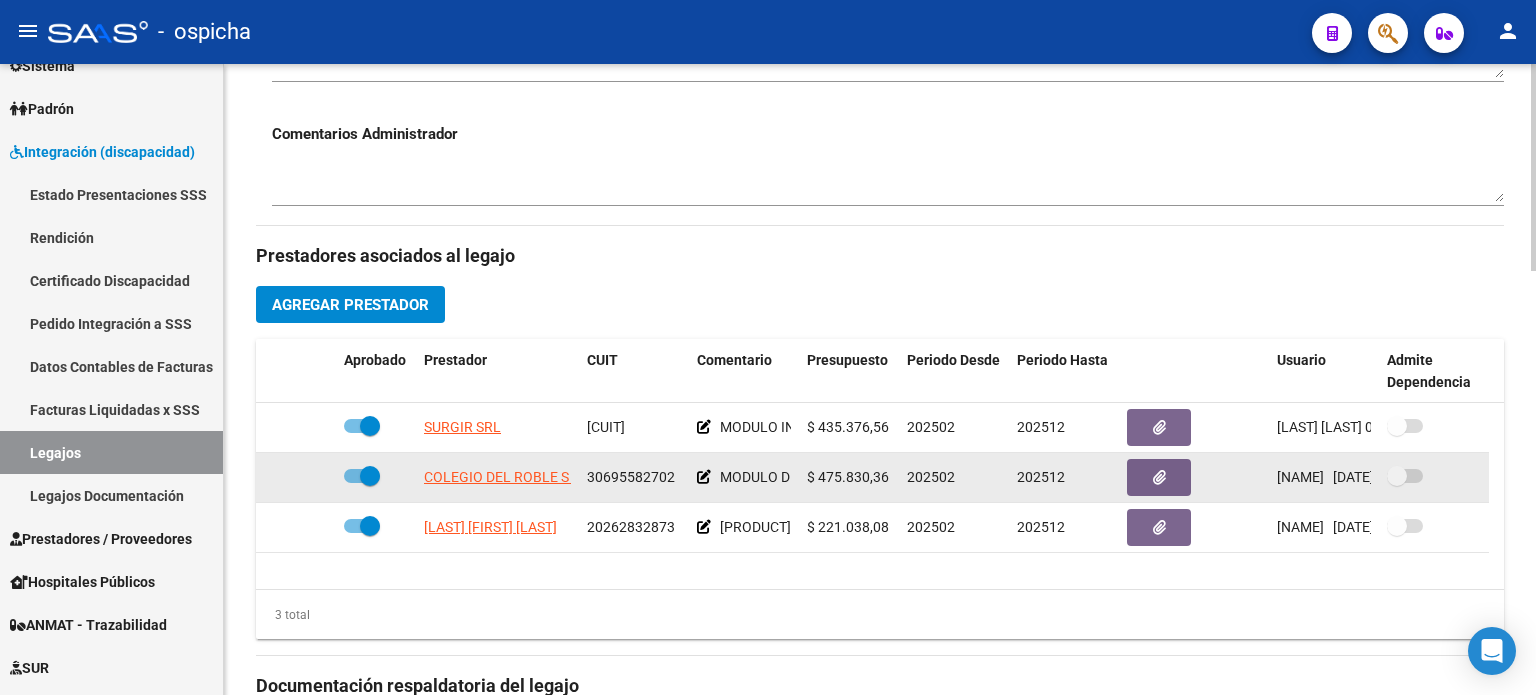 copy on "[COMPANY] [CUIT]     MODULO INTEGRAL INTENSIVO
$ 435.376,56  202502 202512 [FIRST] [LAST]    [DATE]      [COMPANY] S R L [CUIT]     MODULO DE APOYO ESCOLAR  $ 475.830,36  202502 202512 [FIRST] [LAST]    [DATE]      [LAST] [FIRST] [LAST] [CUIL]" 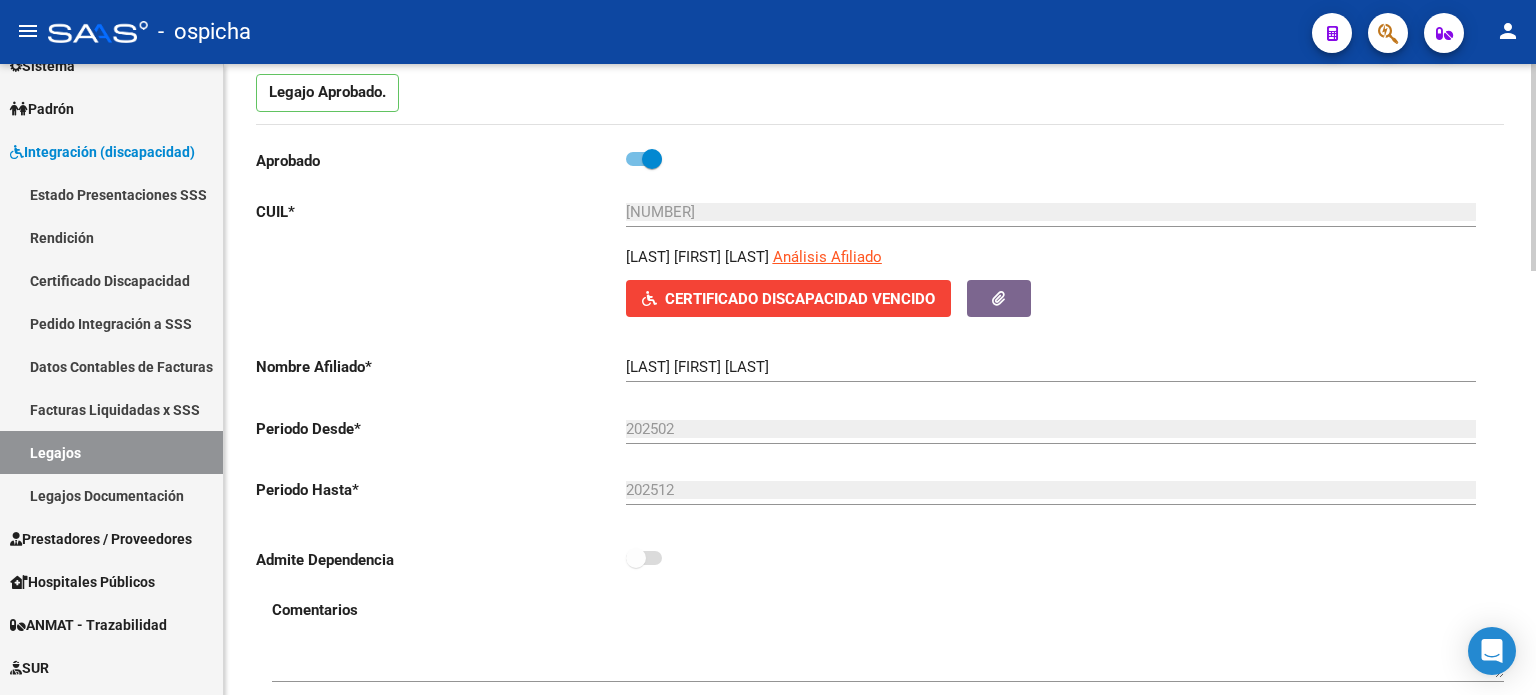scroll, scrollTop: 0, scrollLeft: 0, axis: both 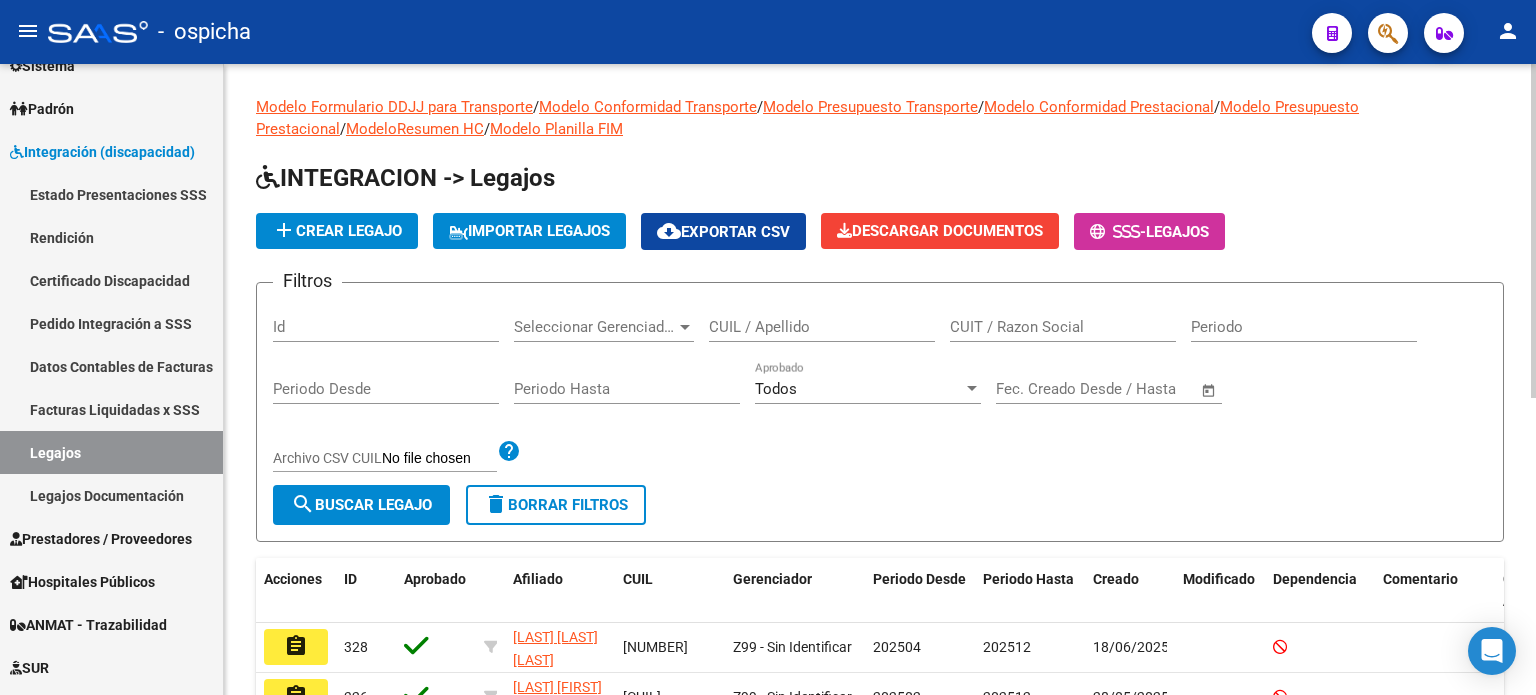 click on "CUIL / Apellido" at bounding box center [822, 327] 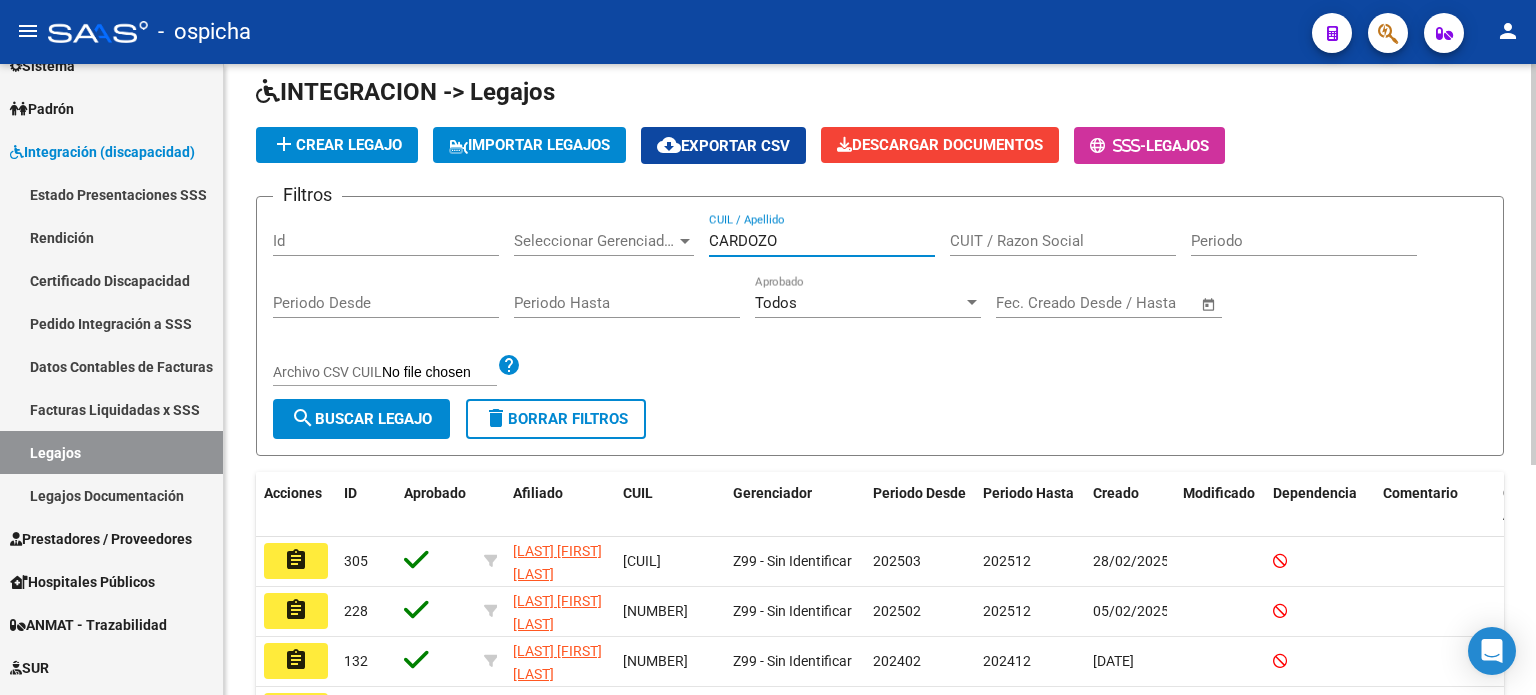 scroll, scrollTop: 300, scrollLeft: 0, axis: vertical 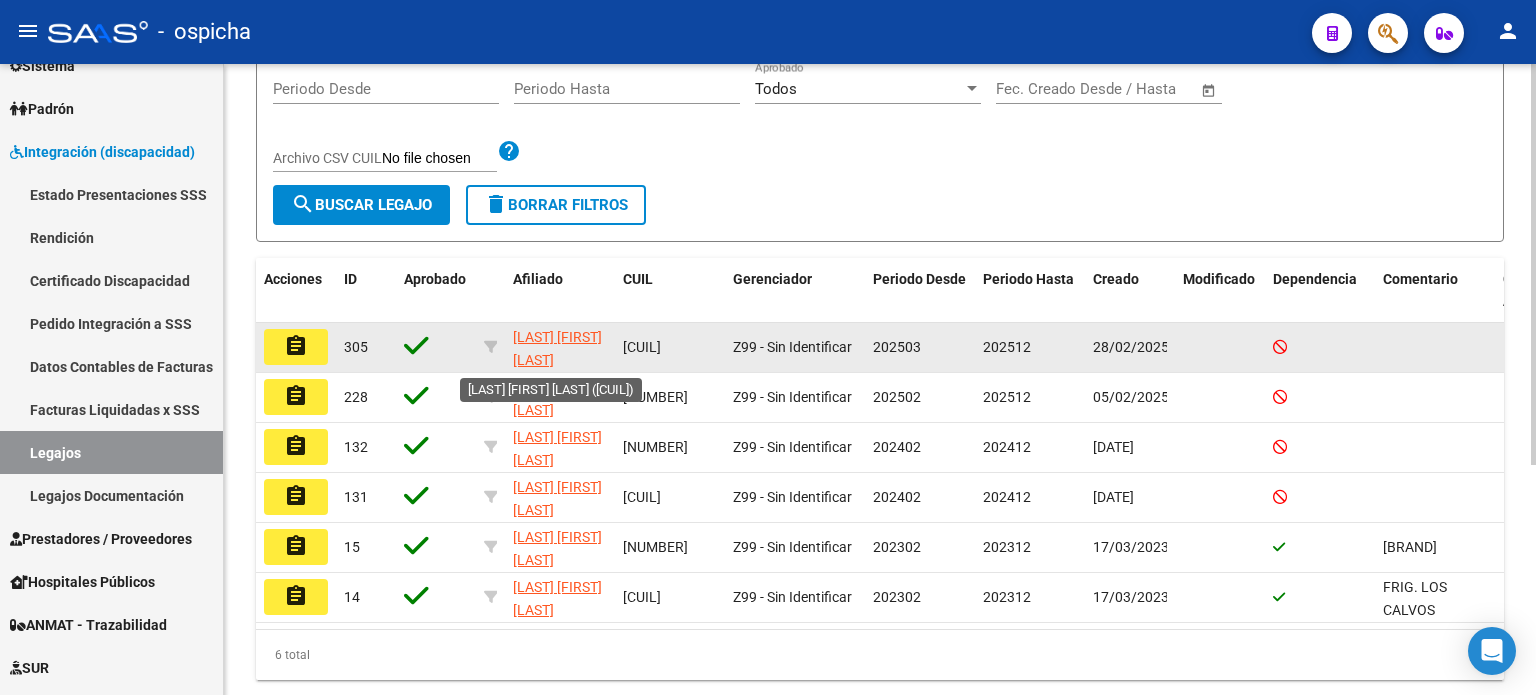 type on "CARDOZO" 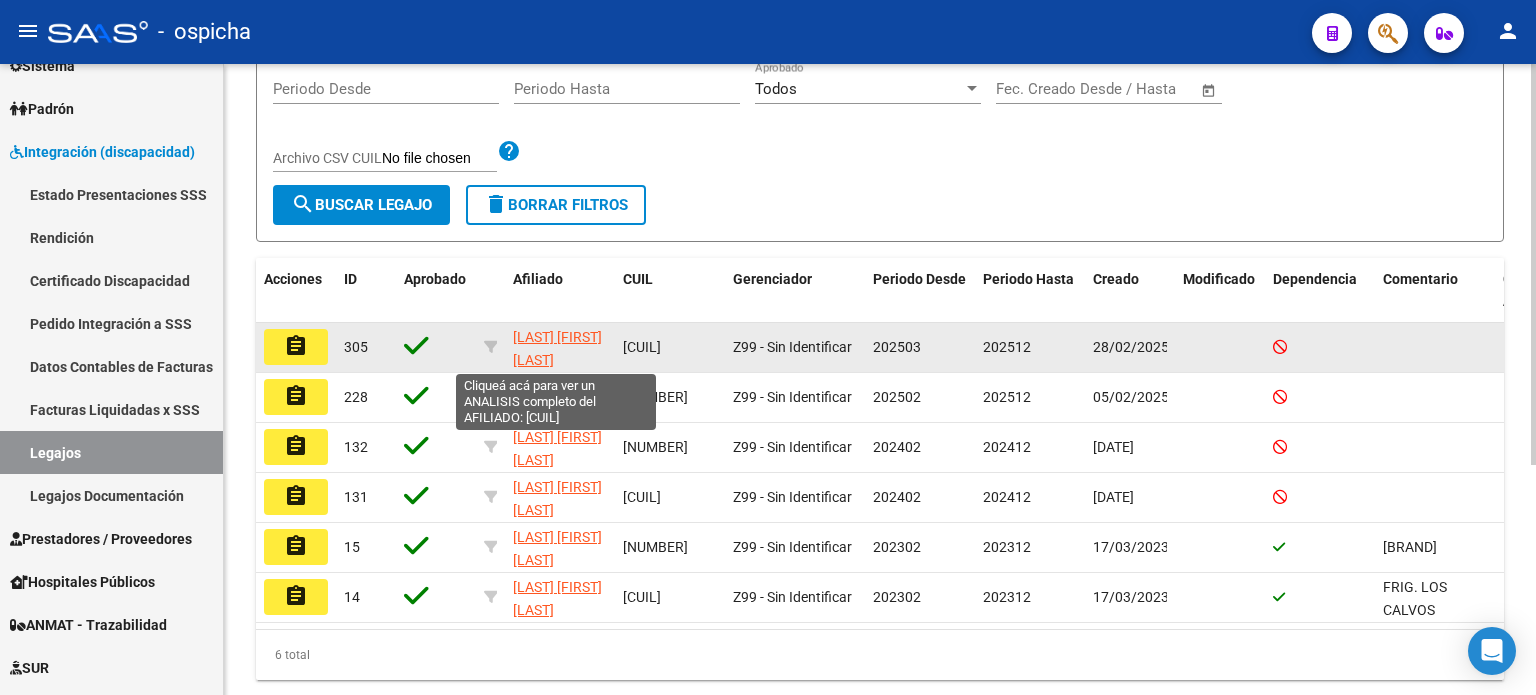 click on "[LAST] [FIRST] [LAST]" 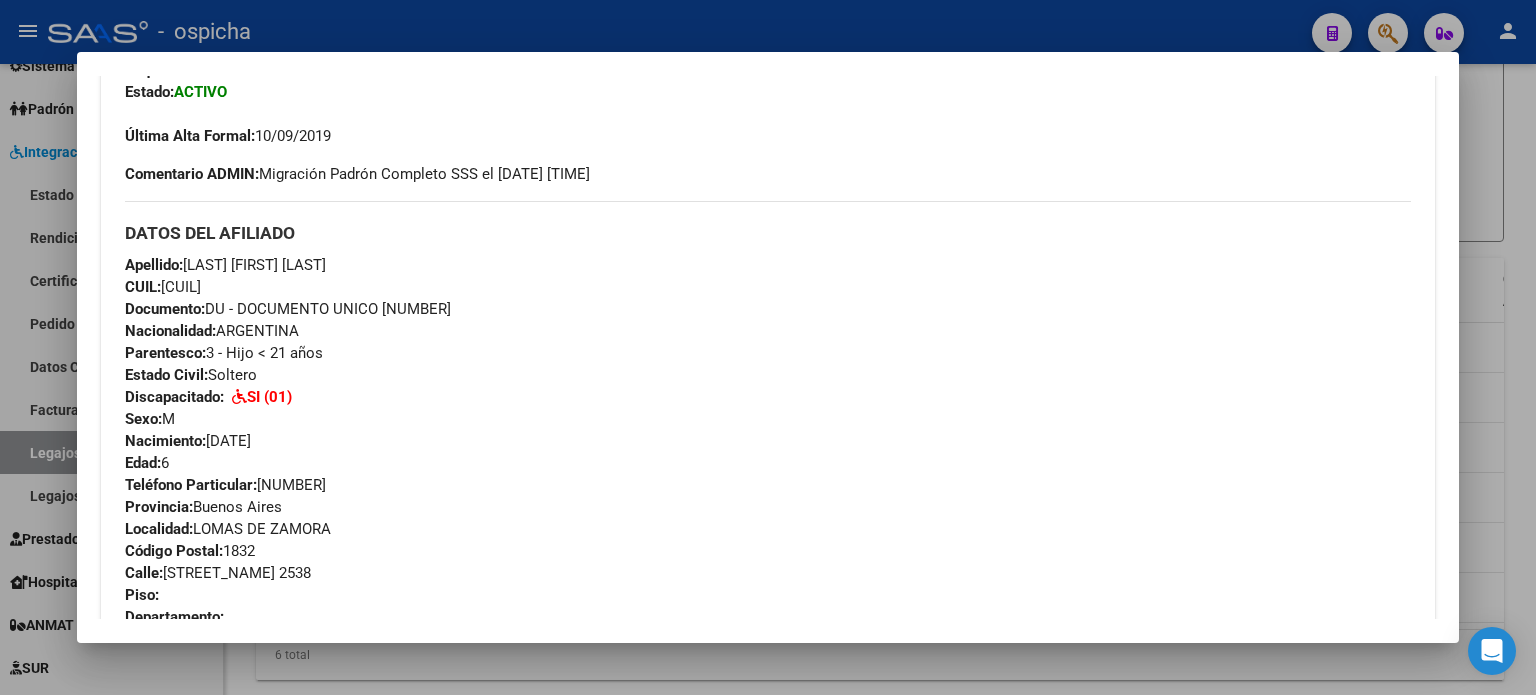 scroll, scrollTop: 400, scrollLeft: 0, axis: vertical 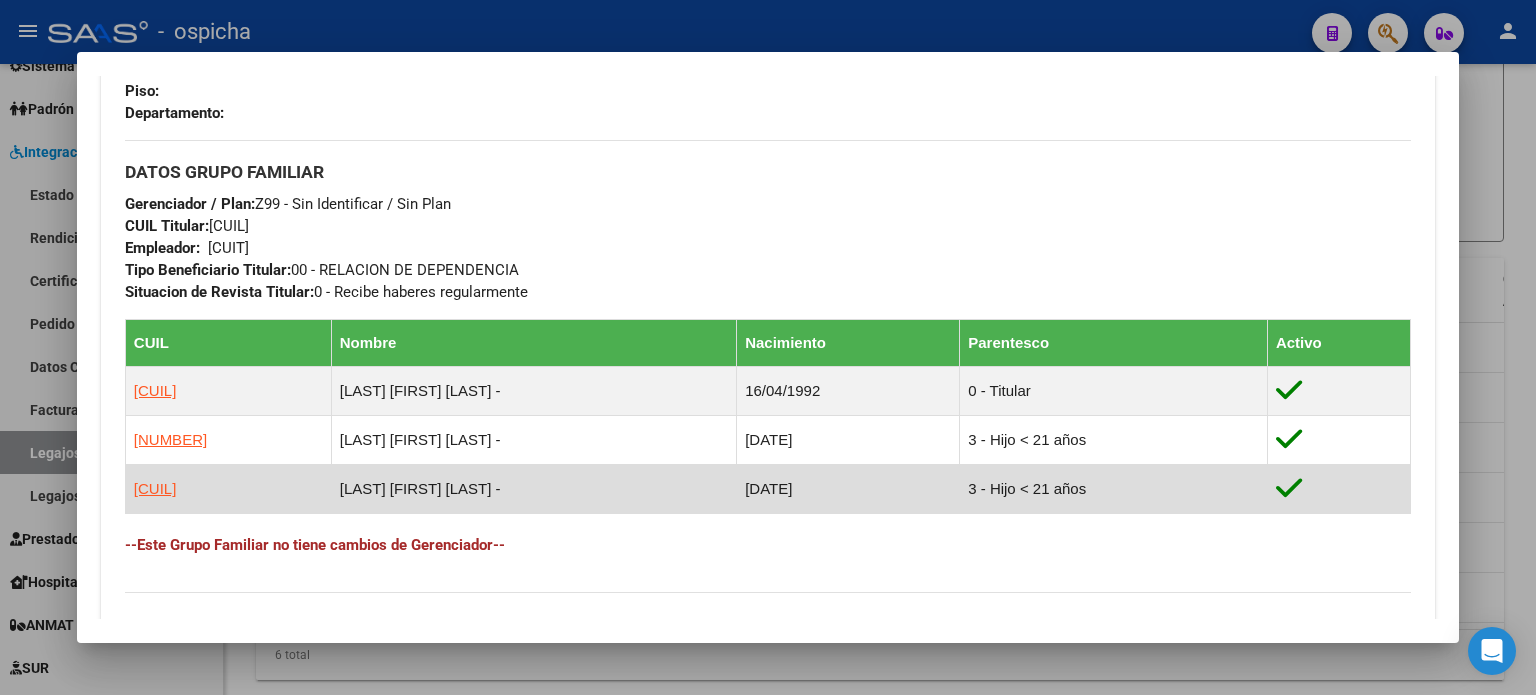 drag, startPoint x: 127, startPoint y: 325, endPoint x: 1220, endPoint y: 488, distance: 1105.0873 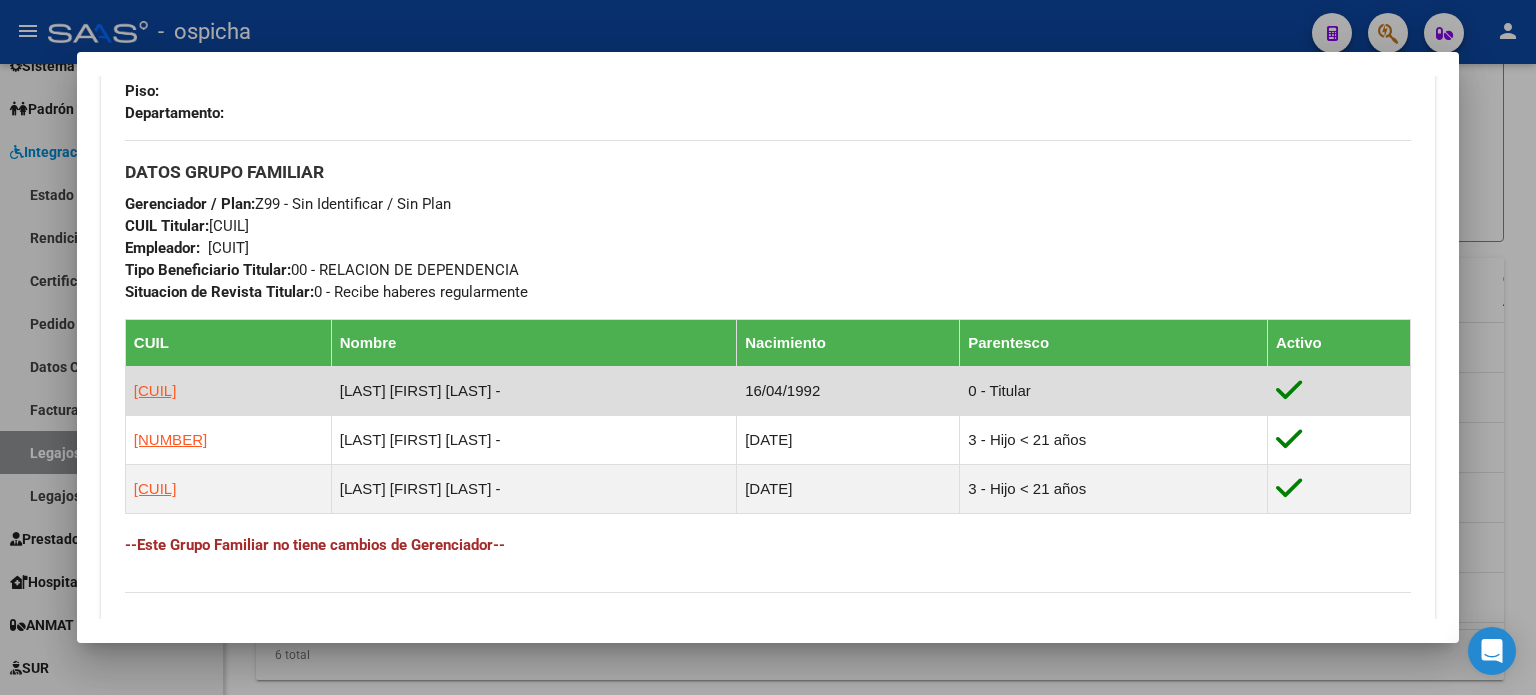 copy on "DATOS DEL AFILIADO Apellido:   [LAST] [FIRST] [LAST]            CUIL:  [CUIL] Documento:  DU - DOCUMENTO UNICO [DOCUMENT]  Nacionalidad:  ARGENTINA Parentesco:  3 - Hijo < 21 años Estado Civil:  Soltero Discapacitado:     SI (01) Sexo:  M Nacimiento:  [DATE] Edad:  6  Teléfono Particular:  [PHONE]           Provincia:  Buenos Aires Localidad:  [CITY]      Código Postal:  1832 Calle:  BARILOCHE            2538  Piso:        Departamento:       DATOS GRUPO FAMILIAR Gerenciador / Plan:  Z99 - Sin Identificar / Sin Plan CUIL Titular:  [CUIL]  Empleador:    [CUIT] Tipo Beneficiario Titular:   00 - RELACION DE DEPENDENCIA  Situacion de Revista Titular:  0 - Recibe haberes regularmente  CUIL Nombre Nacimiento Parentesco Activo [CUIL] [LAST] [FIRST] [LAST]         -  [DATE]  0 - Titular [CUIL] [LAST] [FIRST] [LAST]         -  [DATE]  3 - Hijo < 21 años [CUIL] [LAST] [FIRST] [LAST]            -  [DATE]  3 - Hijo < 21 años" 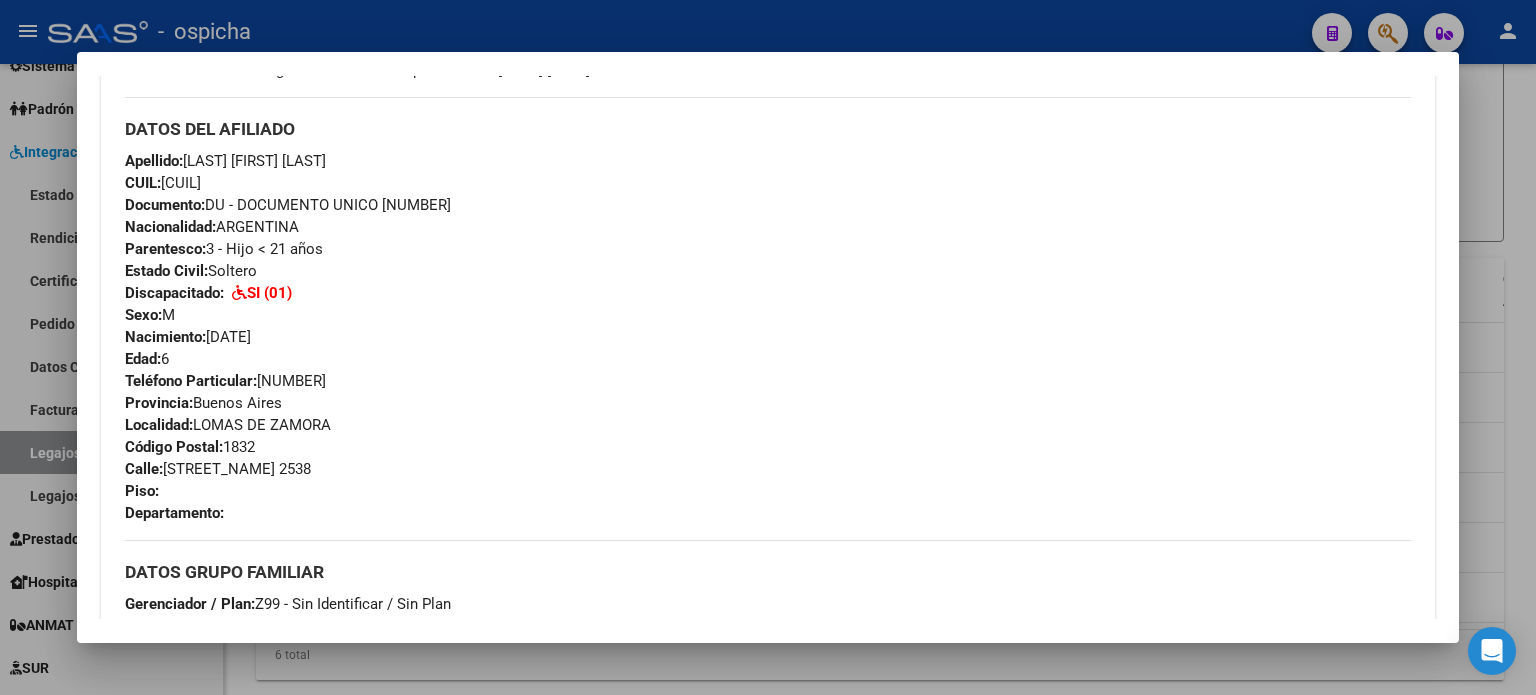 click at bounding box center [768, 347] 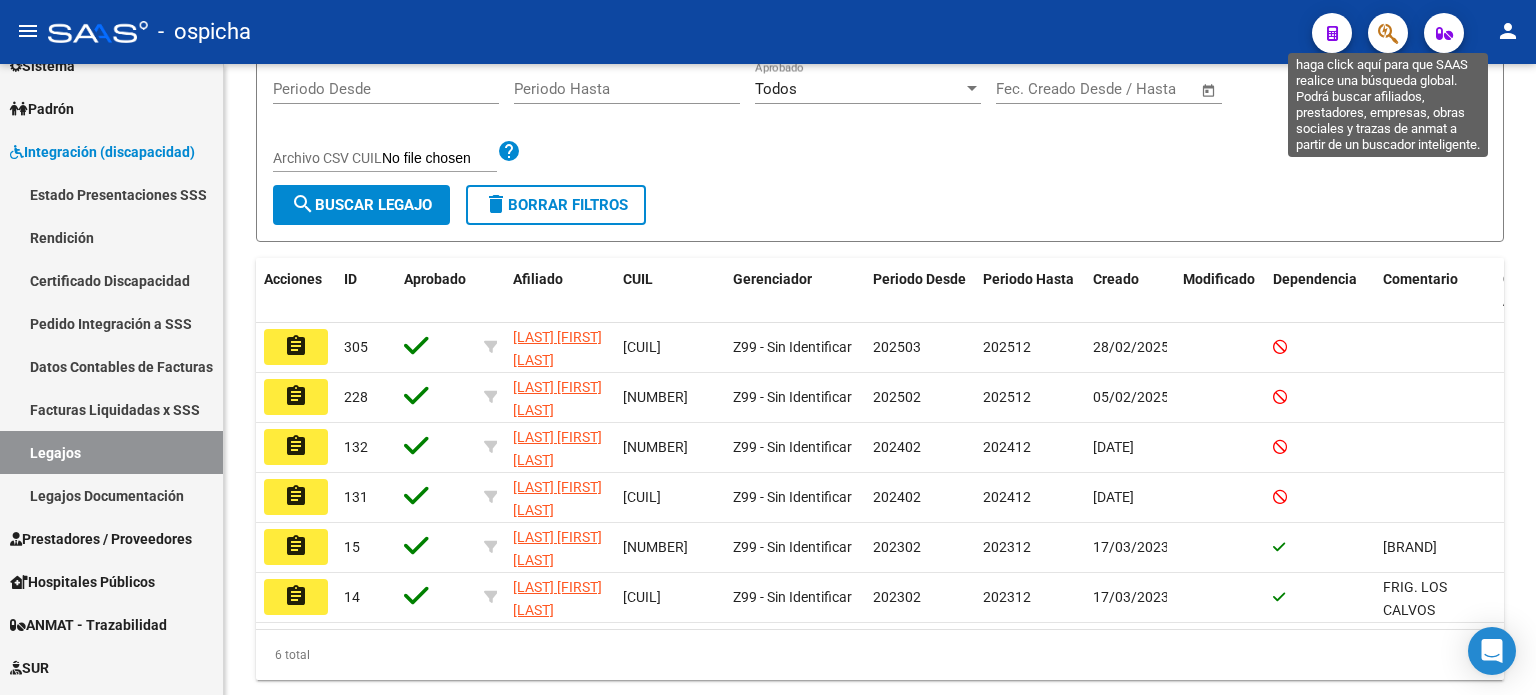 click 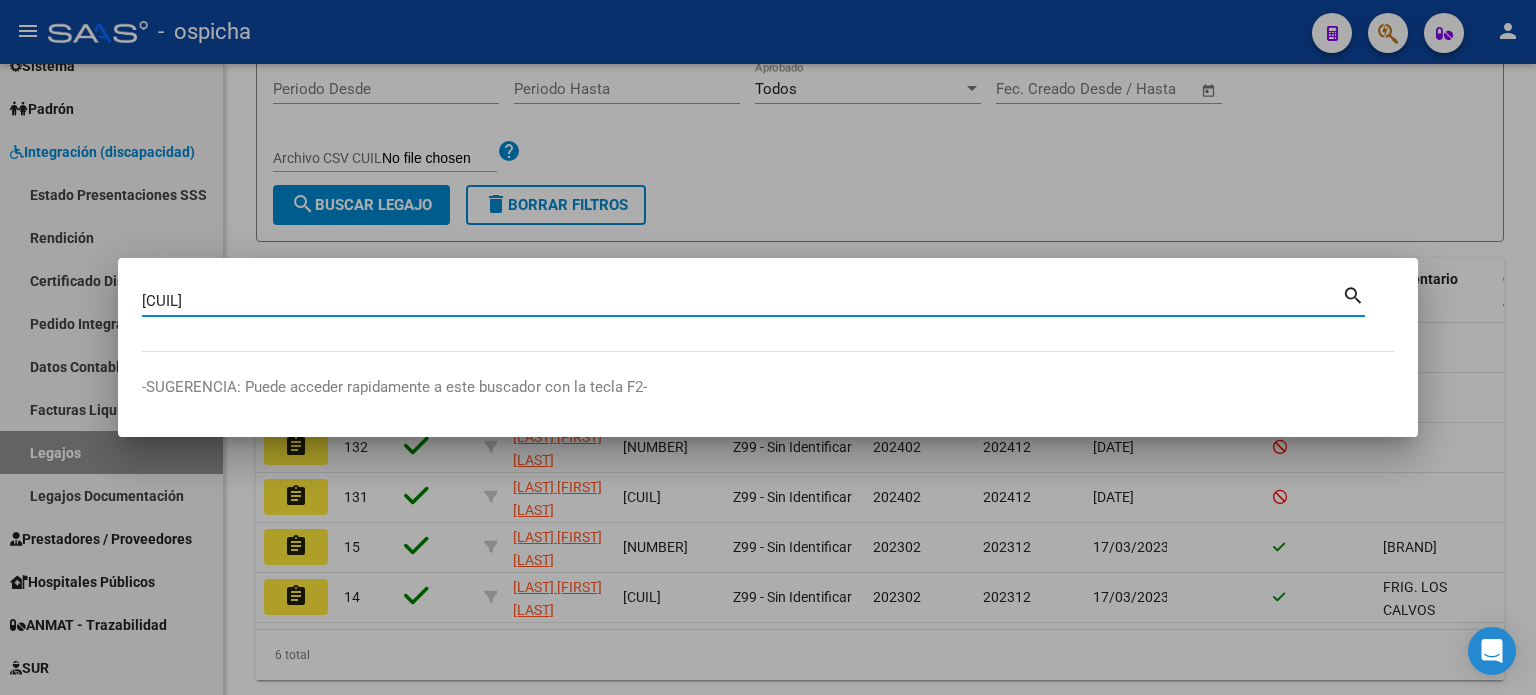 type on "[CUIL]" 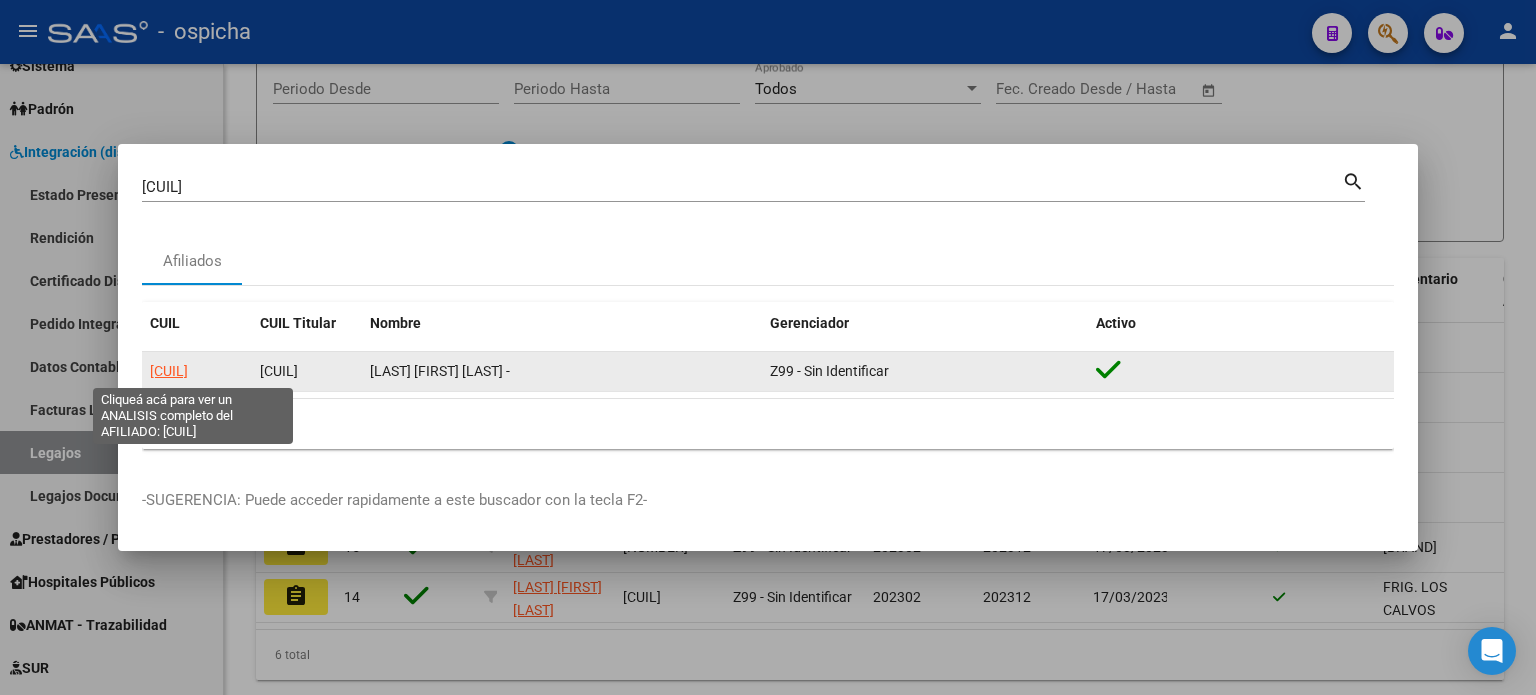 click on "[CUIL]" 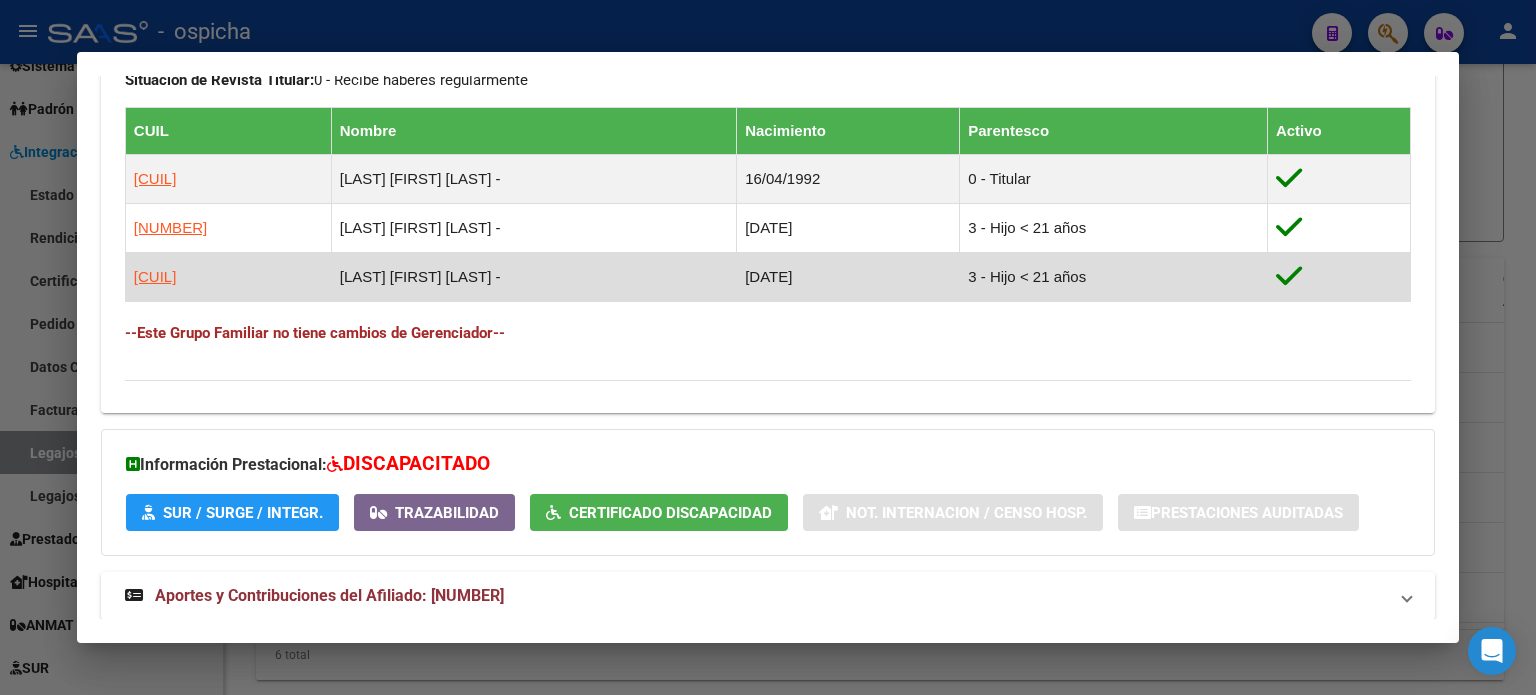 scroll, scrollTop: 1308, scrollLeft: 0, axis: vertical 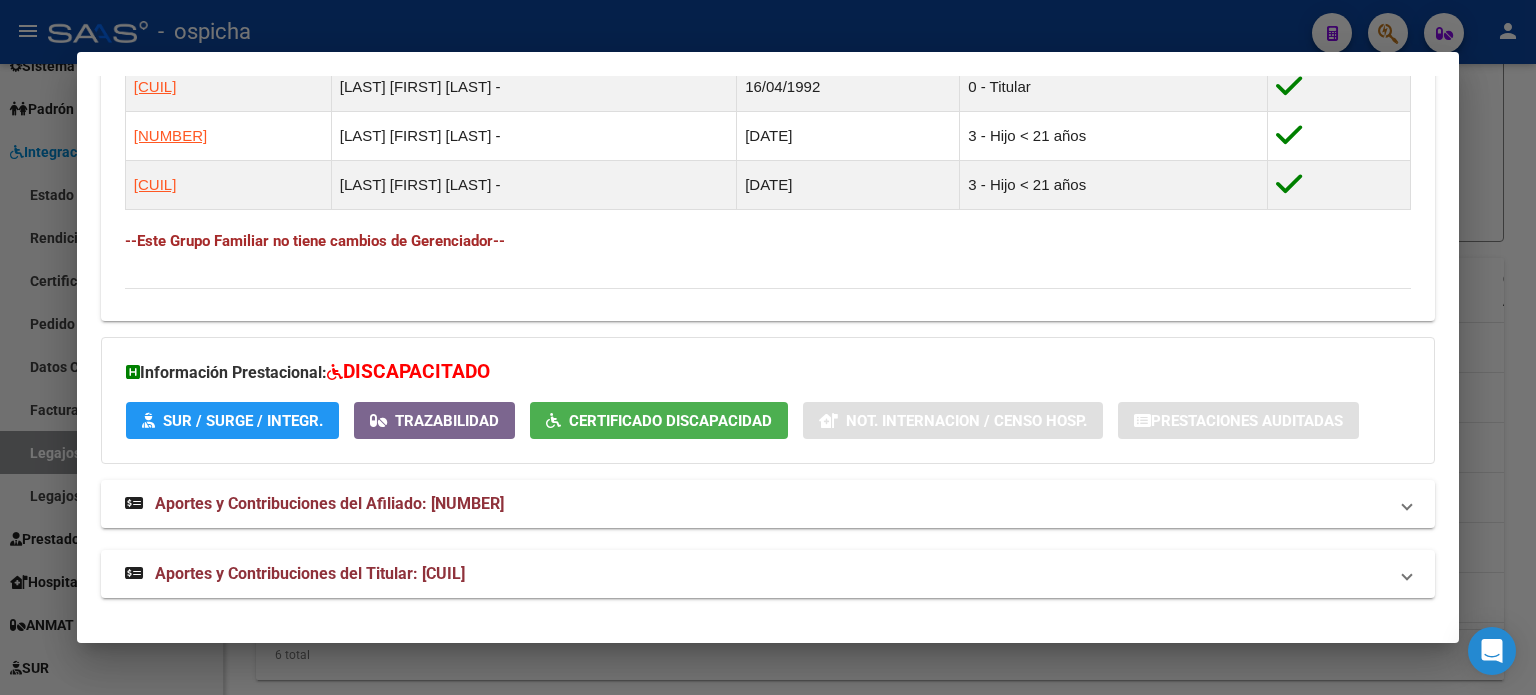 click at bounding box center [768, 347] 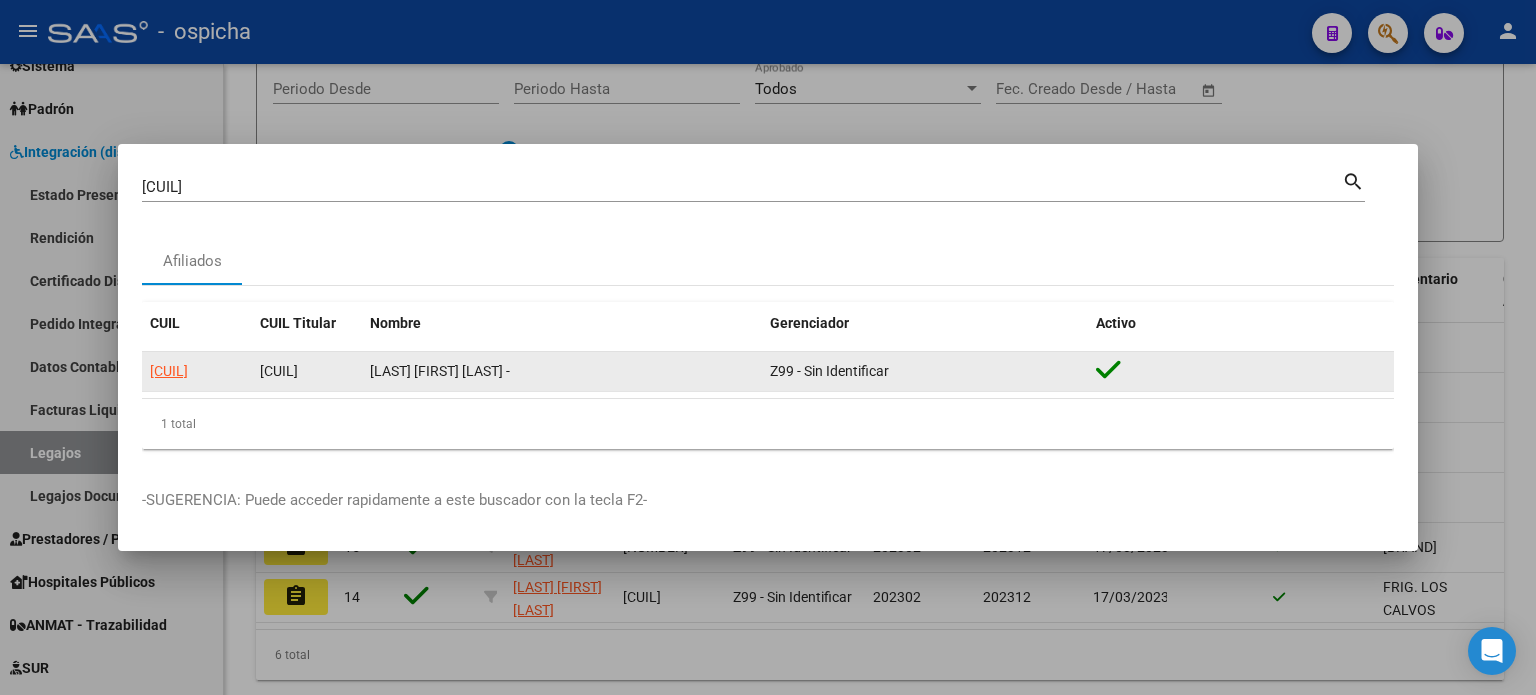 click on "[CUIL]" 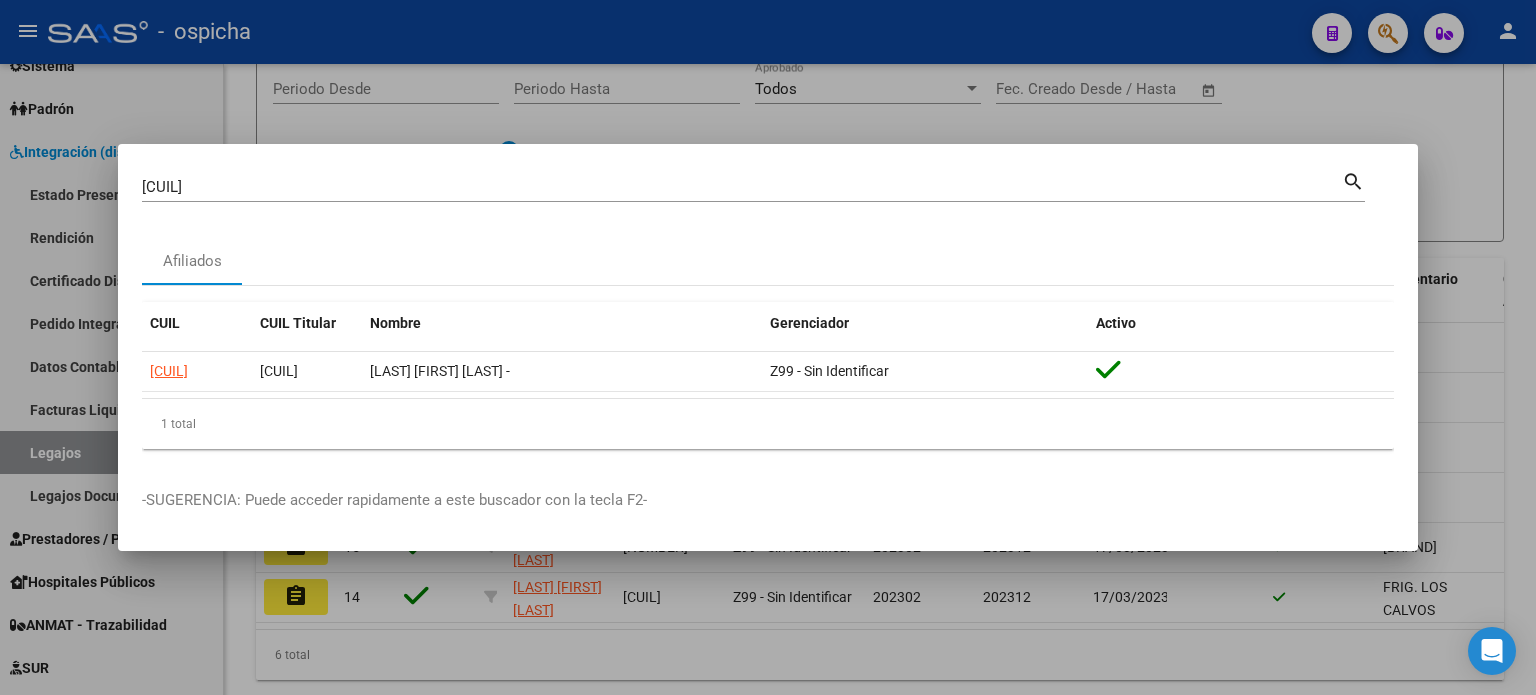 click at bounding box center (768, 347) 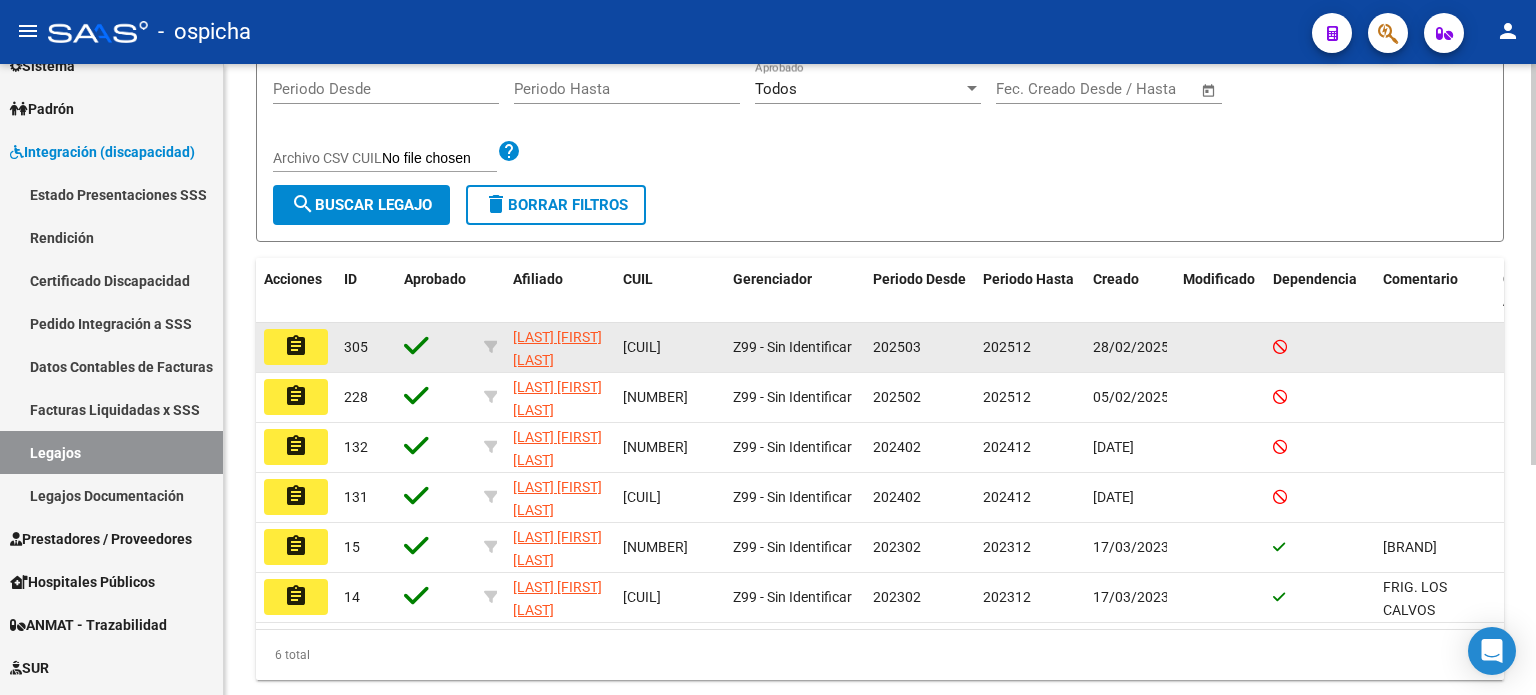 click on "assignment" 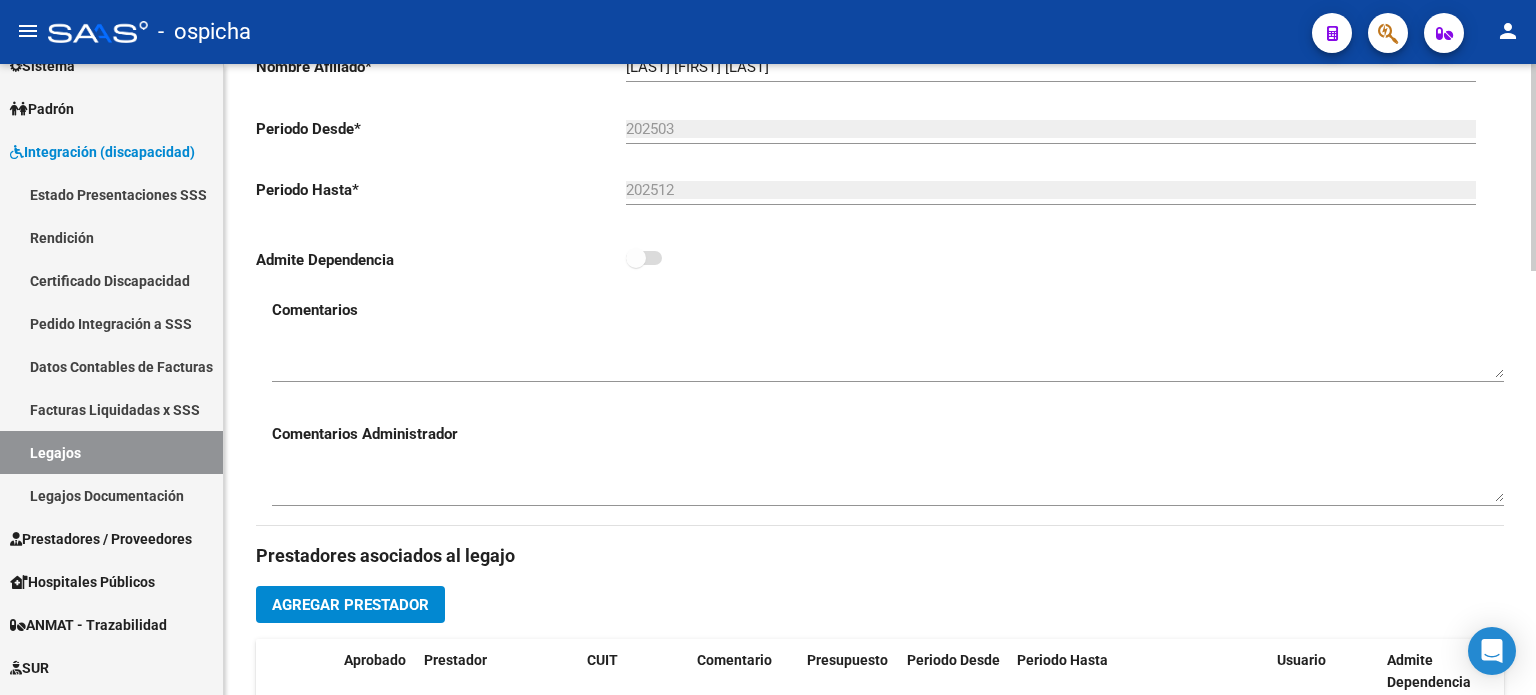 scroll, scrollTop: 900, scrollLeft: 0, axis: vertical 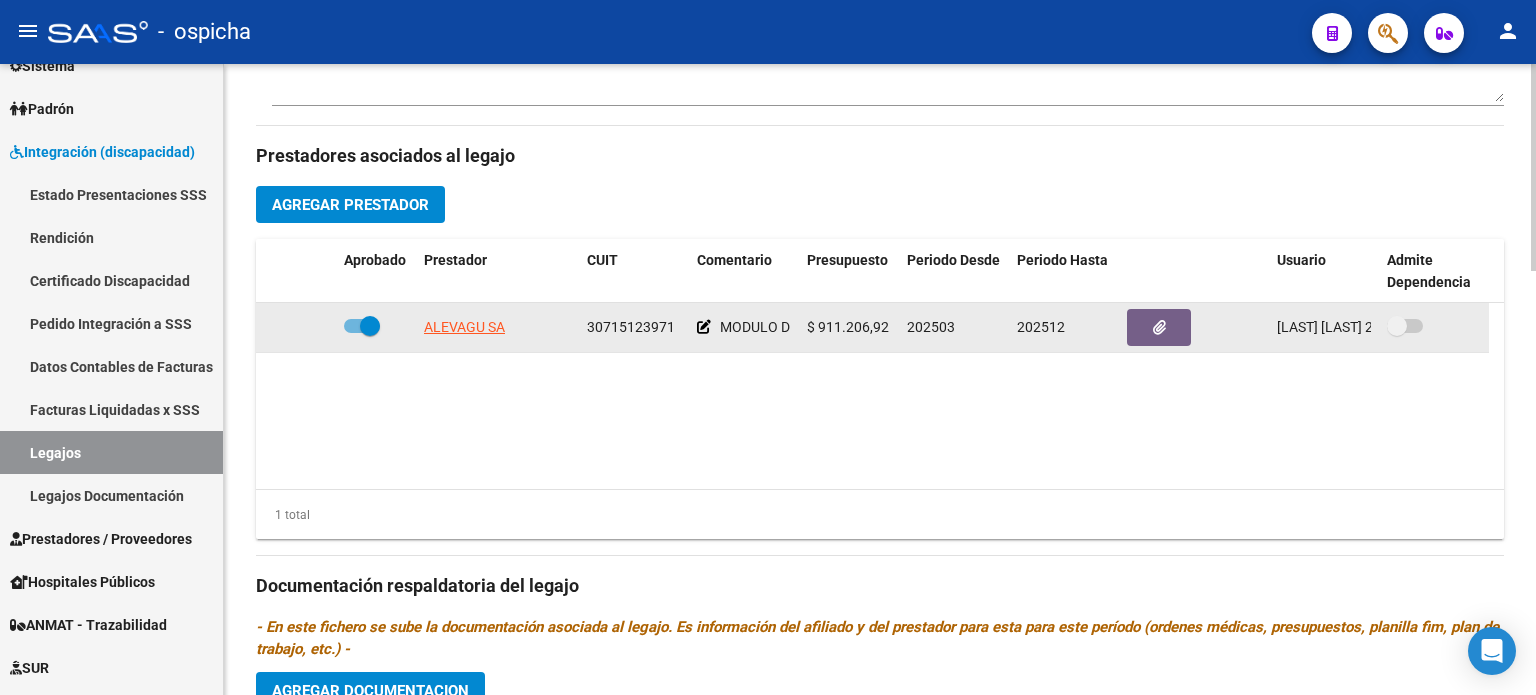 drag, startPoint x: 420, startPoint y: 319, endPoint x: 681, endPoint y: 329, distance: 261.1915 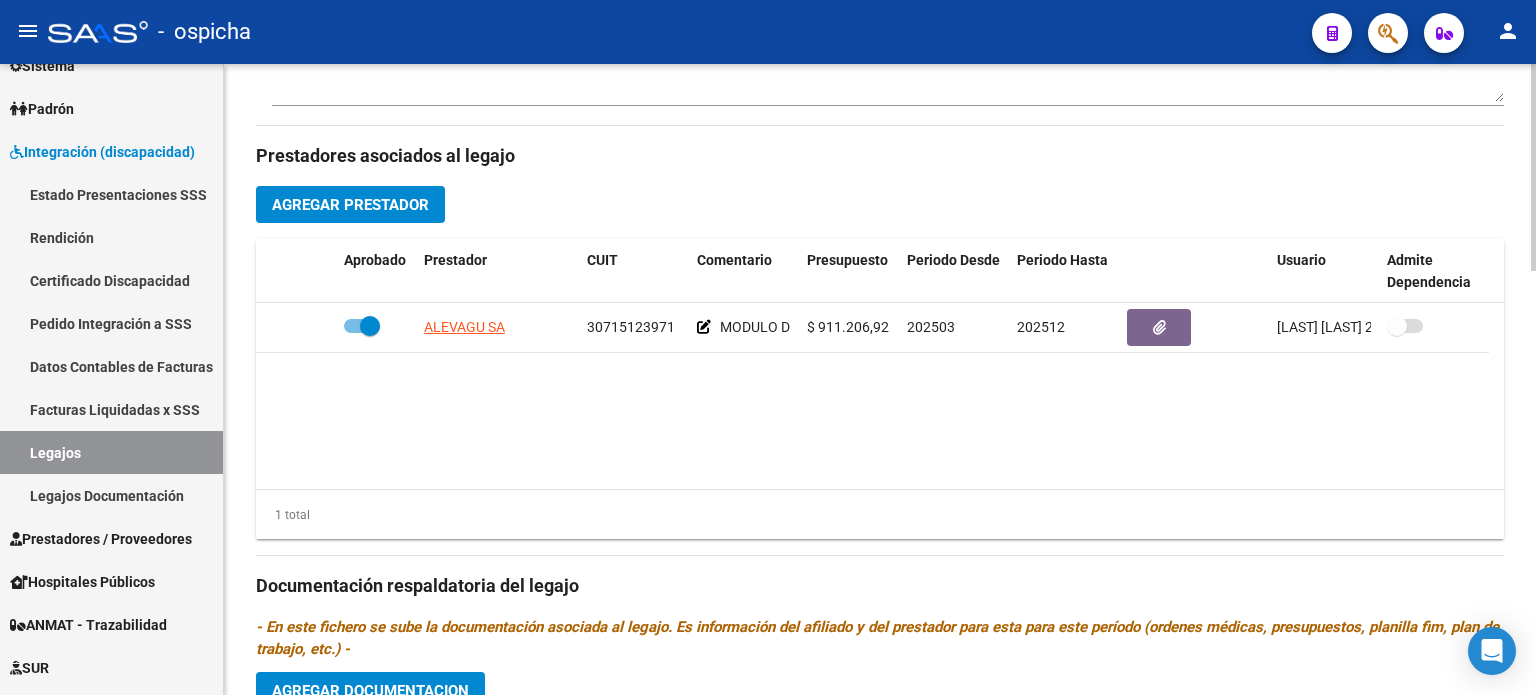 click on "ALEVAGU SA [NUMBER] MODULO DE APOYO ESCOLAR $475.830,36 MODULO DE REHABILITACION INTENSIVO $435.376,56 $ 911.206,92 [NUMBER] [NUMBER] [LAST] [LAST] 28/02/2025" 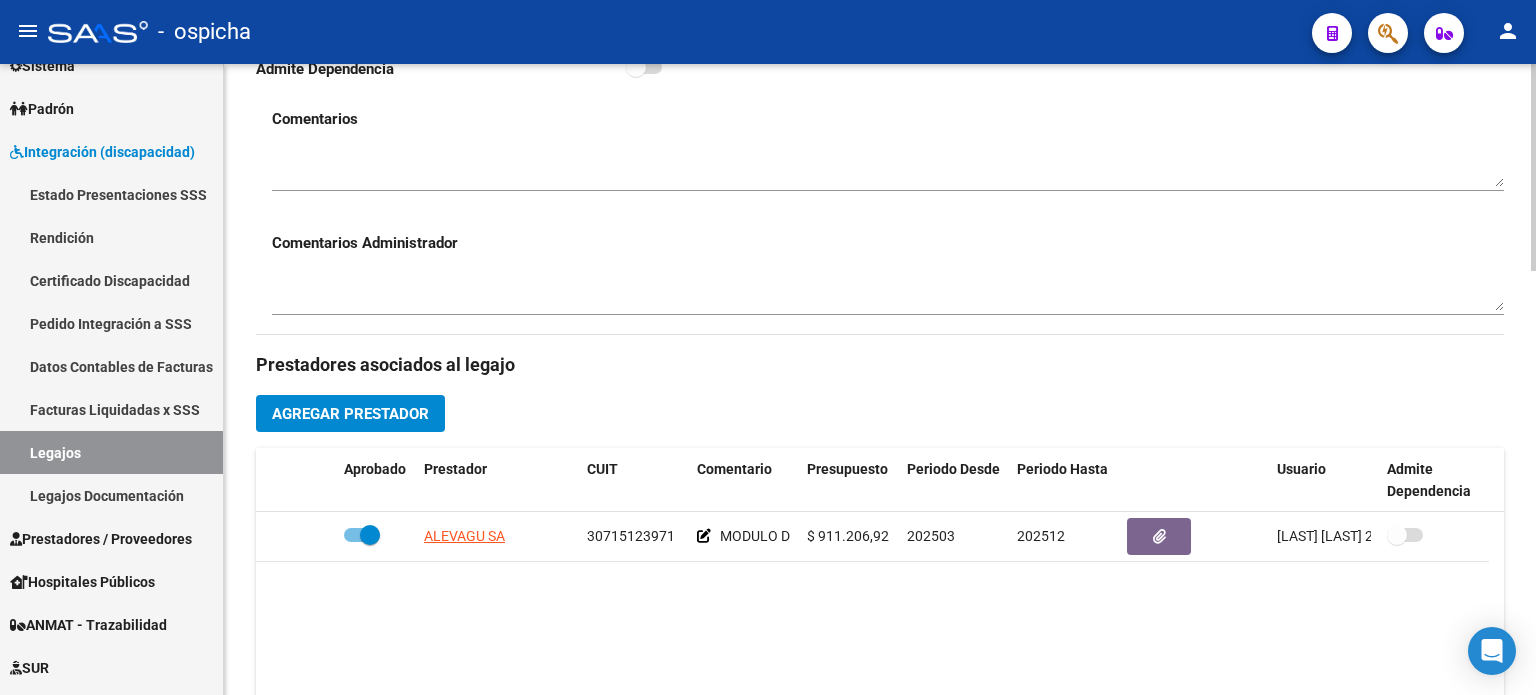 scroll, scrollTop: 500, scrollLeft: 0, axis: vertical 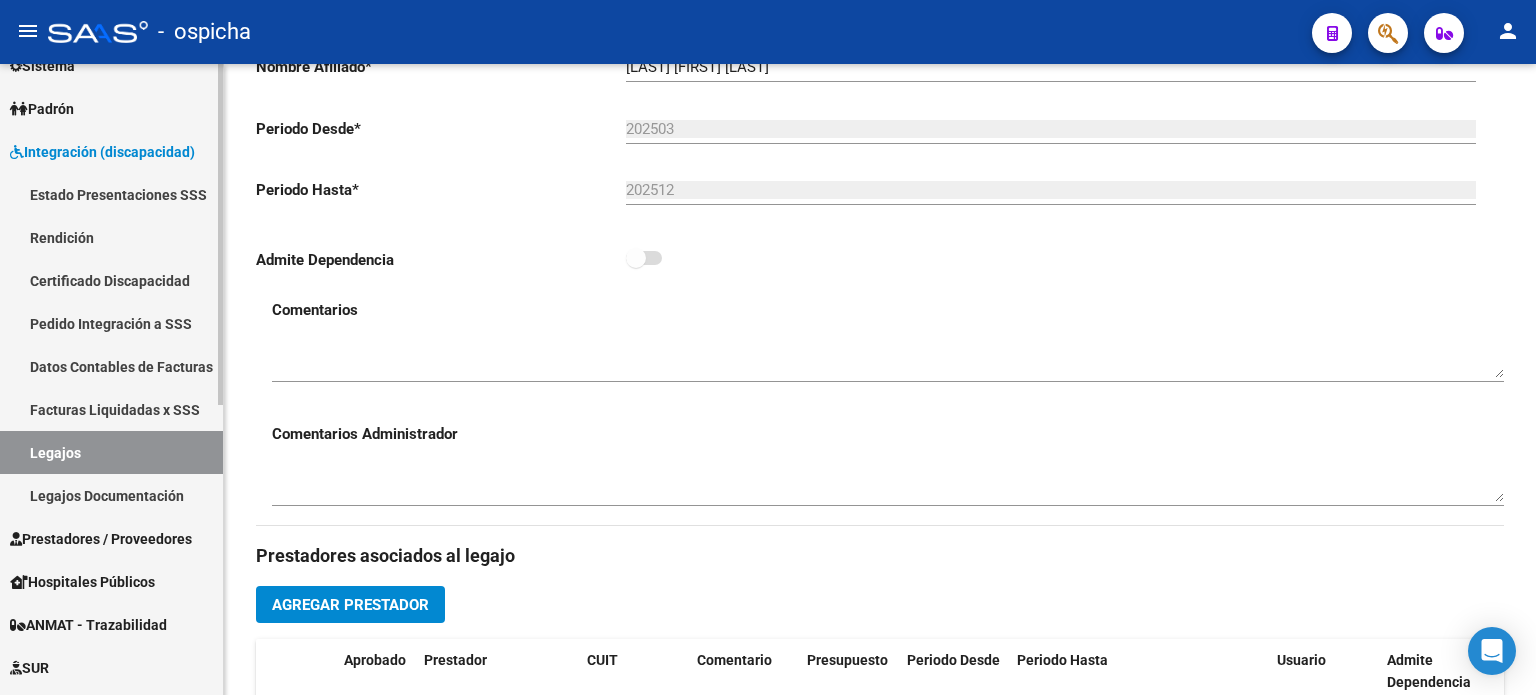 click on "Facturas Liquidadas x SSS" at bounding box center (111, 409) 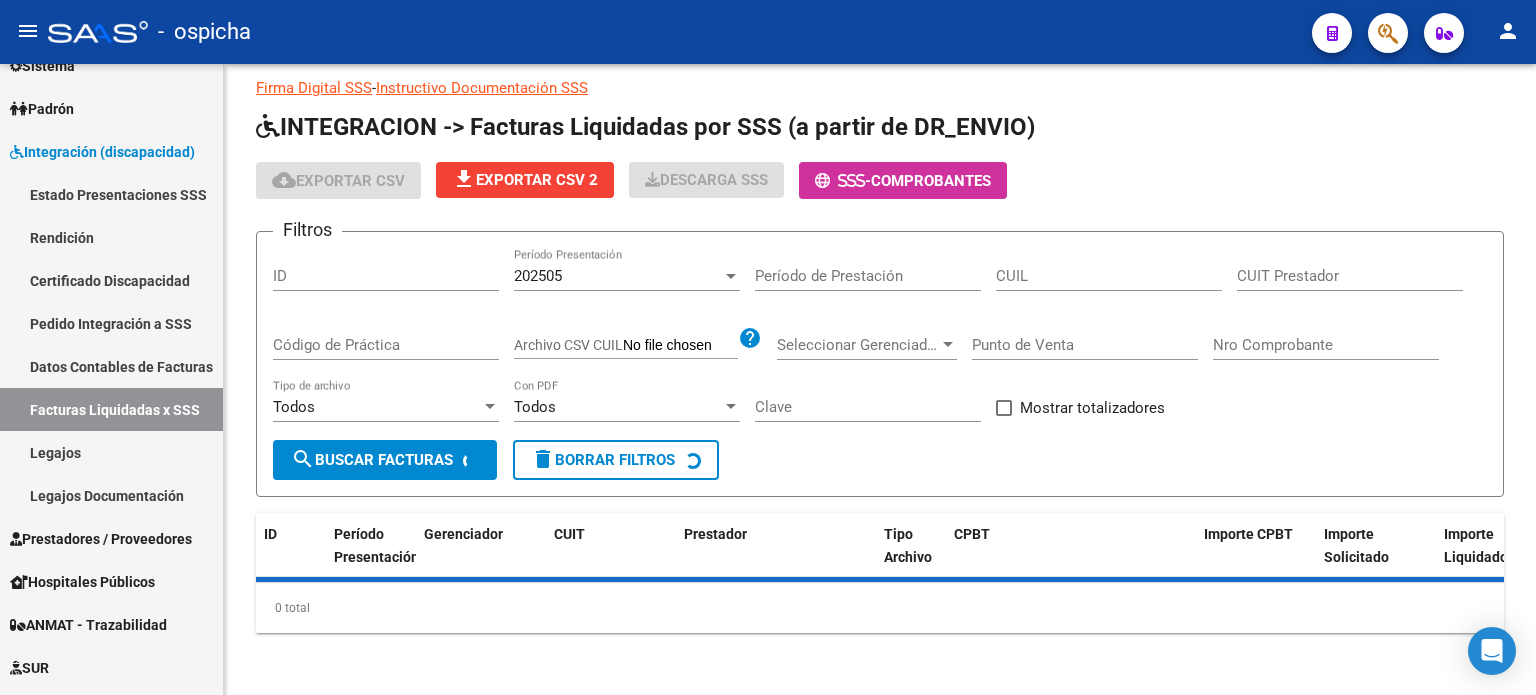 click 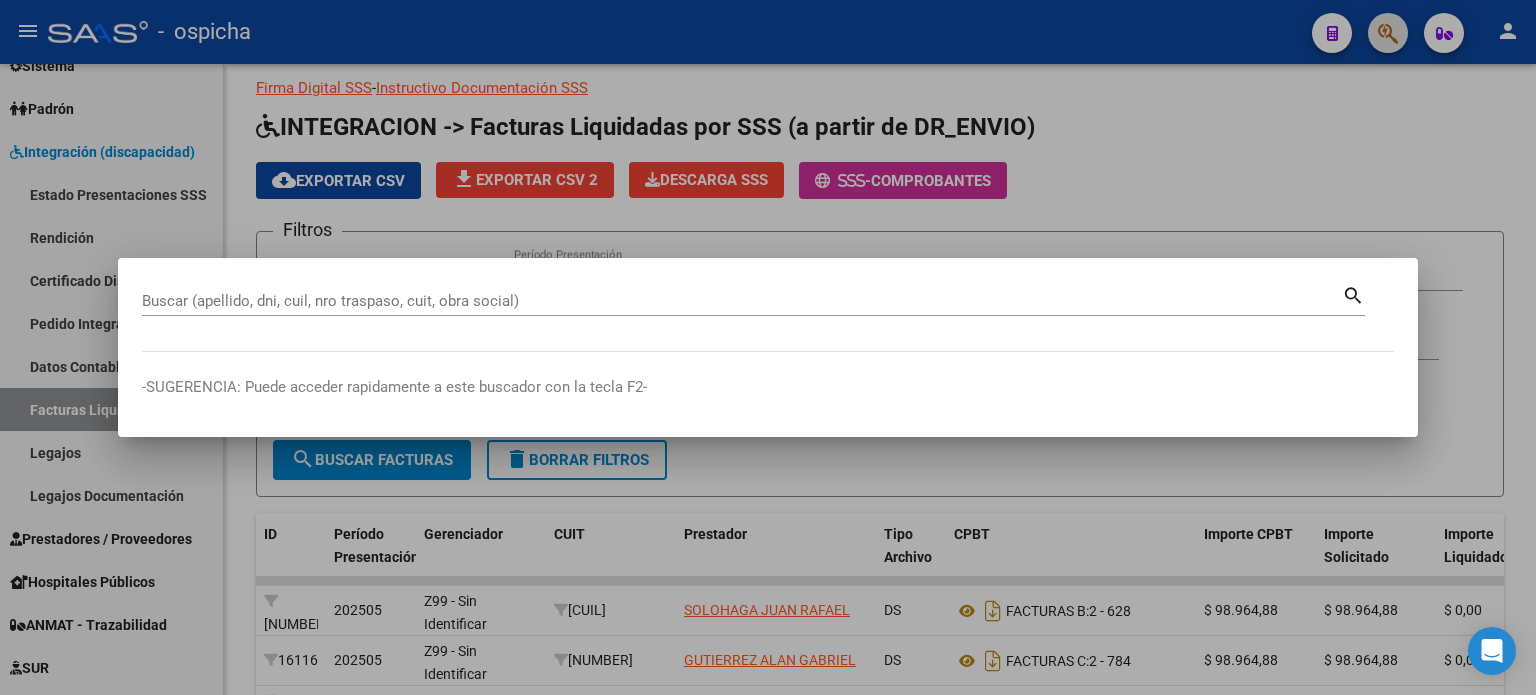scroll, scrollTop: 500, scrollLeft: 0, axis: vertical 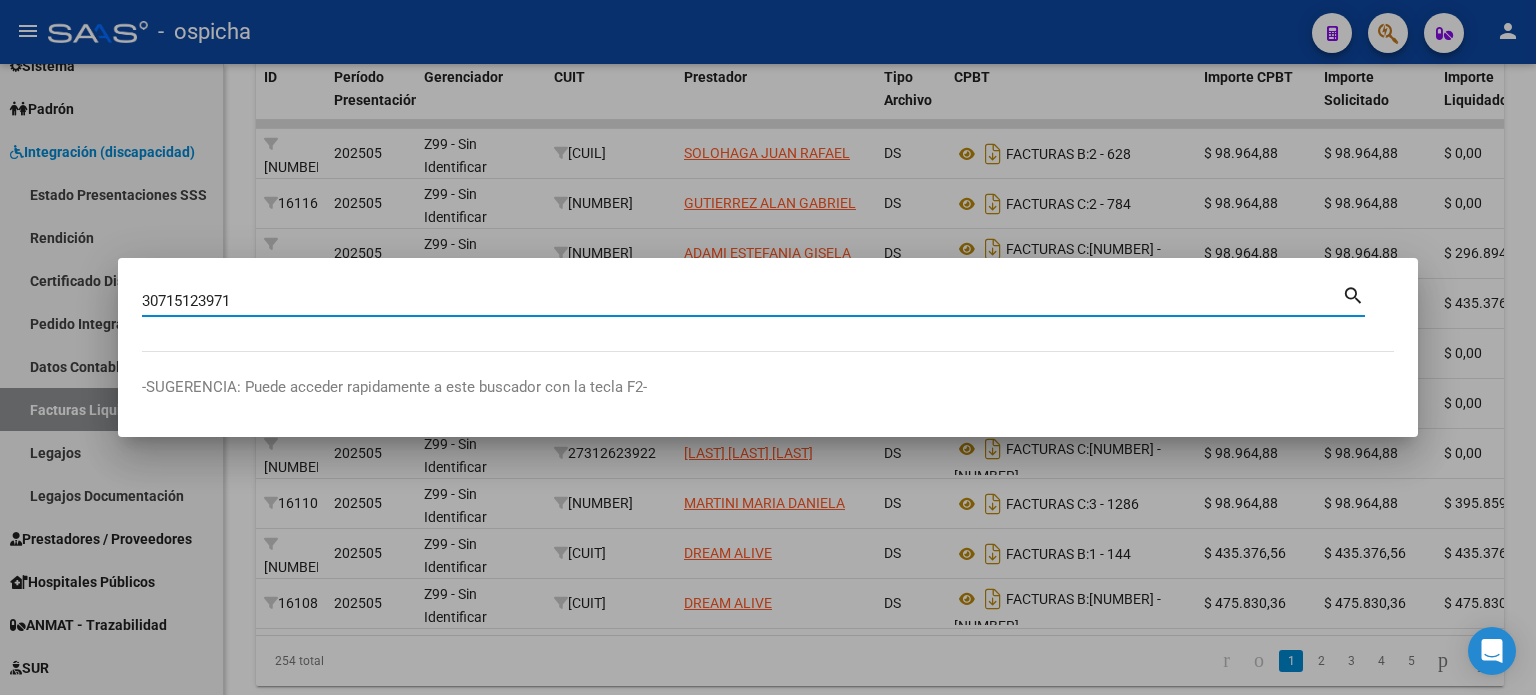 type on "30715123971" 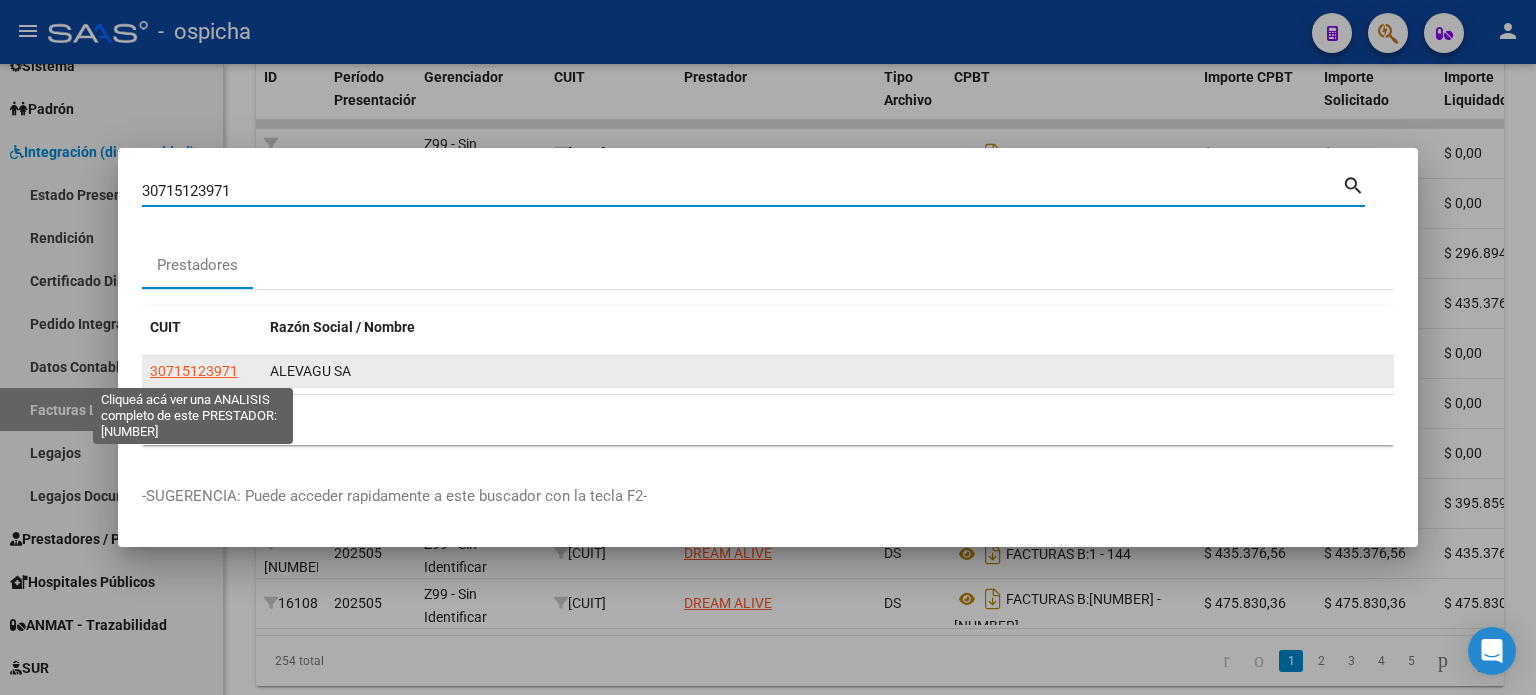 click on "30715123971" 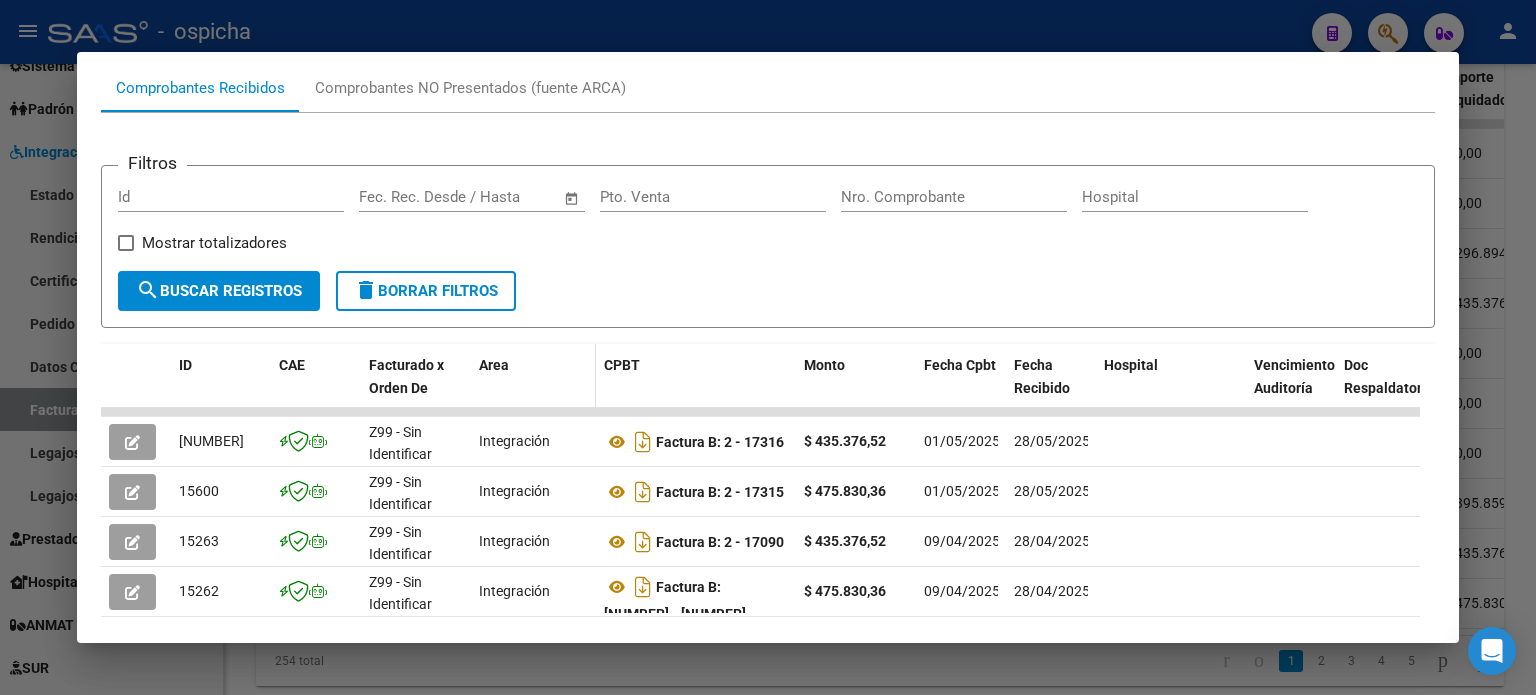 scroll, scrollTop: 290, scrollLeft: 0, axis: vertical 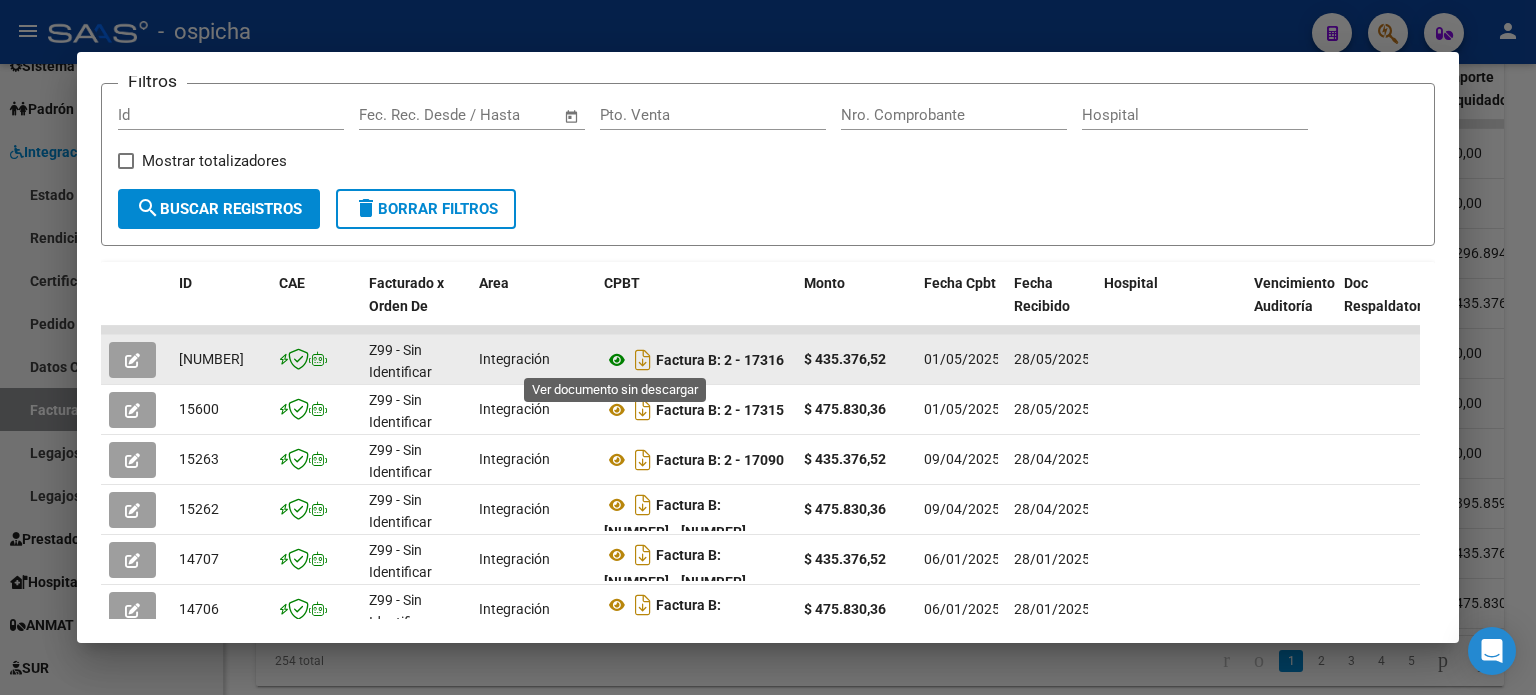 click 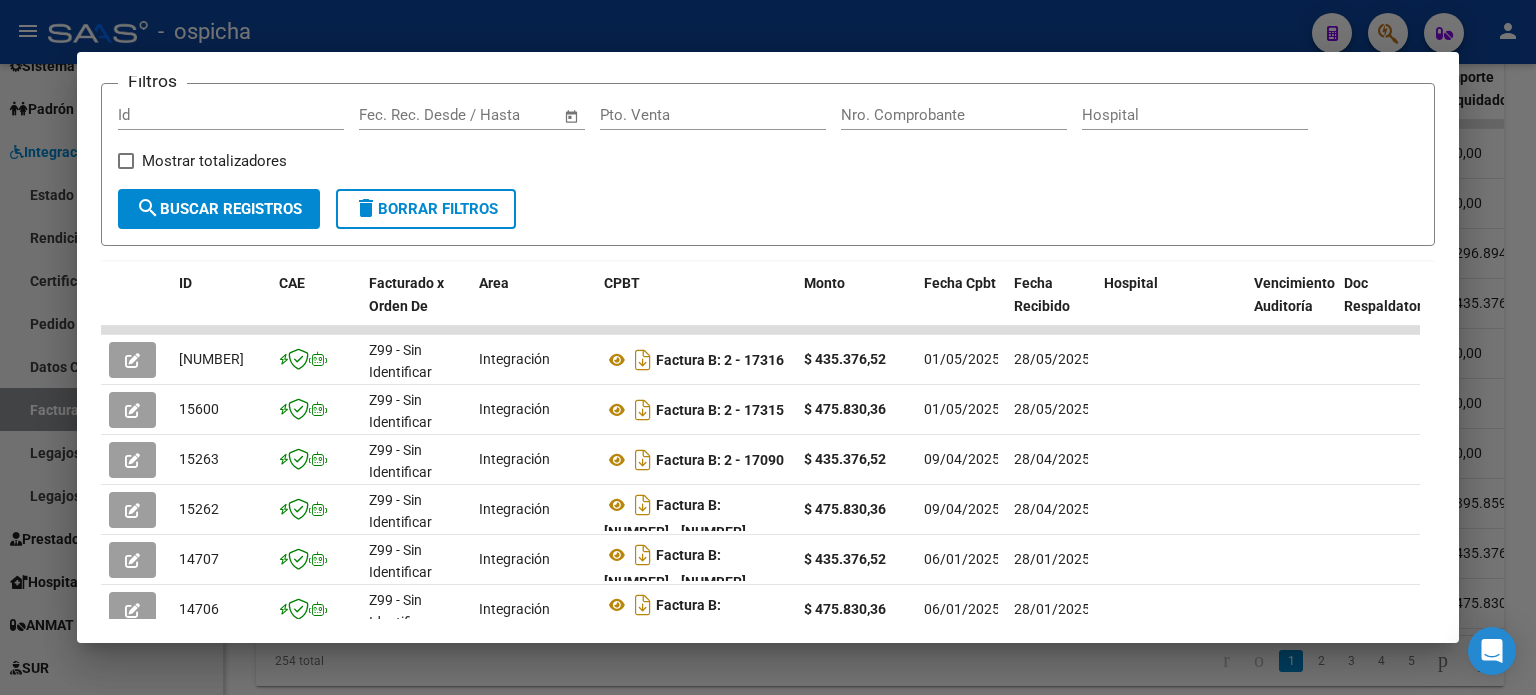 click at bounding box center (768, 347) 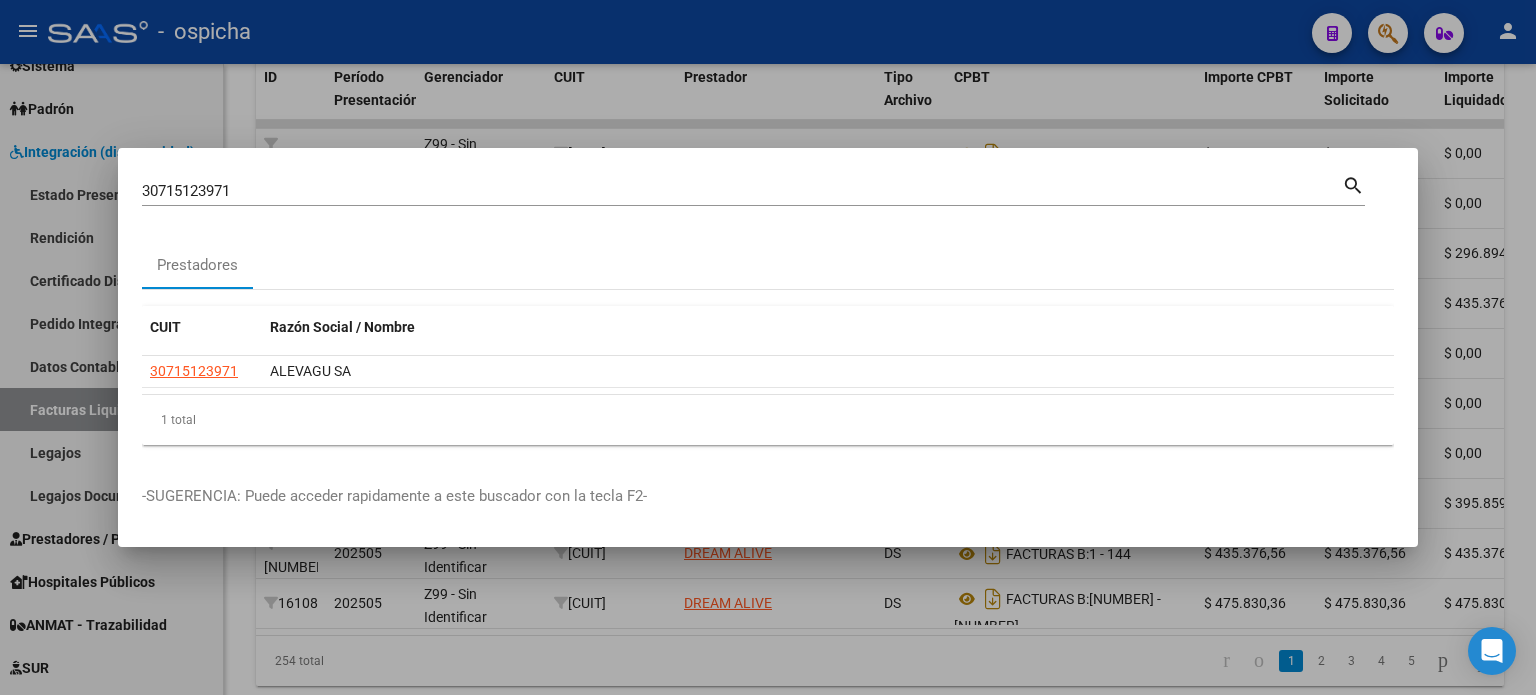 click at bounding box center (768, 347) 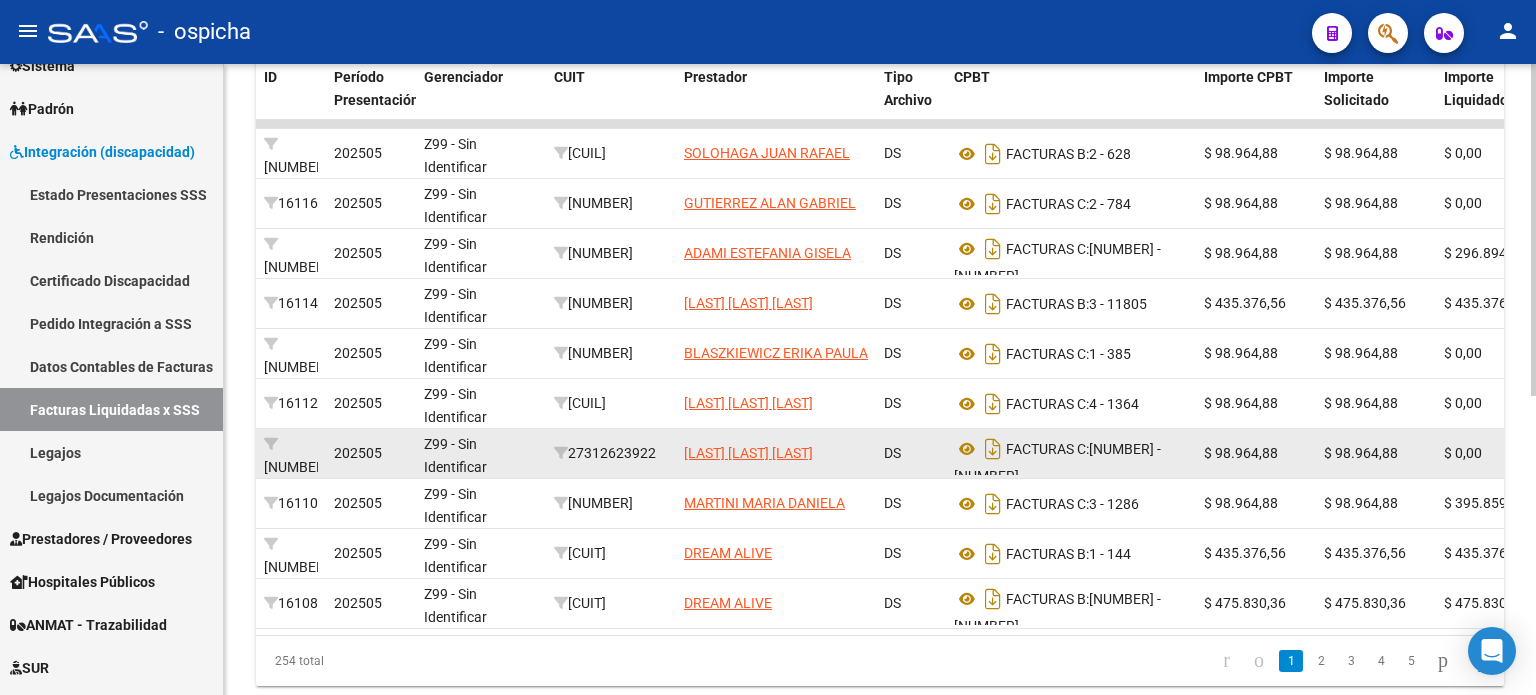 scroll, scrollTop: 0, scrollLeft: 0, axis: both 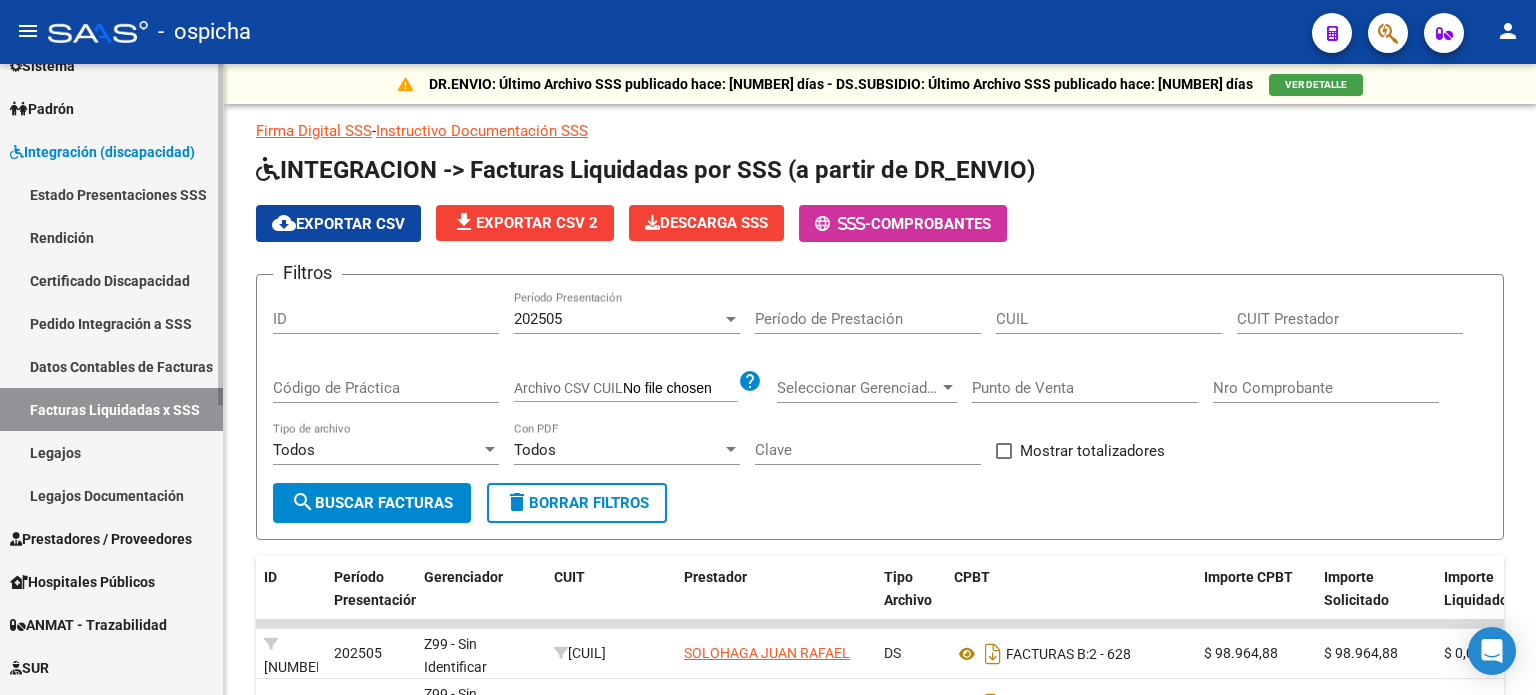 click on "Legajos" at bounding box center [111, 452] 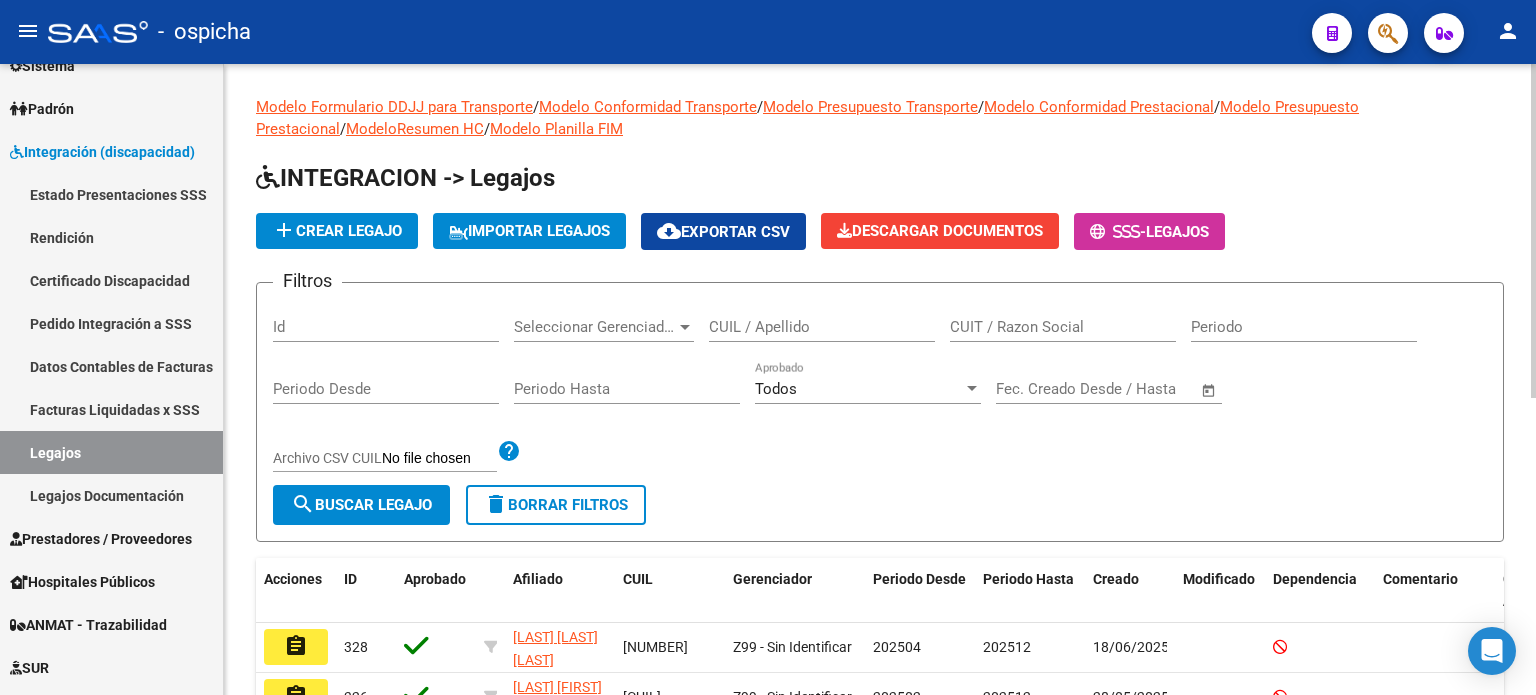 click on "CUIL / Apellido" 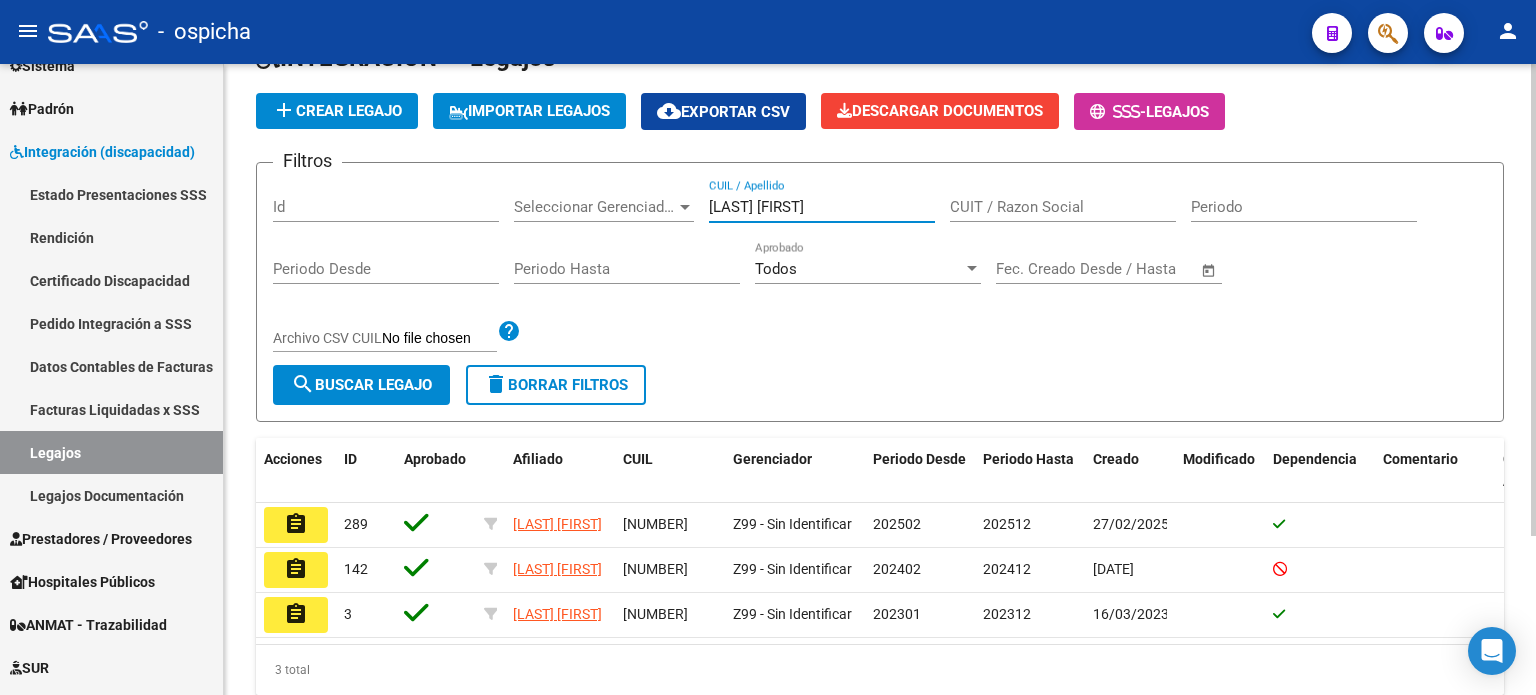 scroll, scrollTop: 211, scrollLeft: 0, axis: vertical 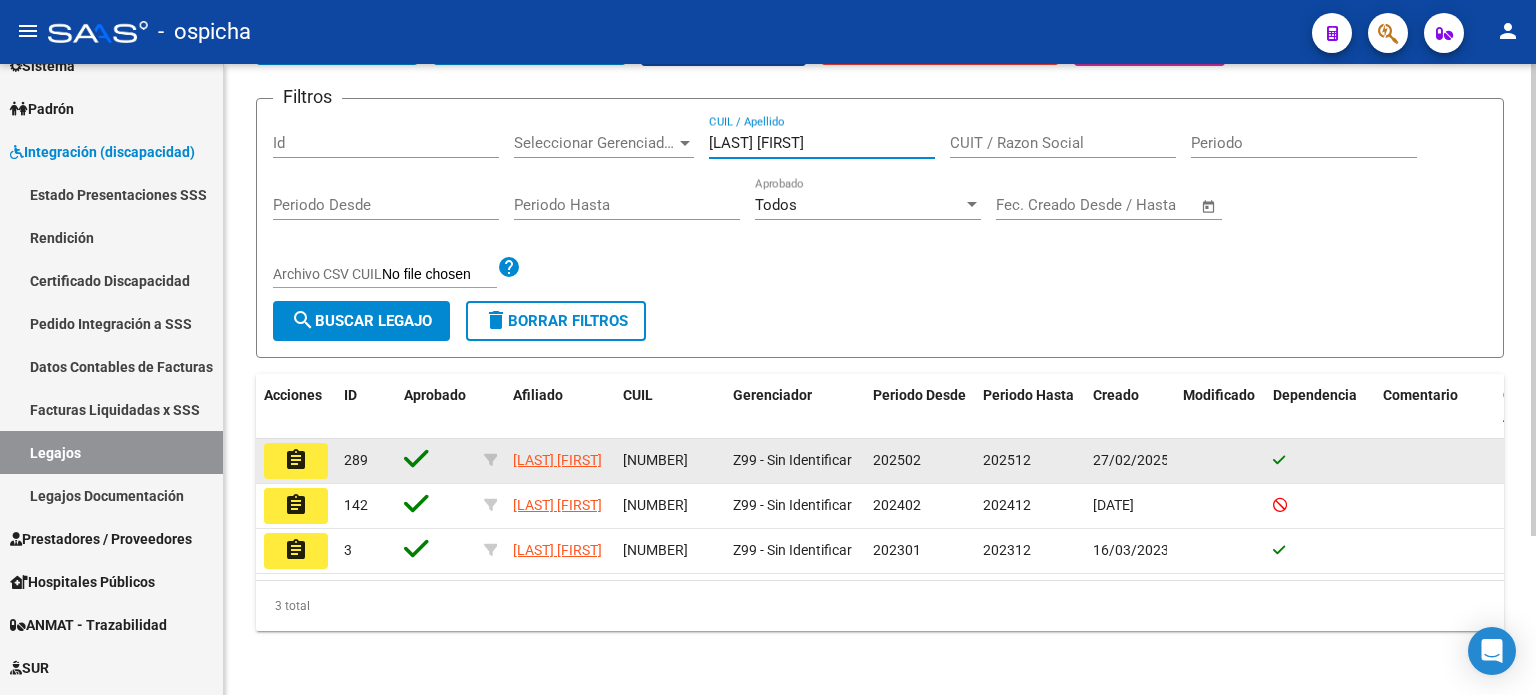 type on "[LAST] [FIRST]" 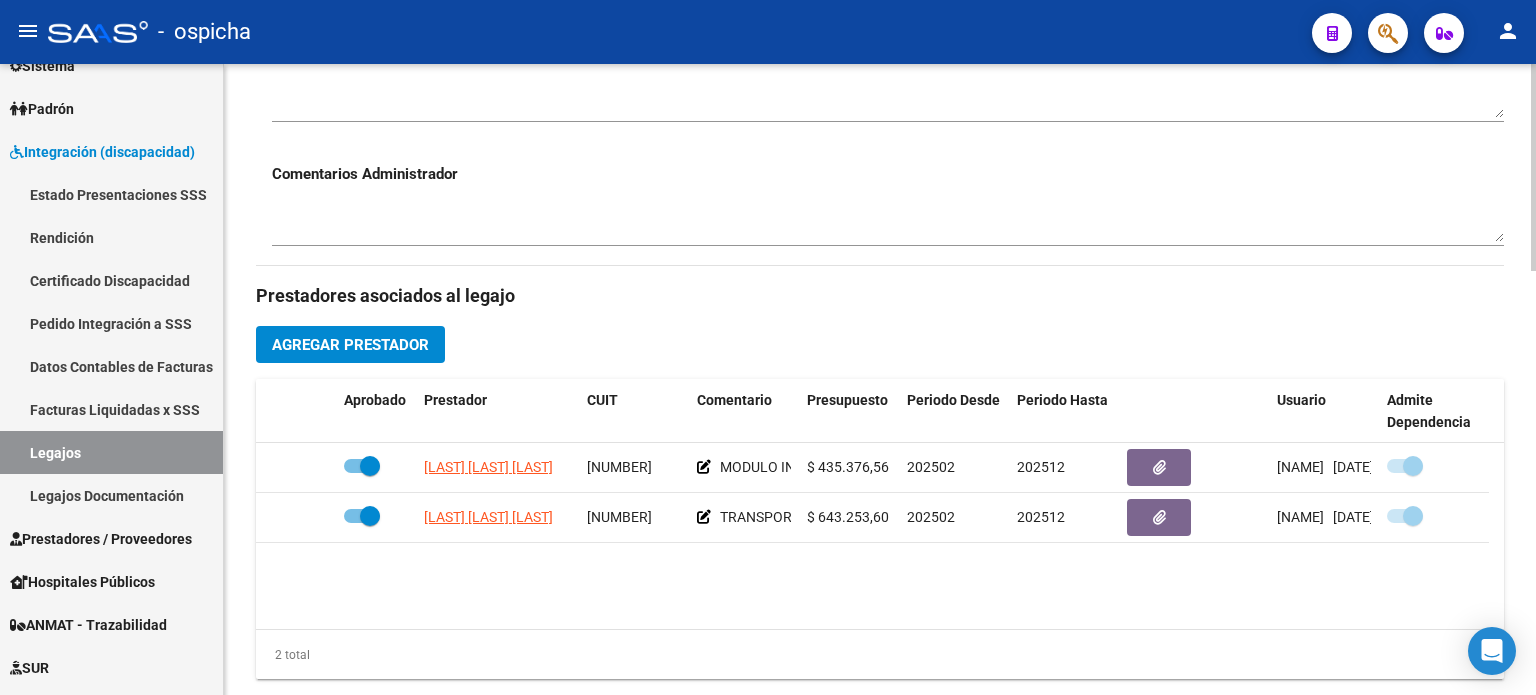 scroll, scrollTop: 800, scrollLeft: 0, axis: vertical 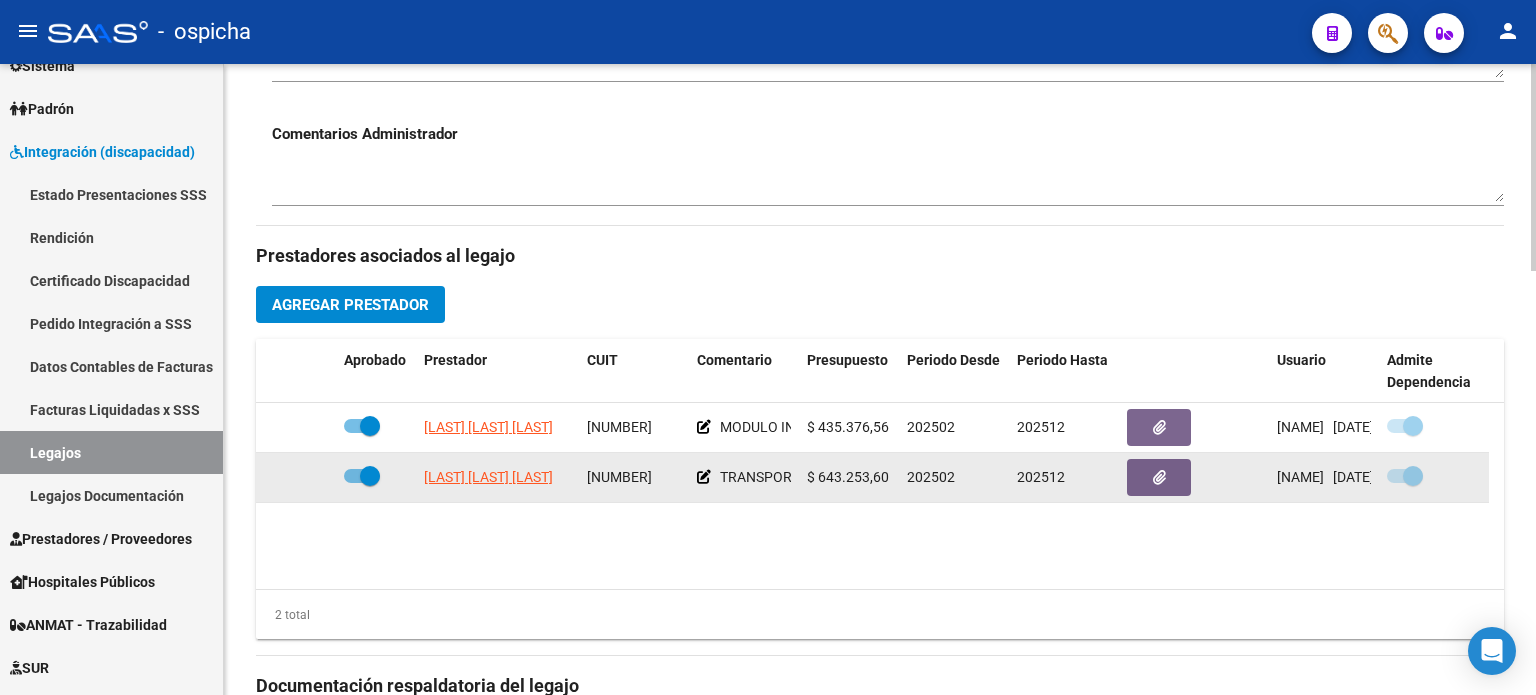 drag, startPoint x: 420, startPoint y: 419, endPoint x: 792, endPoint y: 475, distance: 376.19144 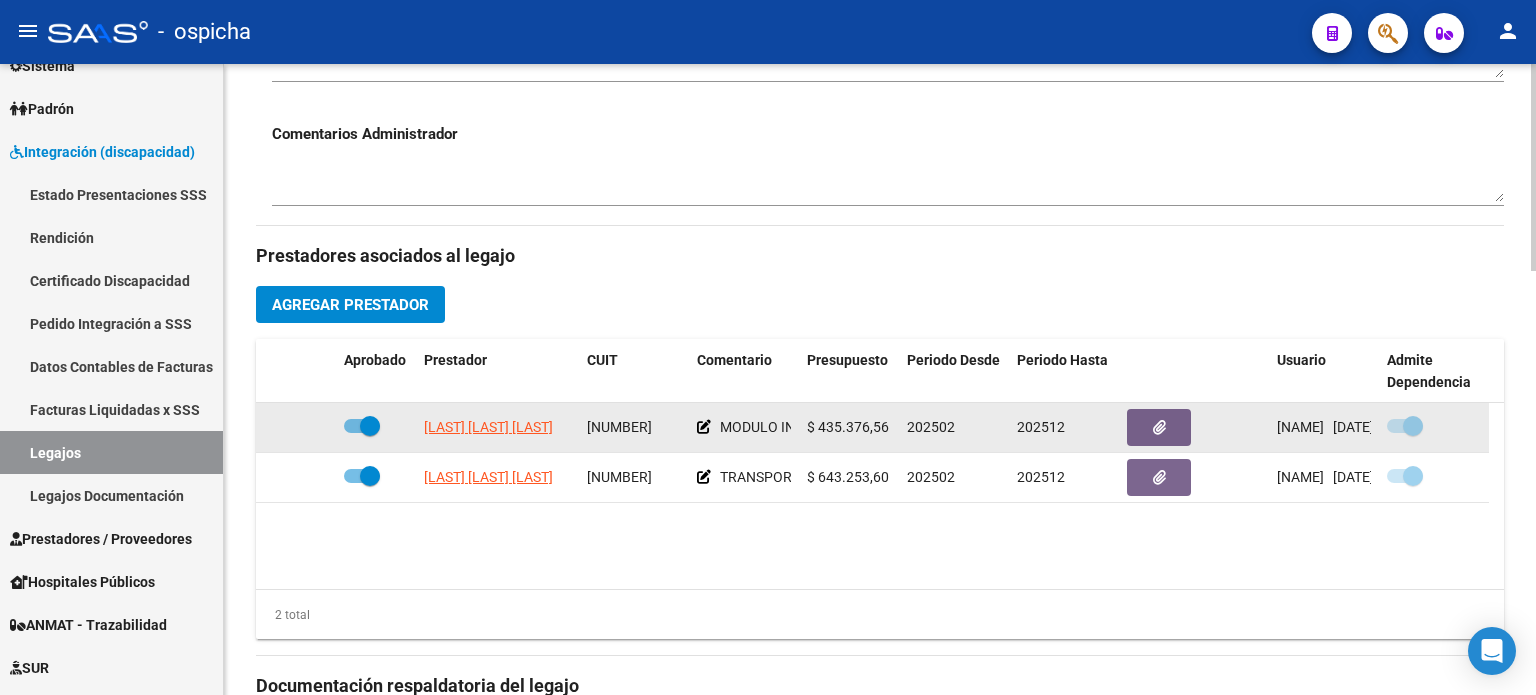 copy on "[LAST] [FIRST] [LAST] [CUIL]     MODULO INTENSIVO DE REHABILITACION  $ 435.376,56  202502 202512 [FIRST] [LAST]    [DATE]      [LAST] [FIRST] [LAST]     TRANSPOR" 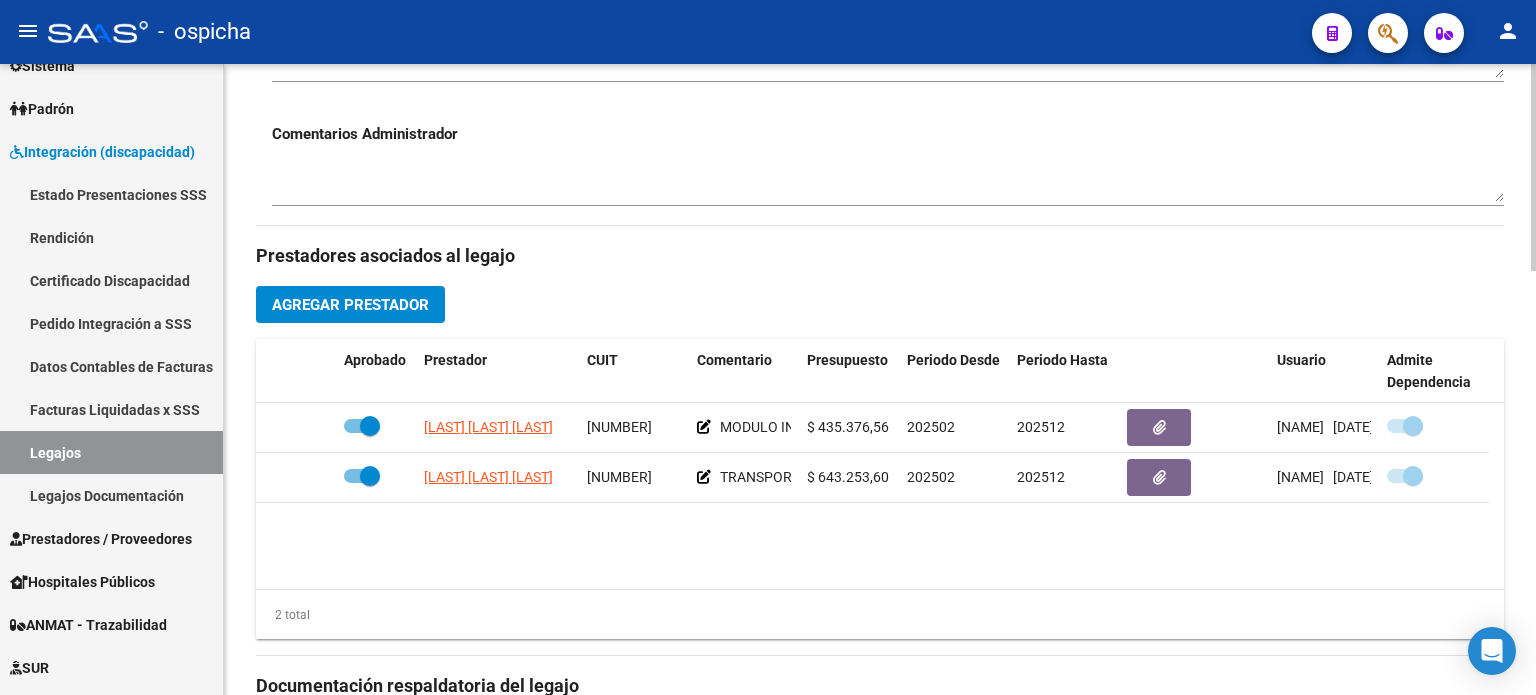click on "Prestadores asociados al legajo Agregar Prestador Aprobado Prestador CUIT Comentario Presupuesto Periodo Desde Periodo Hasta Usuario Admite Dependencia   [LAST] [LAST] [LAST] [NUMBER]     [PRODUCT]  [PRICE]  [NUMBER] [NUMBER] [NAME]    [DATE]      [LAST] [LAST] [LAST] [NUMBER]     [PRODUCT] [NUMBER]  [PRICE]  [NUMBER] [NUMBER] [NAME]    [DATE]    [NUMBER] total Documentación respaldatoria del legajo - En este fichero se sube la documentación asociada al legajo. Es información del afiliado y del prestador para esta para este período (ordenes médicas, presupuestos, planilla fim, plan de trabajo, etc.) - Agregar Documentacion Aprobado Descripción Comentario Comentario Administrador Creado Acción No data to display [NUMBER] total" 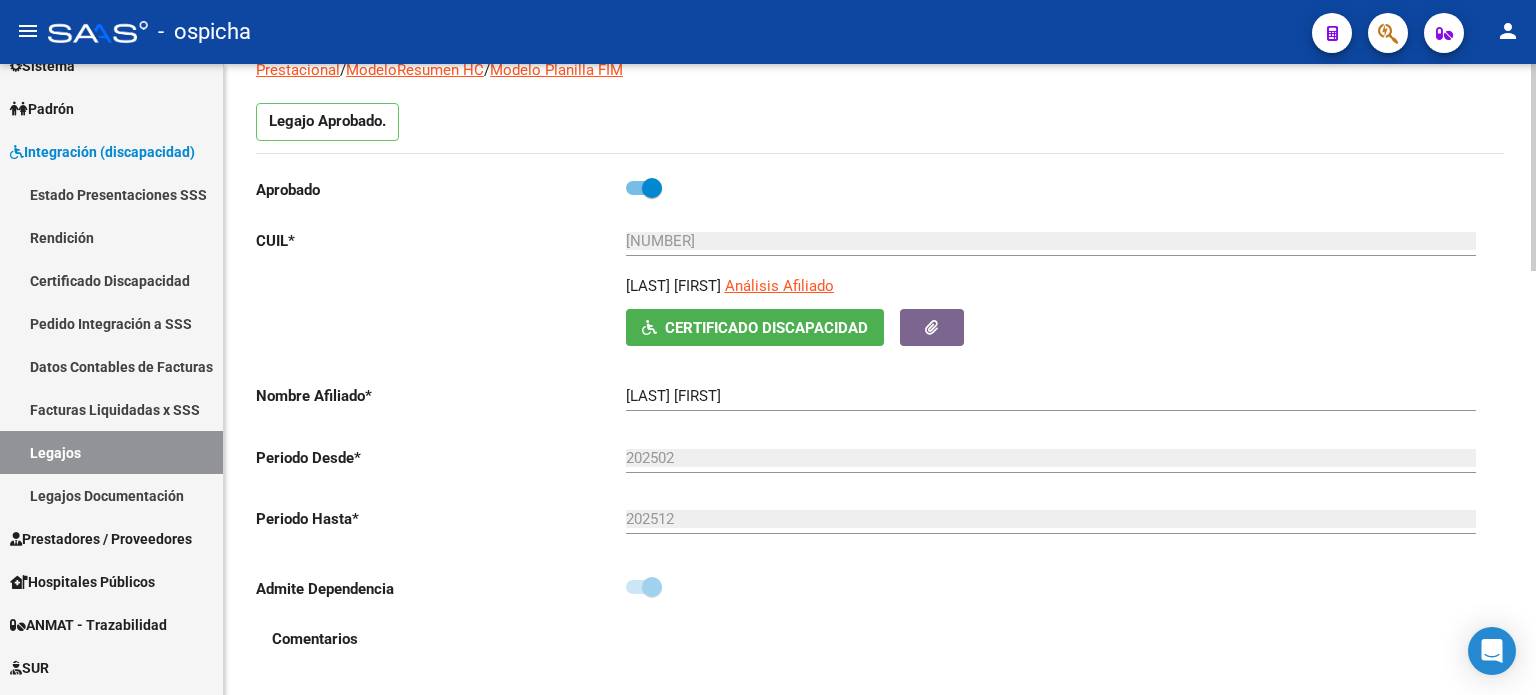 scroll, scrollTop: 100, scrollLeft: 0, axis: vertical 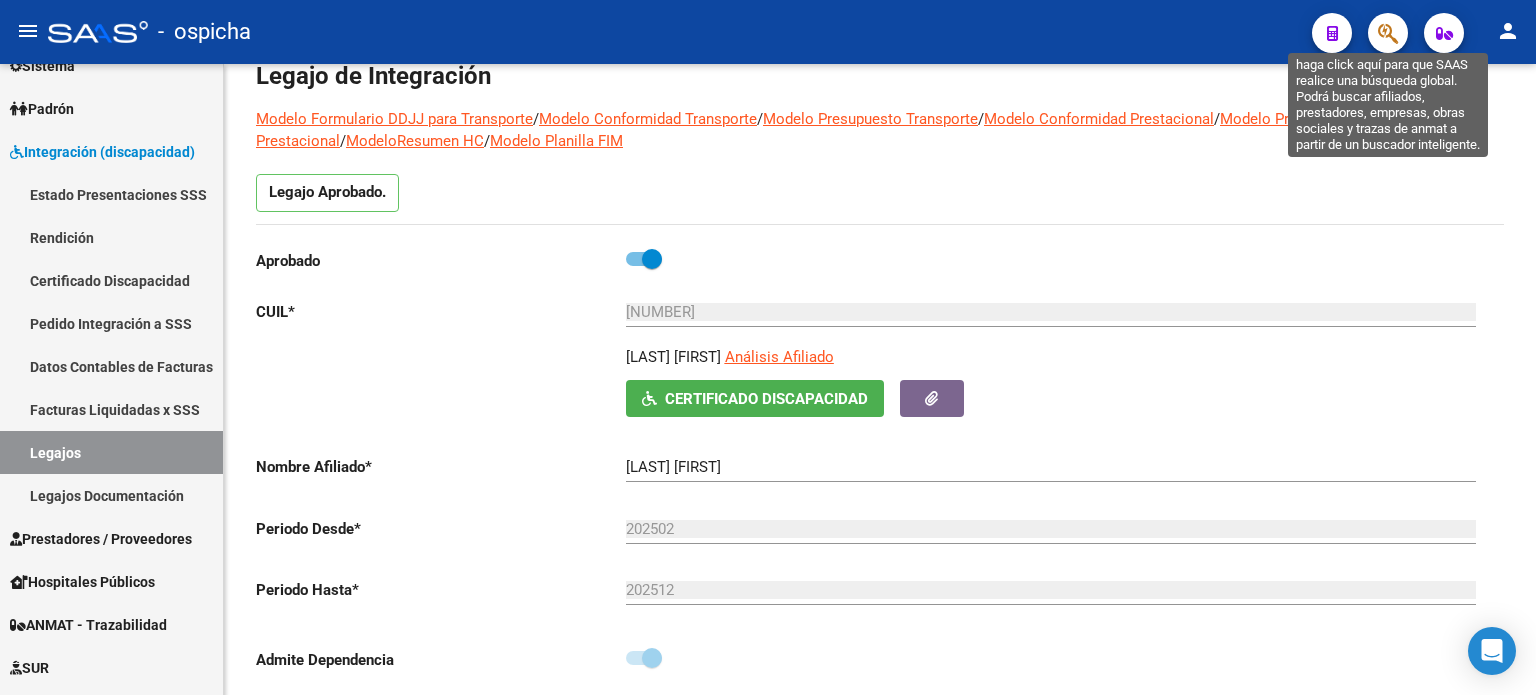click 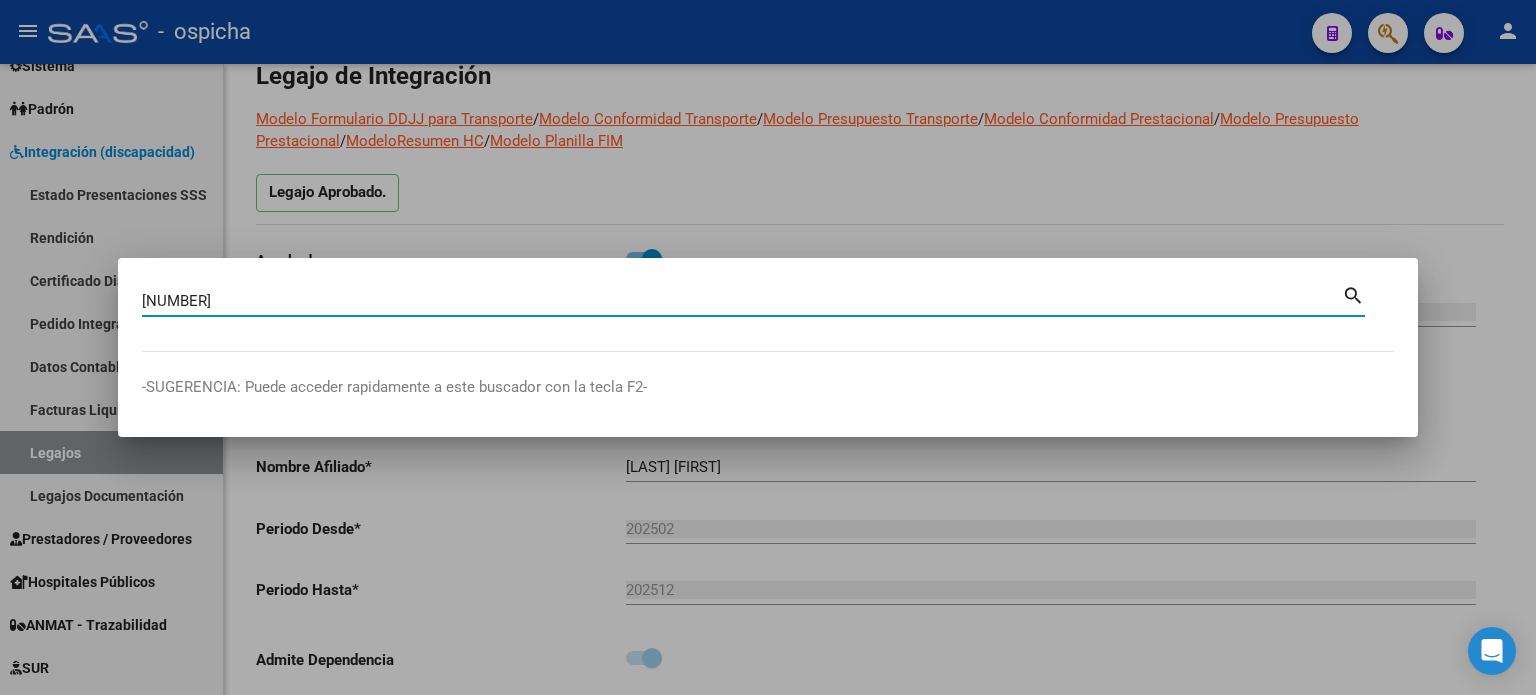 type on "[NUMBER]" 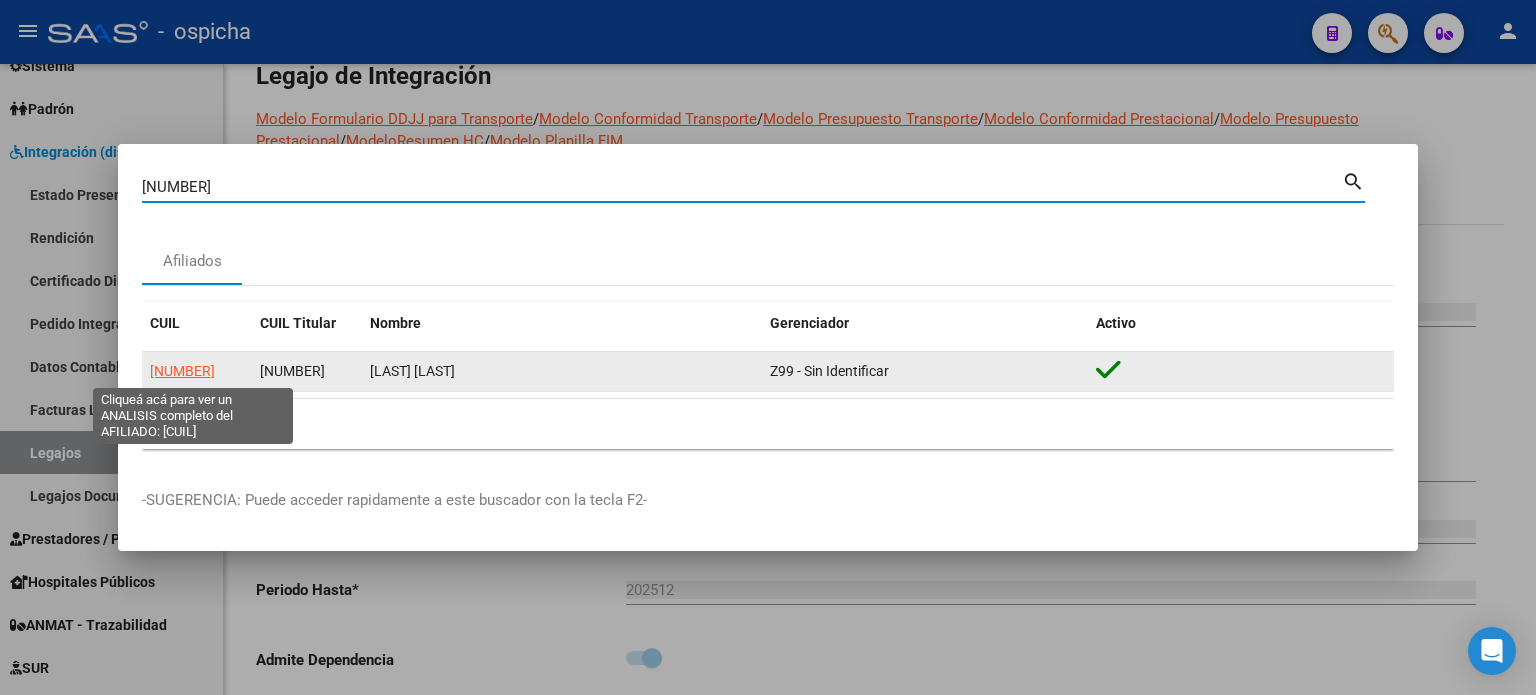 click on "[NUMBER]" 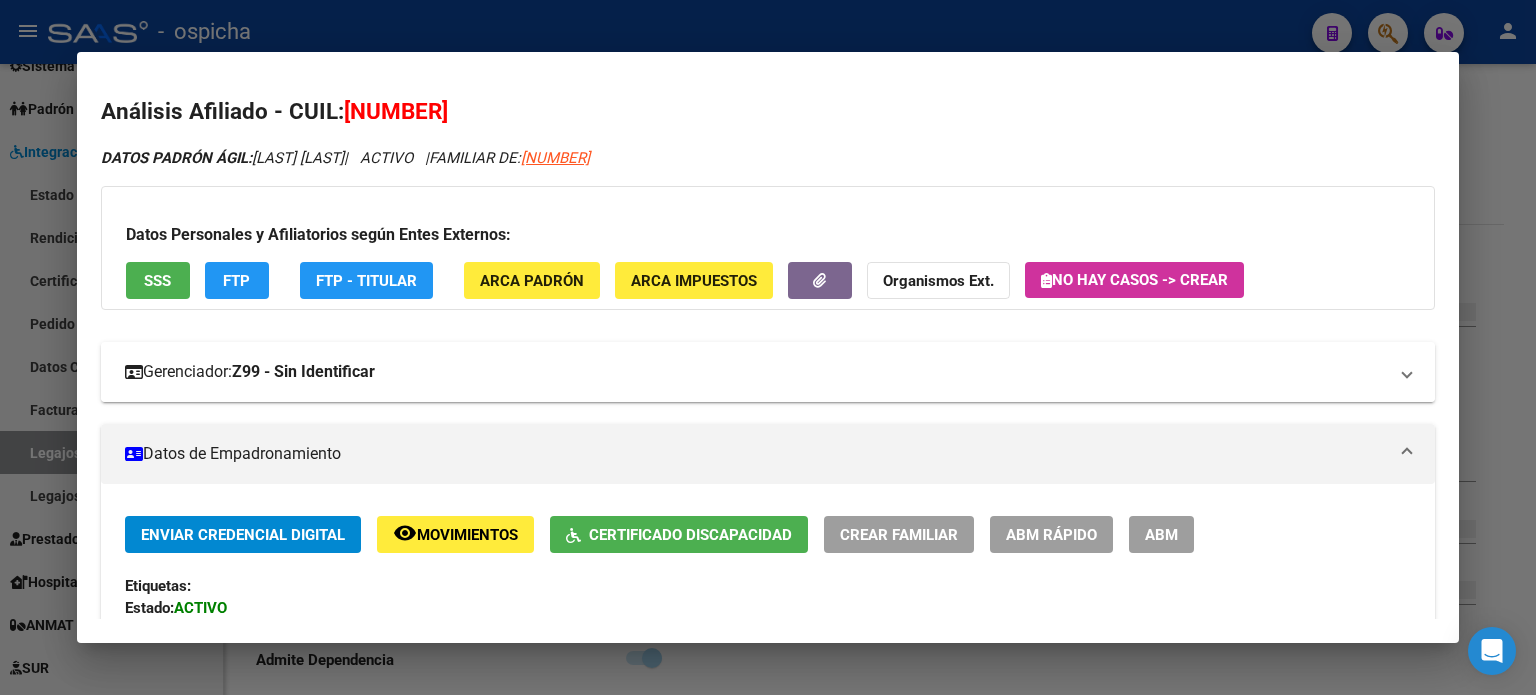 scroll, scrollTop: 300, scrollLeft: 0, axis: vertical 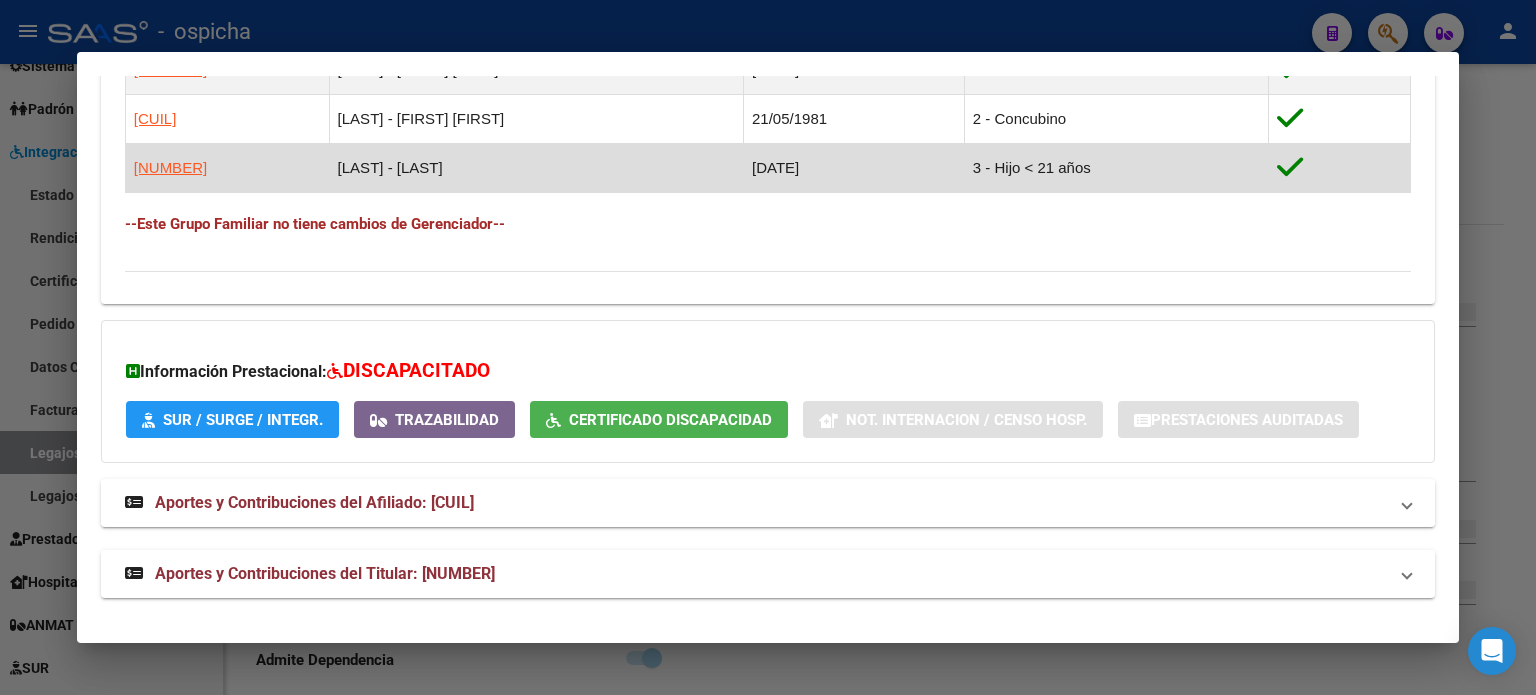 drag, startPoint x: 375, startPoint y: 467, endPoint x: 1215, endPoint y: 206, distance: 879.61414 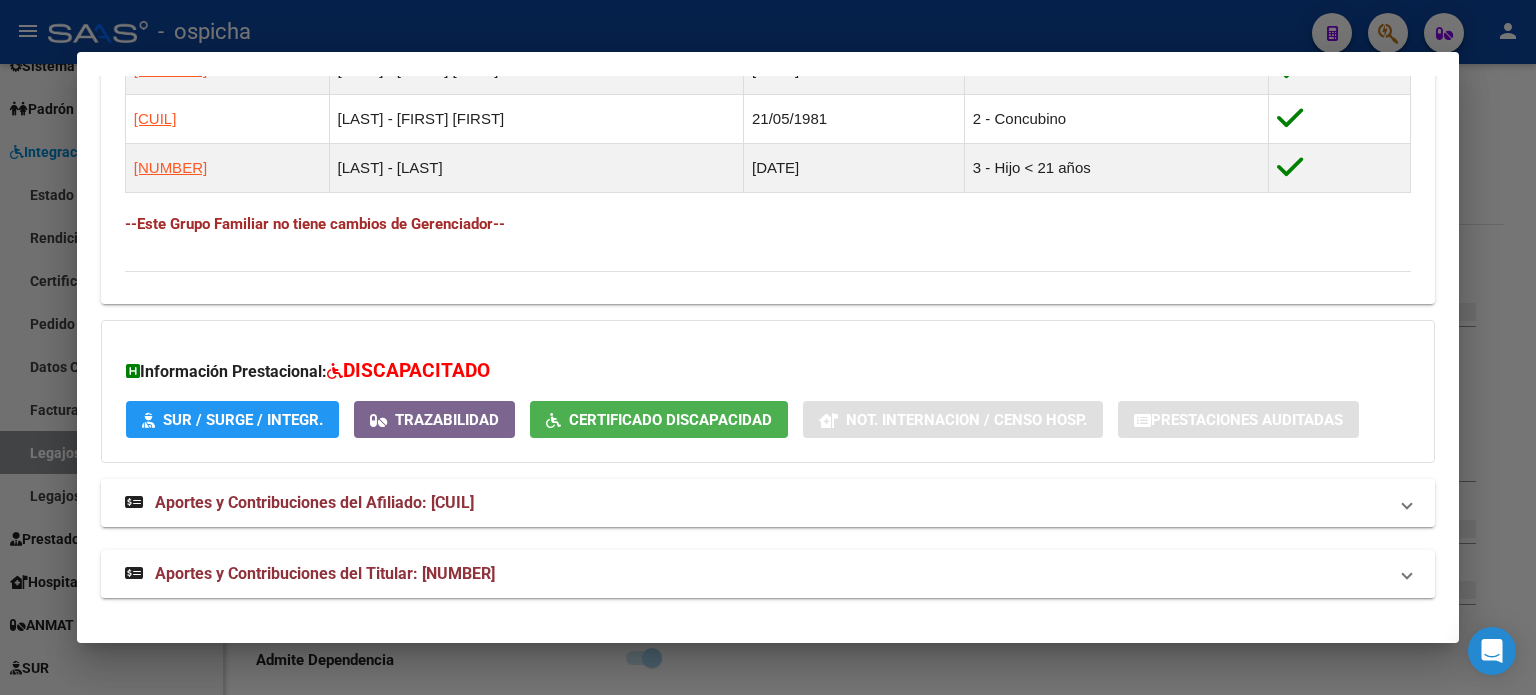 click at bounding box center (768, 347) 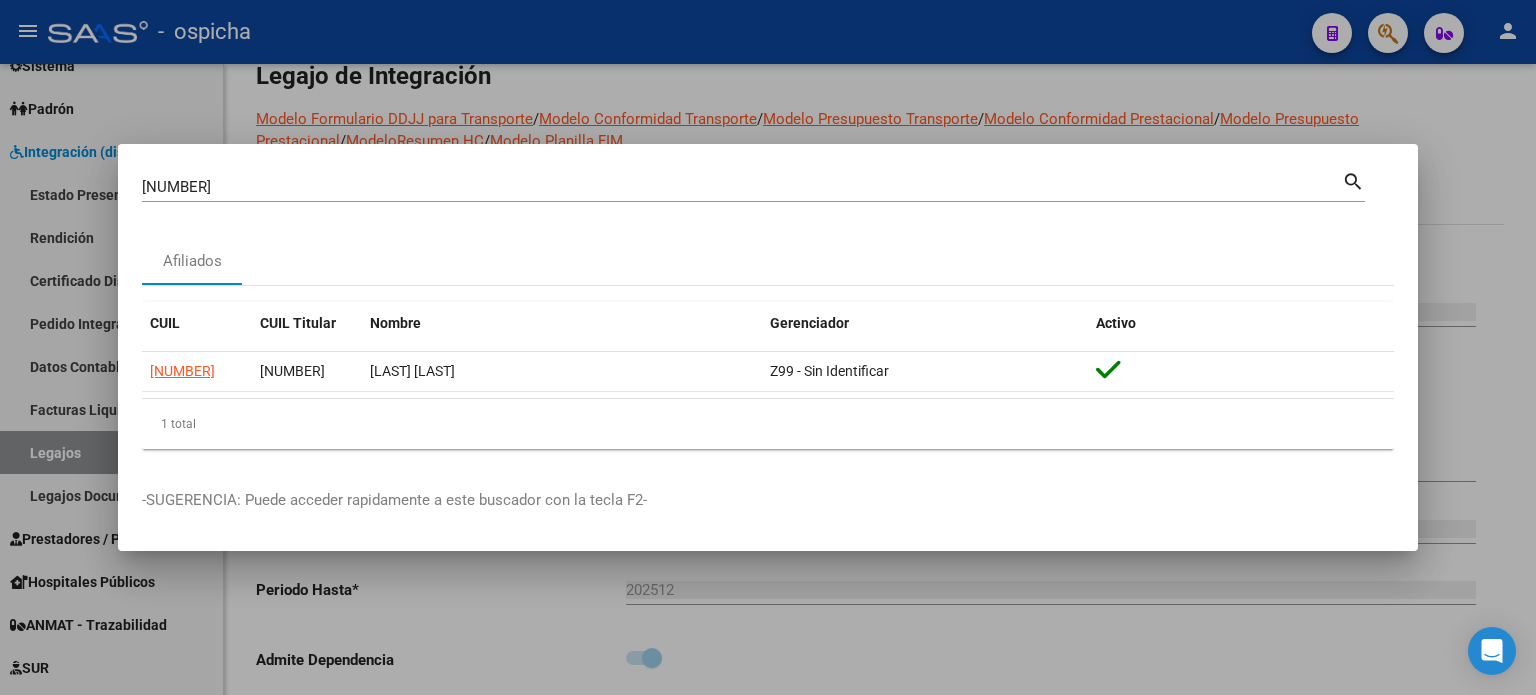 click at bounding box center [768, 347] 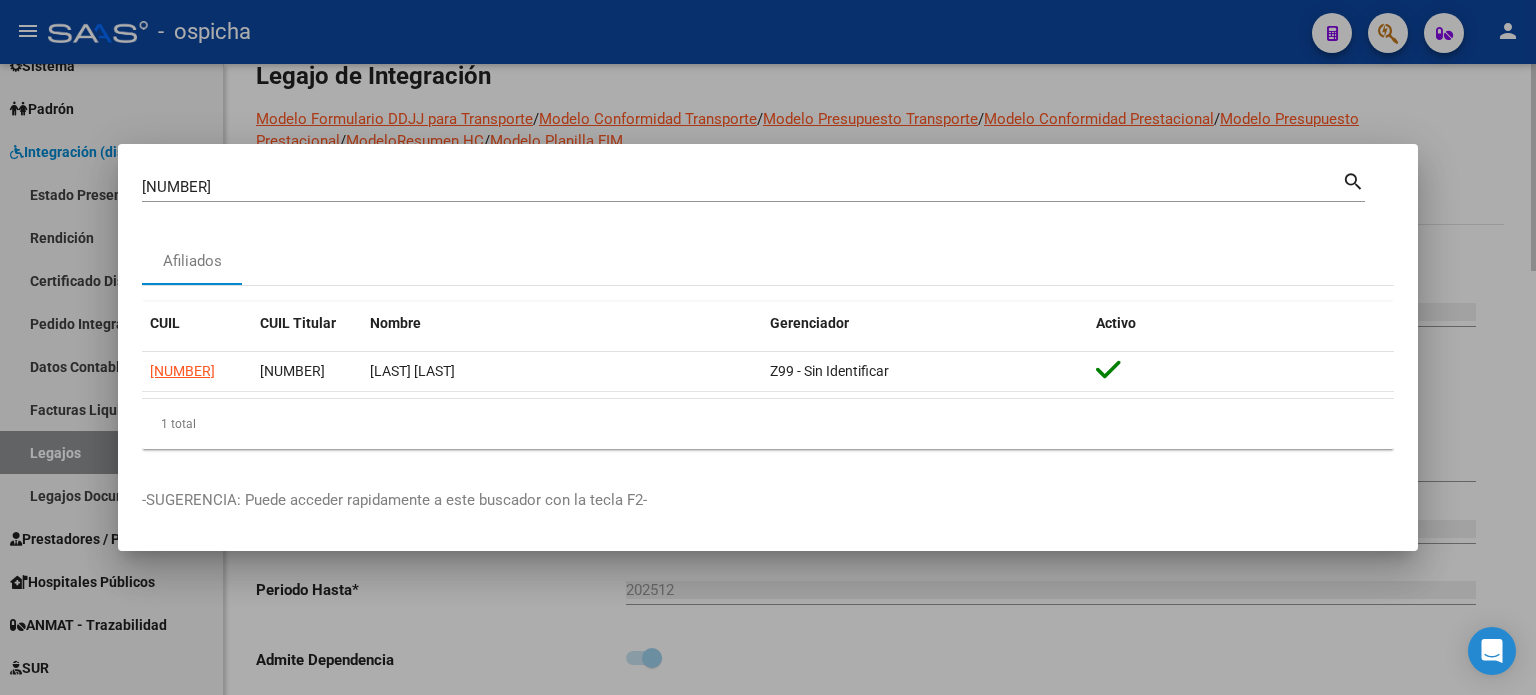 type 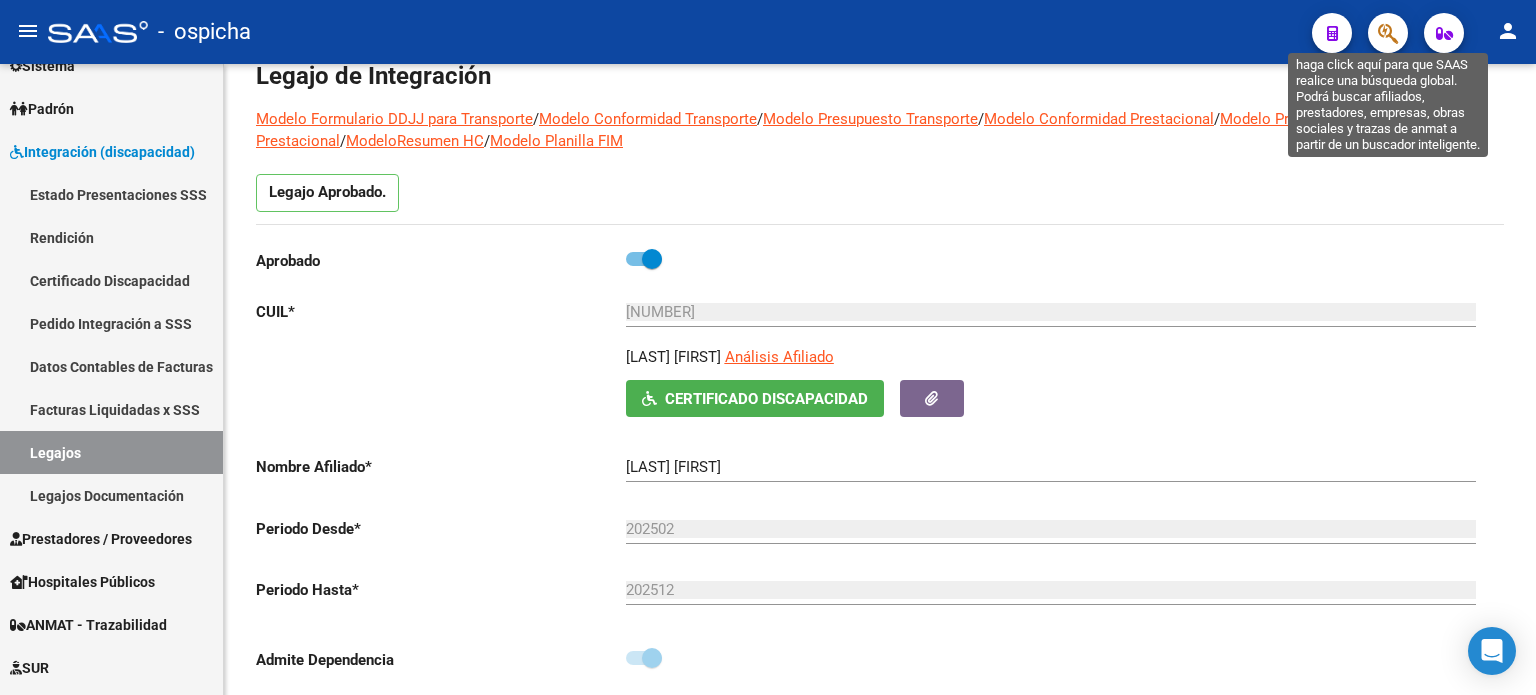 click 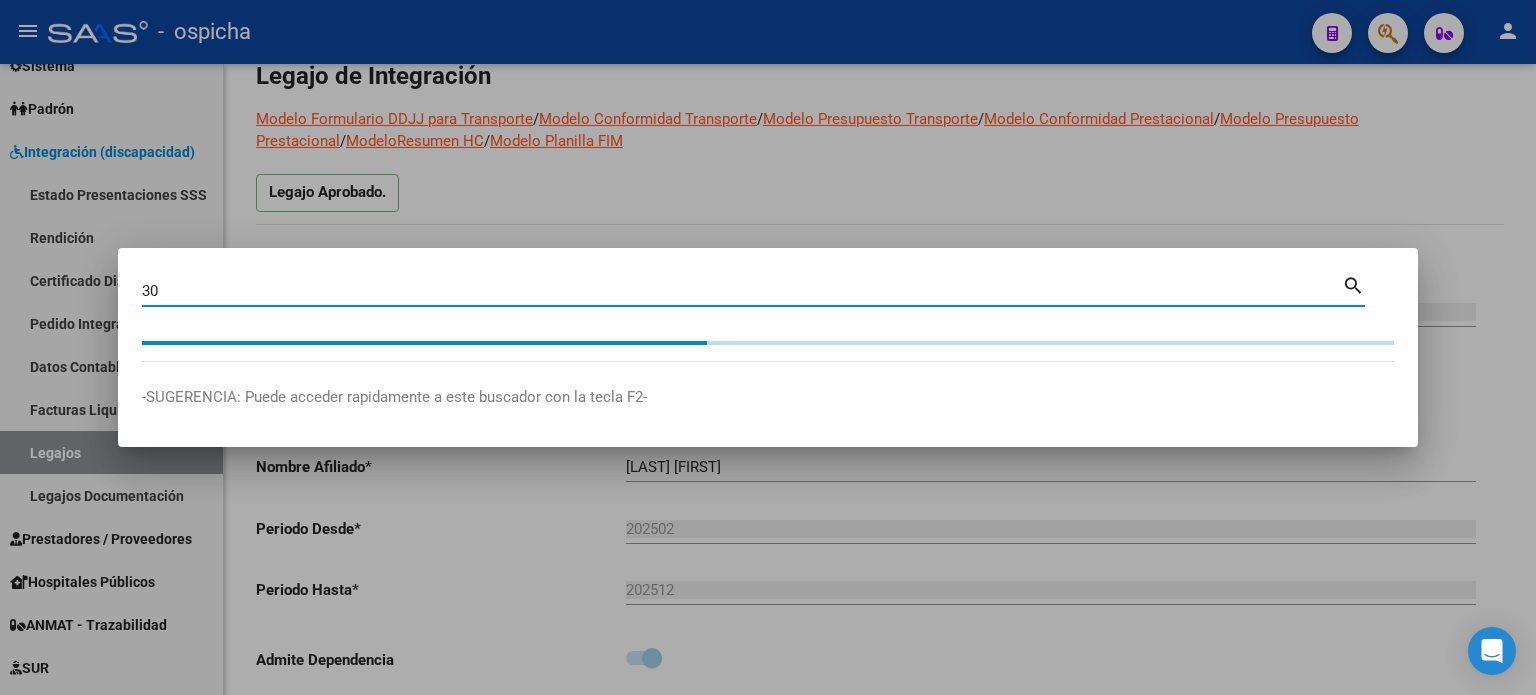 type on "3" 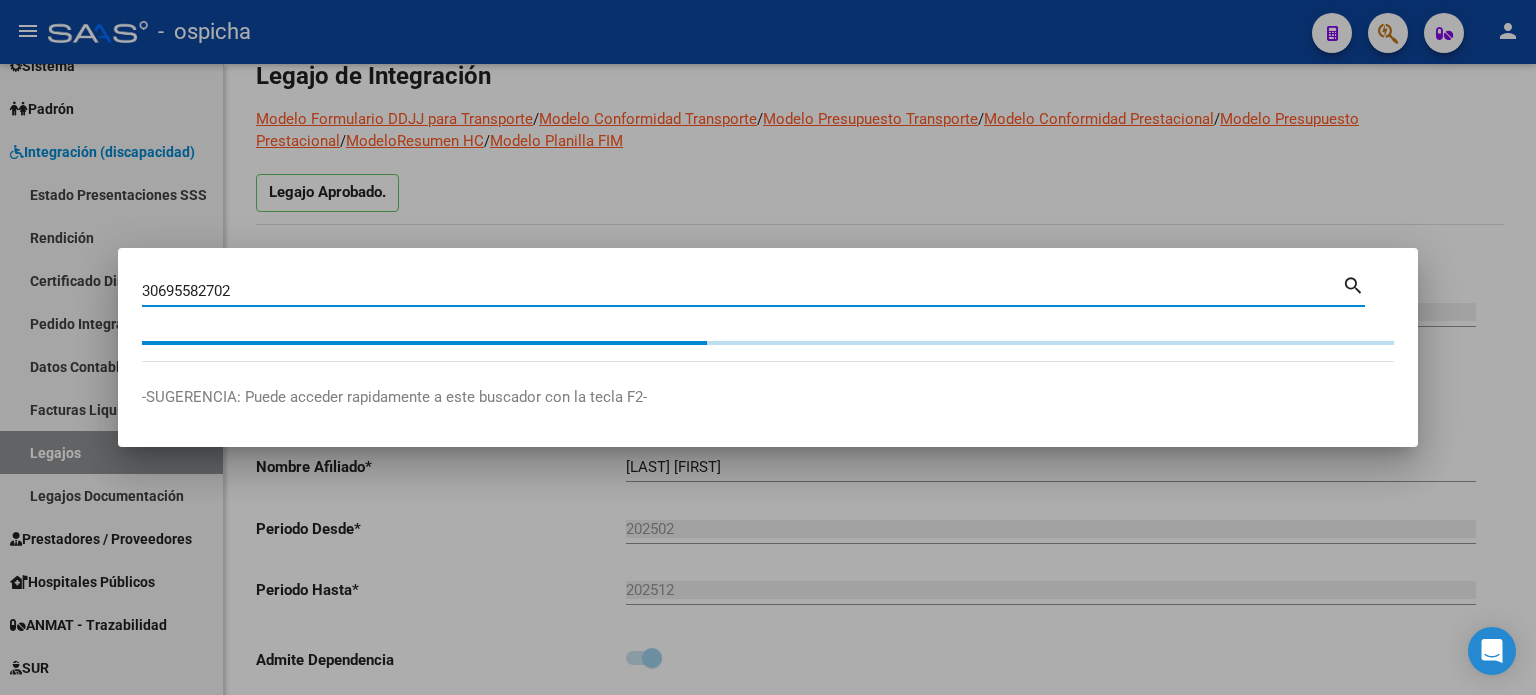 type on "30695582702" 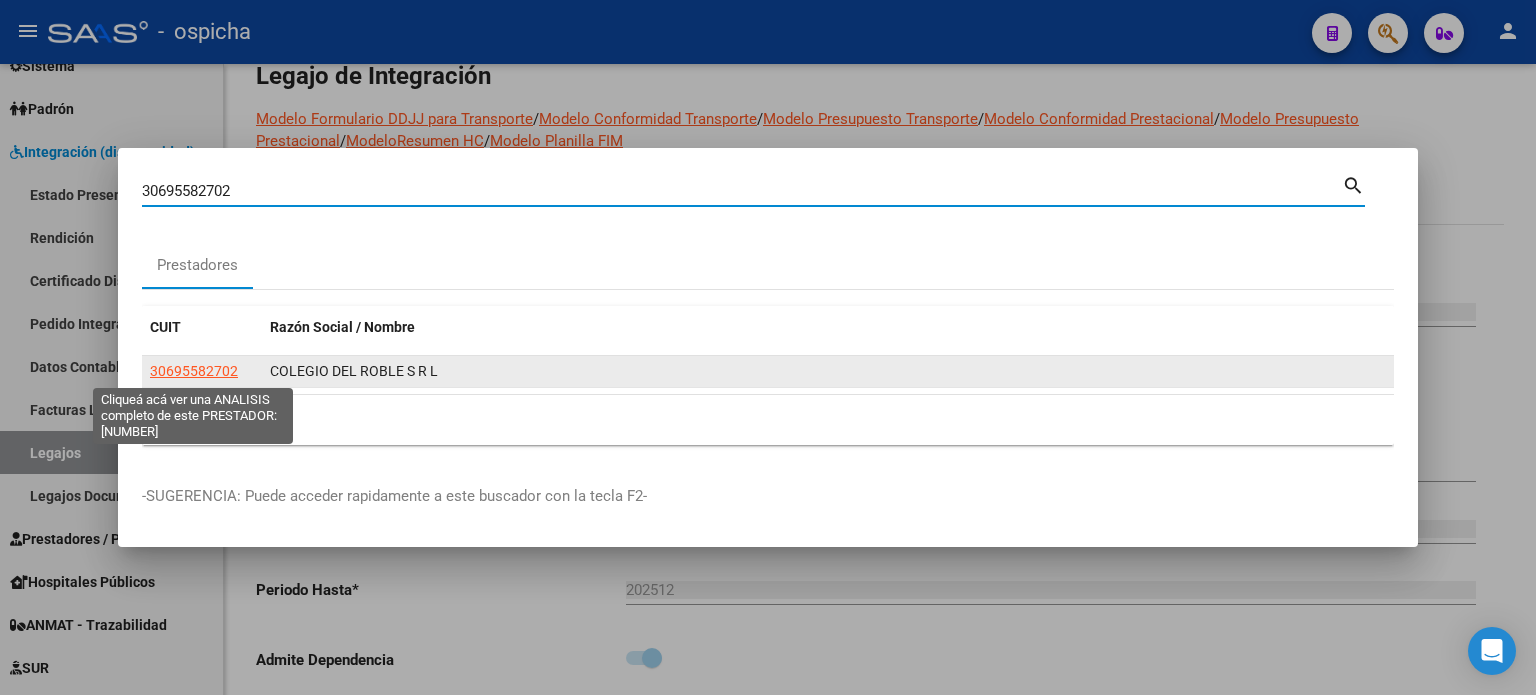 click on "30695582702" 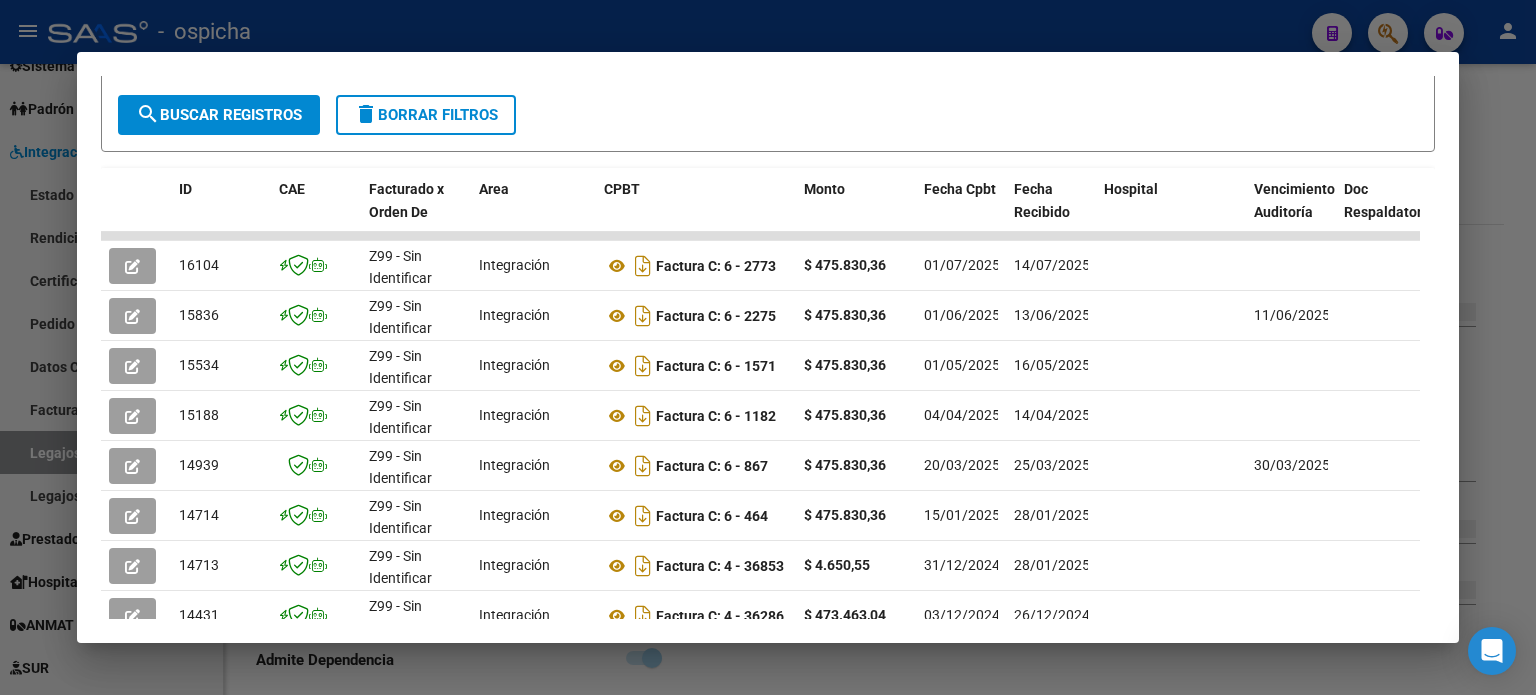 scroll, scrollTop: 489, scrollLeft: 0, axis: vertical 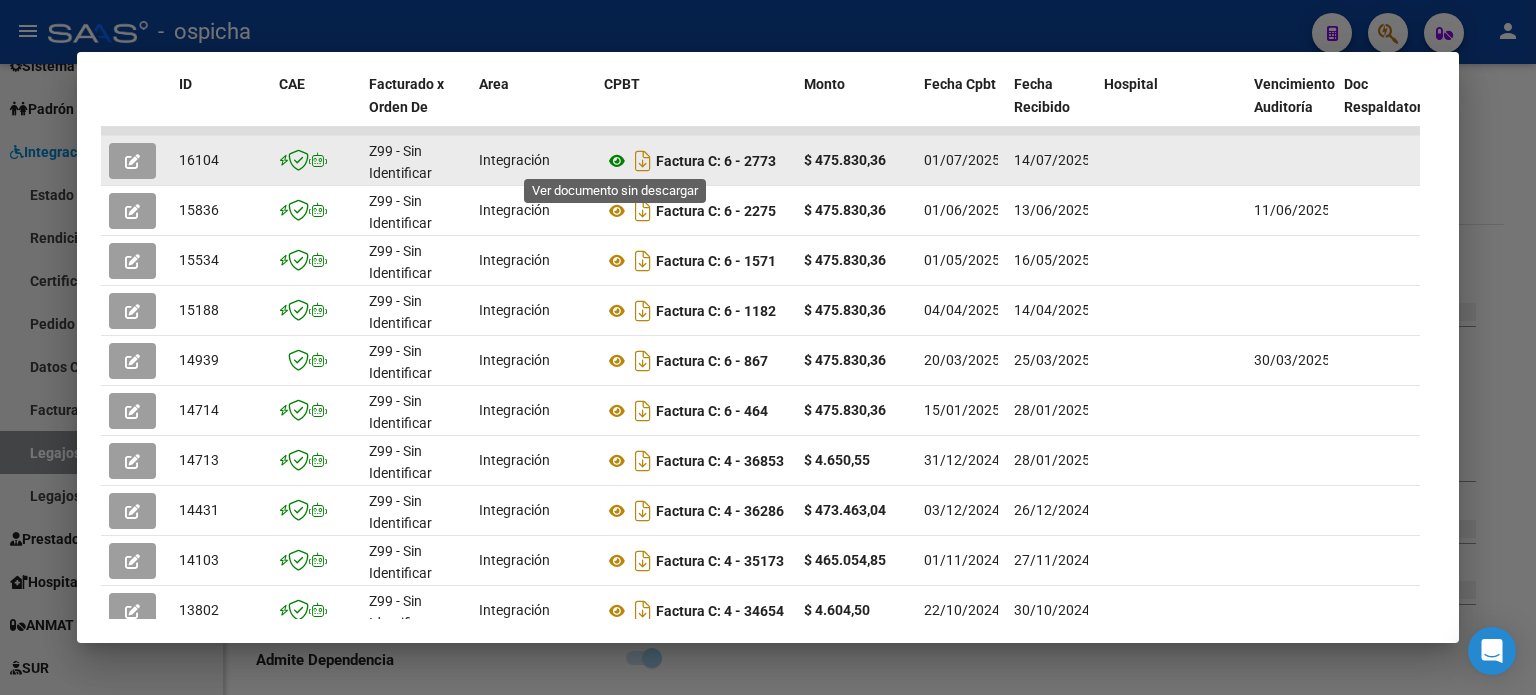 click 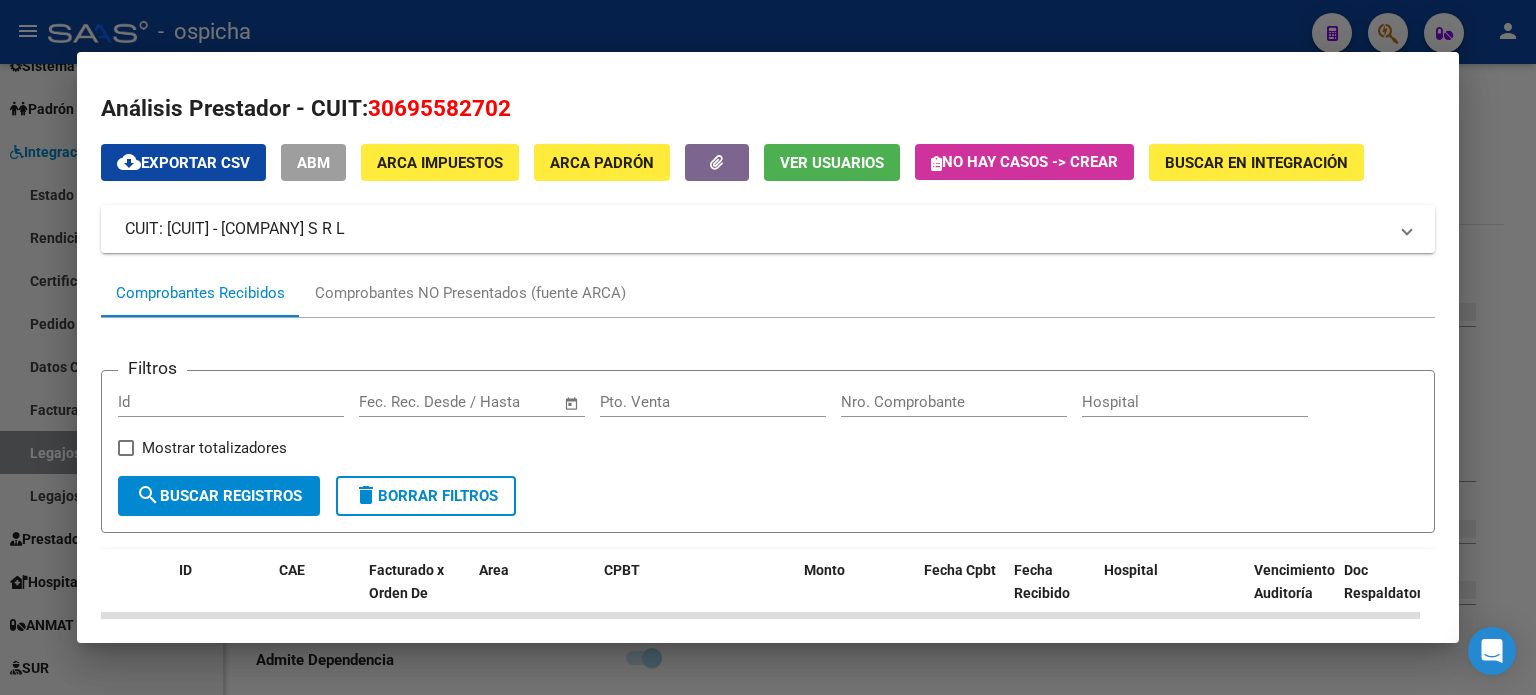 scroll, scrollTop: 0, scrollLeft: 0, axis: both 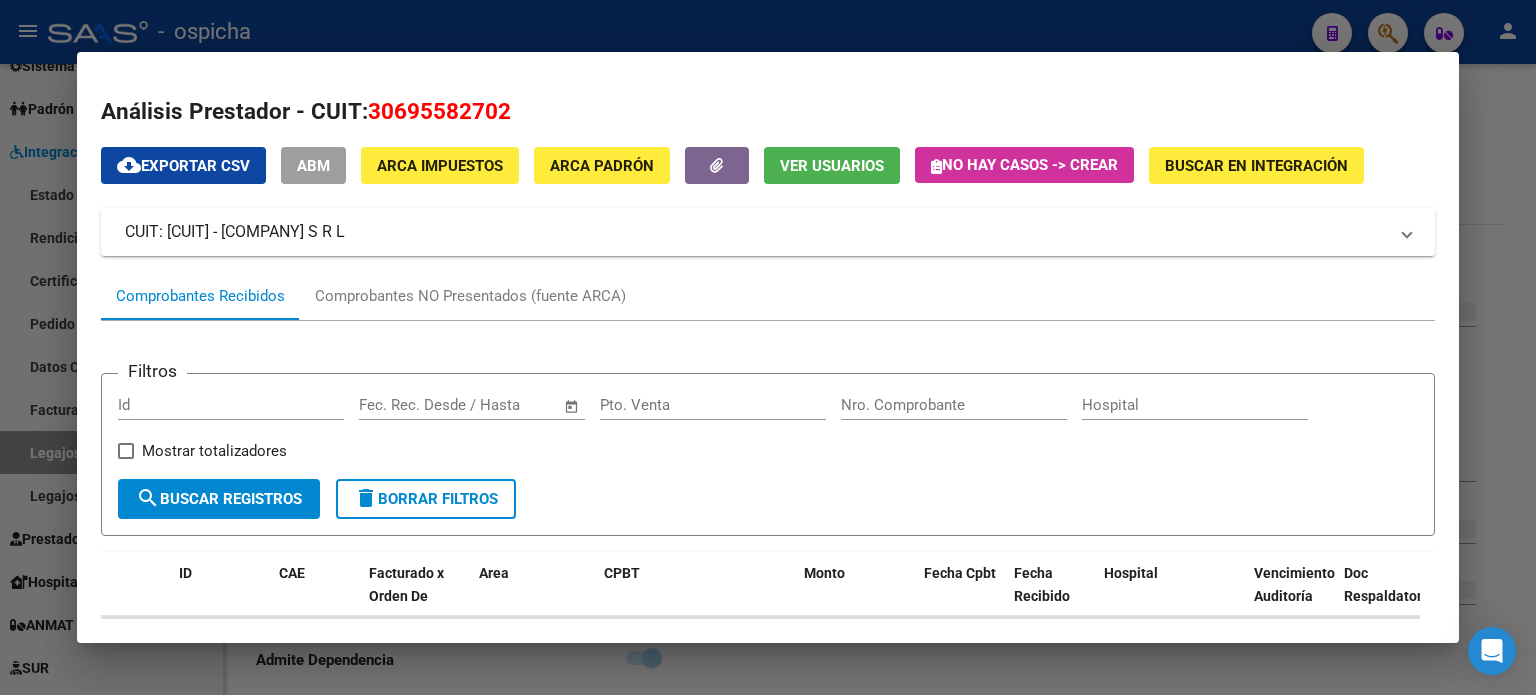 click at bounding box center [768, 347] 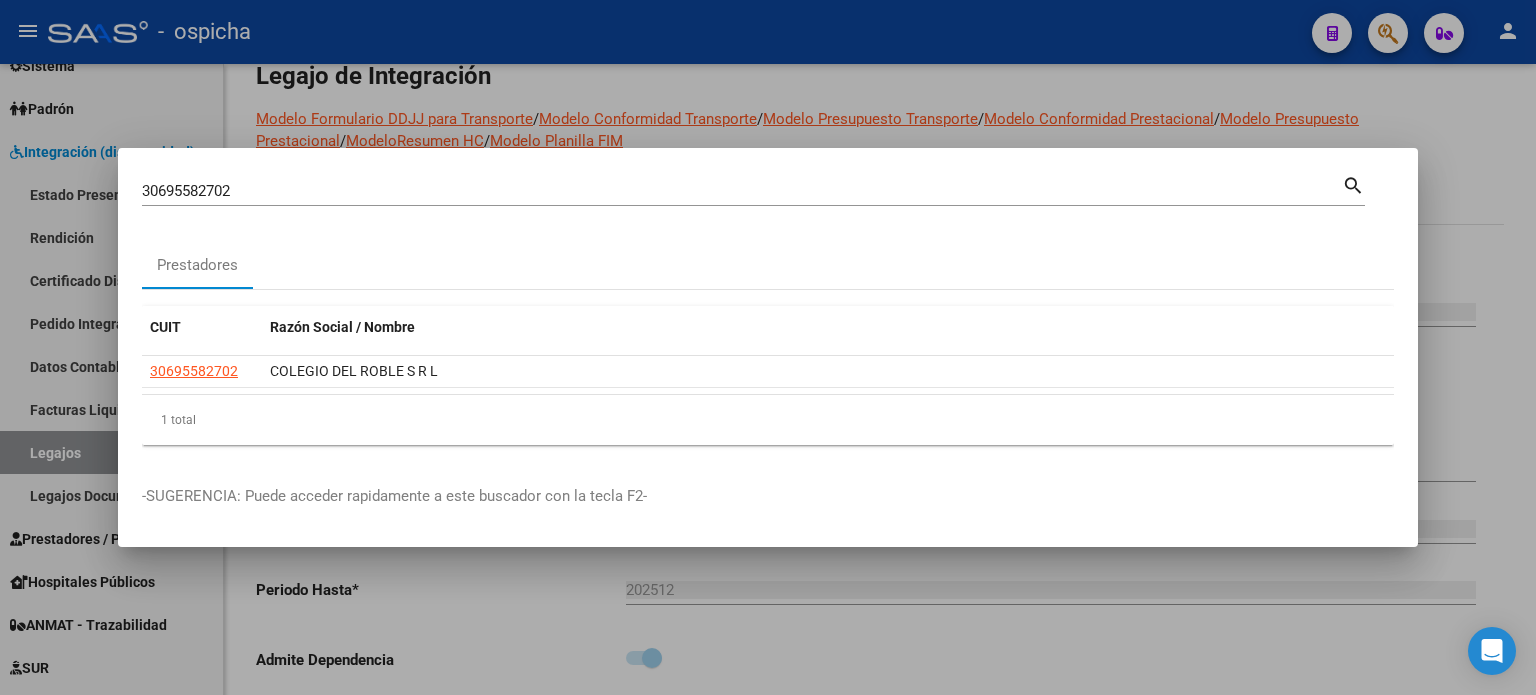 click at bounding box center [768, 347] 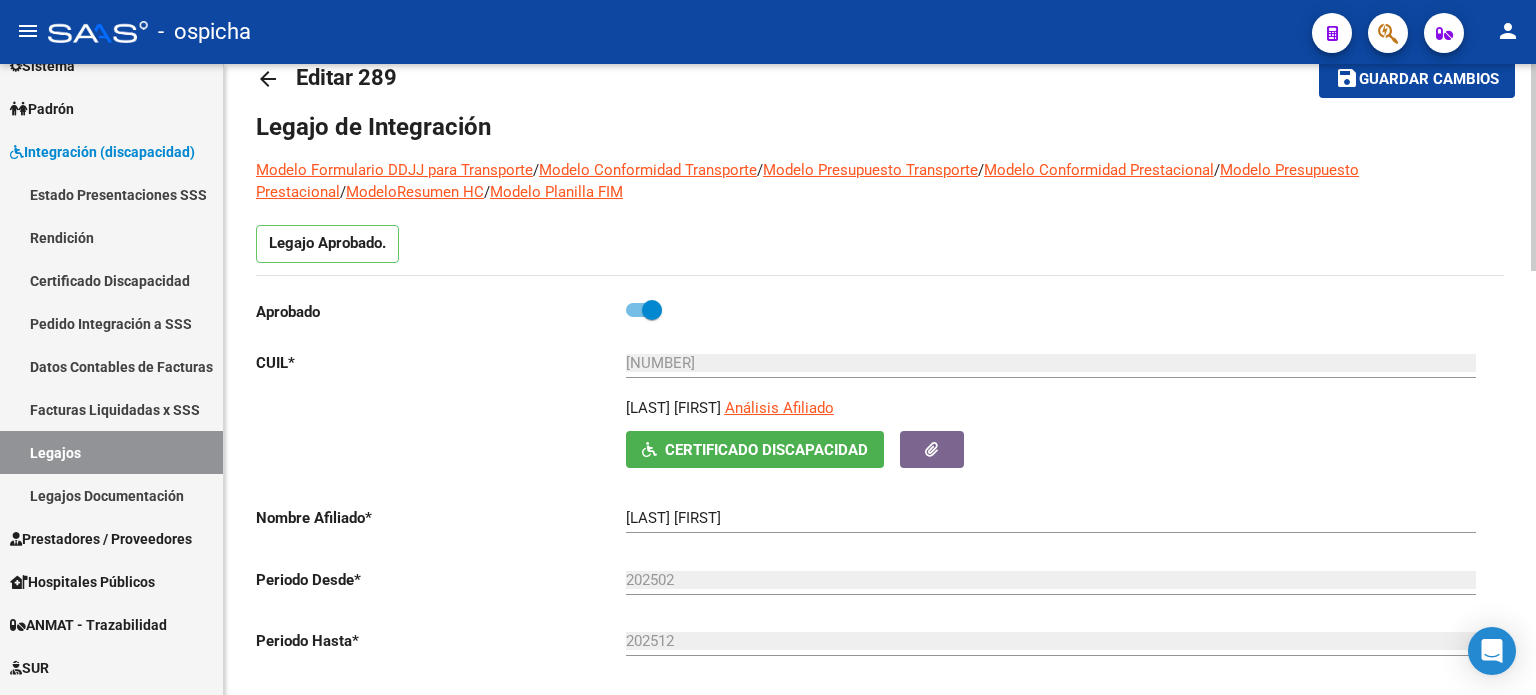 scroll, scrollTop: 0, scrollLeft: 0, axis: both 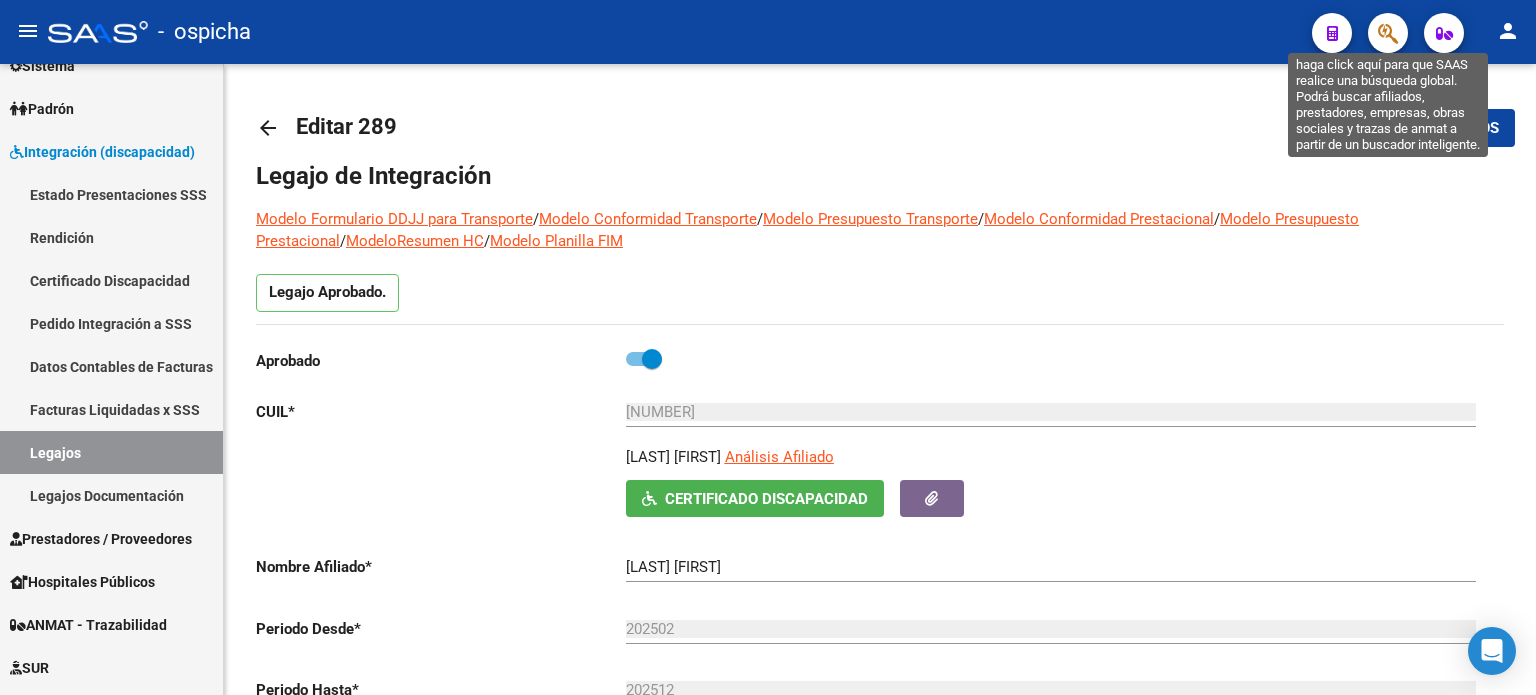 click 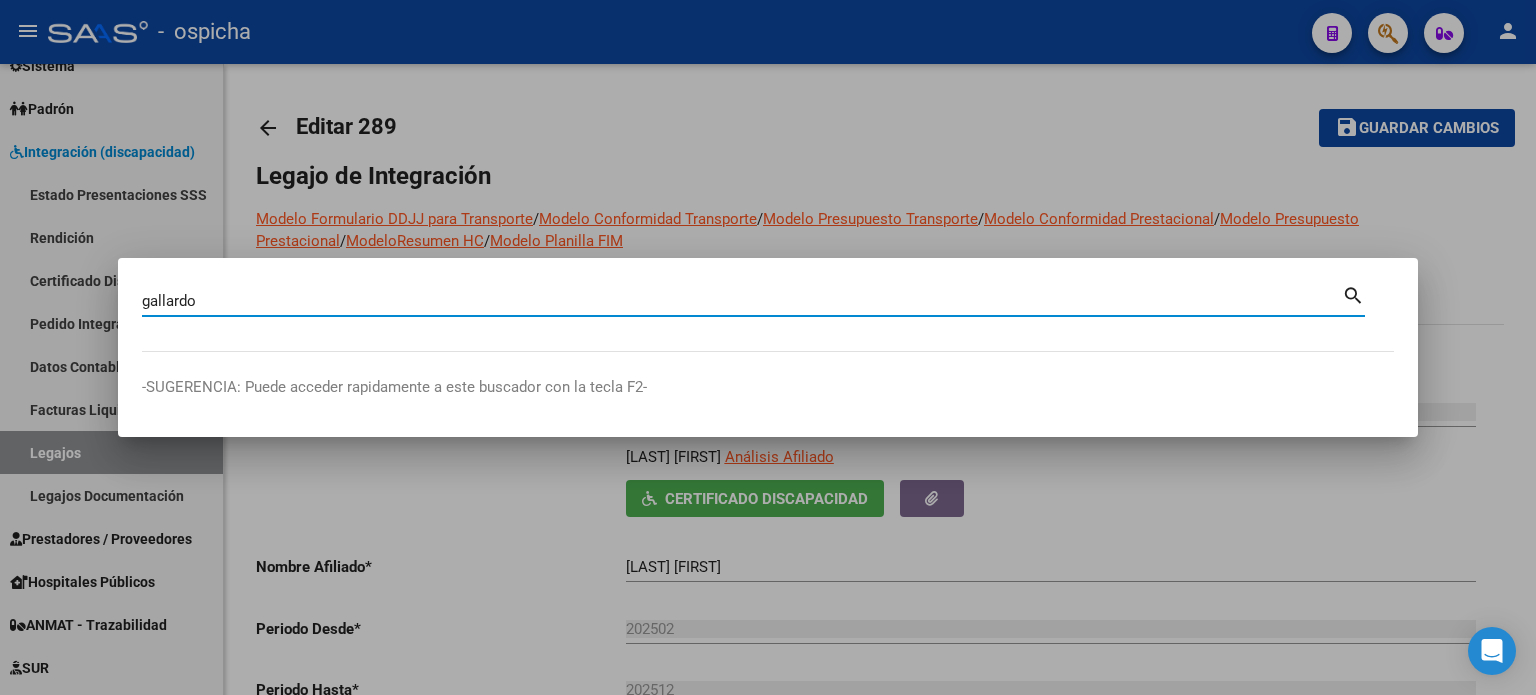type on "gallardo" 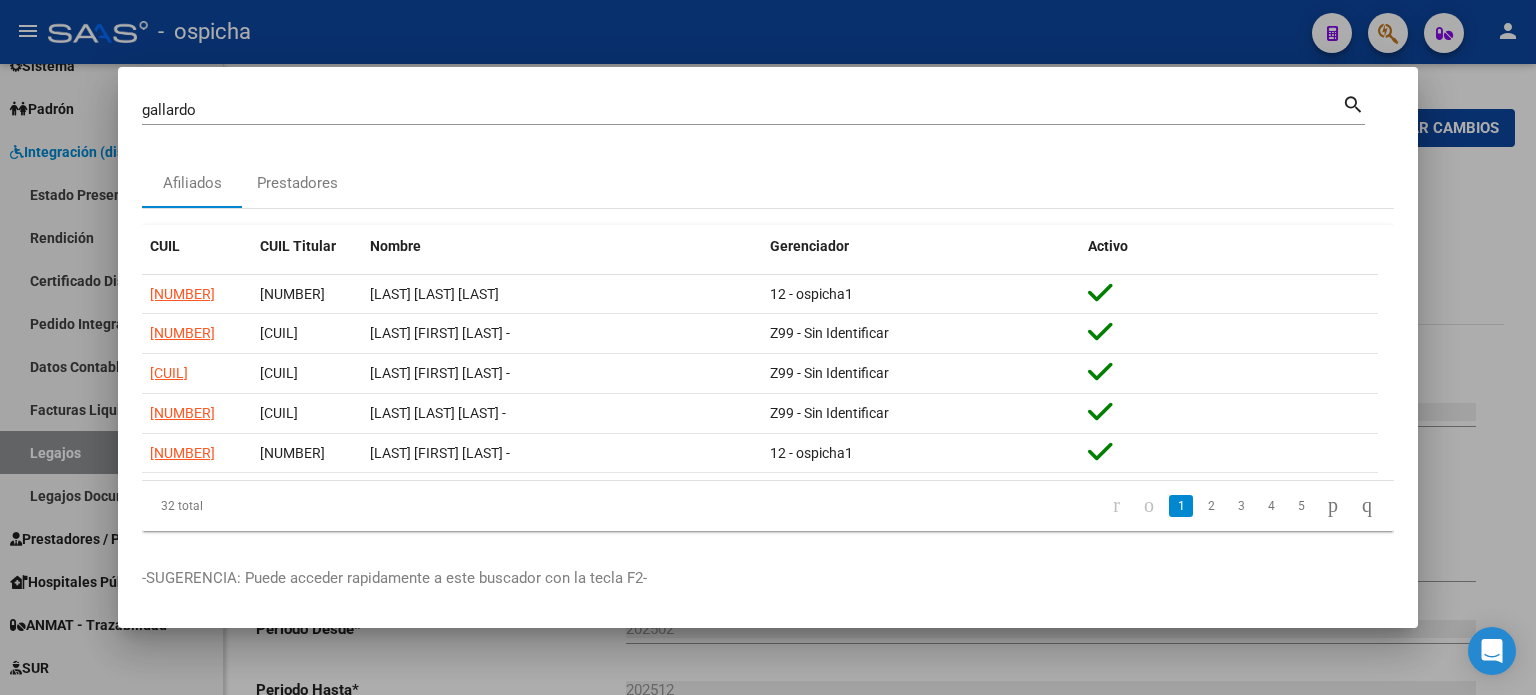 click at bounding box center (768, 347) 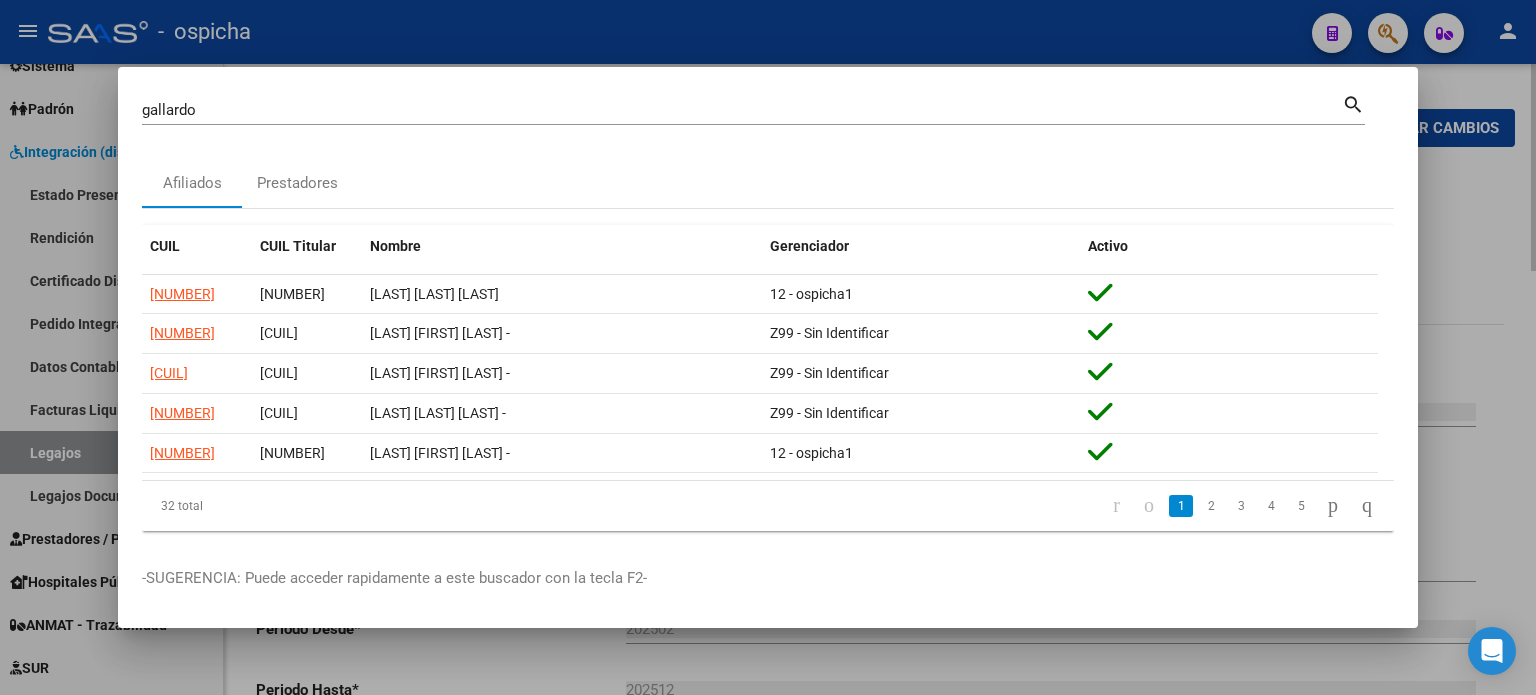 type 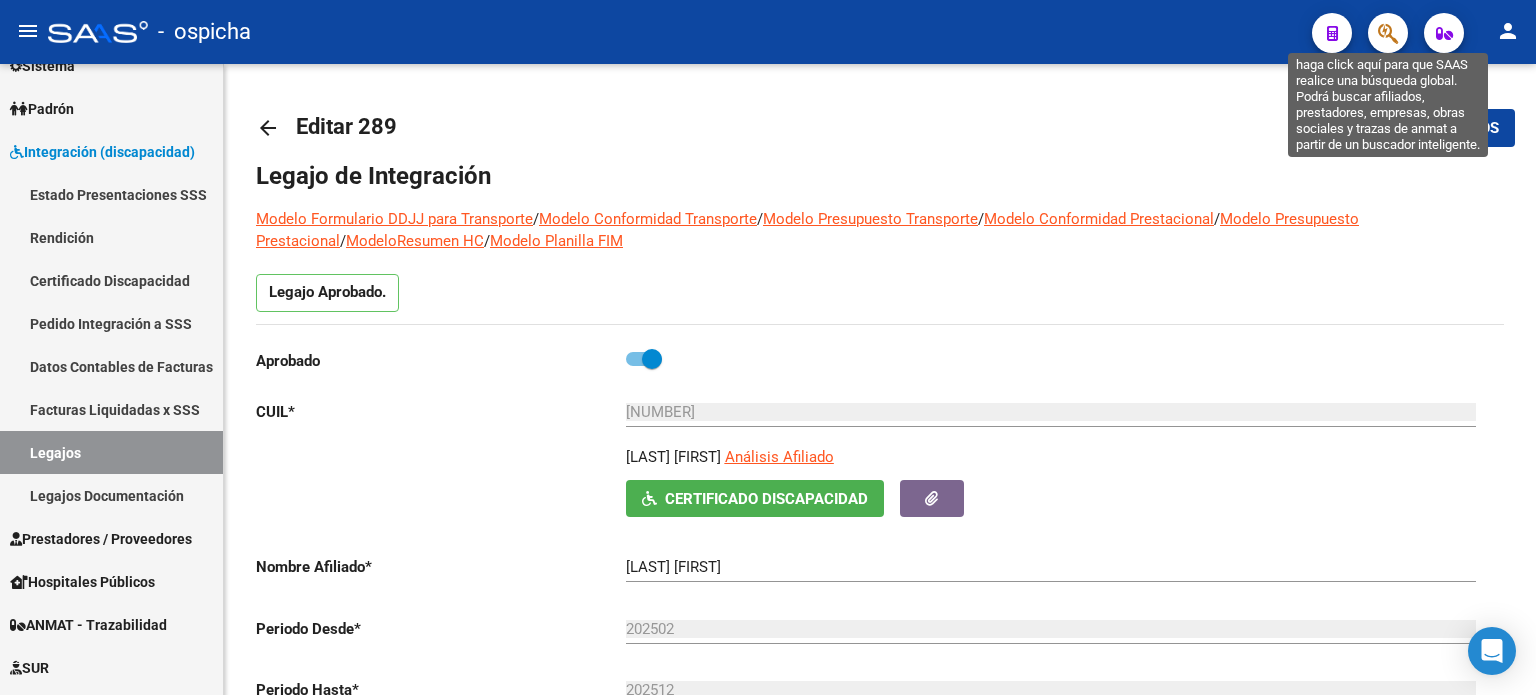 click 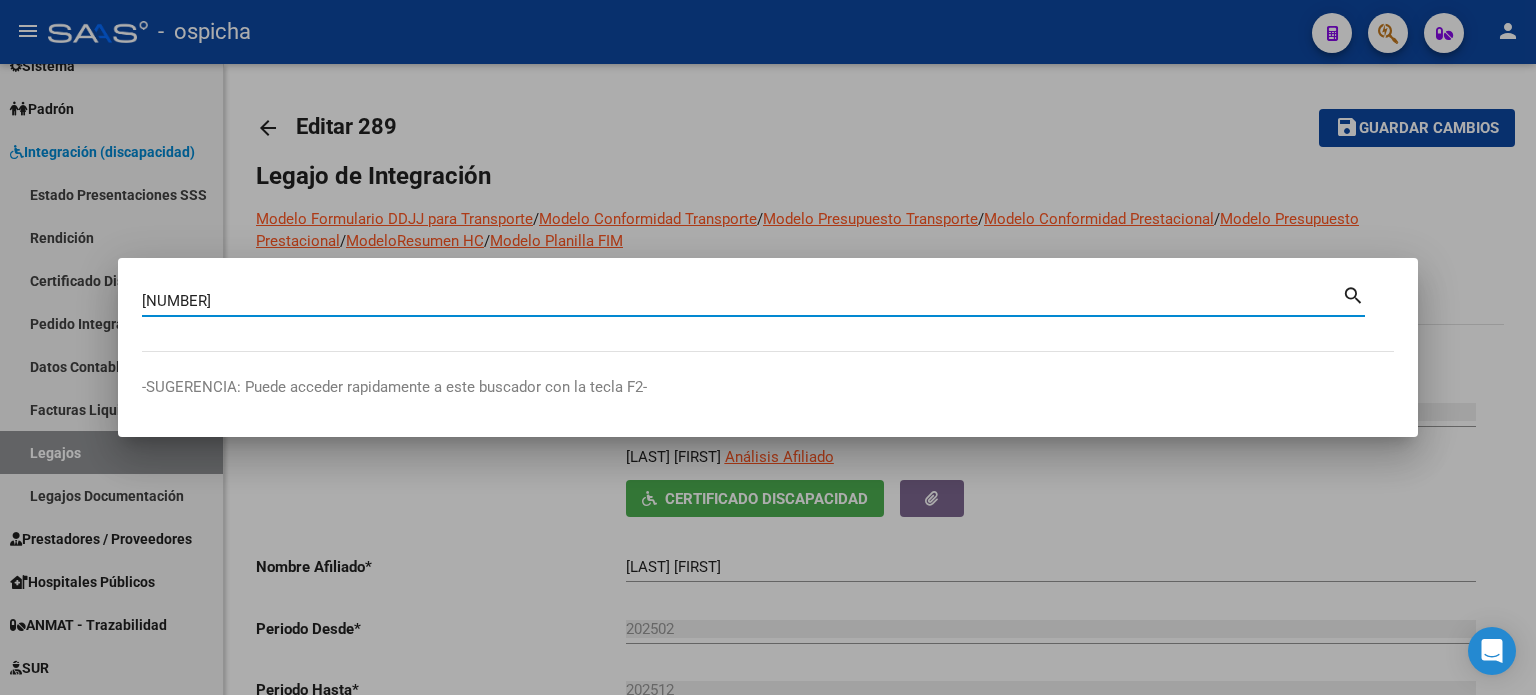 type on "[NUMBER]" 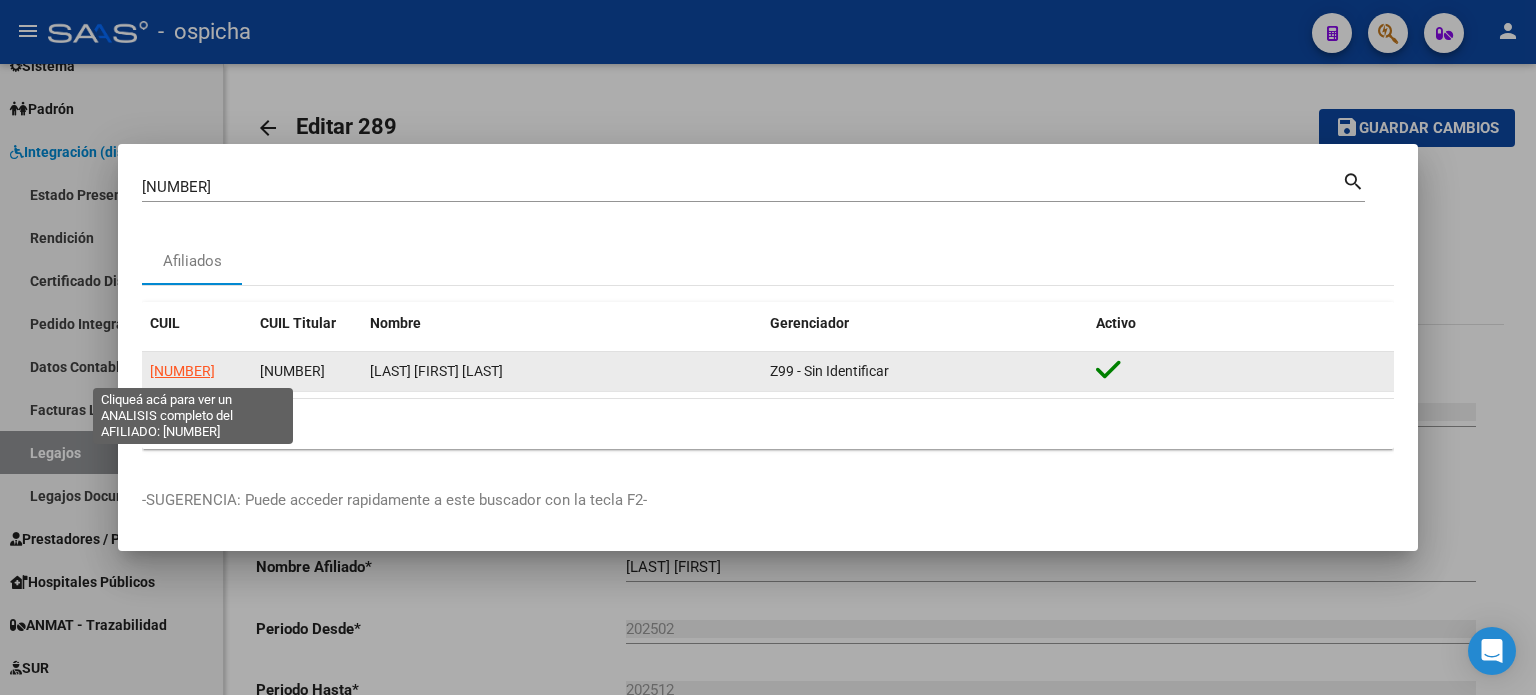 click on "[NUMBER]" 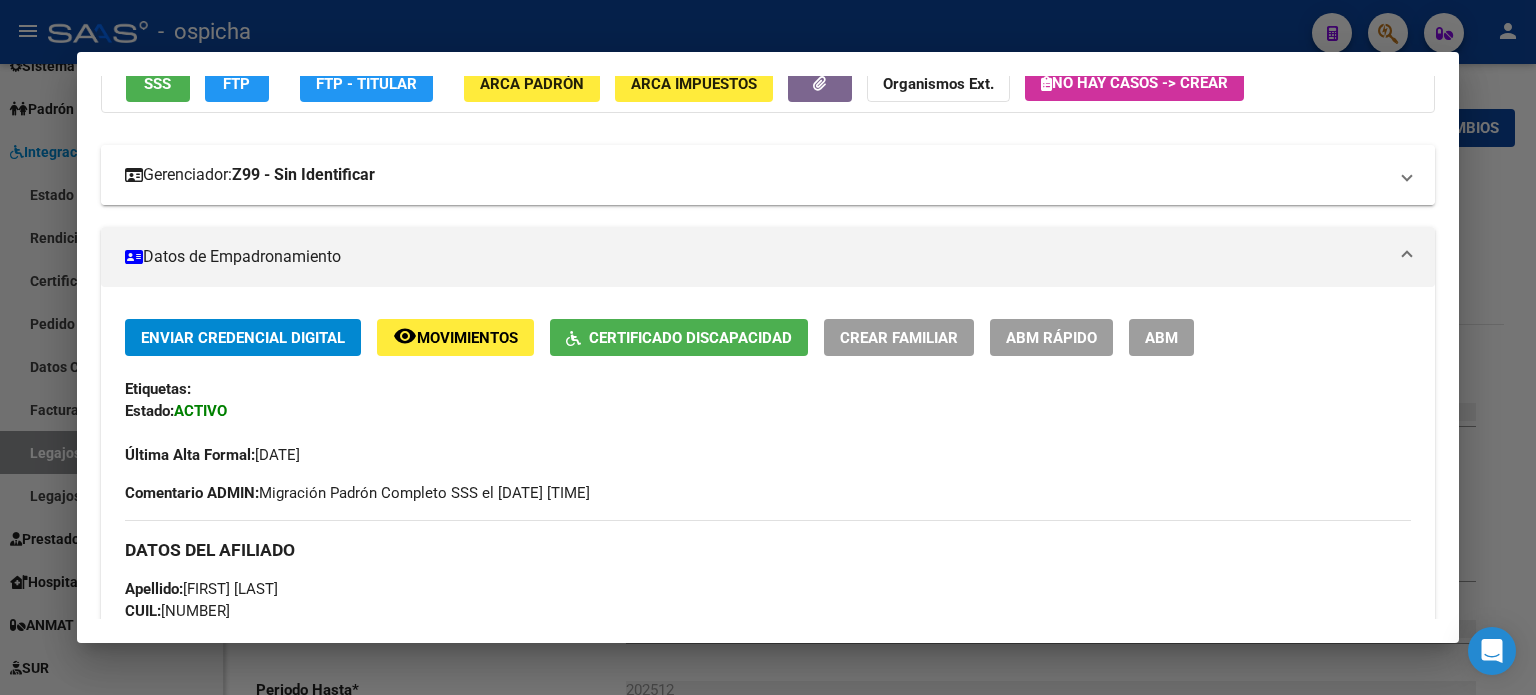 scroll, scrollTop: 400, scrollLeft: 0, axis: vertical 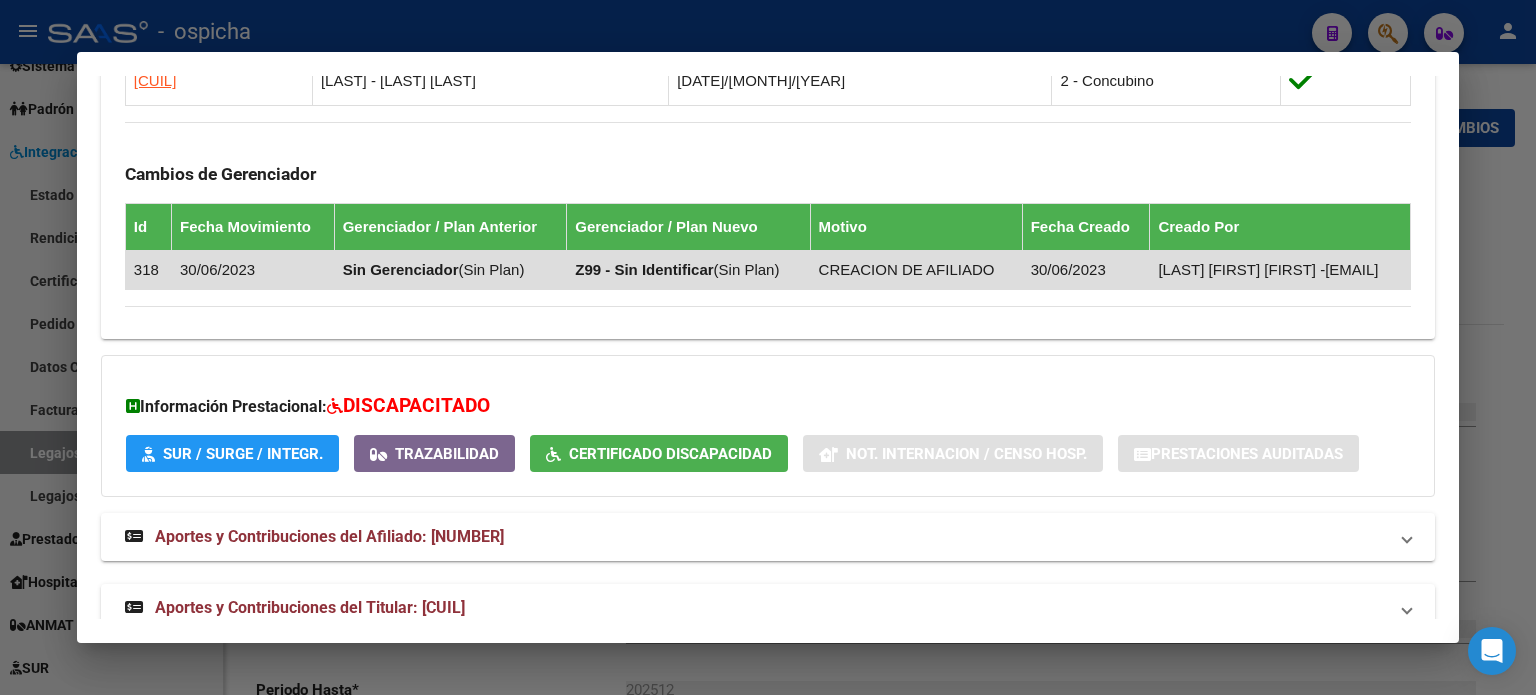 drag, startPoint x: 124, startPoint y: 183, endPoint x: 1381, endPoint y: 319, distance: 1264.3358 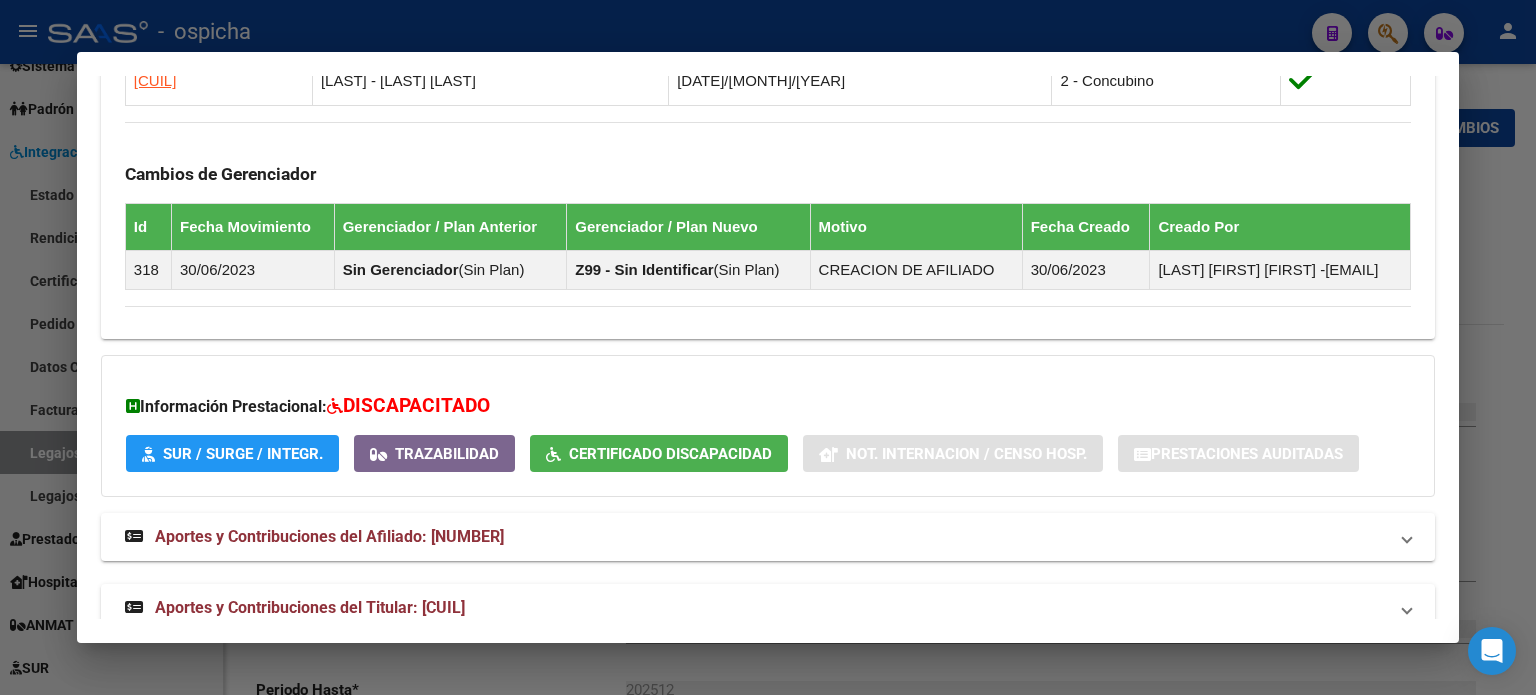 drag, startPoint x: 584, startPoint y: 239, endPoint x: 517, endPoint y: 178, distance: 90.60905 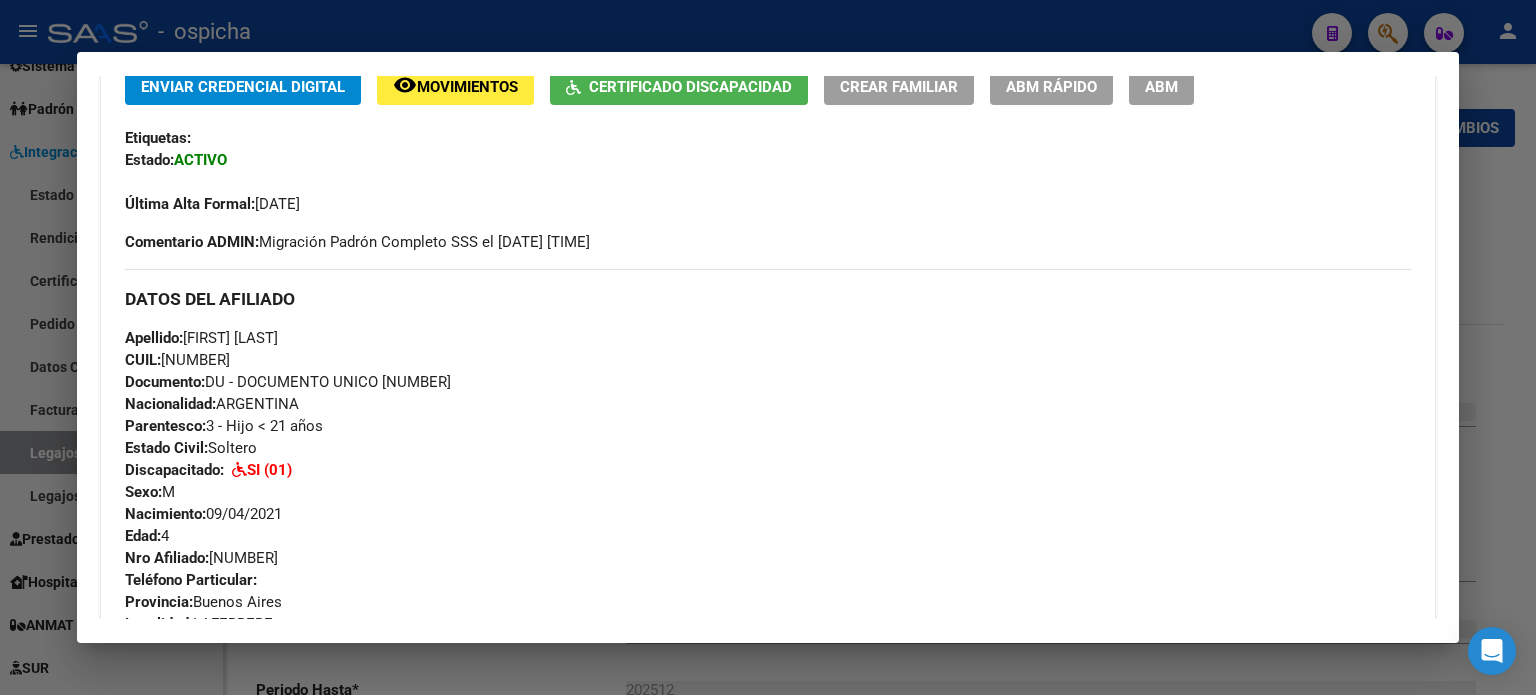 scroll, scrollTop: 233, scrollLeft: 0, axis: vertical 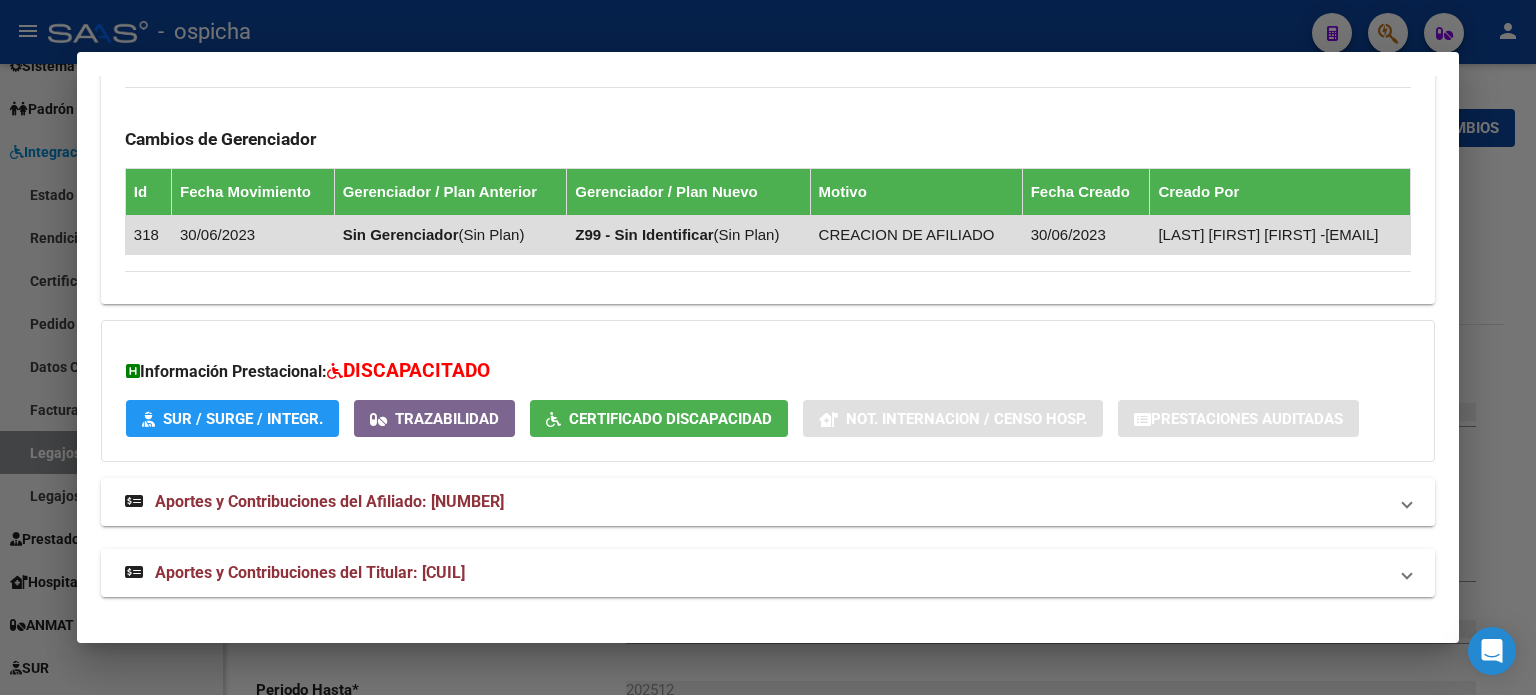 drag, startPoint x: 123, startPoint y: 341, endPoint x: 1305, endPoint y: 209, distance: 1189.3478 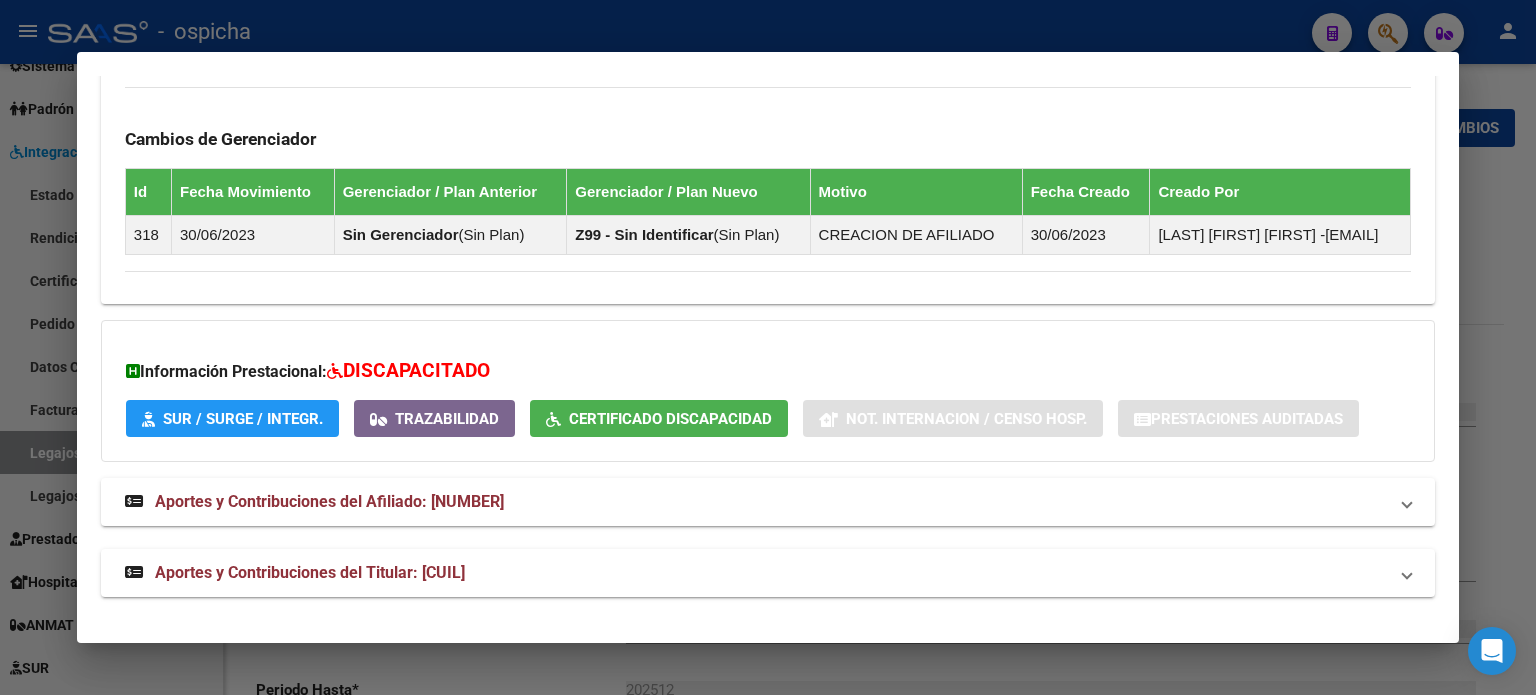 drag, startPoint x: 465, startPoint y: 181, endPoint x: 339, endPoint y: 294, distance: 169.24834 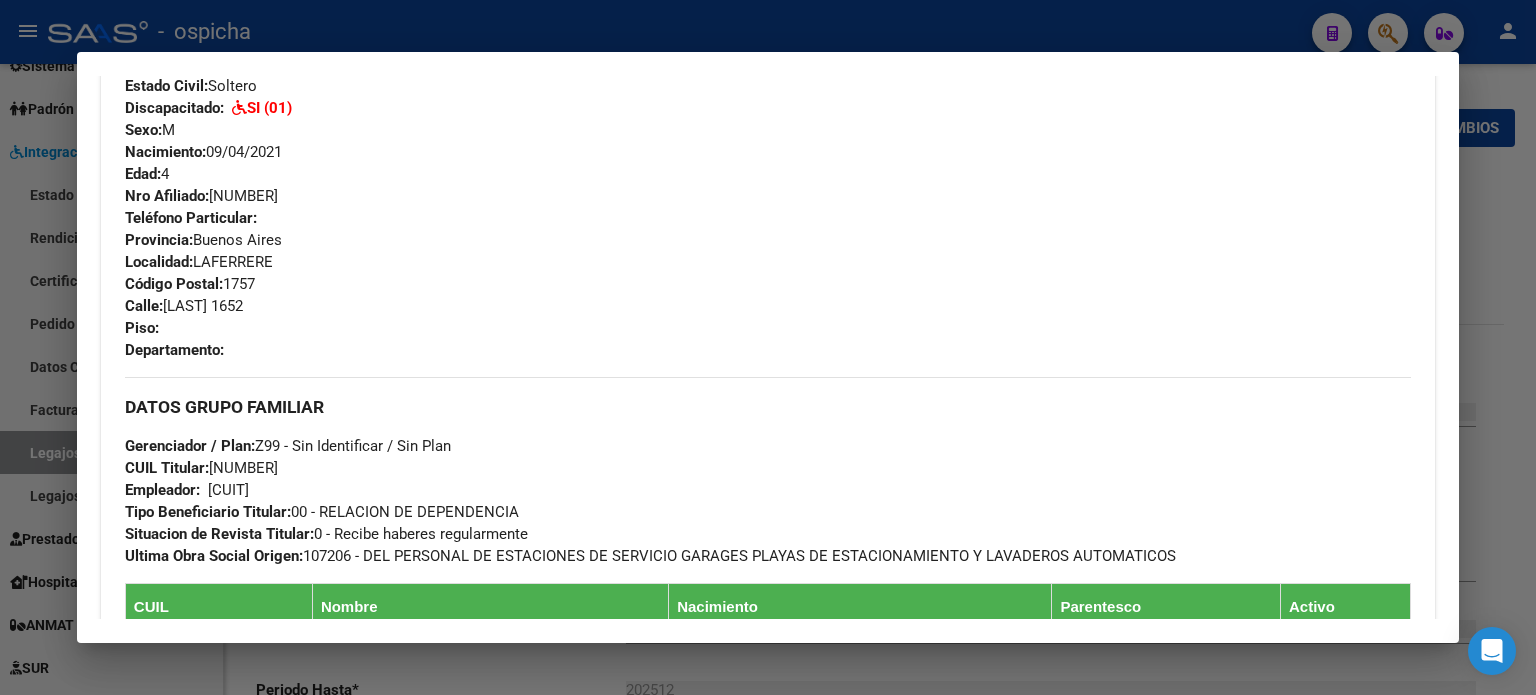 scroll, scrollTop: 210, scrollLeft: 0, axis: vertical 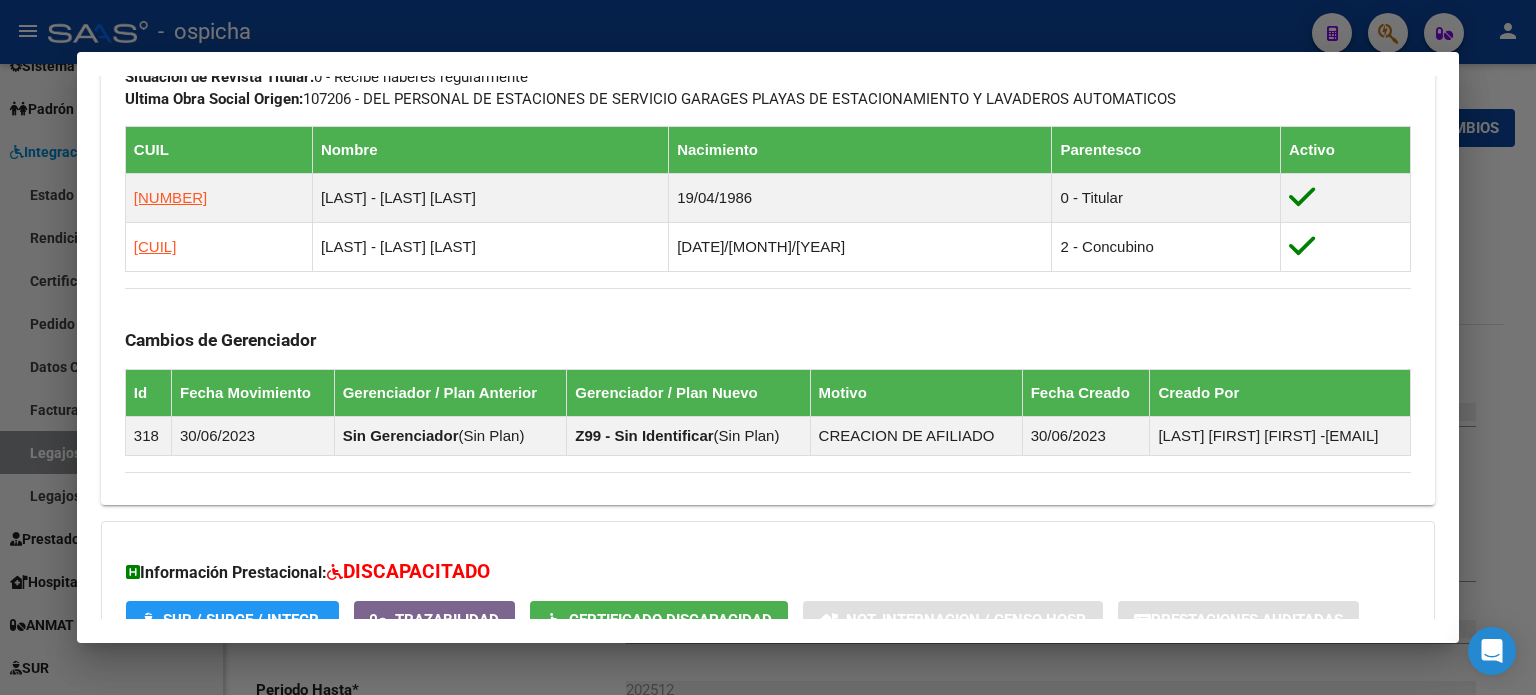 drag, startPoint x: 128, startPoint y: 376, endPoint x: 1404, endPoint y: 472, distance: 1279.6062 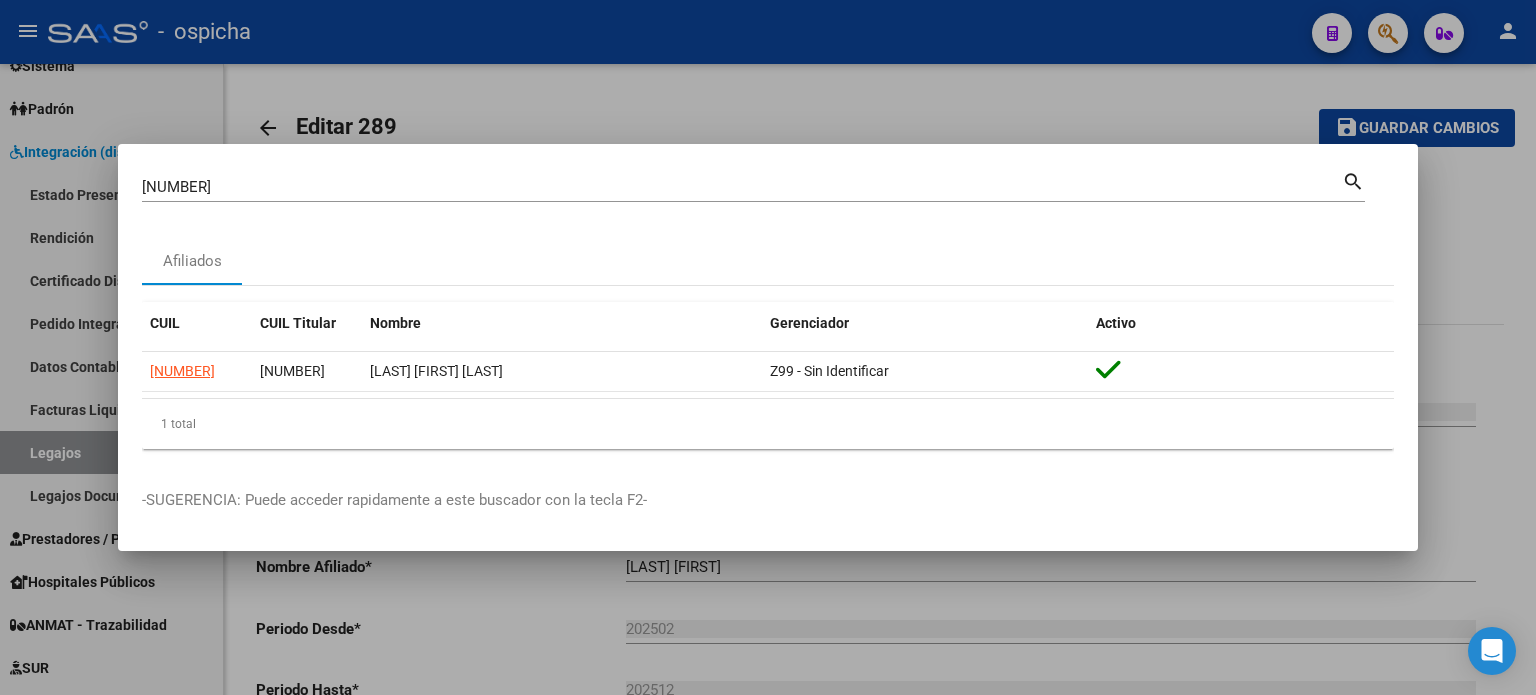 click at bounding box center [768, 347] 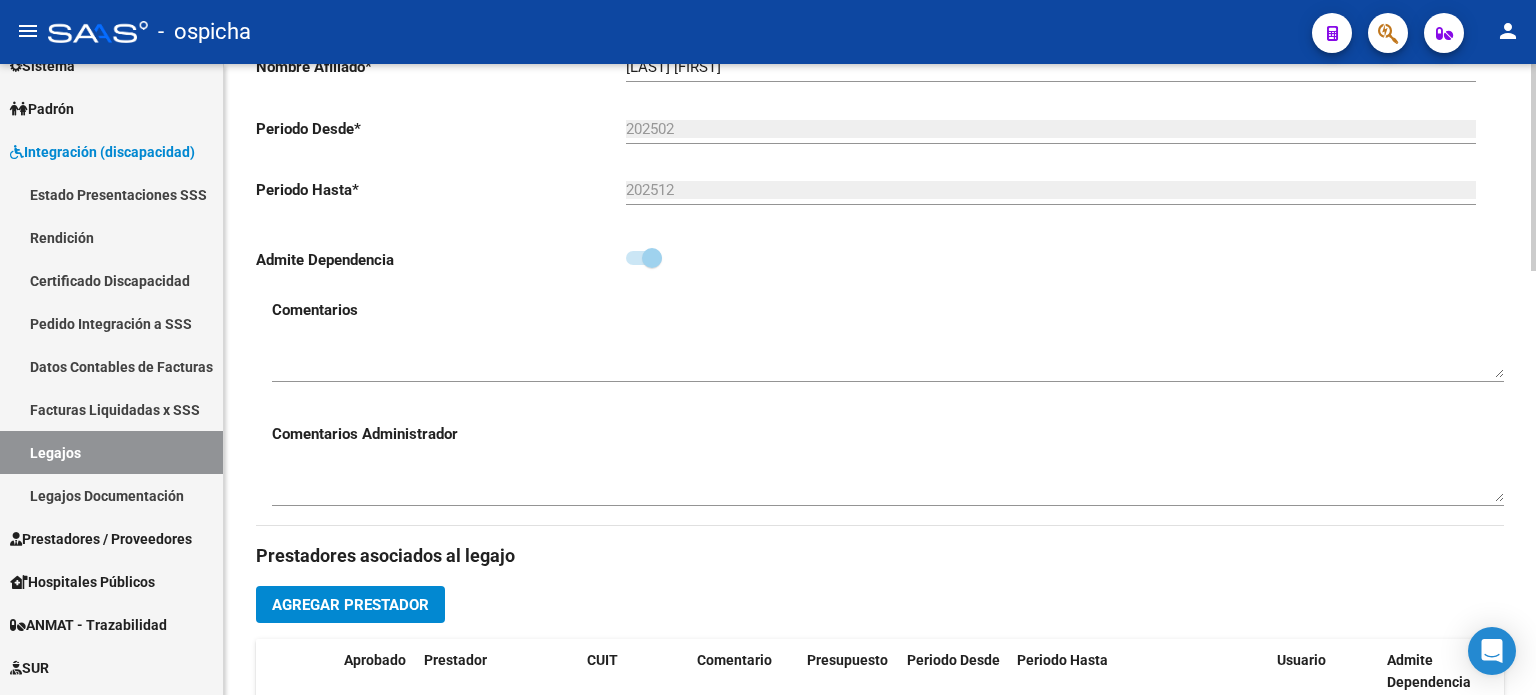 scroll, scrollTop: 800, scrollLeft: 0, axis: vertical 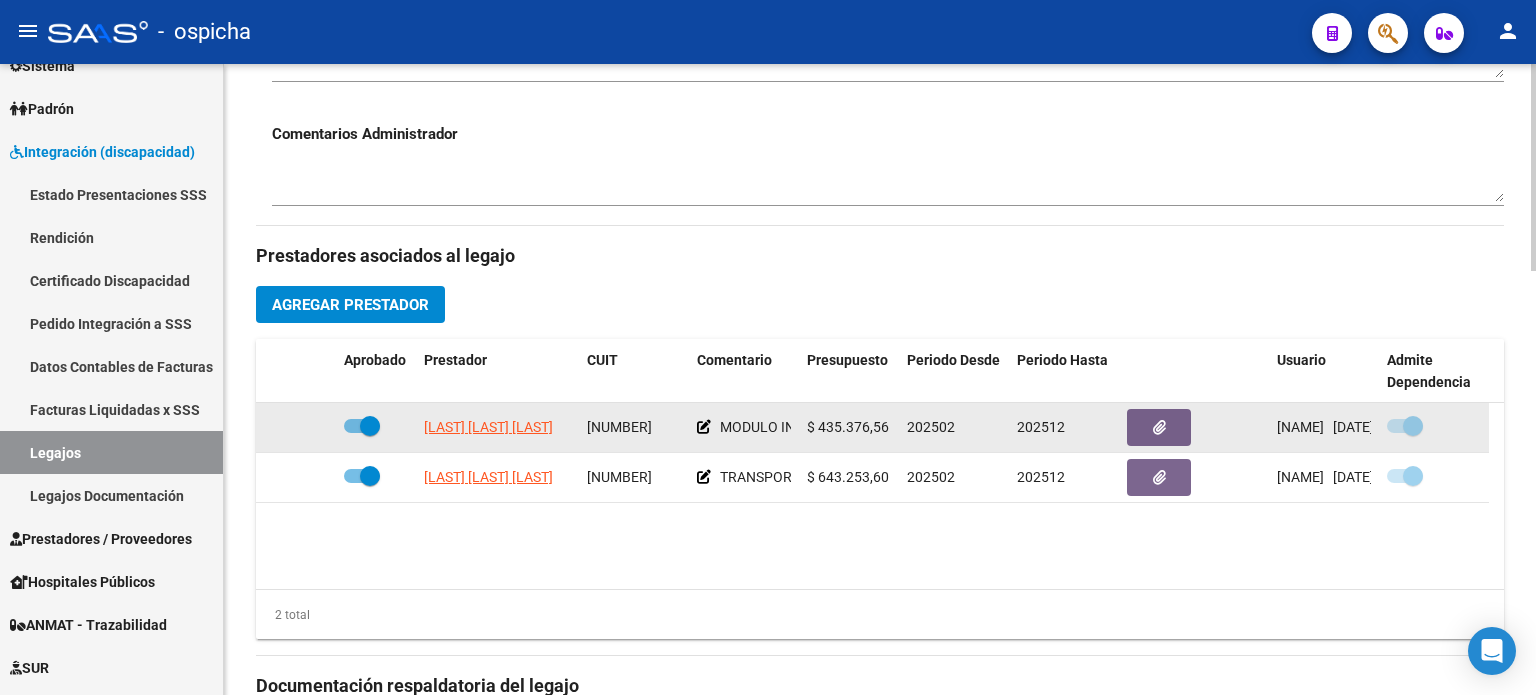 drag, startPoint x: 478, startPoint y: 427, endPoint x: 573, endPoint y: 428, distance: 95.005264 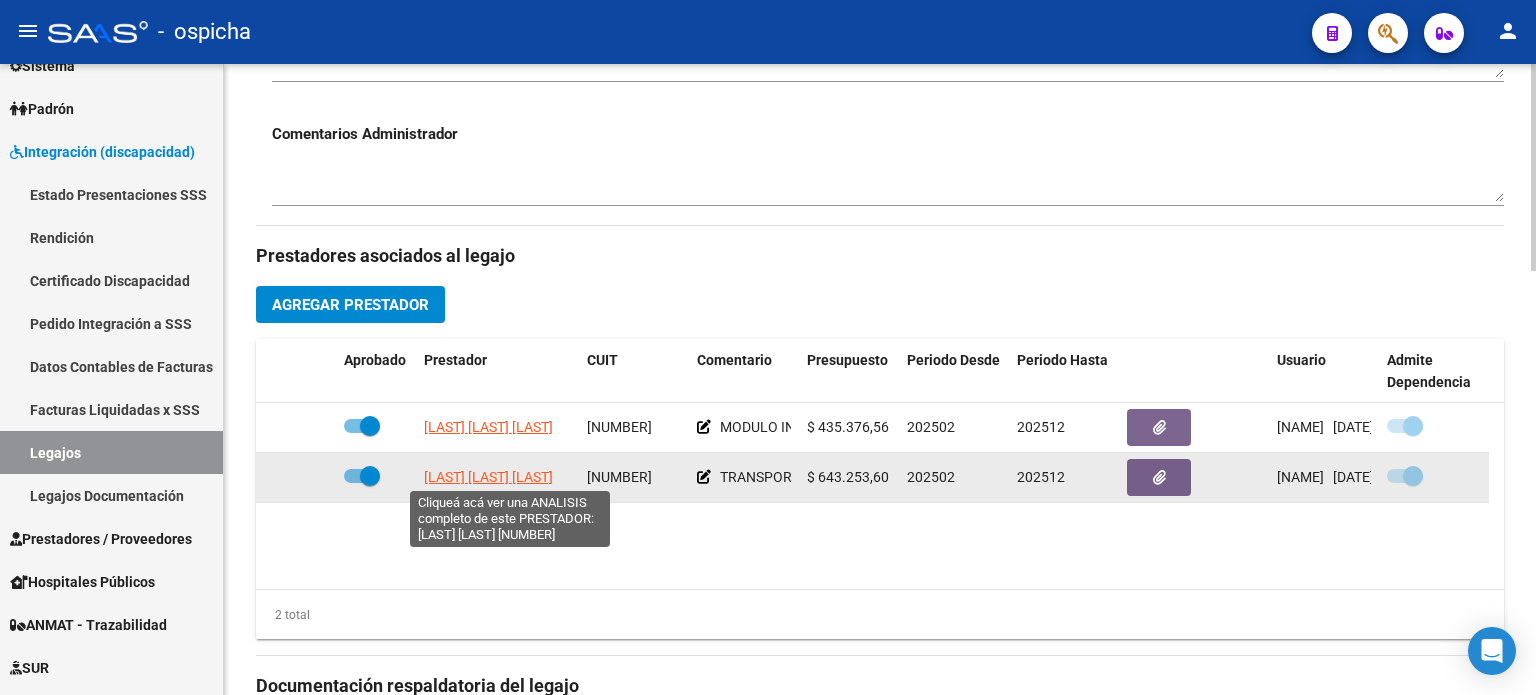 scroll, scrollTop: 0, scrollLeft: 24, axis: horizontal 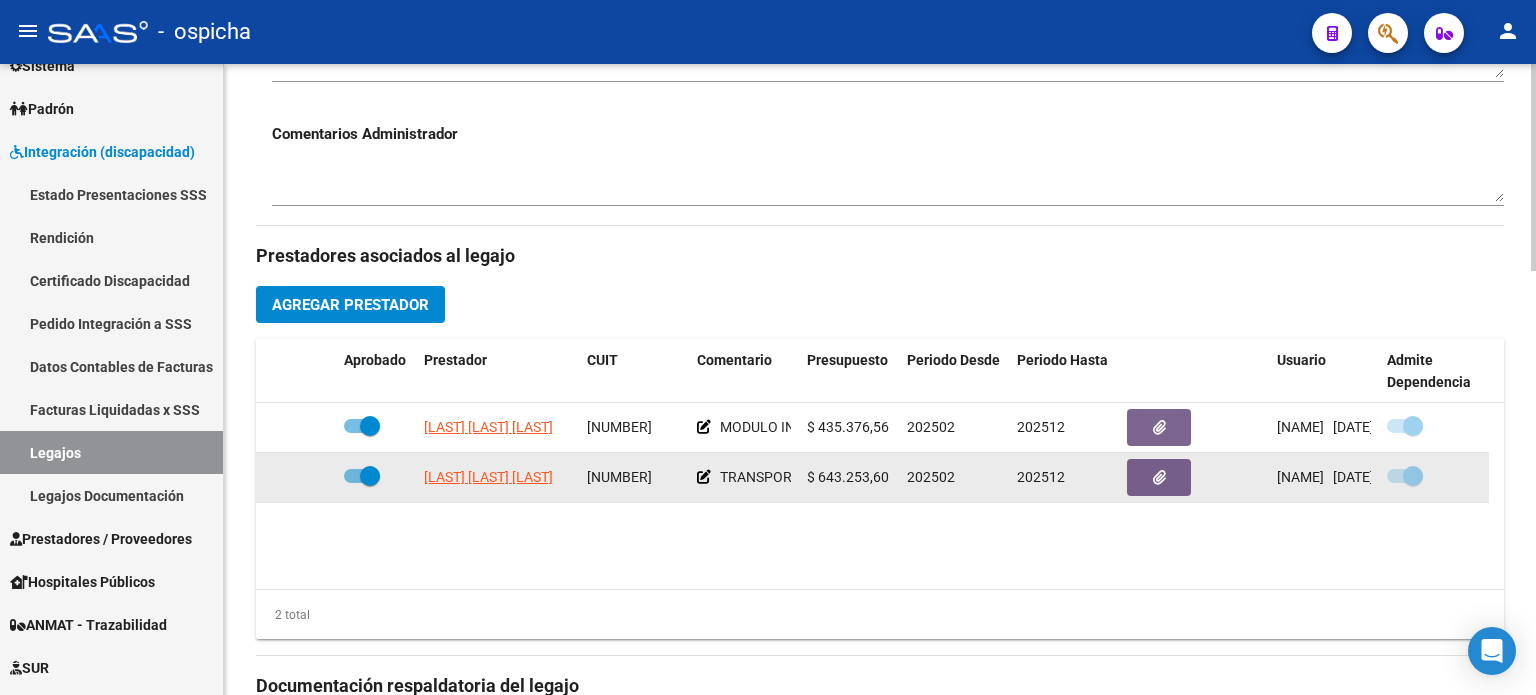 drag, startPoint x: 423, startPoint y: 472, endPoint x: 576, endPoint y: 475, distance: 153.0294 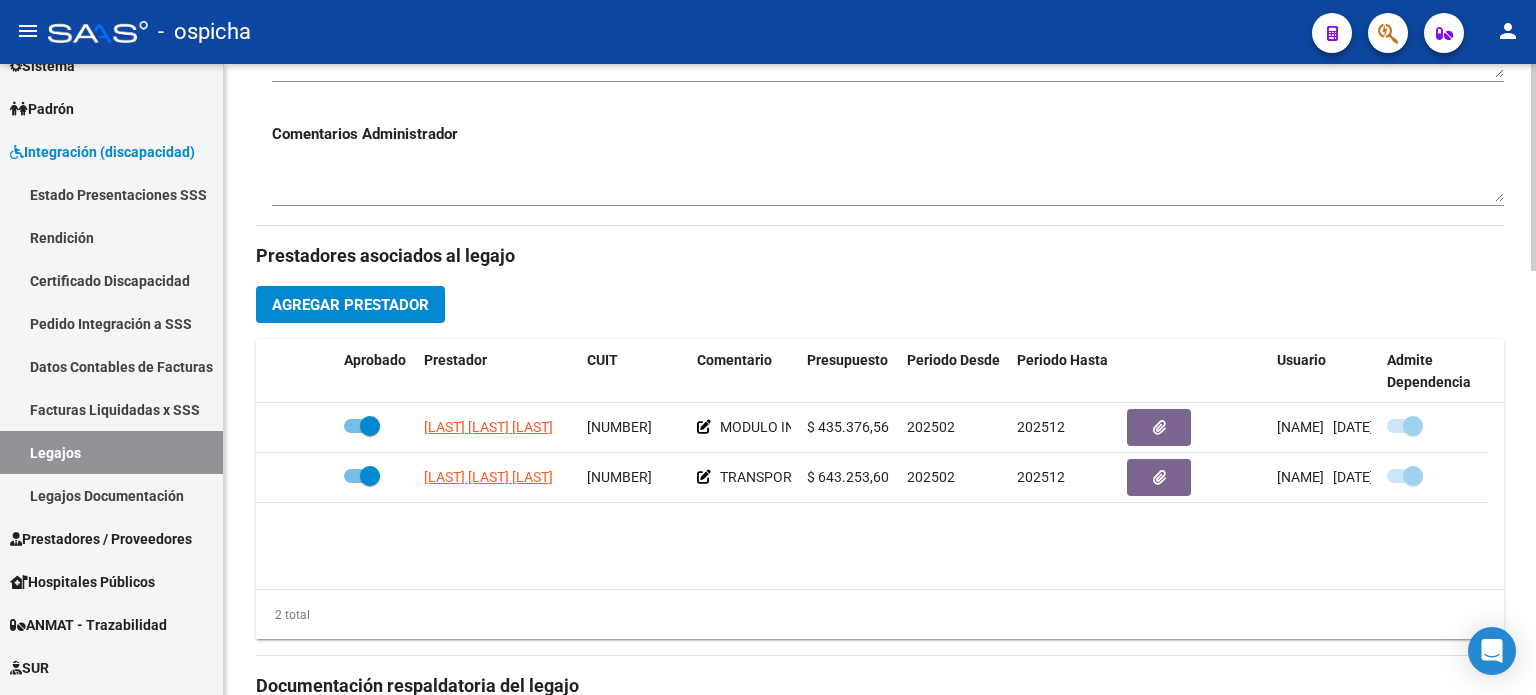 drag, startPoint x: 574, startPoint y: 475, endPoint x: 497, endPoint y: 568, distance: 120.73939 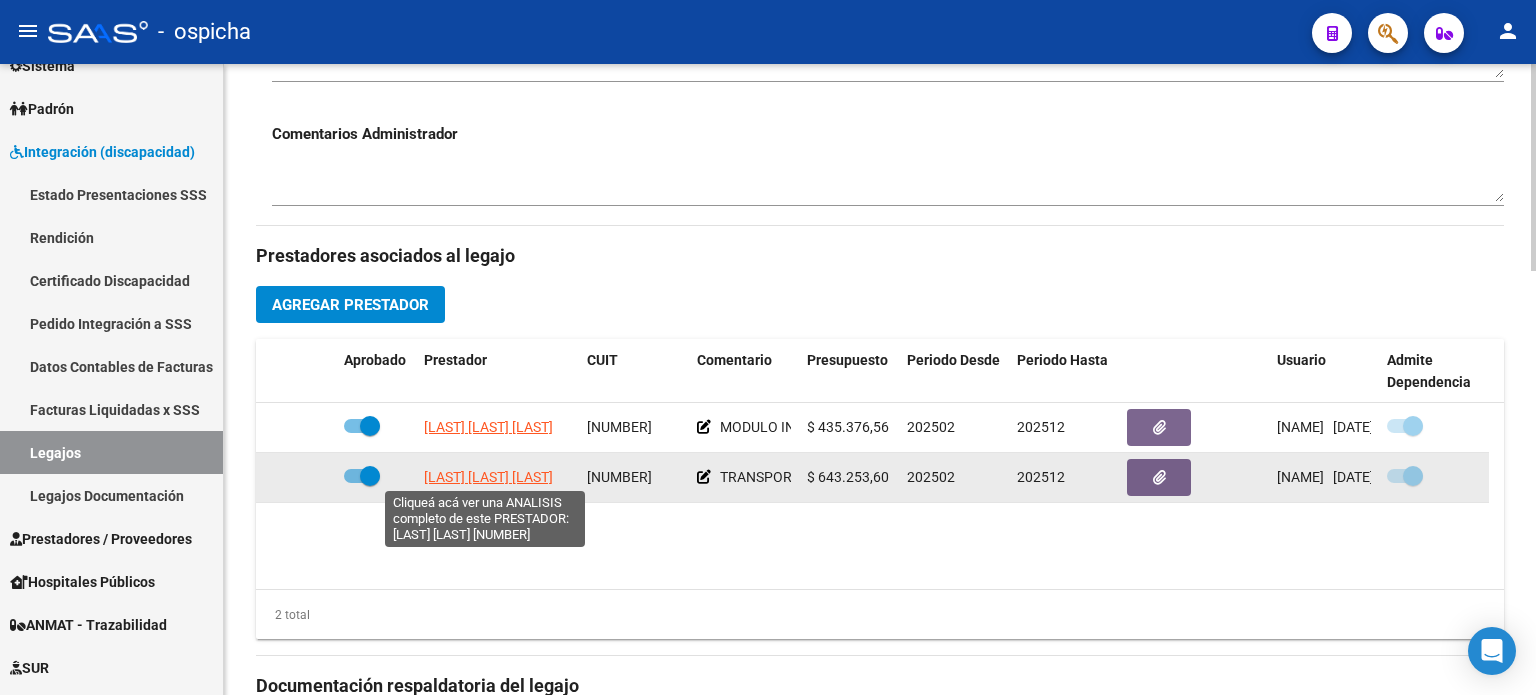 scroll, scrollTop: 0, scrollLeft: 24, axis: horizontal 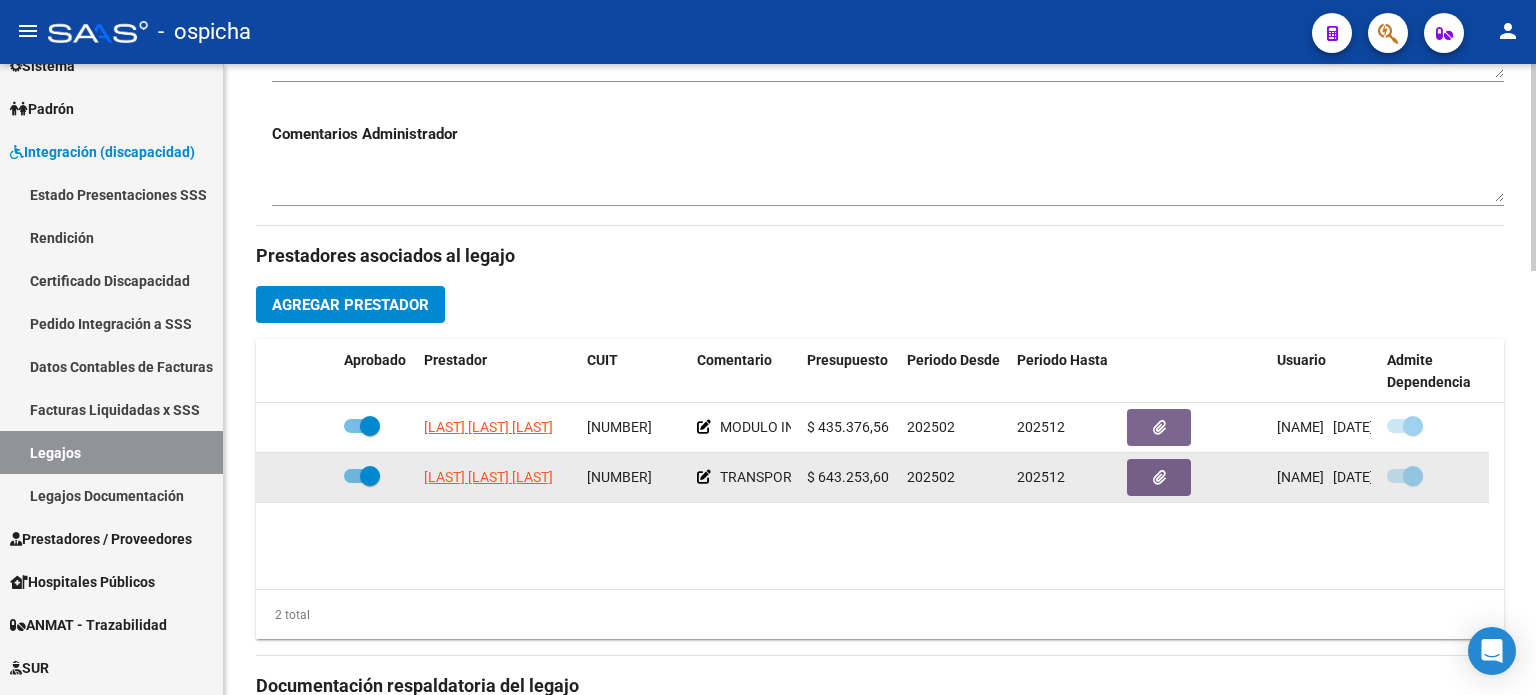 drag, startPoint x: 417, startPoint y: 474, endPoint x: 680, endPoint y: 481, distance: 263.09314 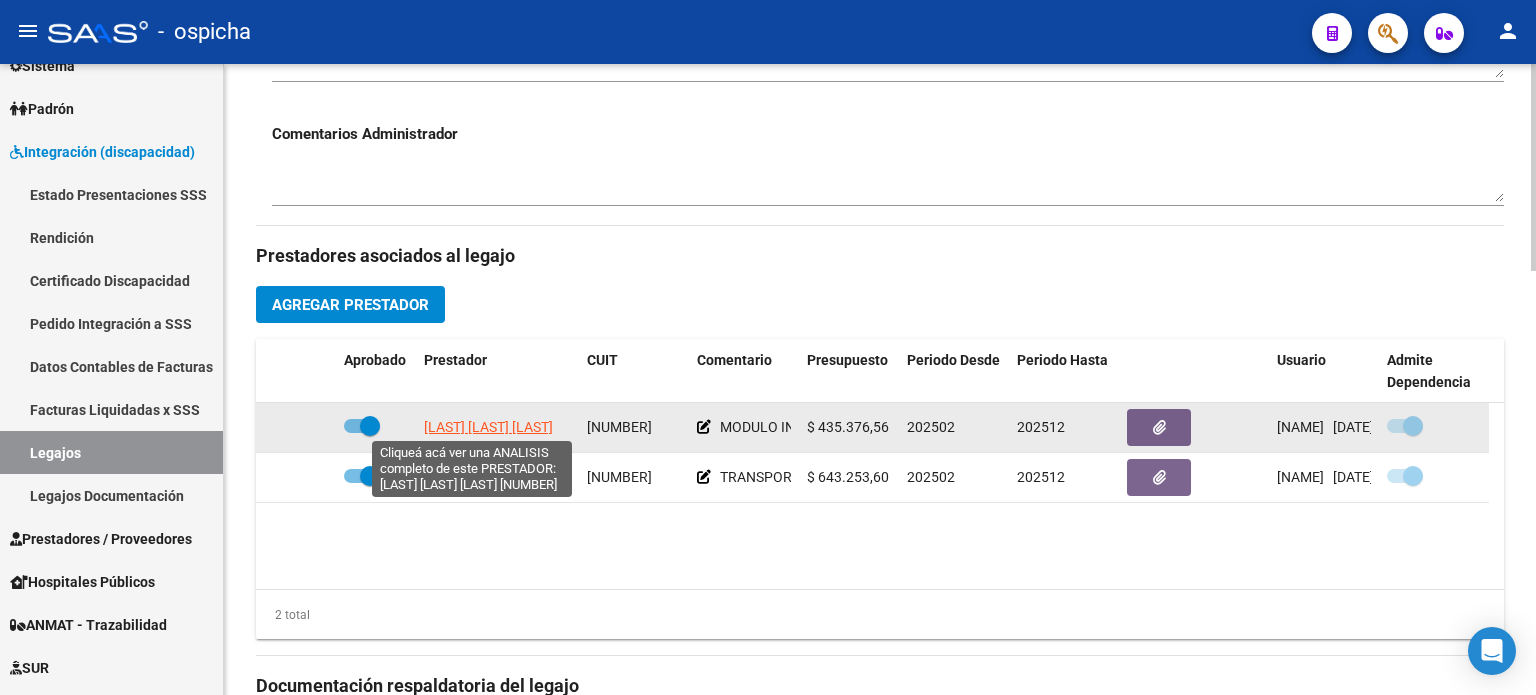 click on "[LAST] [LAST] [LAST]" 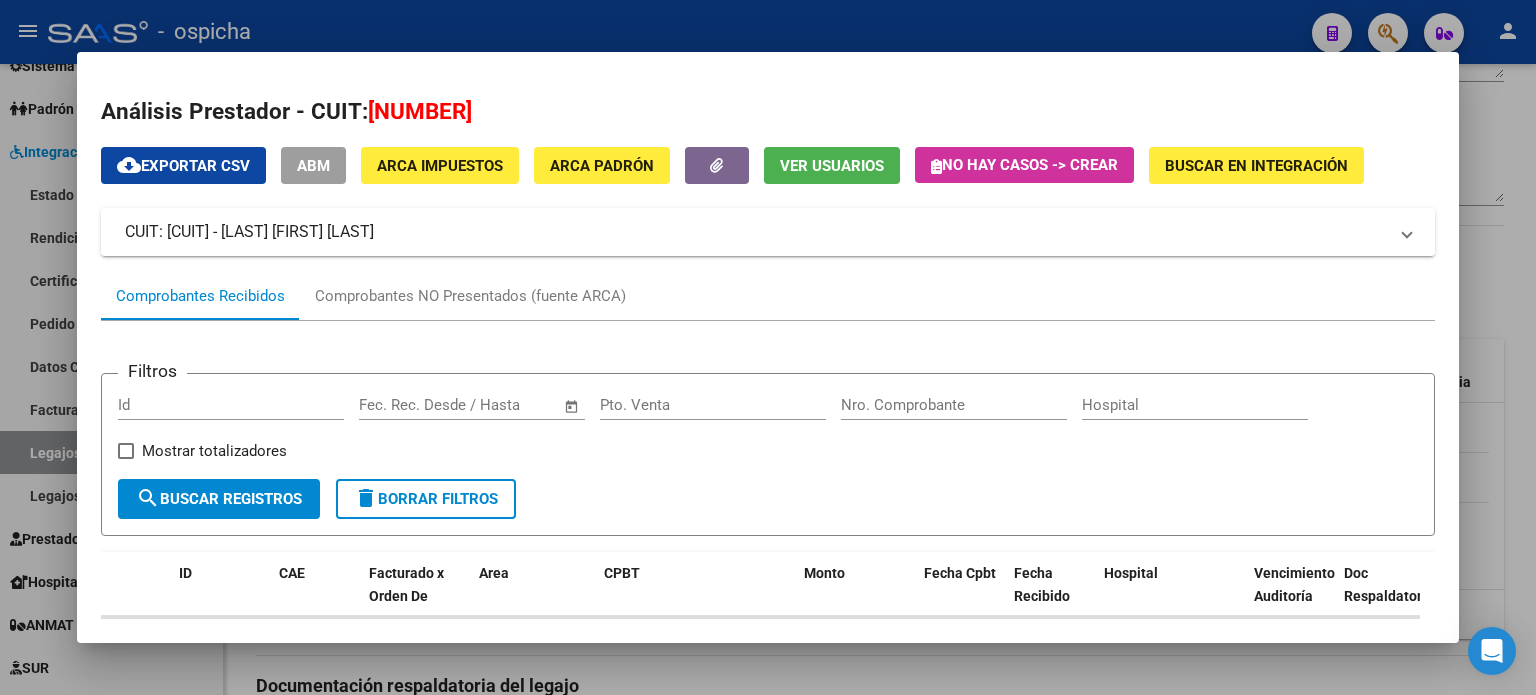 drag, startPoint x: 116, startPoint y: 230, endPoint x: 668, endPoint y: 221, distance: 552.07336 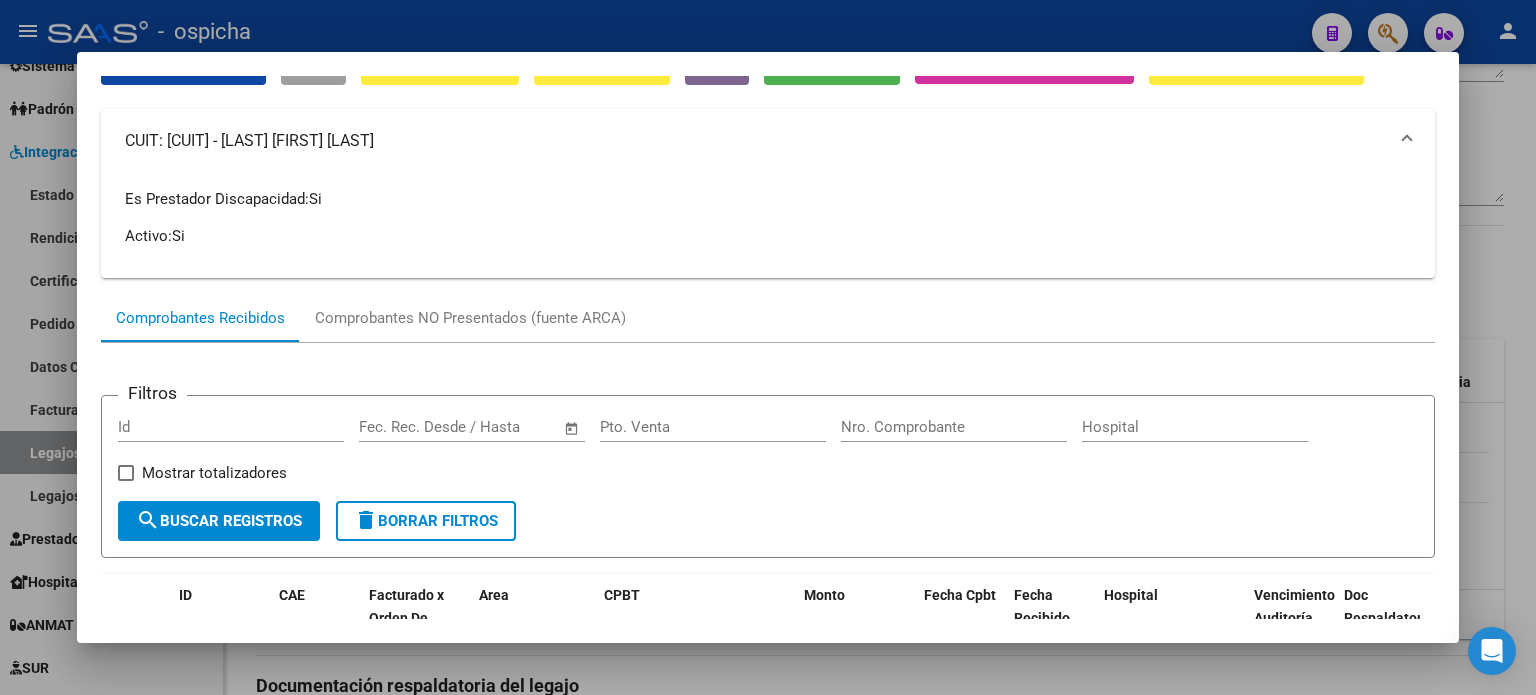 scroll, scrollTop: 0, scrollLeft: 0, axis: both 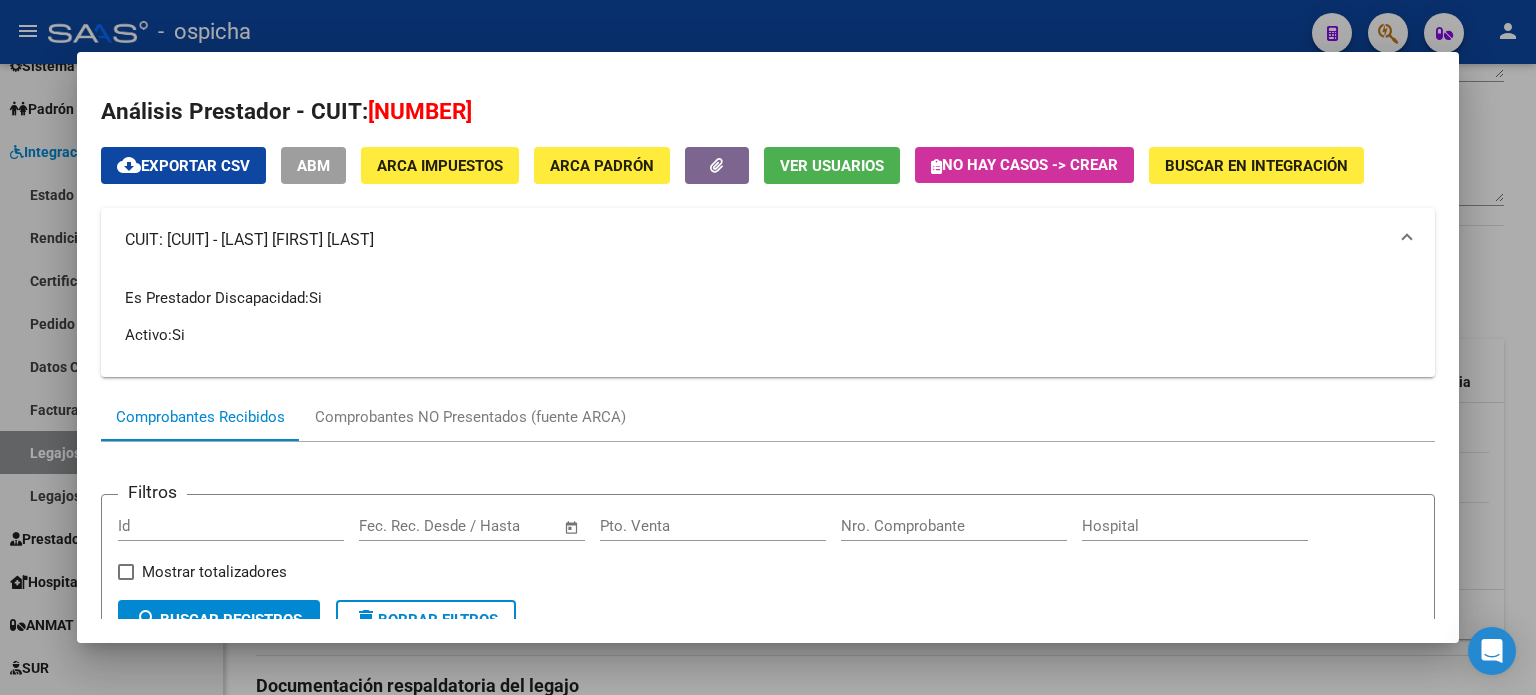 click at bounding box center (768, 347) 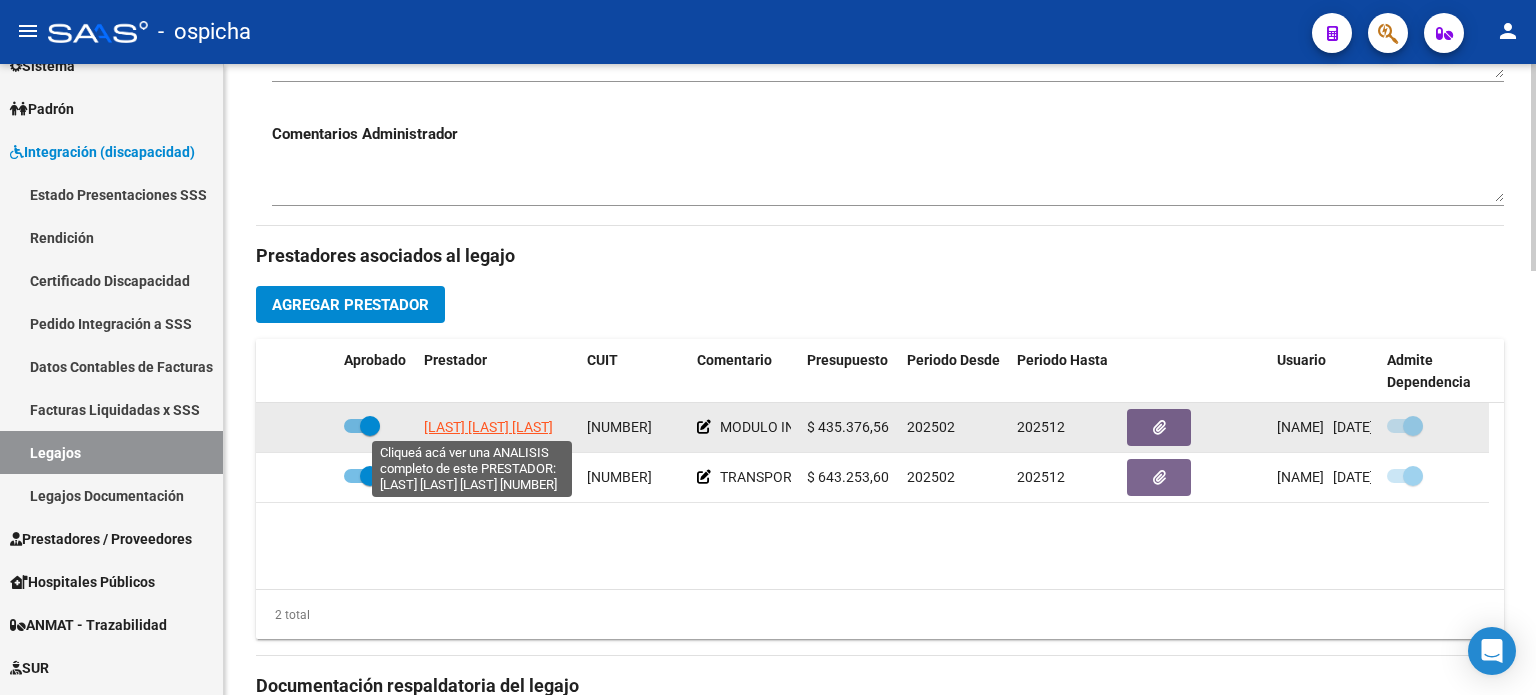 click on "[LAST] [LAST] [LAST]" 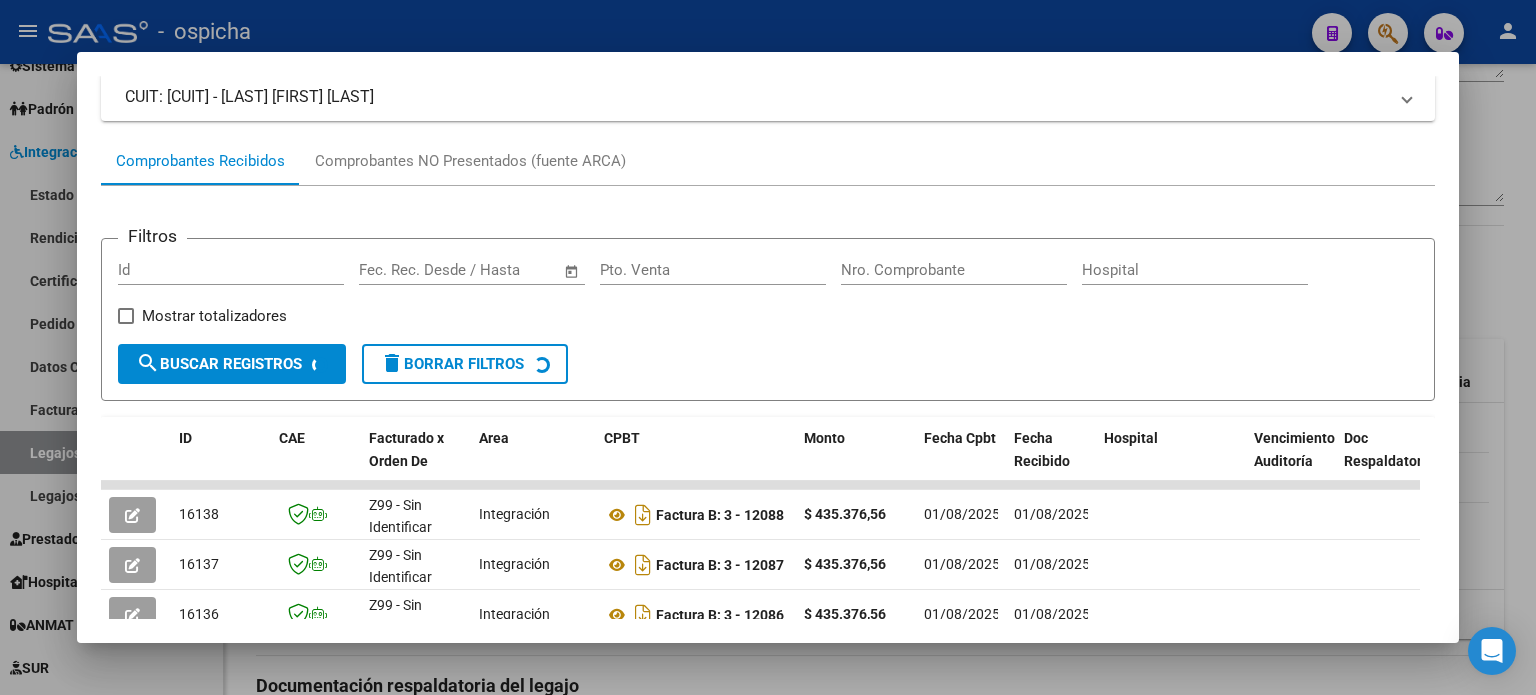 scroll, scrollTop: 335, scrollLeft: 0, axis: vertical 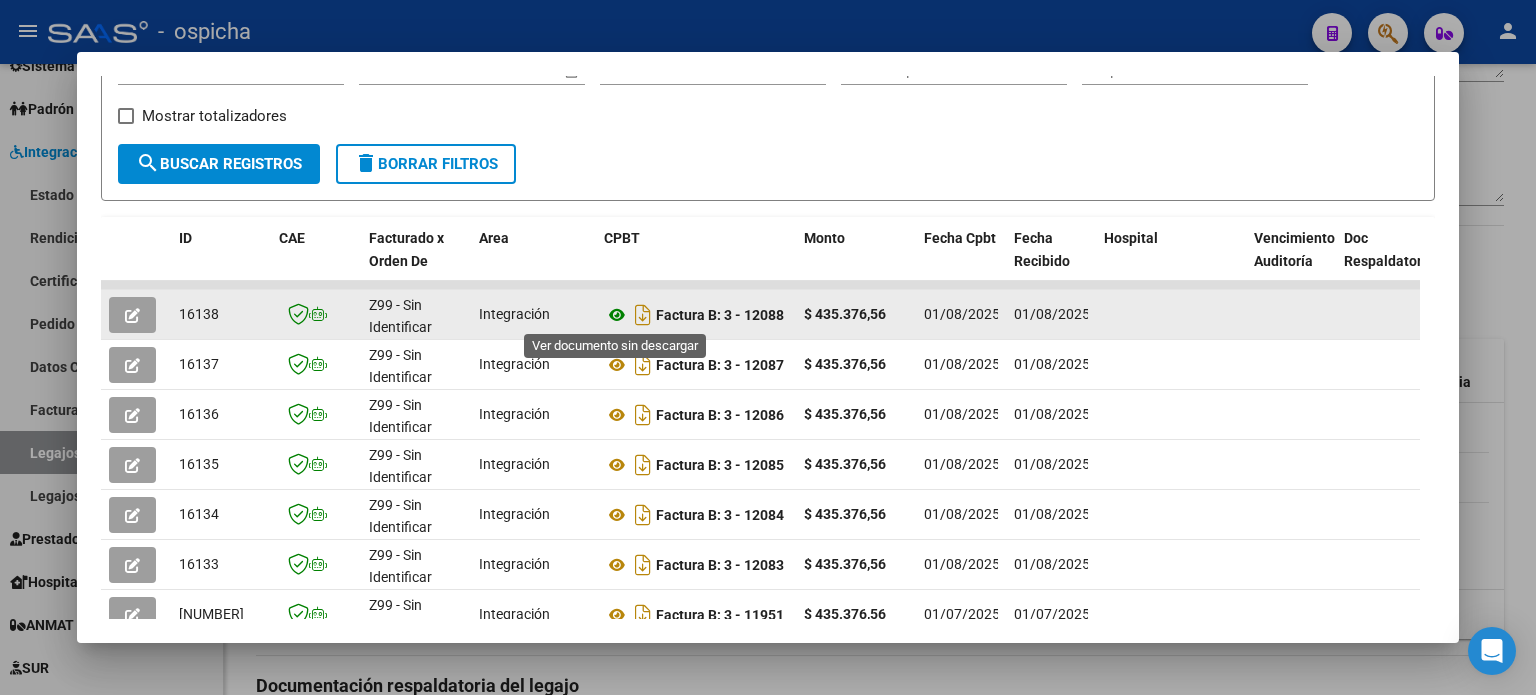 click 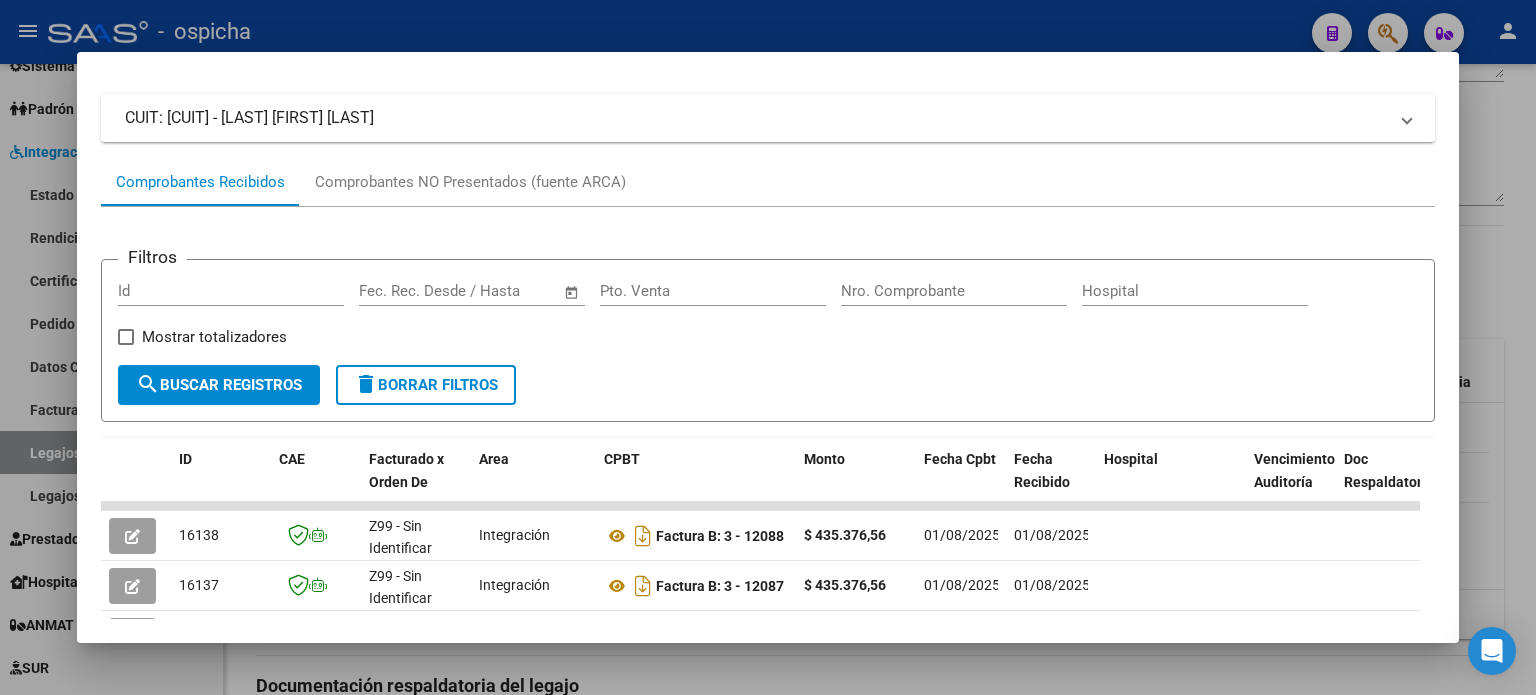 scroll, scrollTop: 0, scrollLeft: 0, axis: both 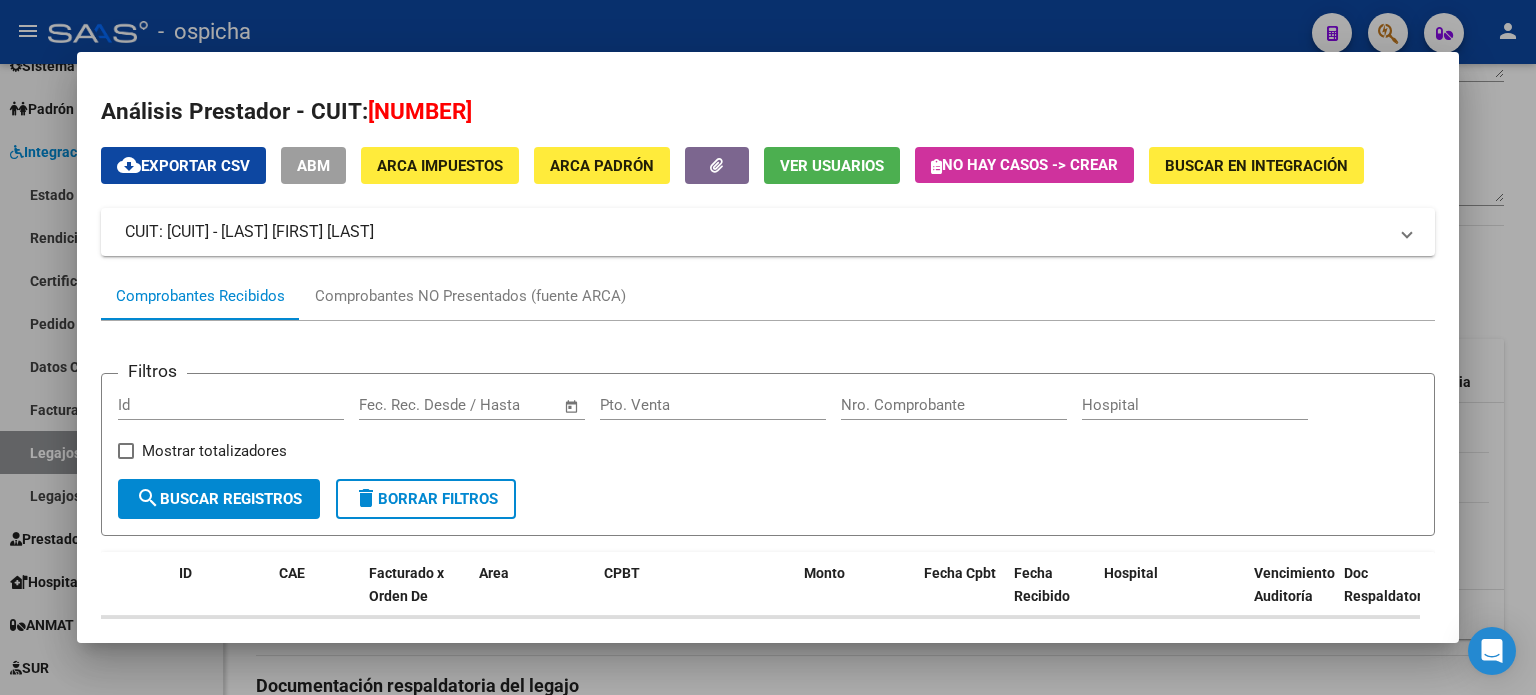 click at bounding box center (768, 347) 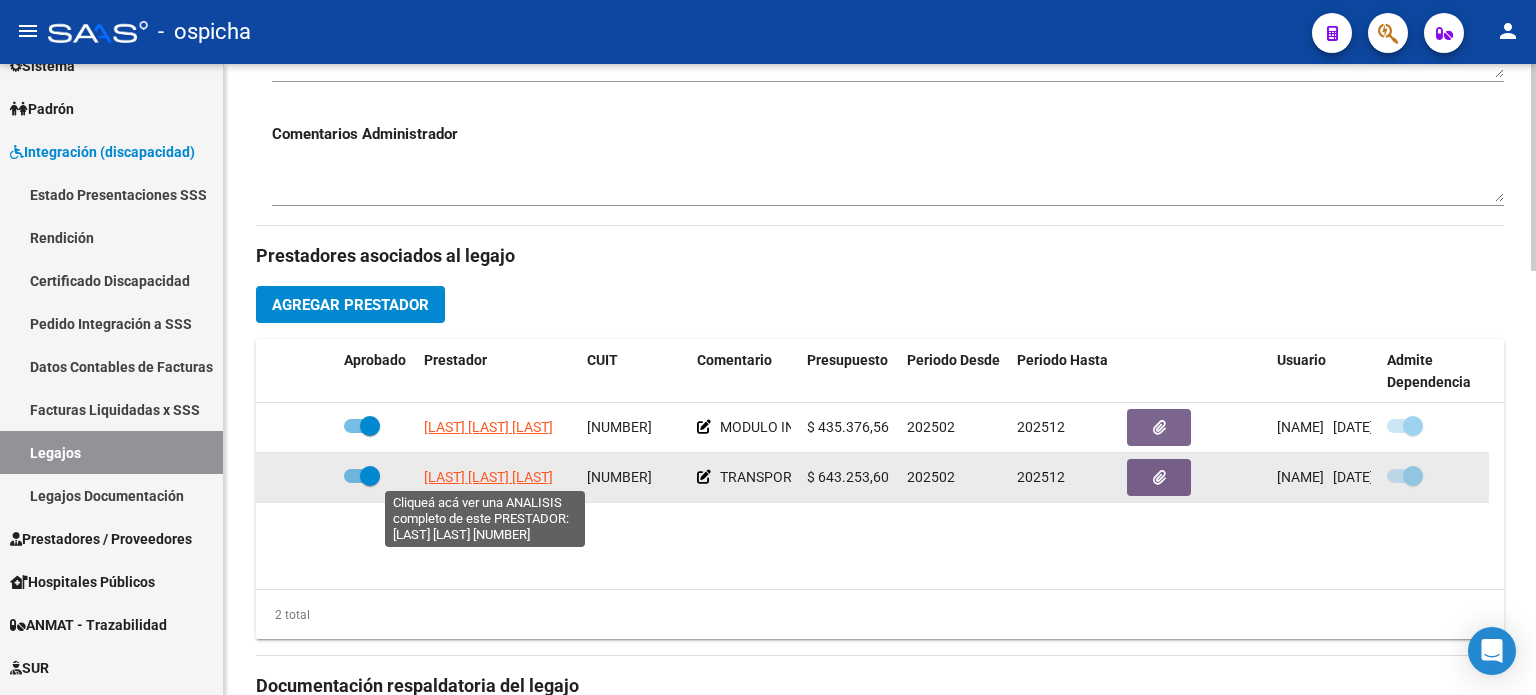 click on "[LAST] [LAST] [LAST]" 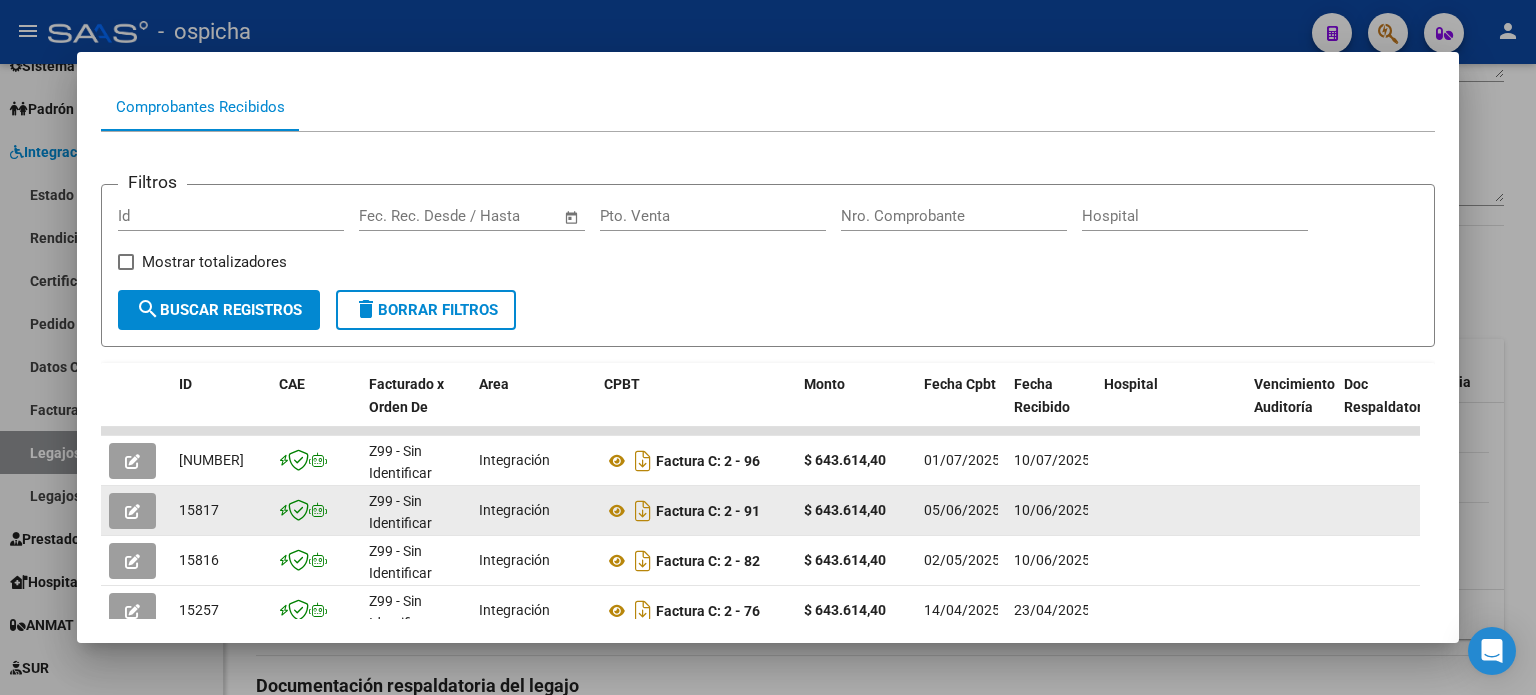 scroll, scrollTop: 289, scrollLeft: 0, axis: vertical 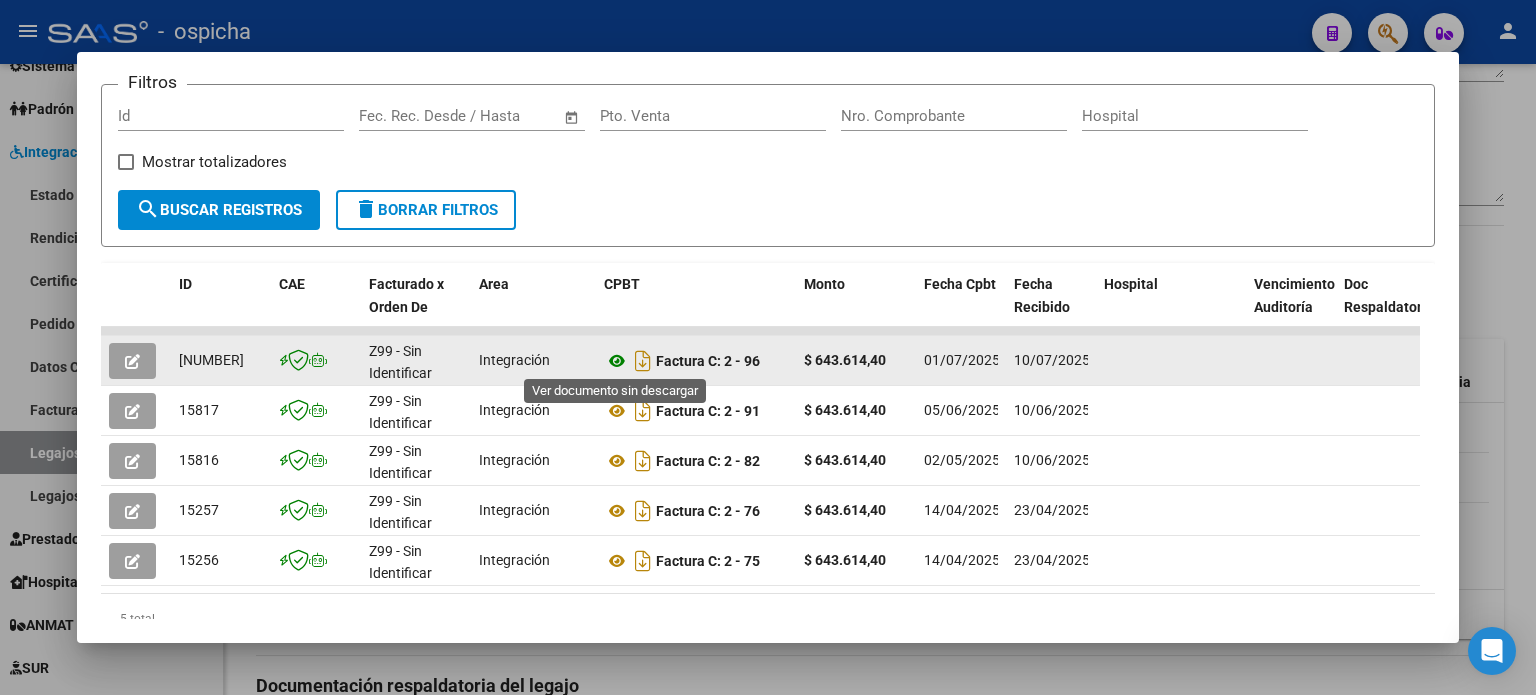 click 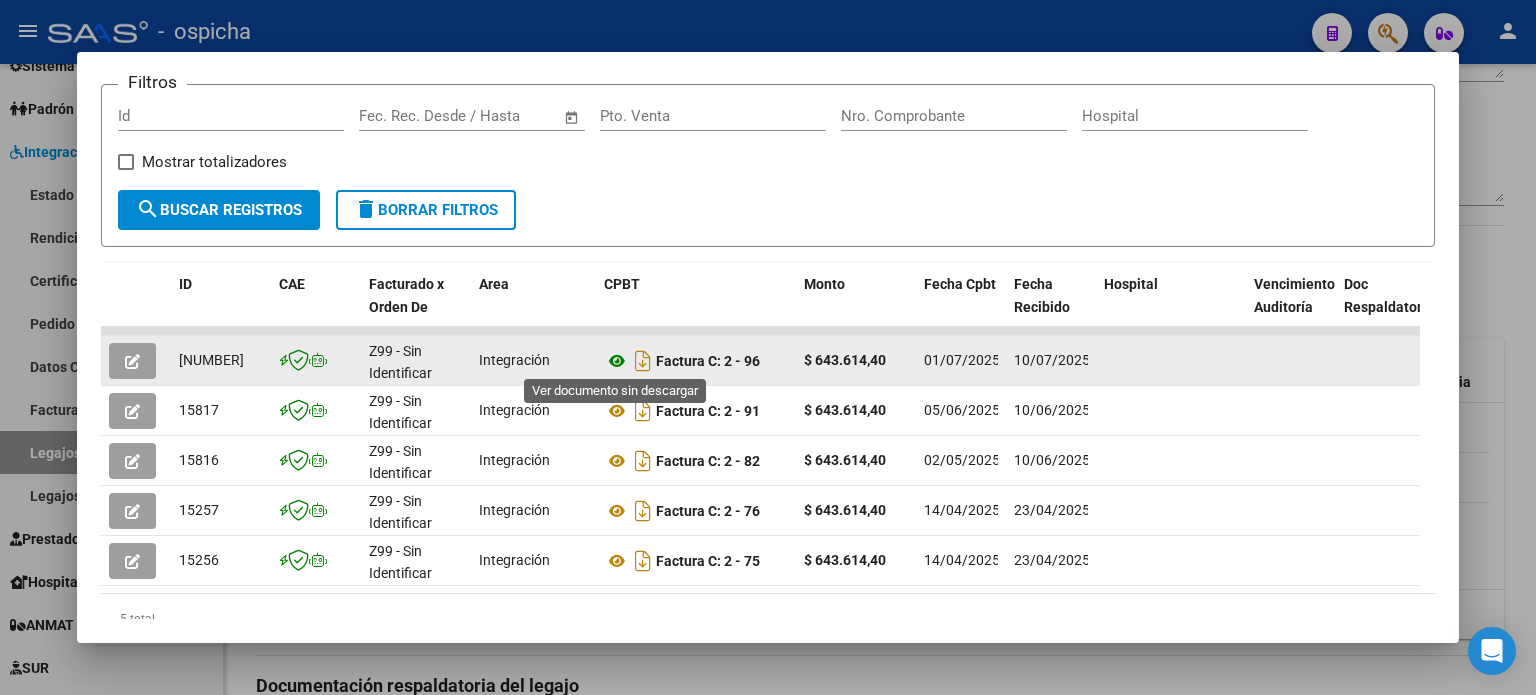 click 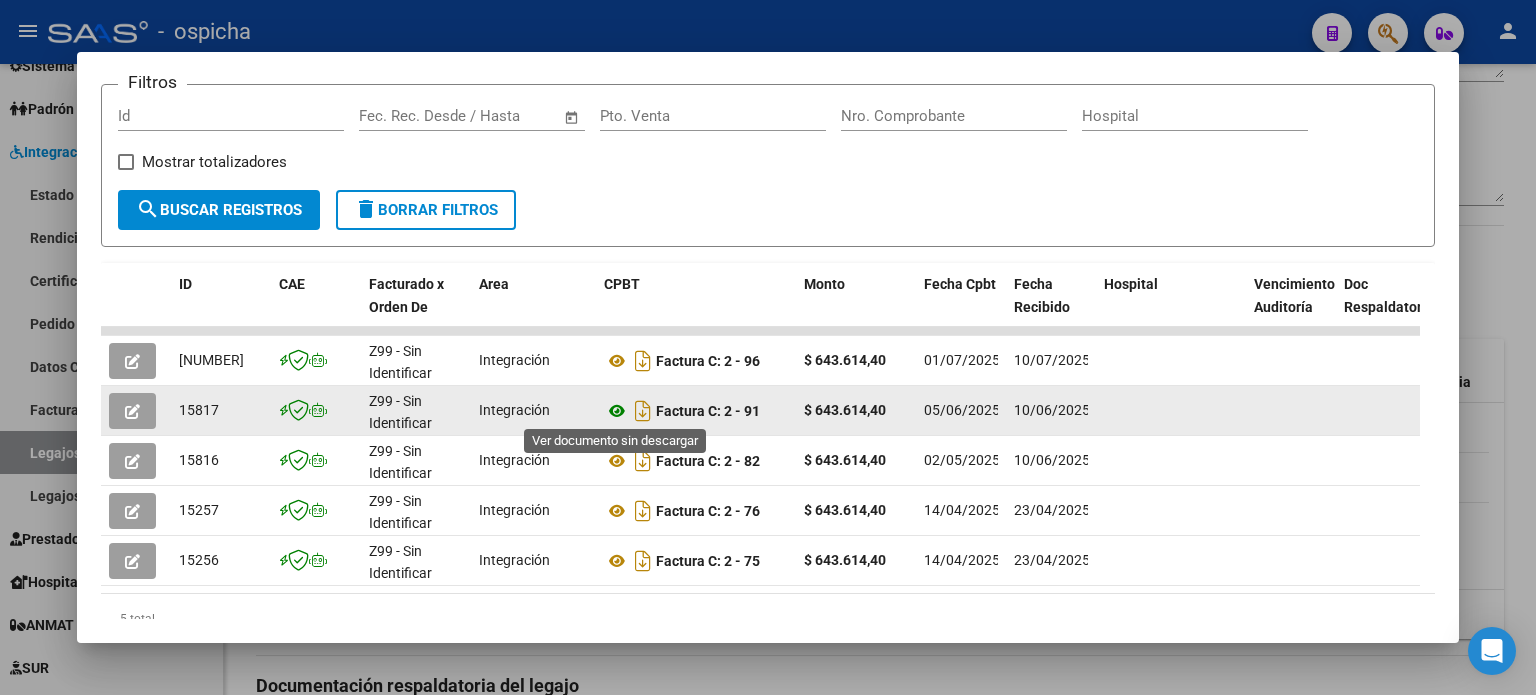 click 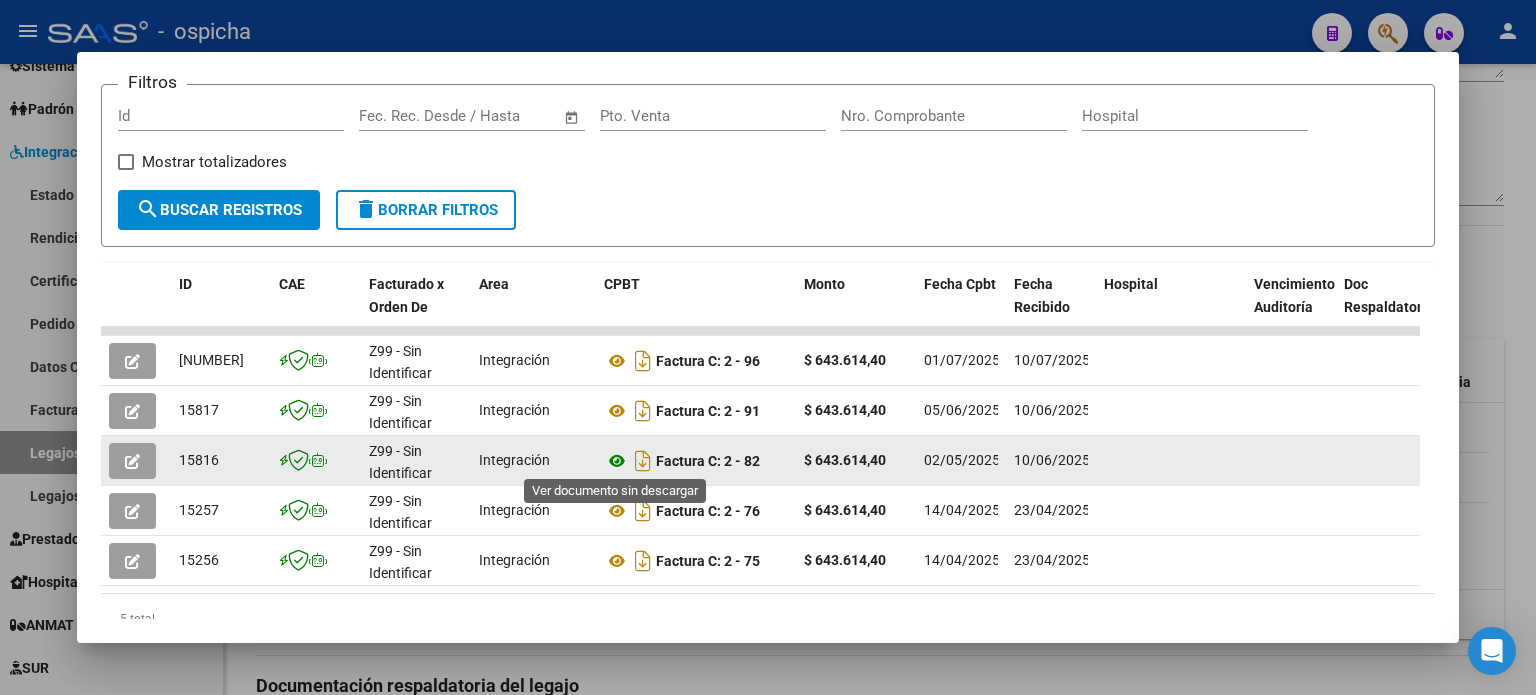 click 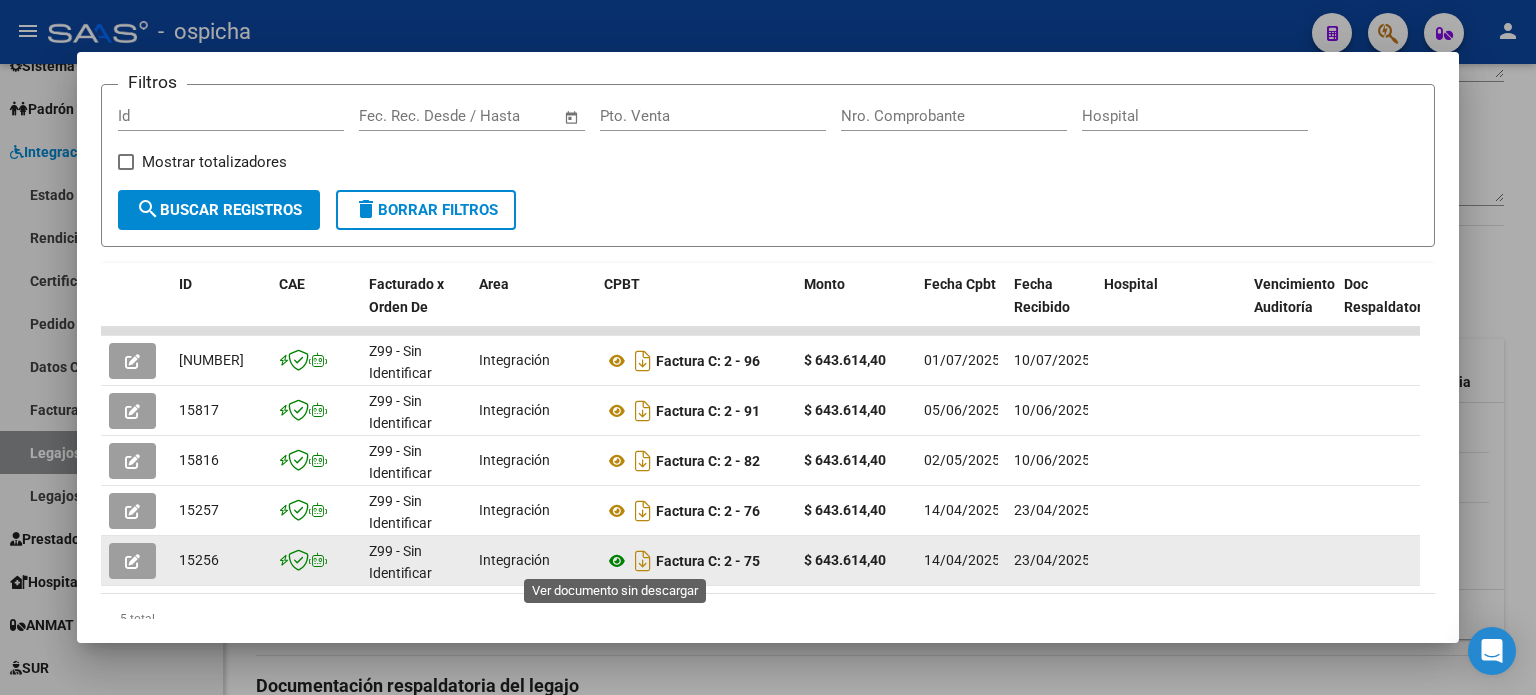 click 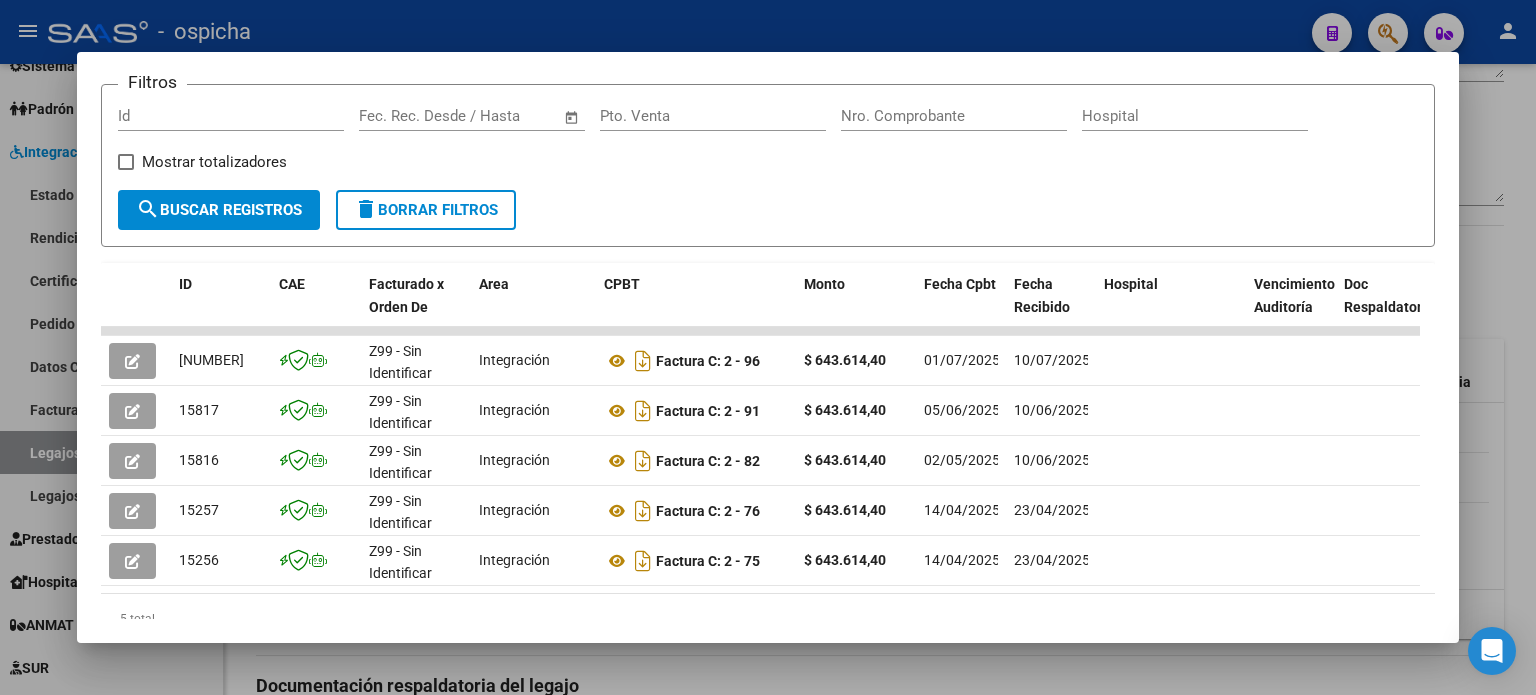 click at bounding box center (768, 347) 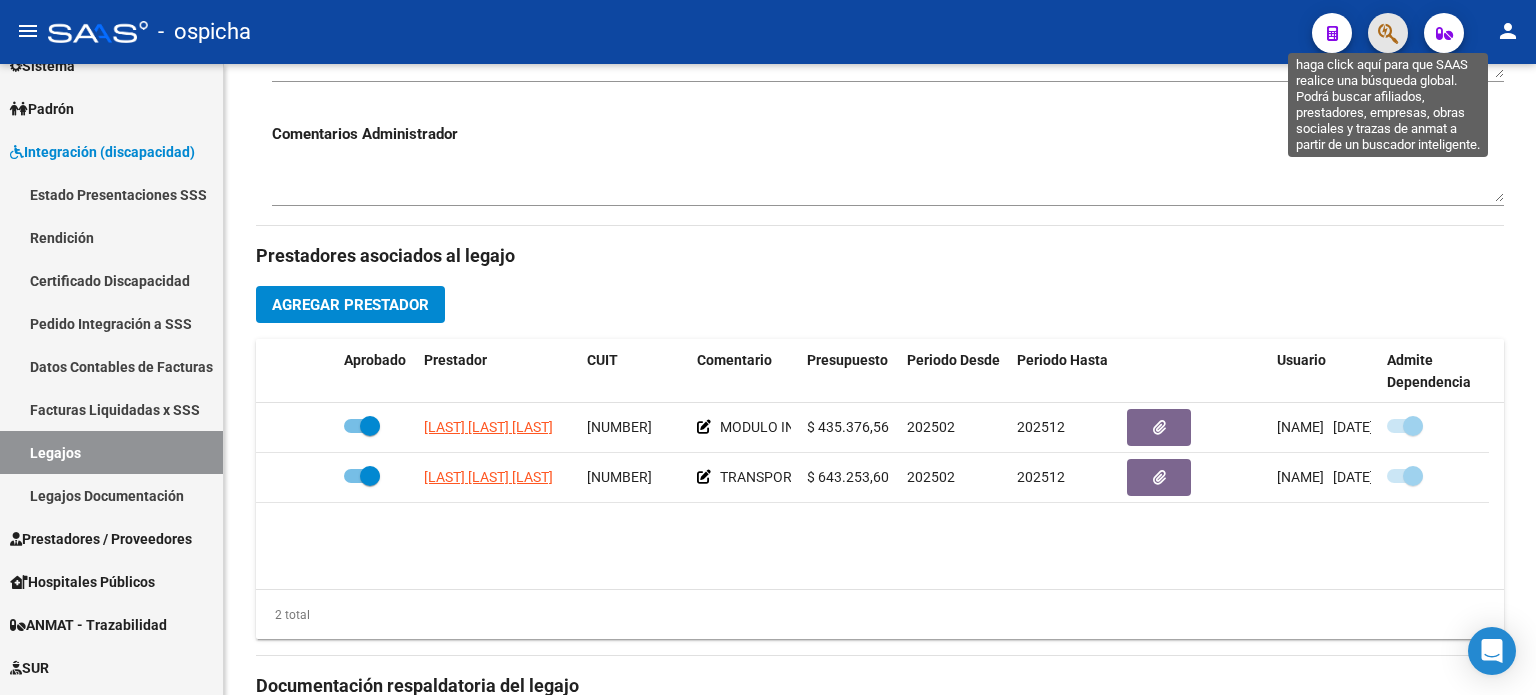 click 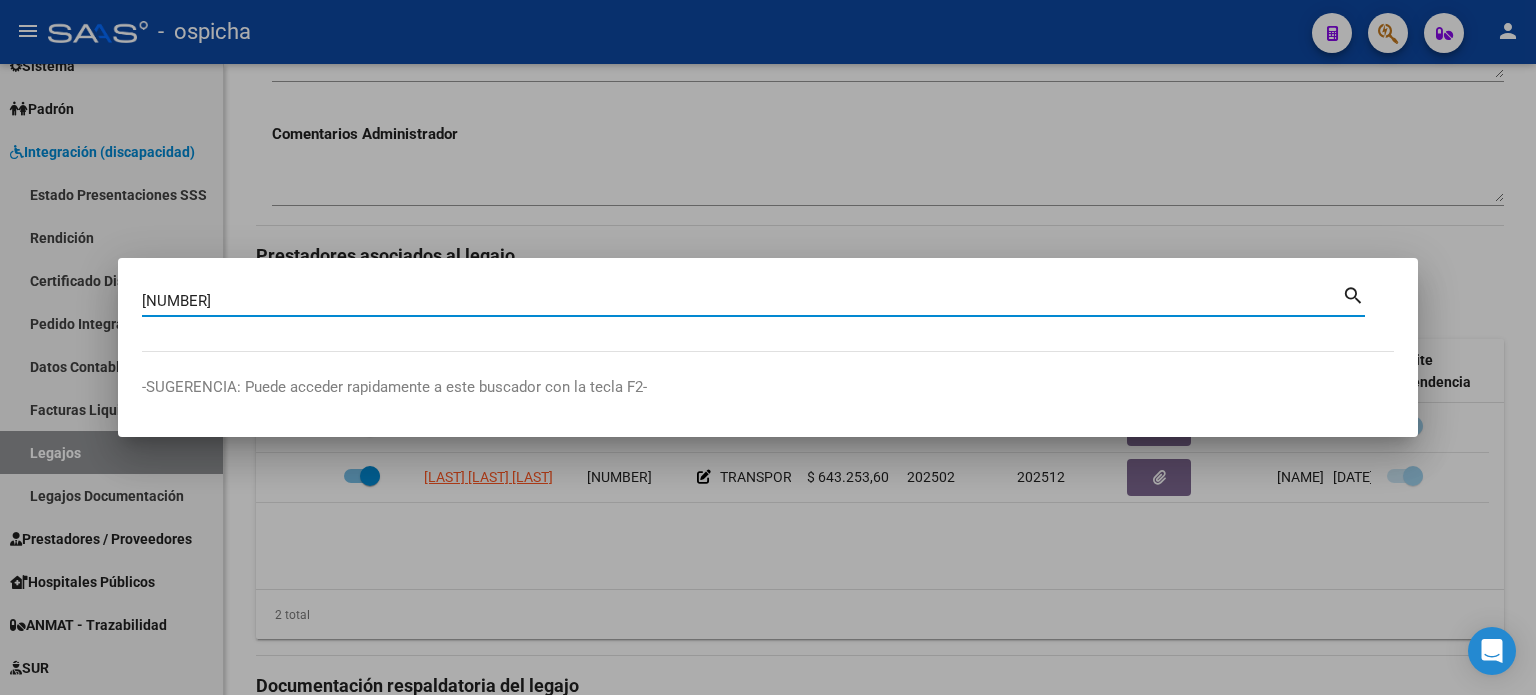 type on "[NUMBER]" 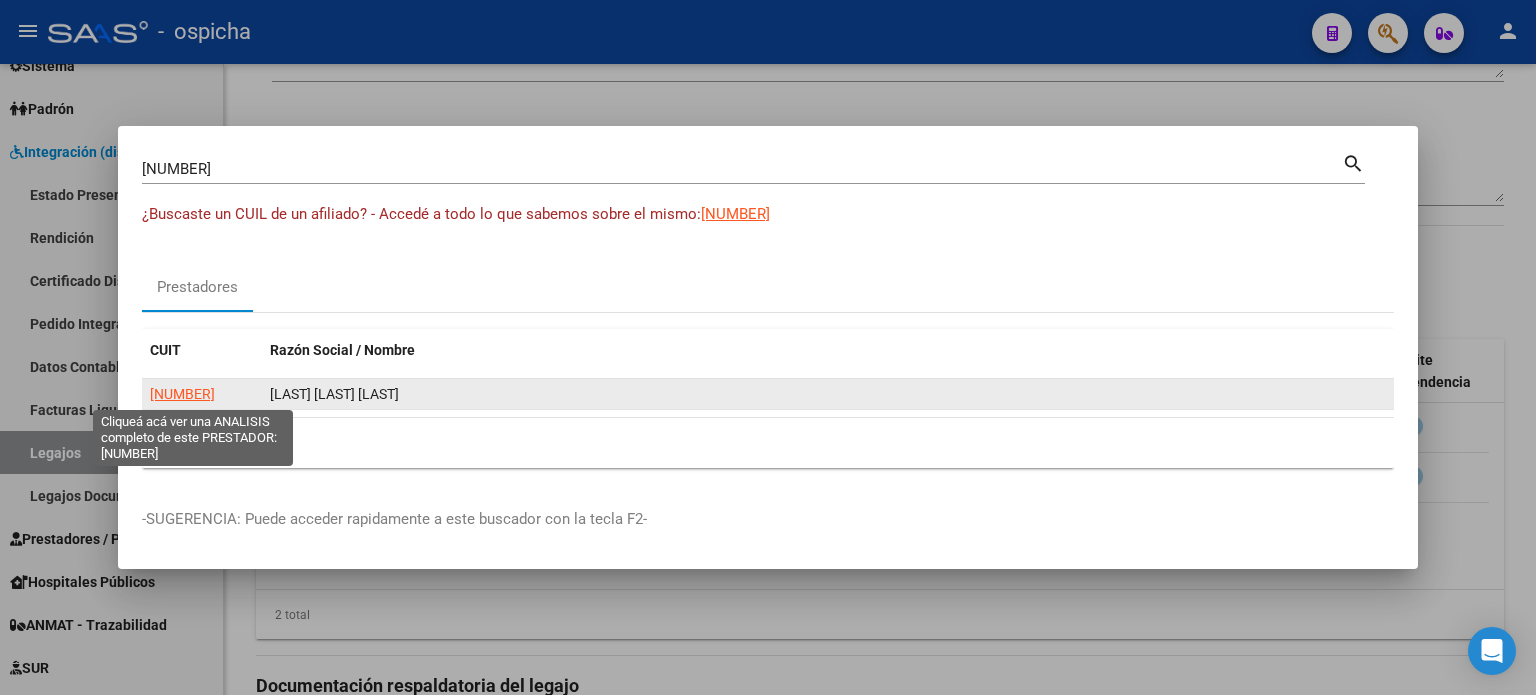 click on "[NUMBER]" 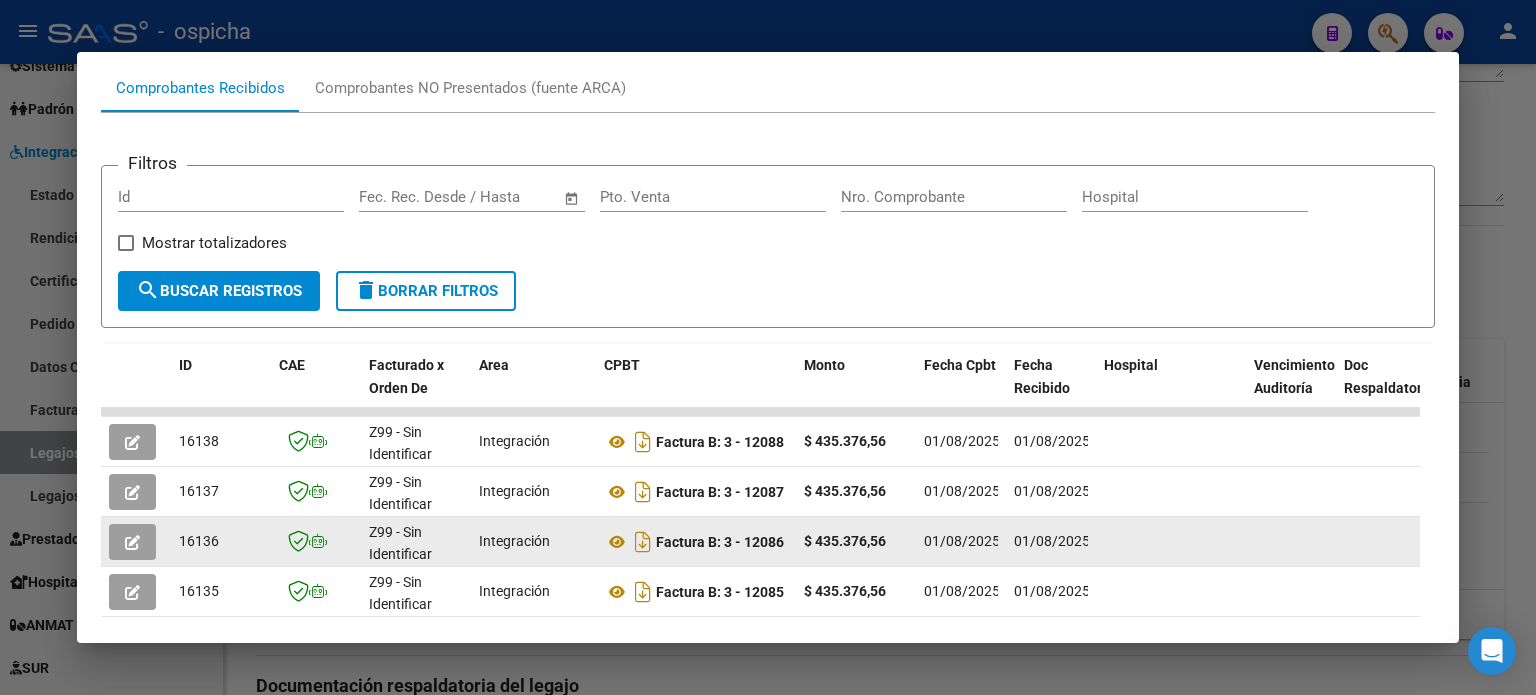 scroll, scrollTop: 389, scrollLeft: 0, axis: vertical 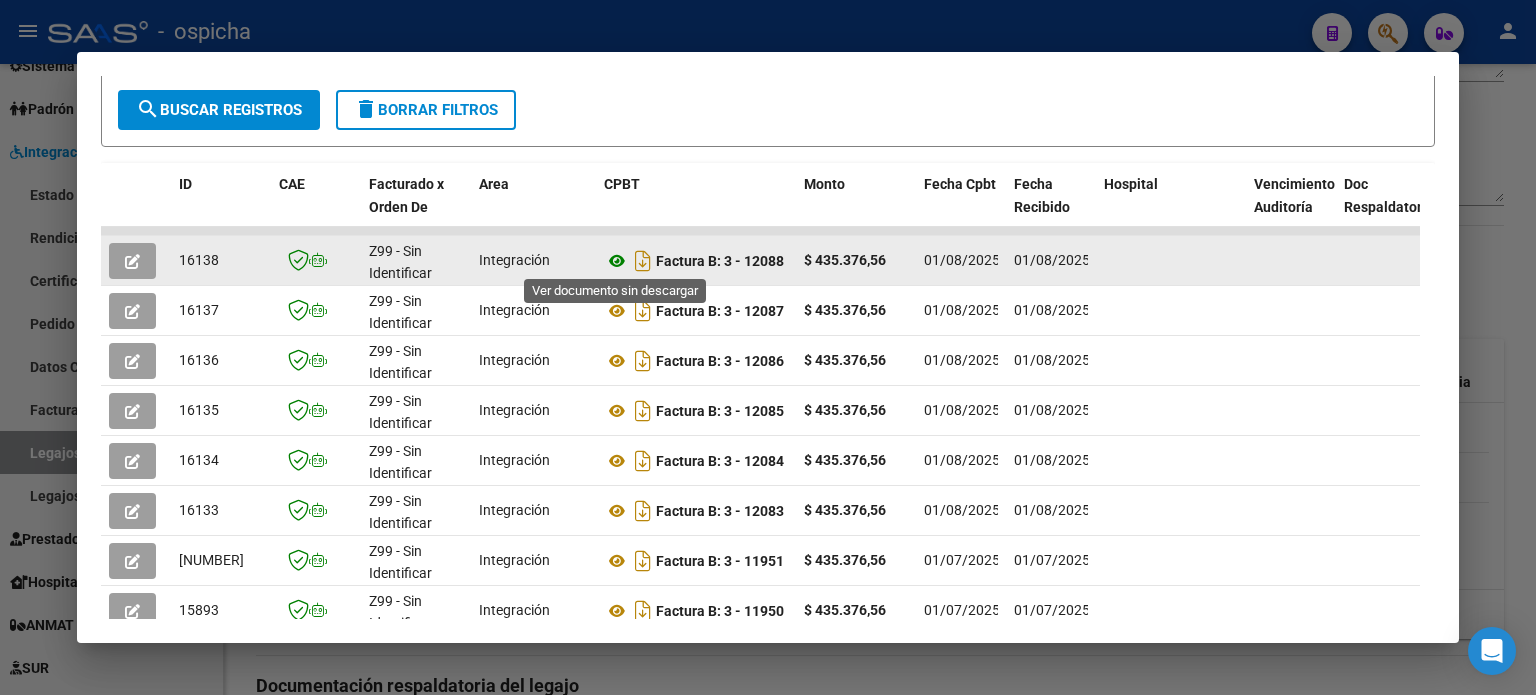 click 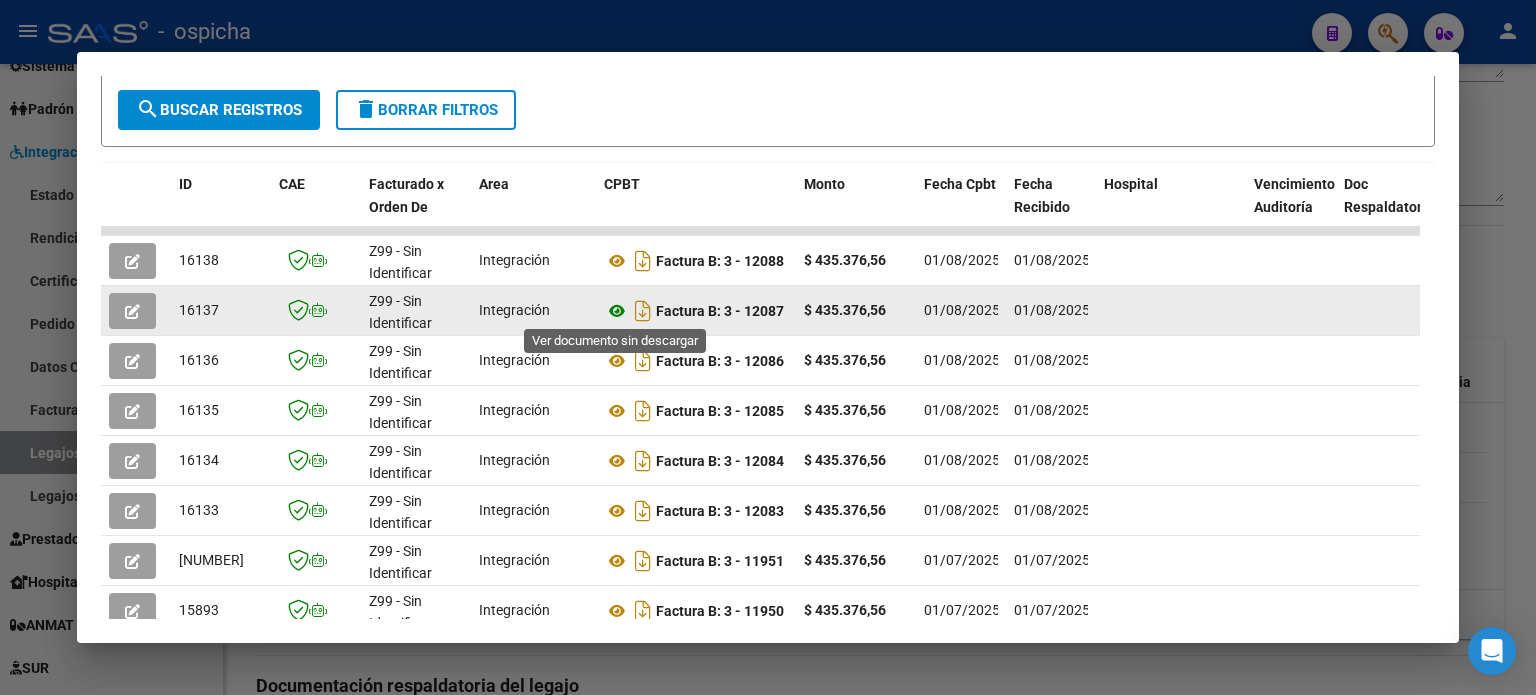 click 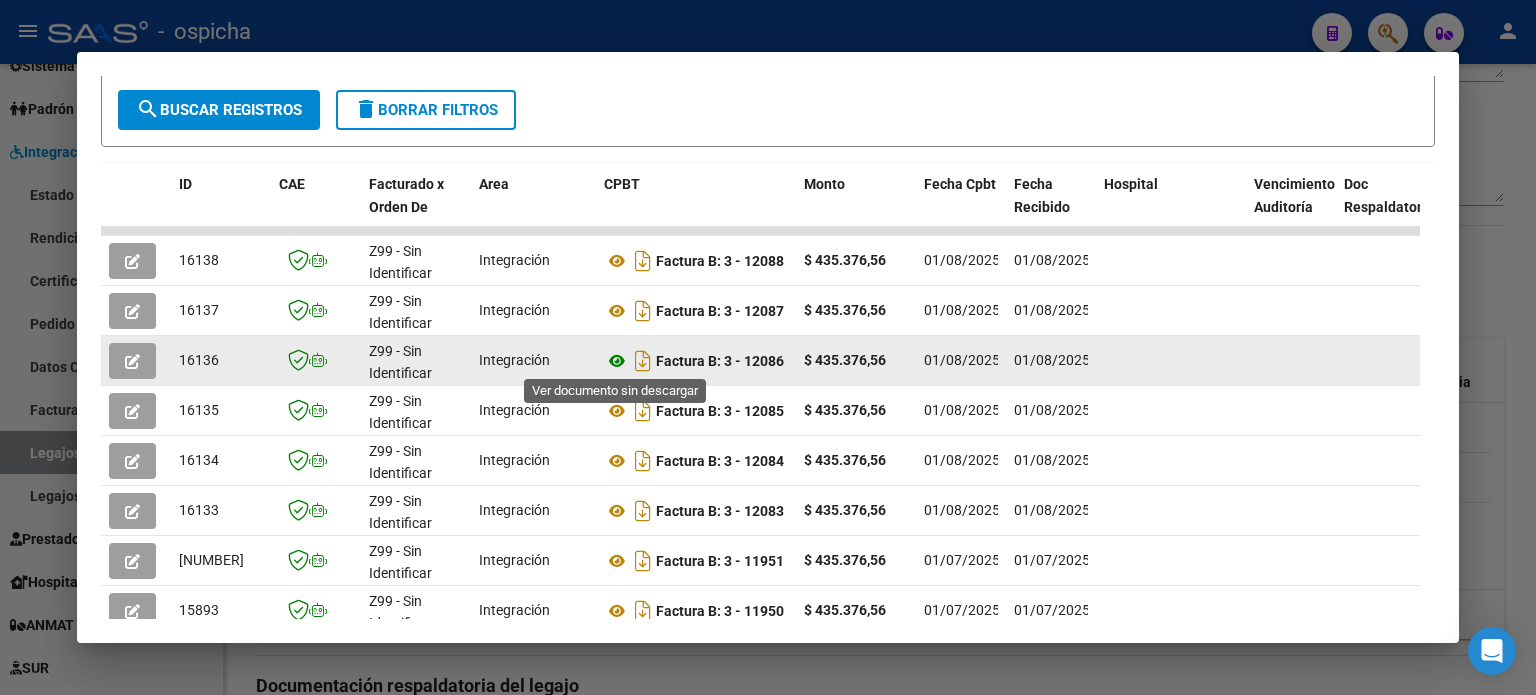 click 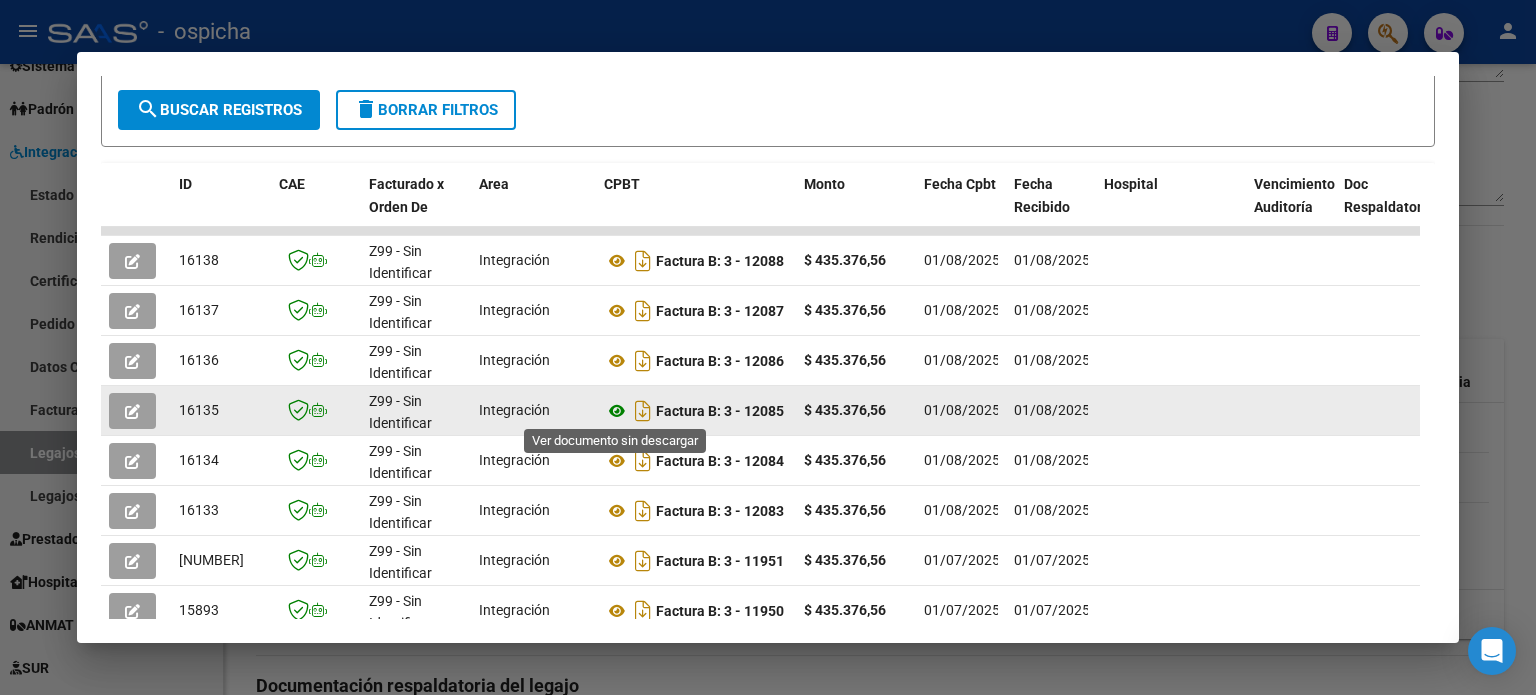 click 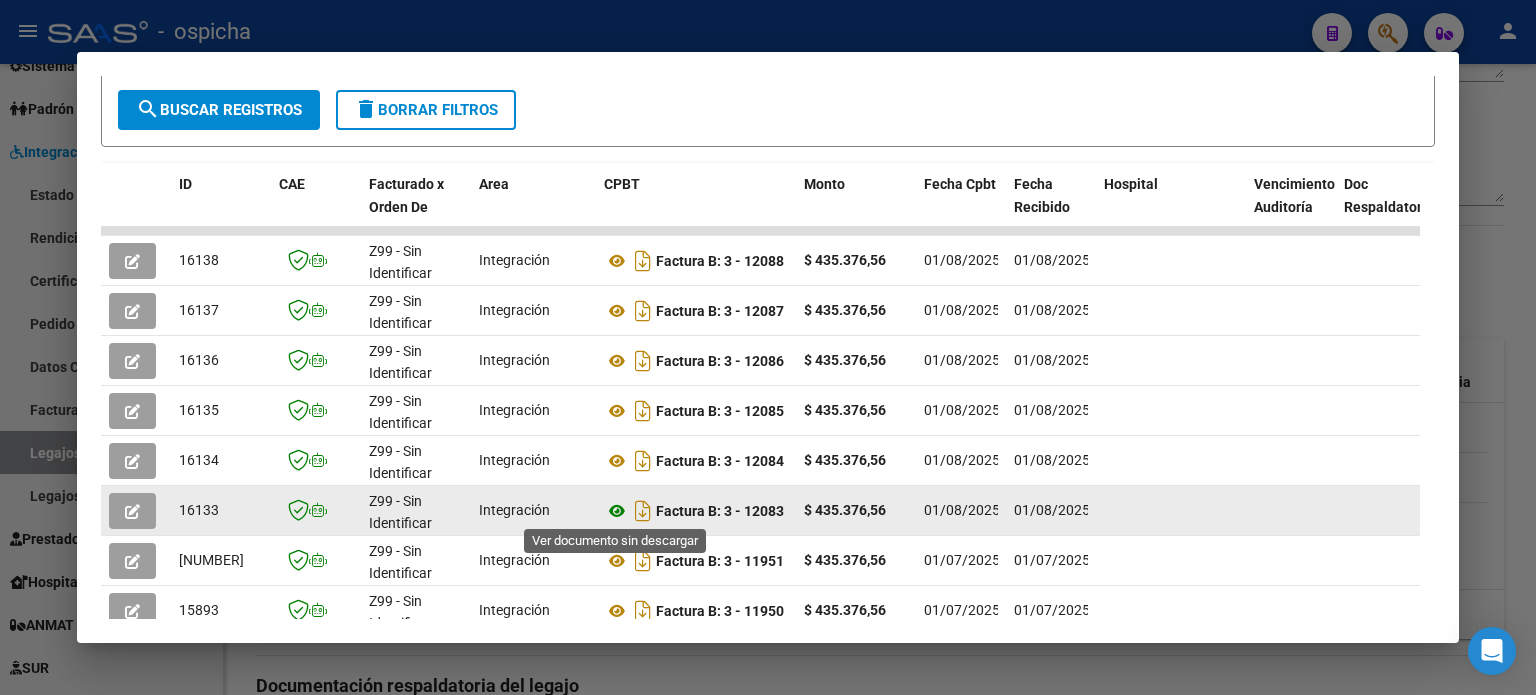 click 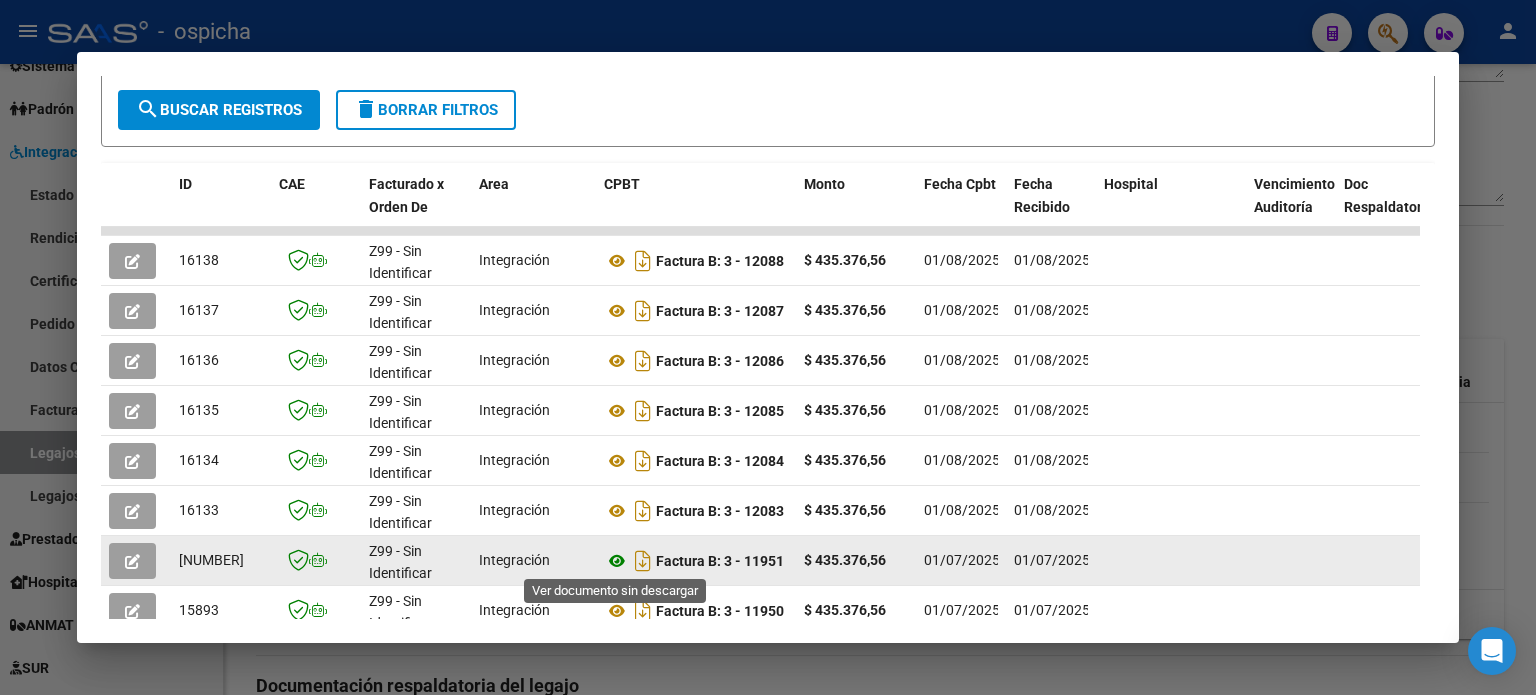 click 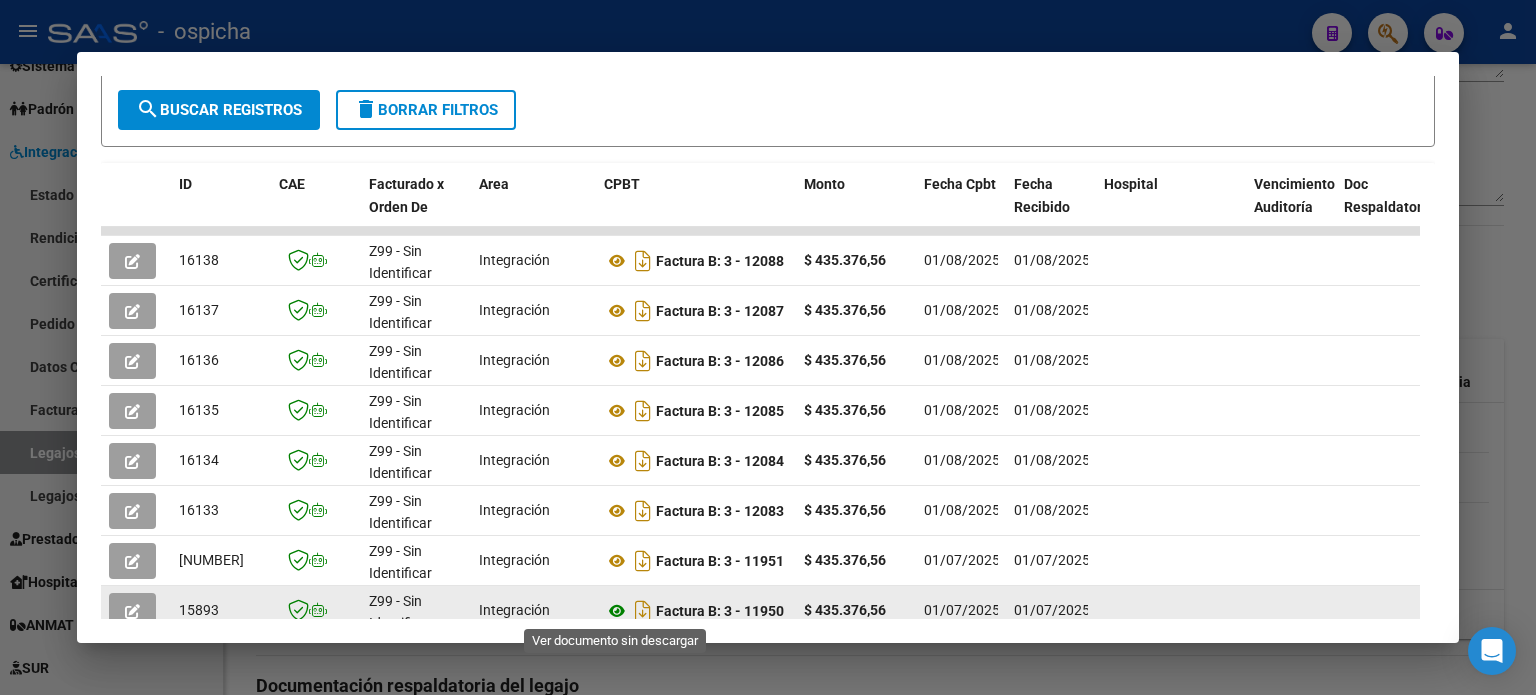 click 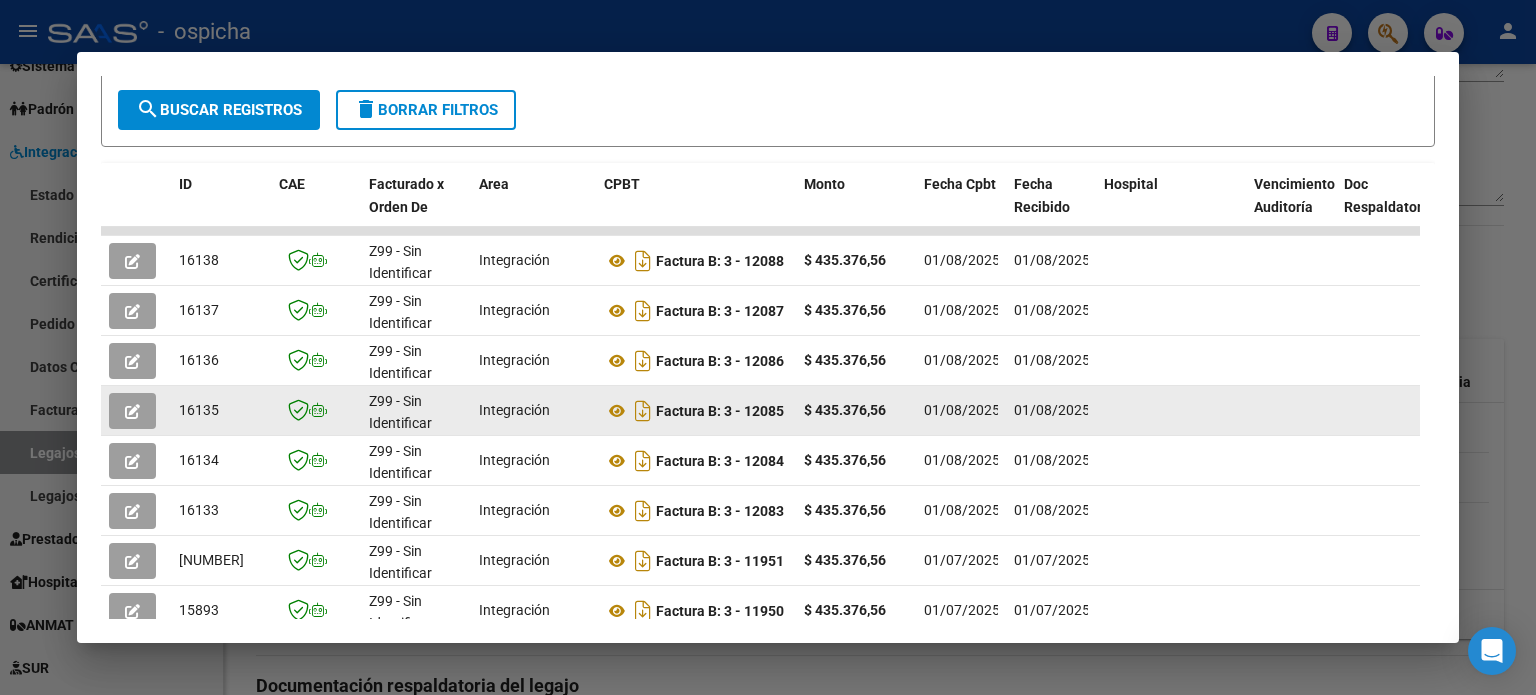 scroll, scrollTop: 0, scrollLeft: 0, axis: both 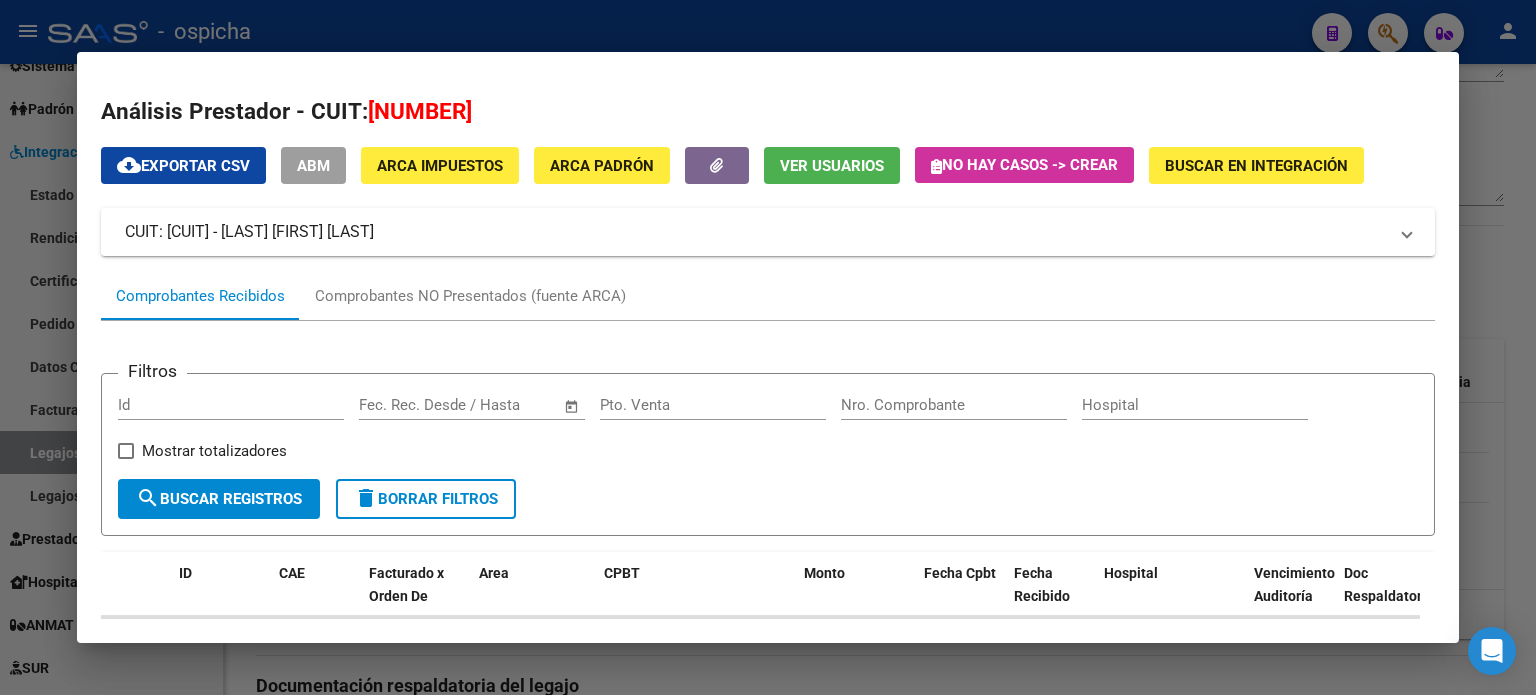 click at bounding box center [768, 347] 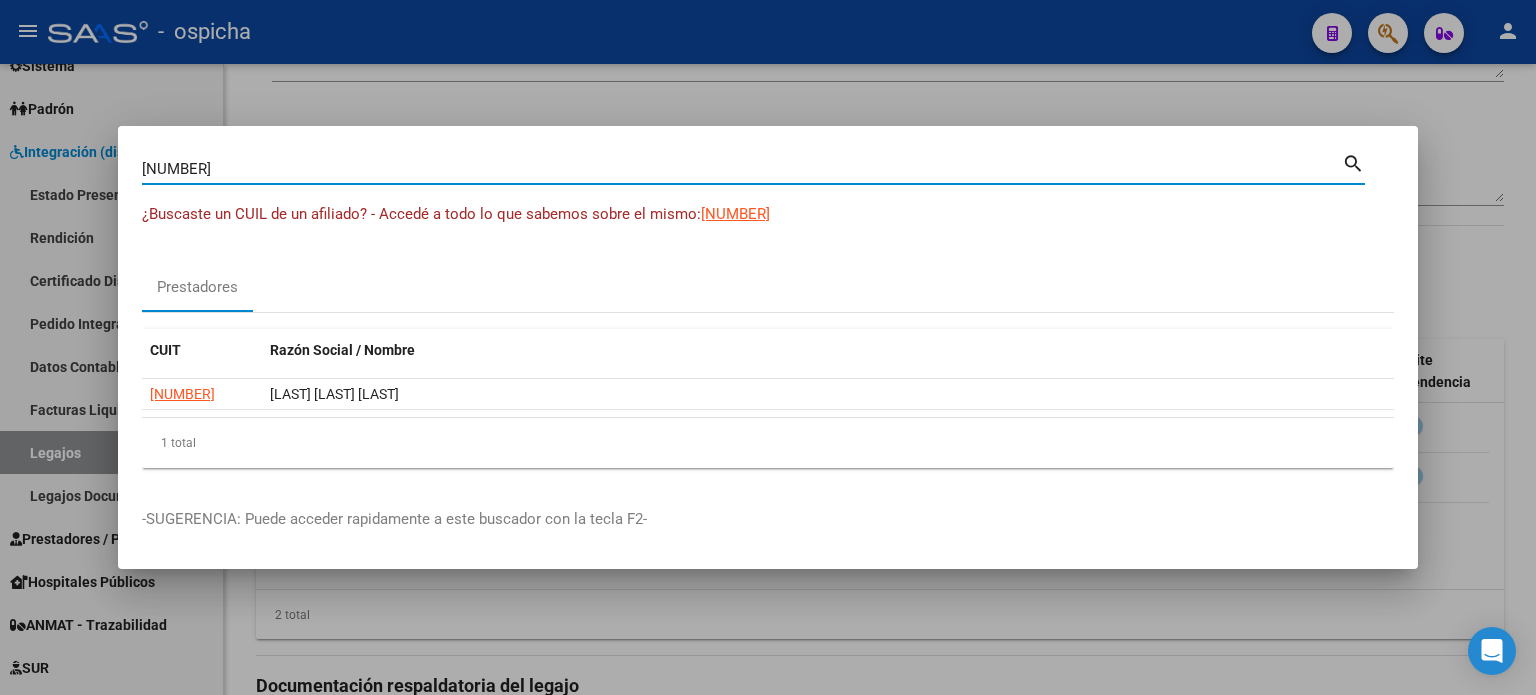 click on "[NUMBER]" at bounding box center (742, 169) 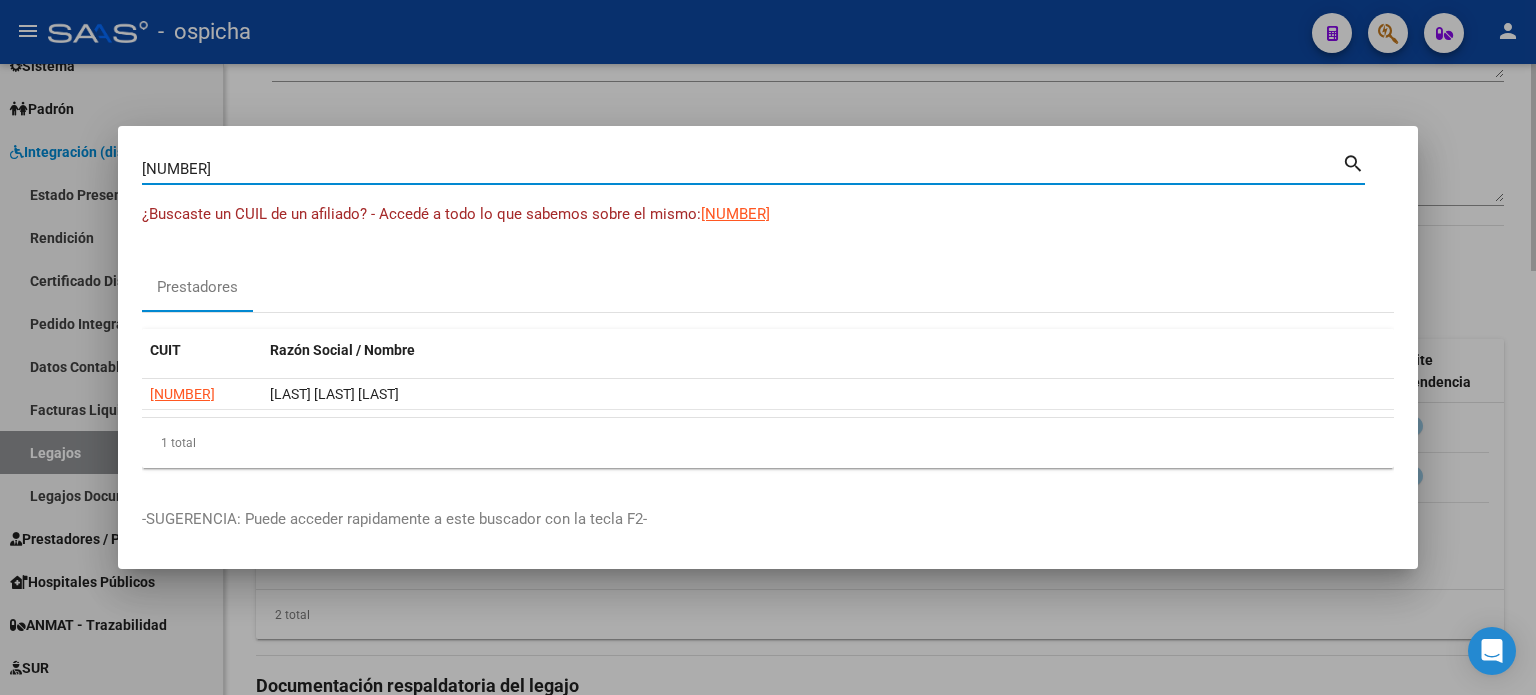type 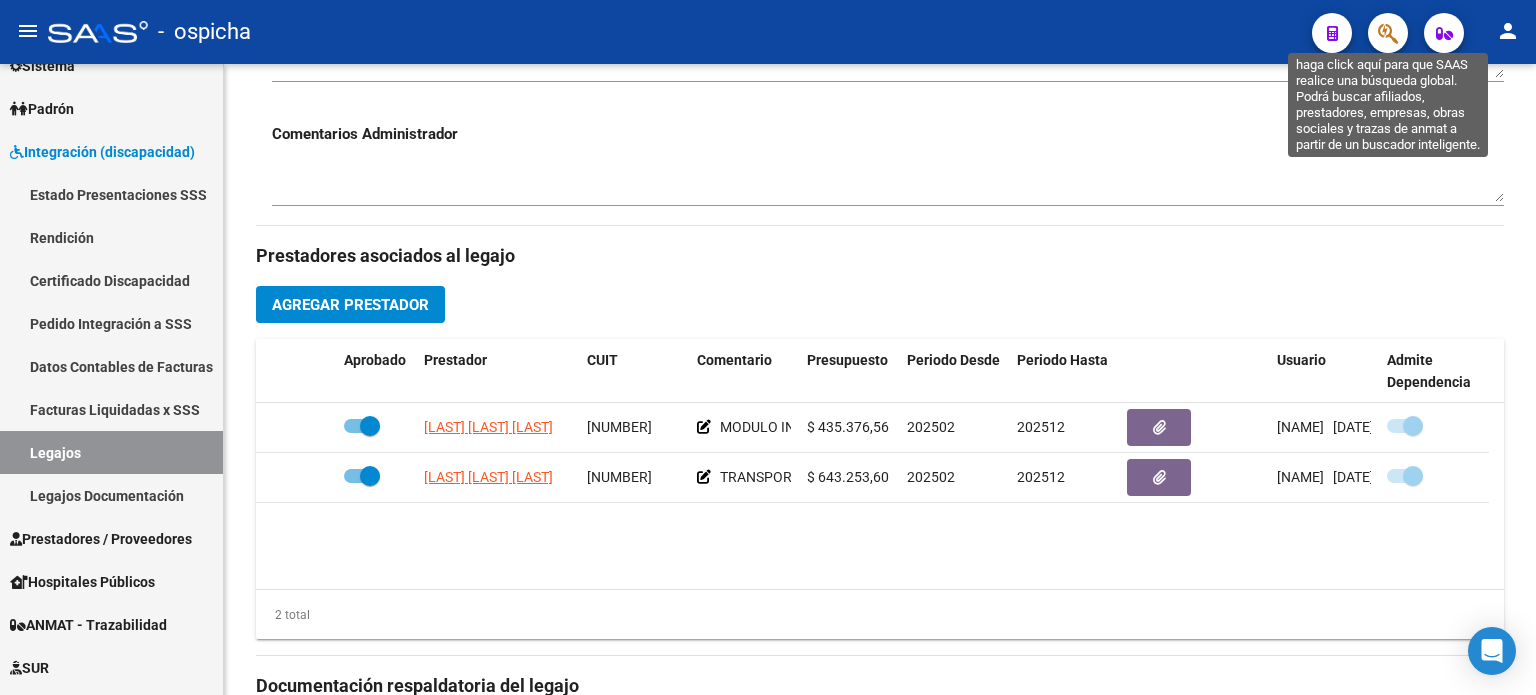 click 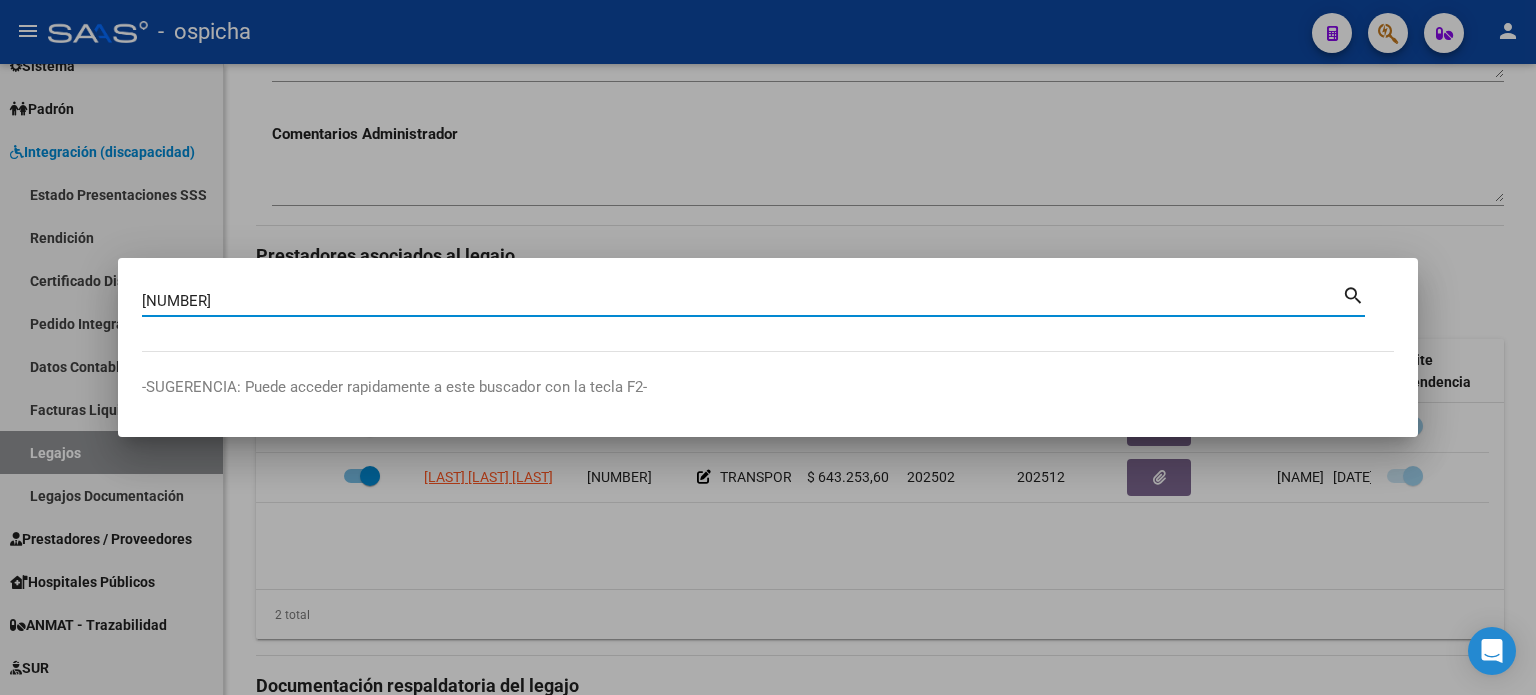 type on "[NUMBER]" 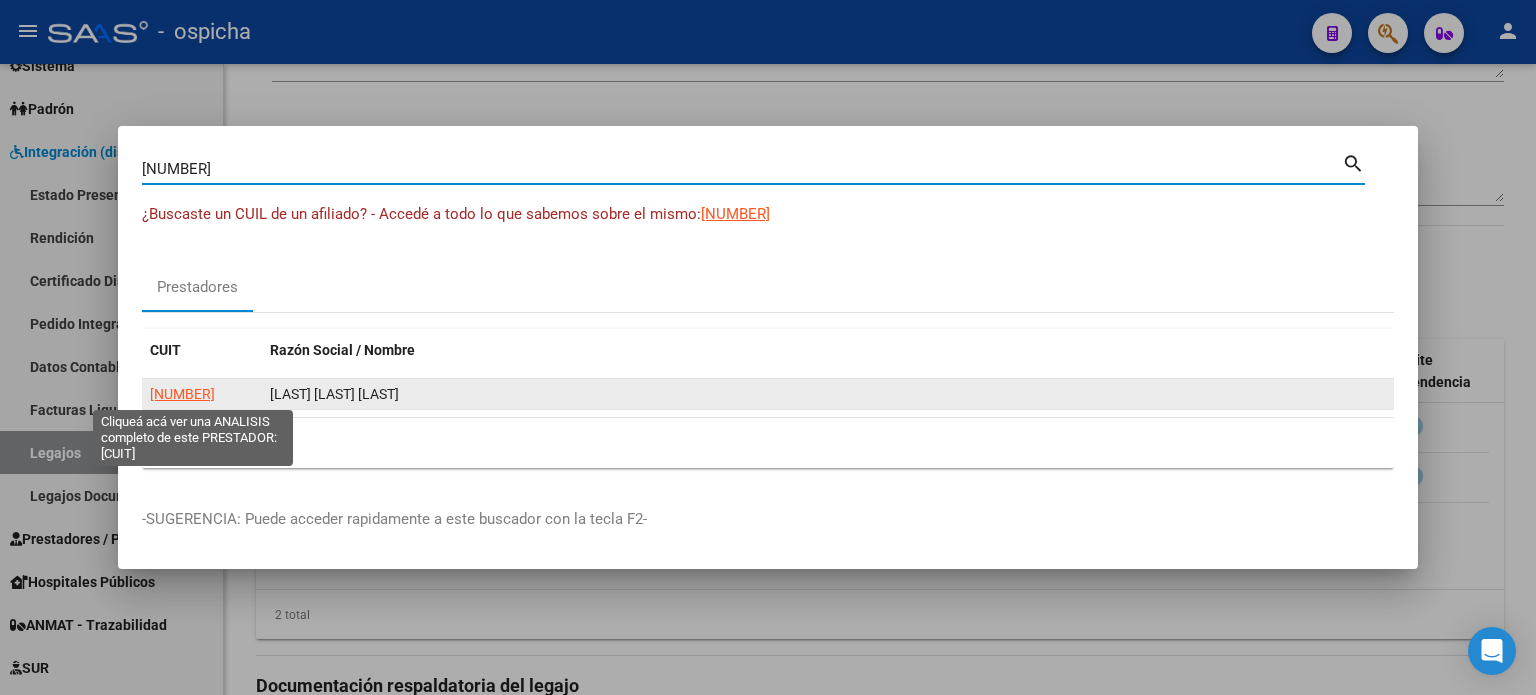 click on "[NUMBER]" 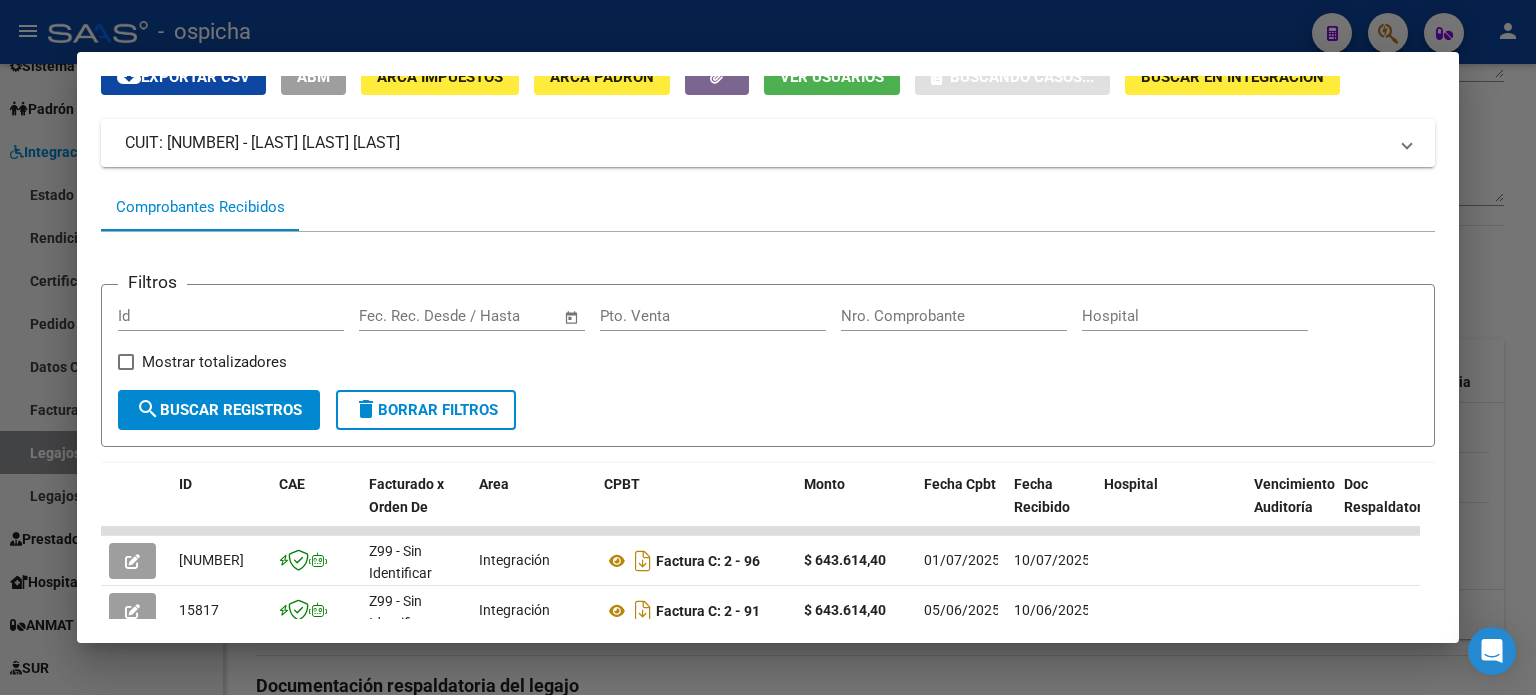 scroll, scrollTop: 365, scrollLeft: 0, axis: vertical 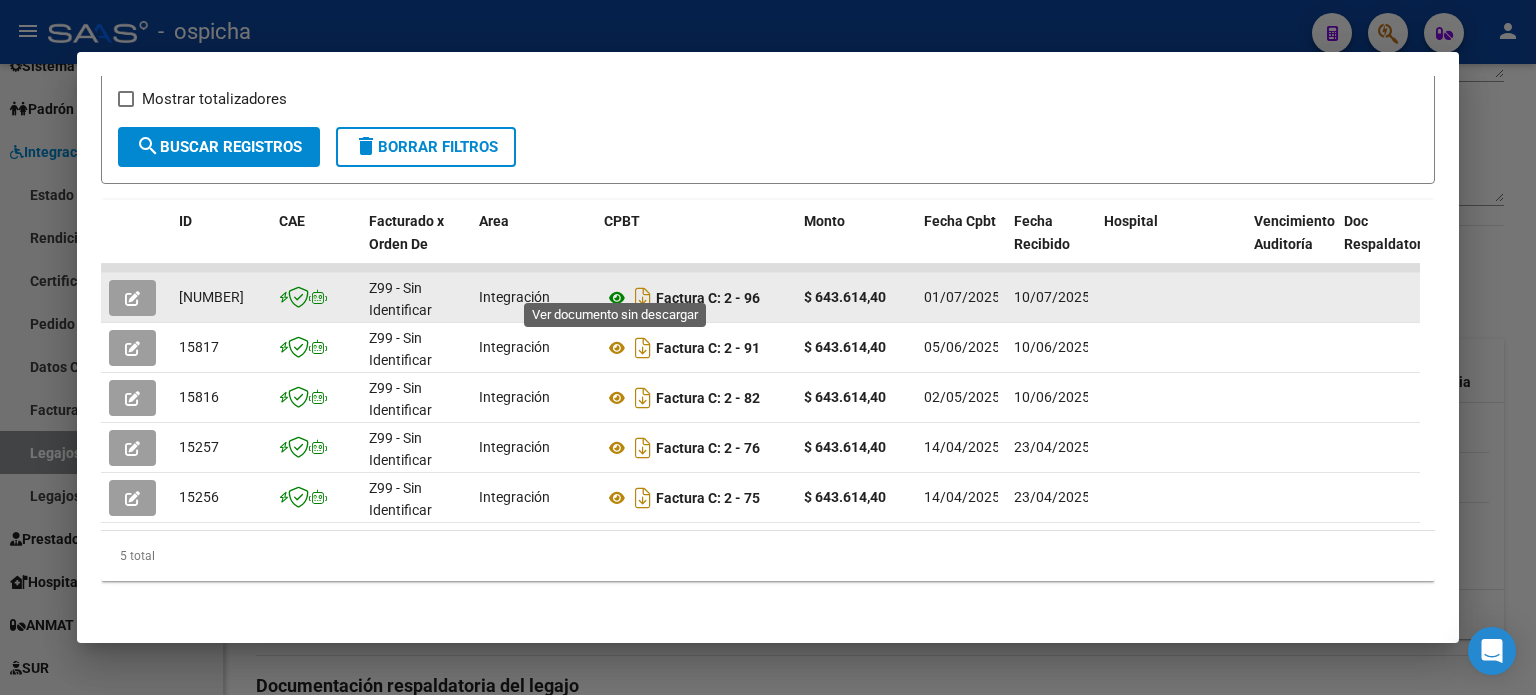 click 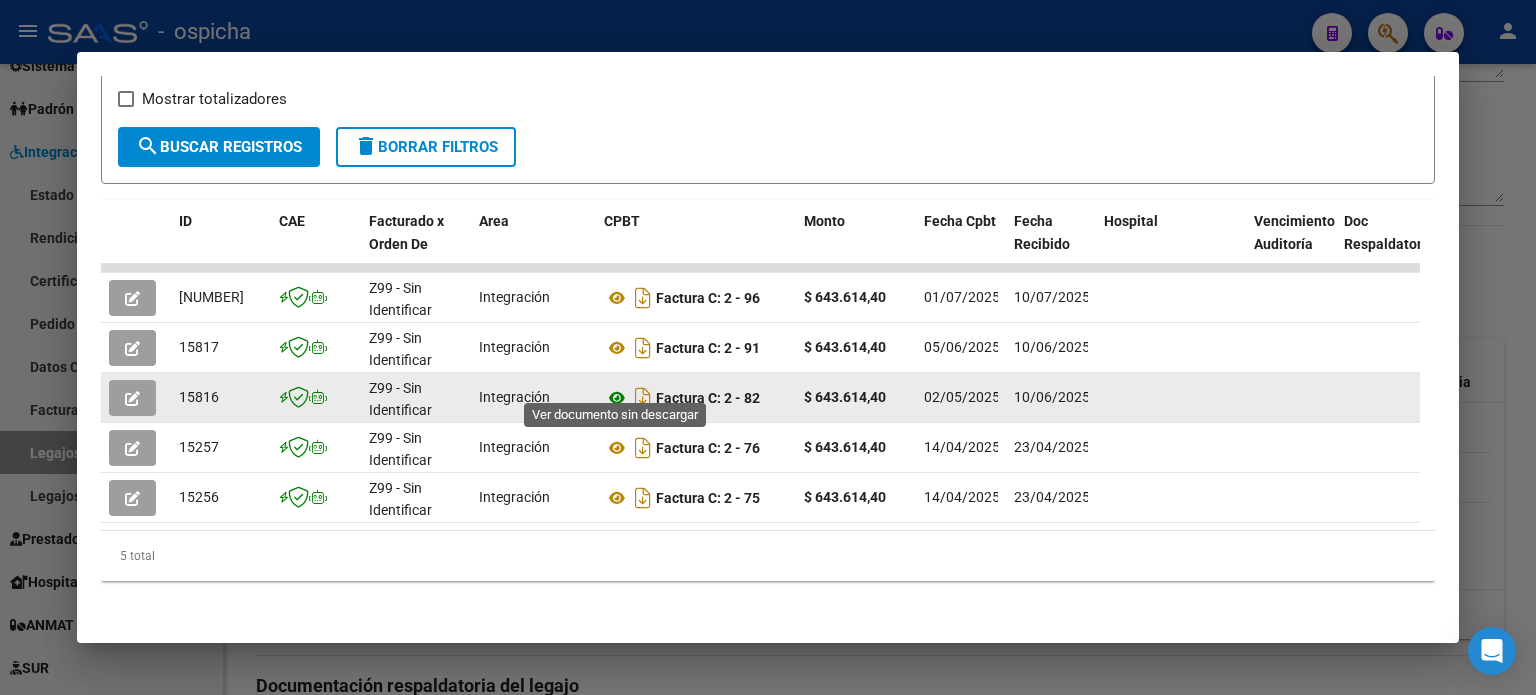 click 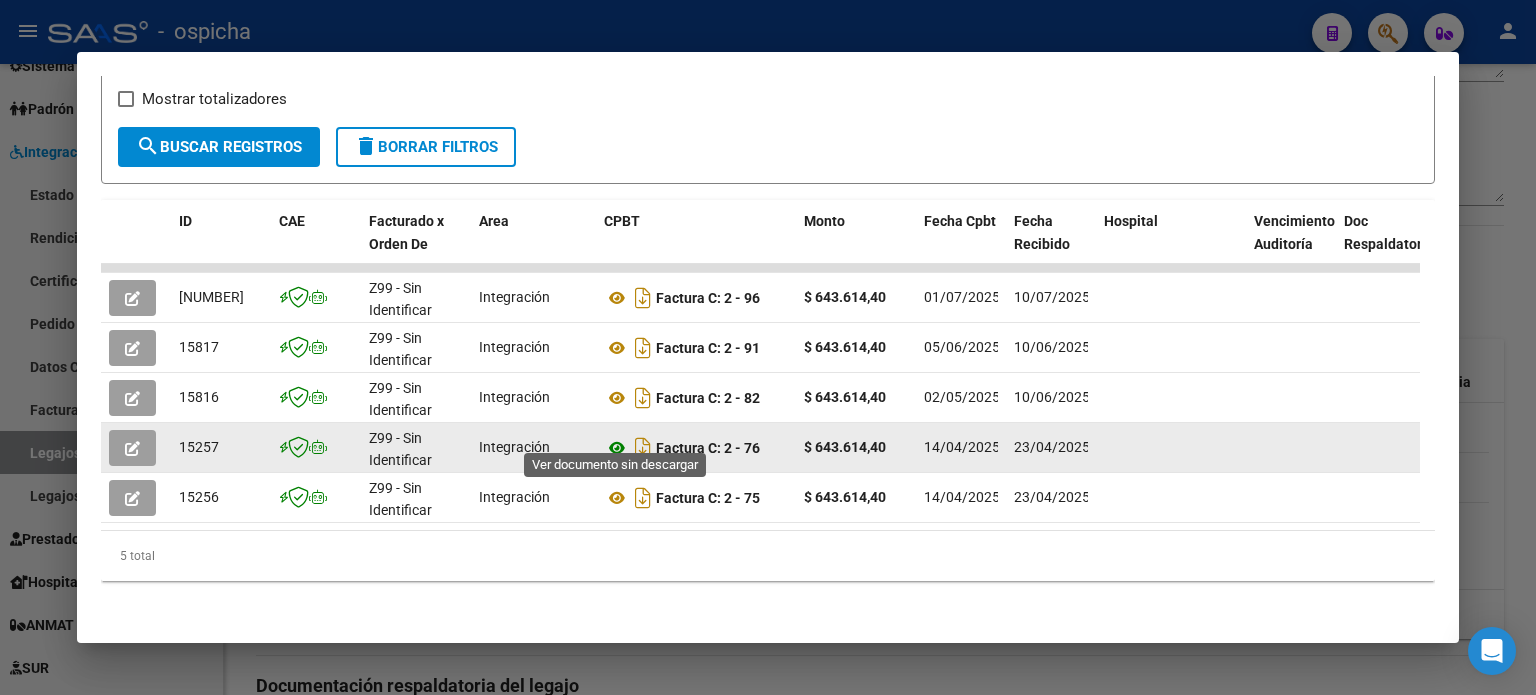 click 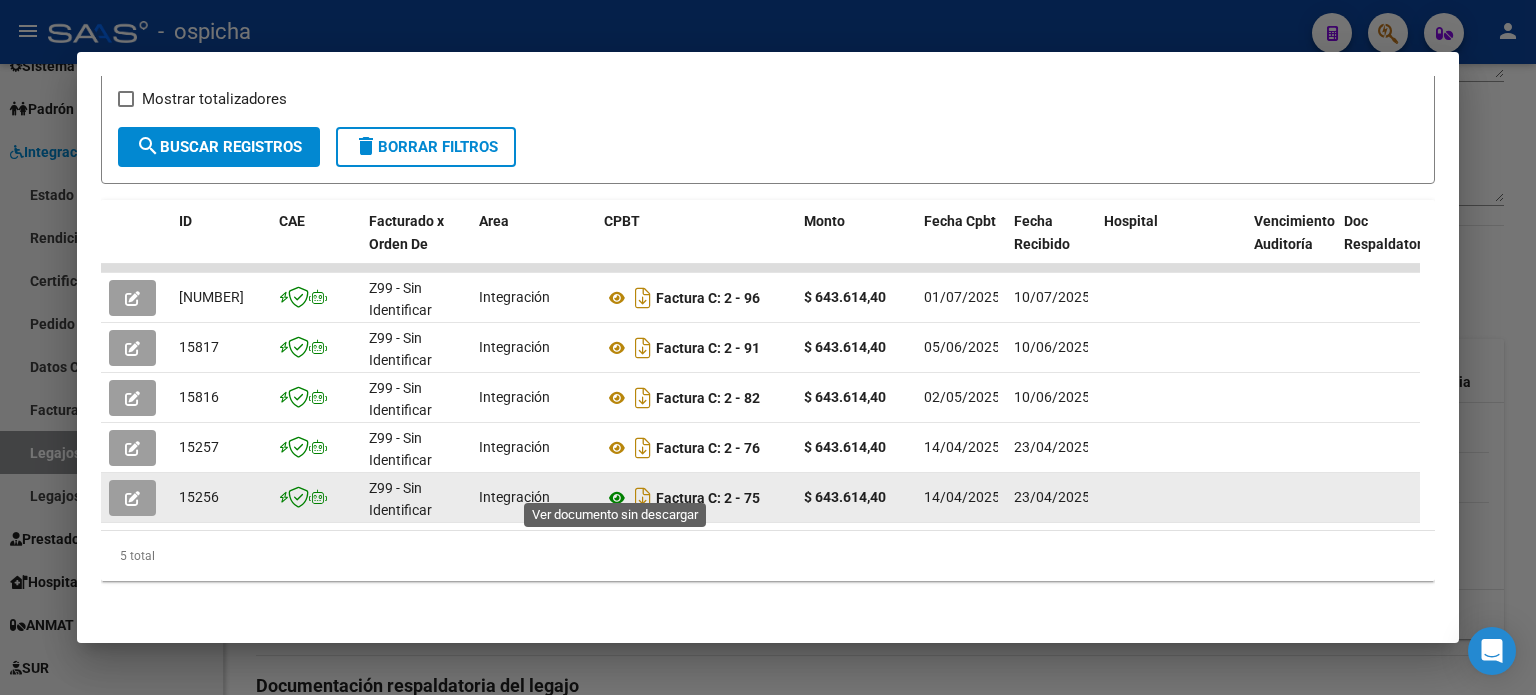 click 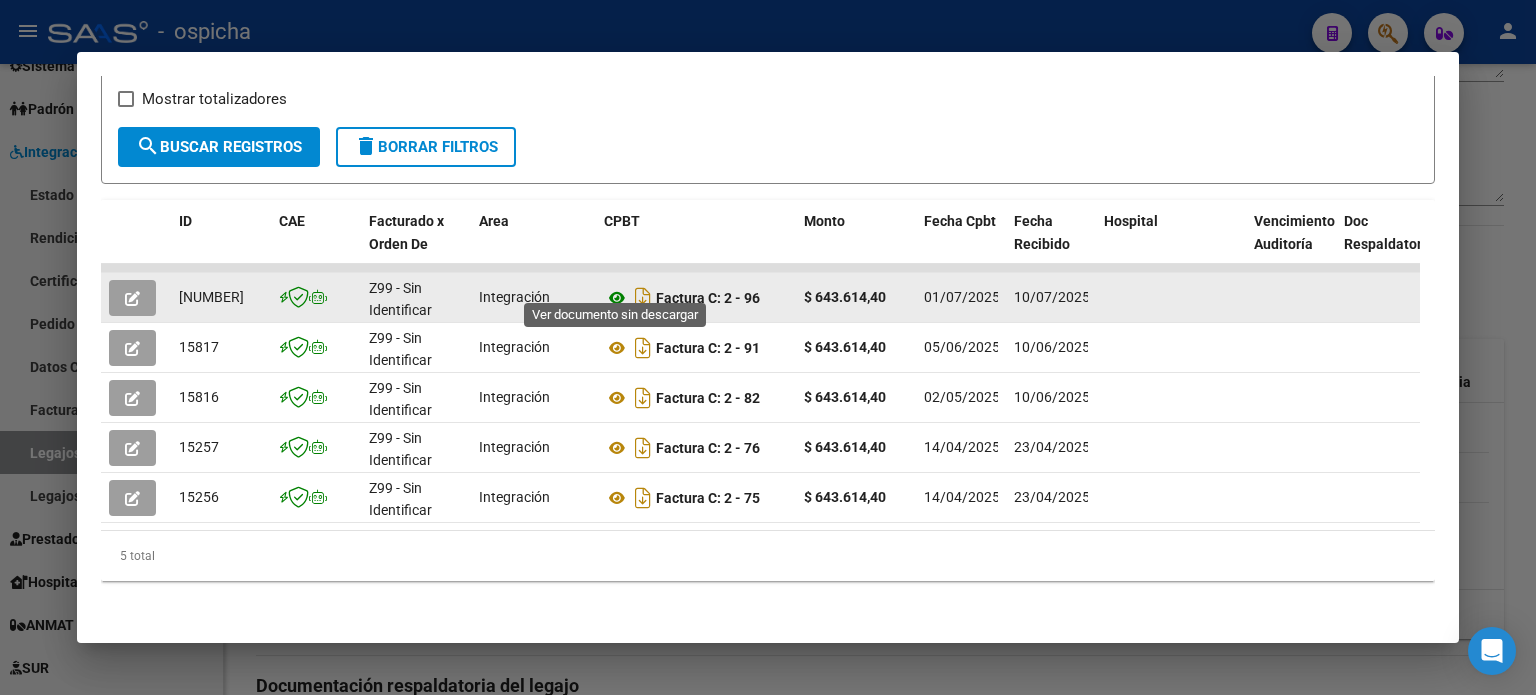 click 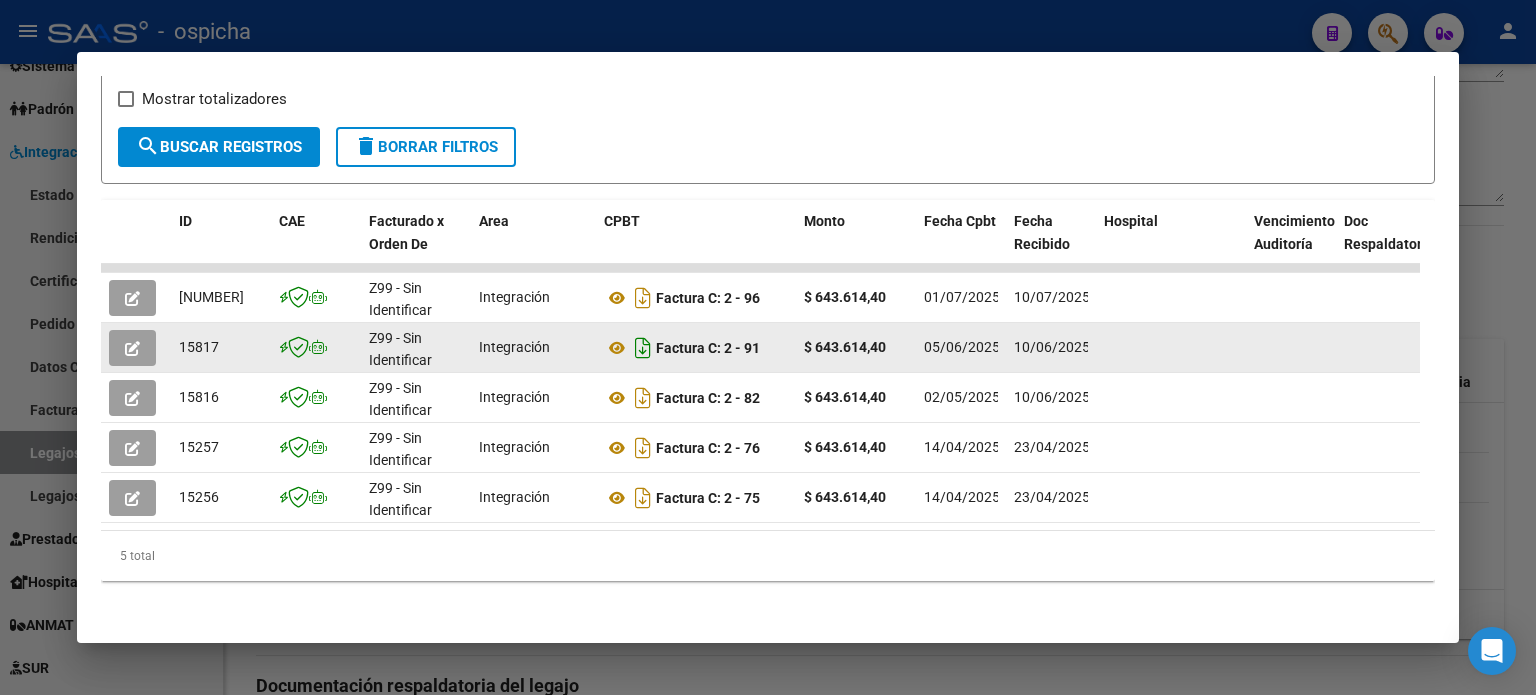 scroll, scrollTop: 0, scrollLeft: 0, axis: both 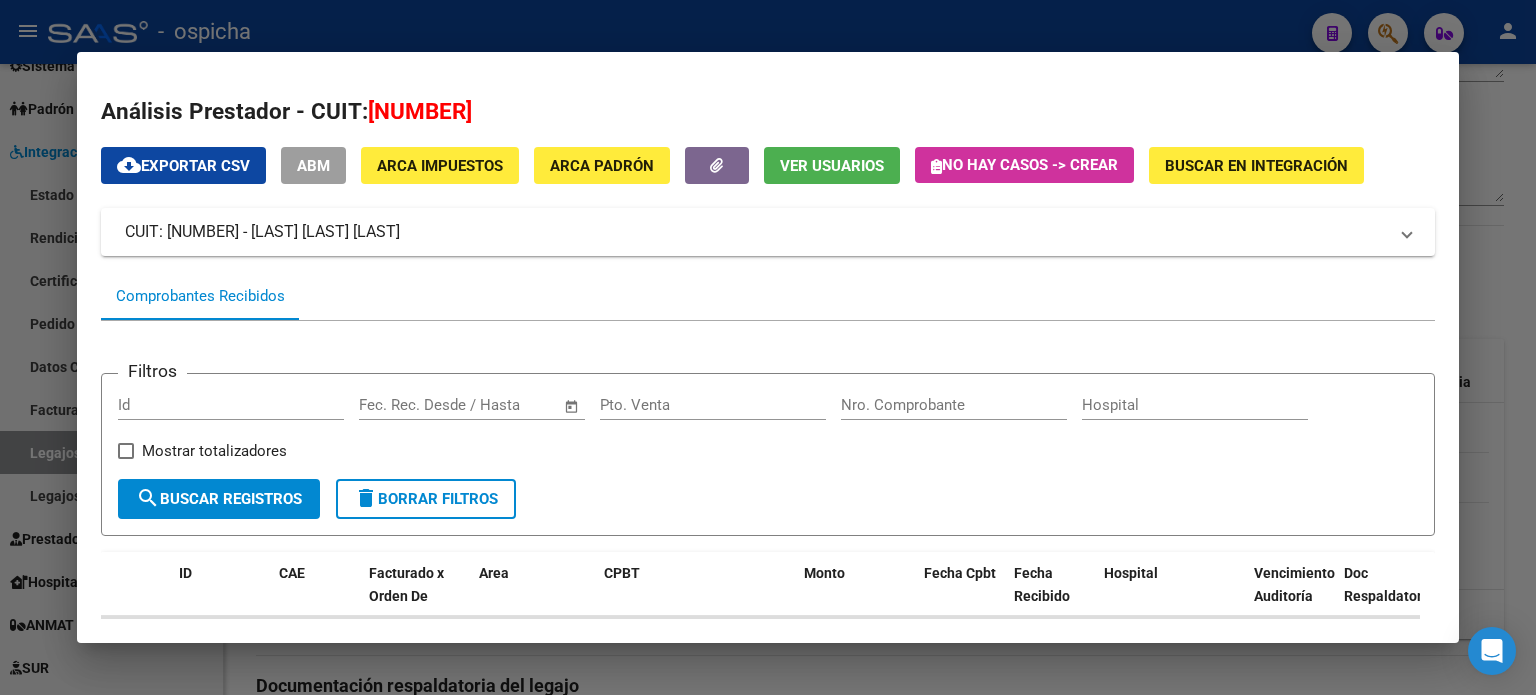 click at bounding box center [768, 347] 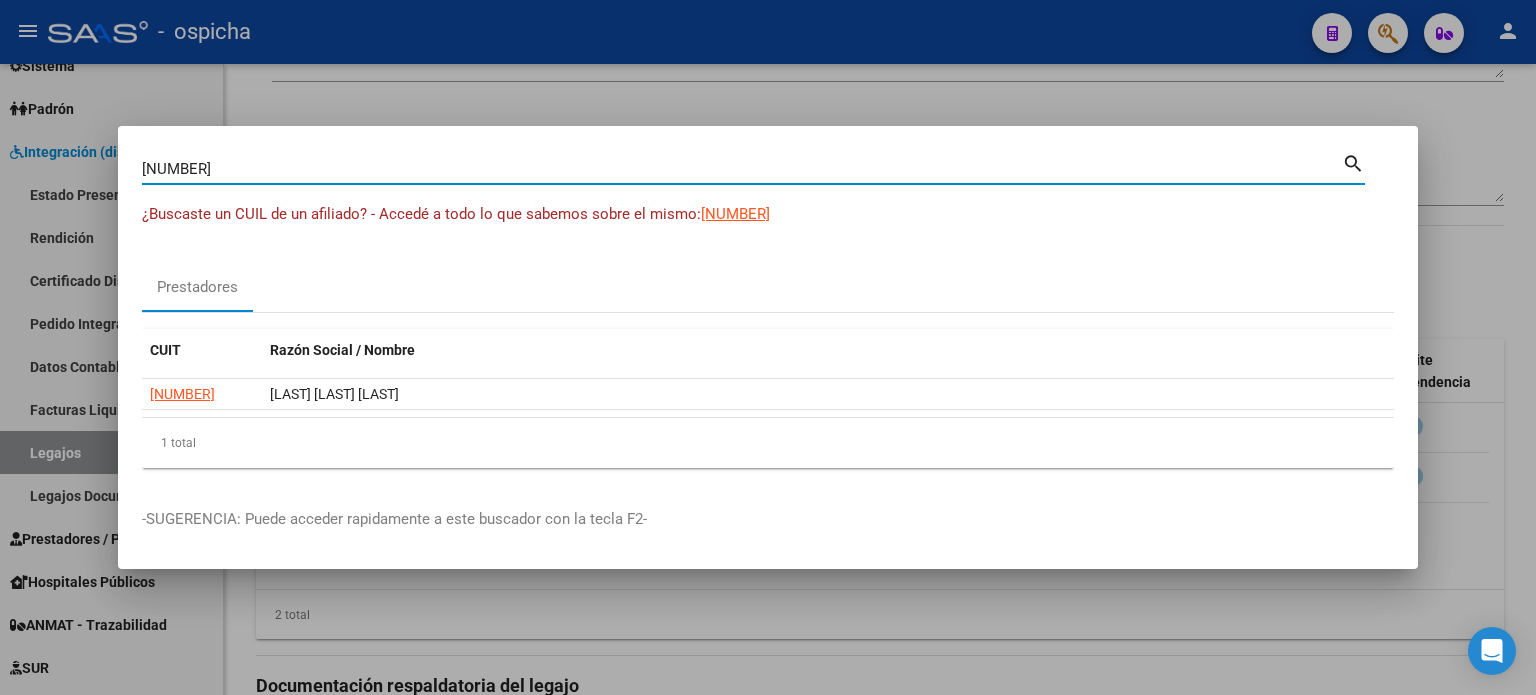 click on "[NUMBER]" at bounding box center [742, 169] 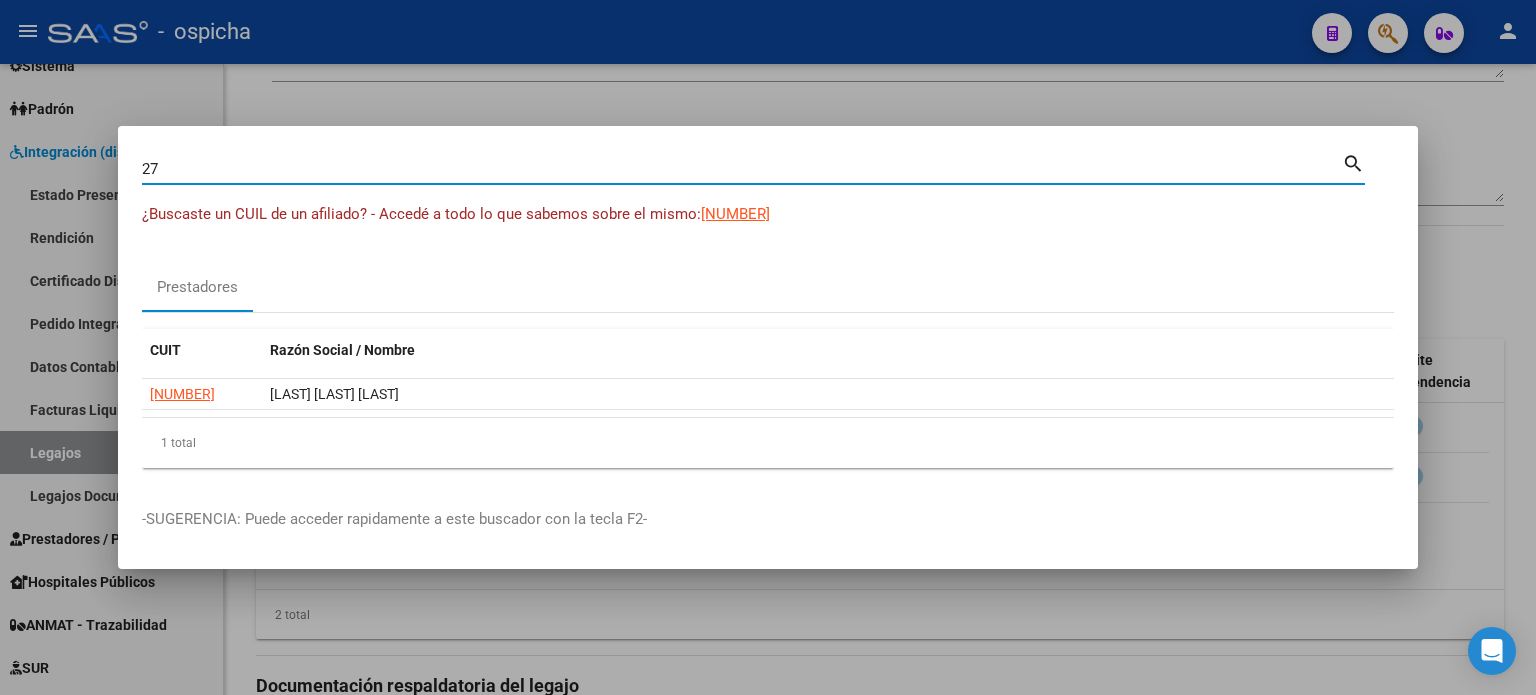 type on "2" 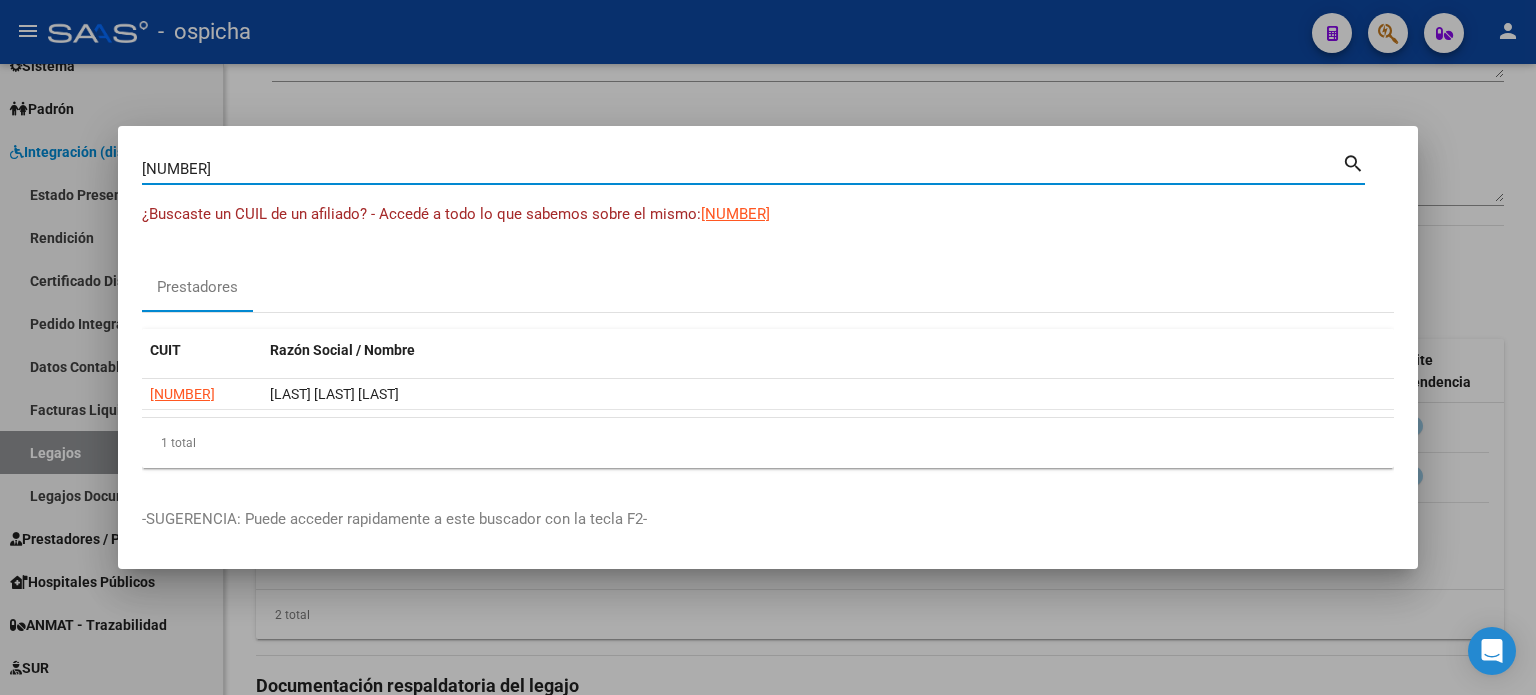 type on "[NUMBER]" 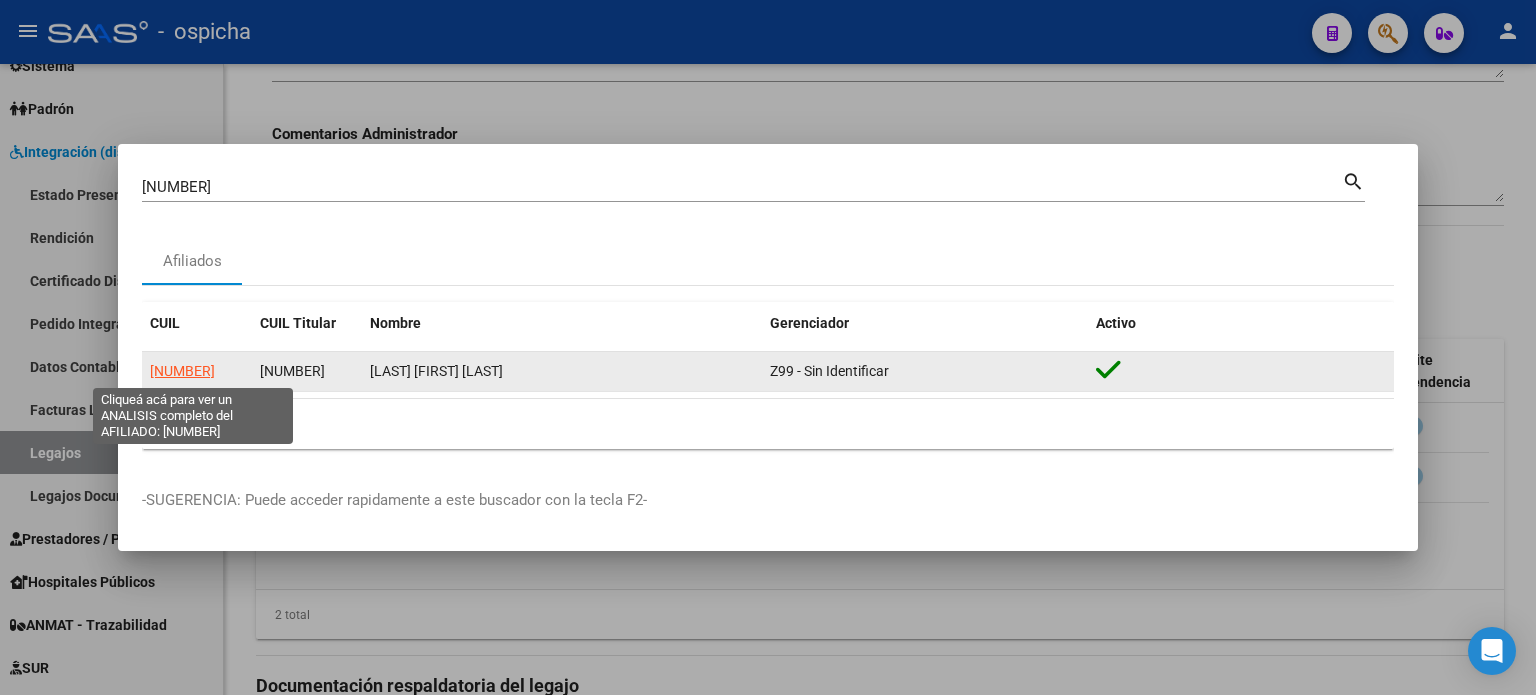 click on "[NUMBER]" 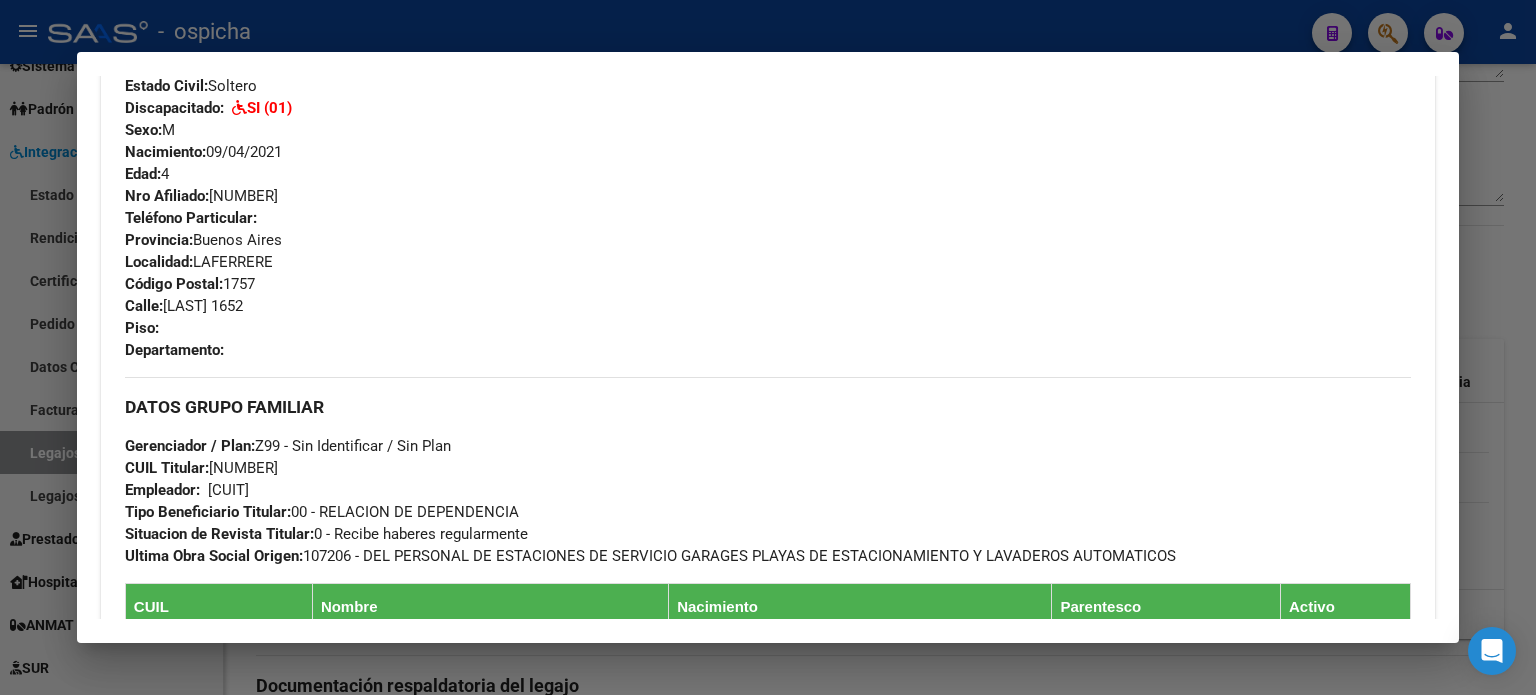 scroll, scrollTop: 210, scrollLeft: 0, axis: vertical 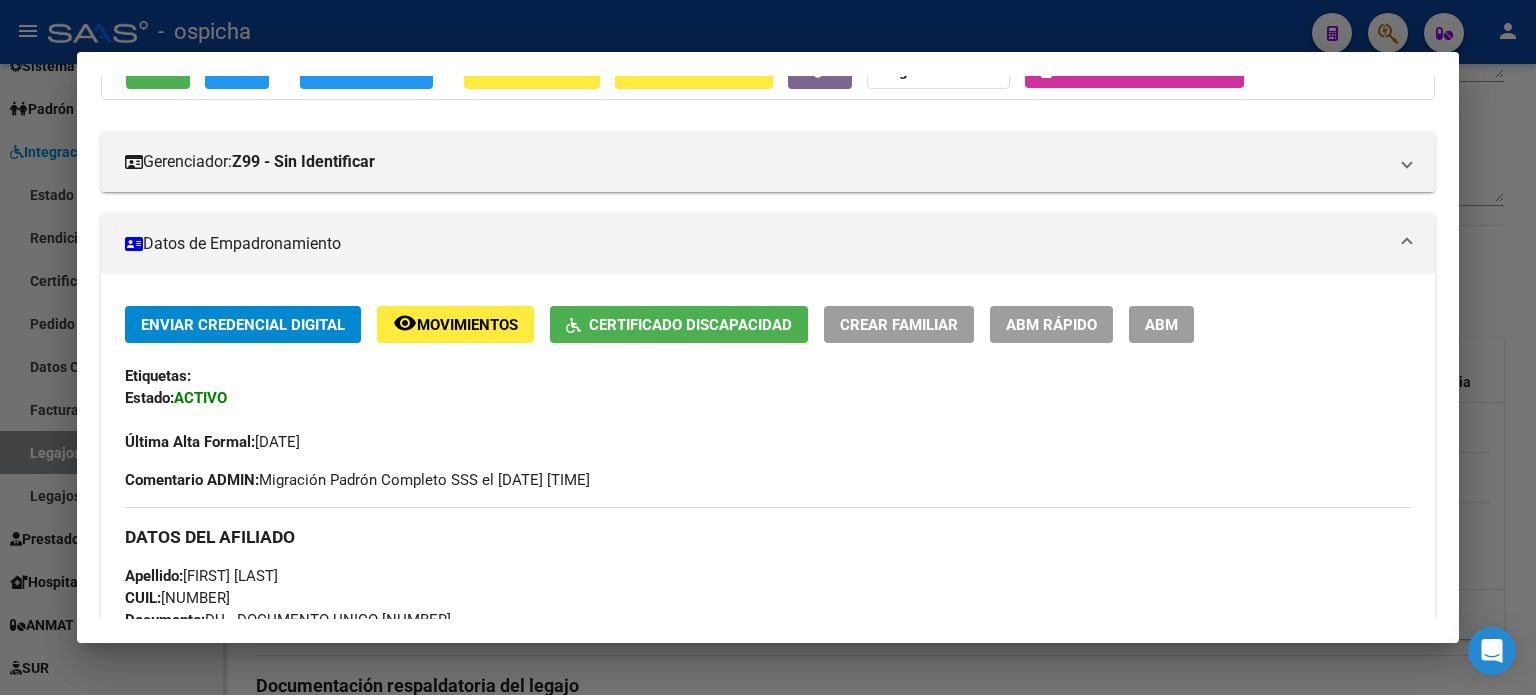 click at bounding box center [768, 347] 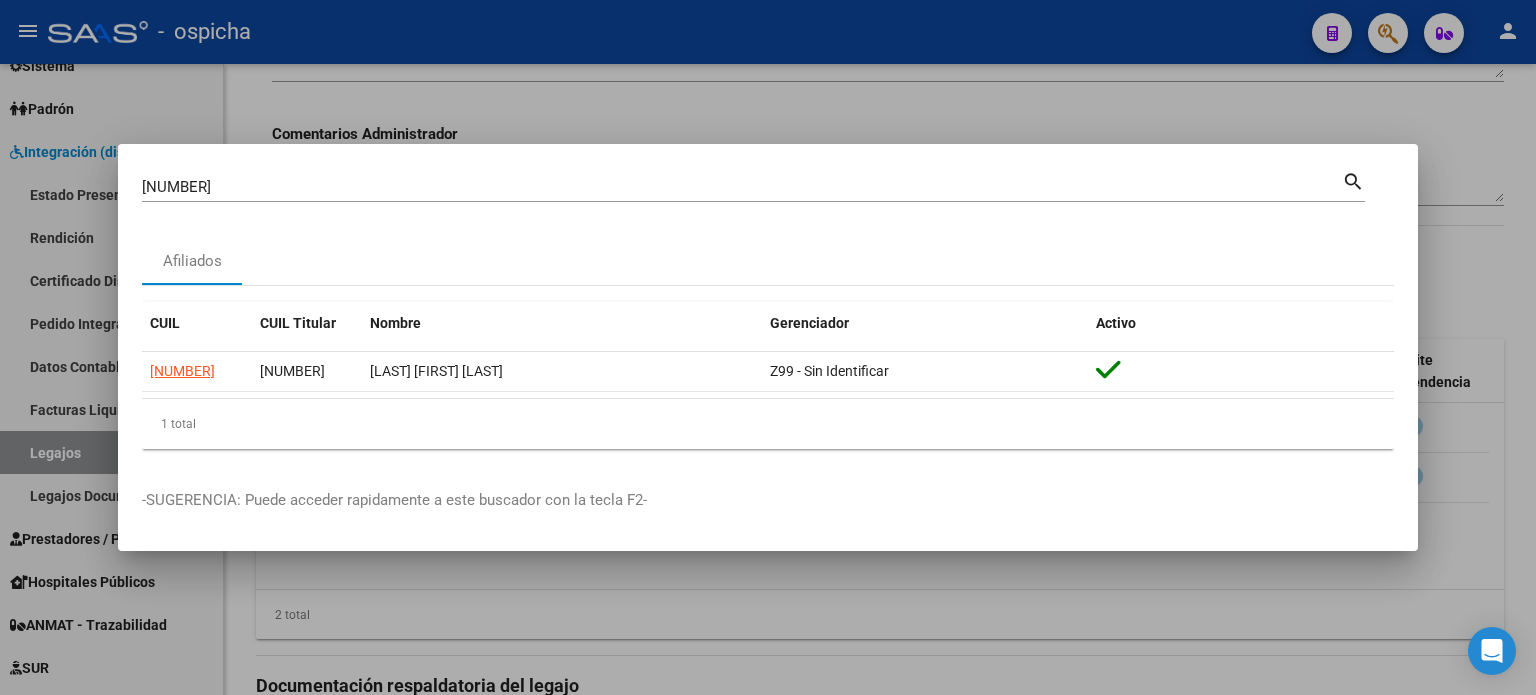 click at bounding box center (768, 347) 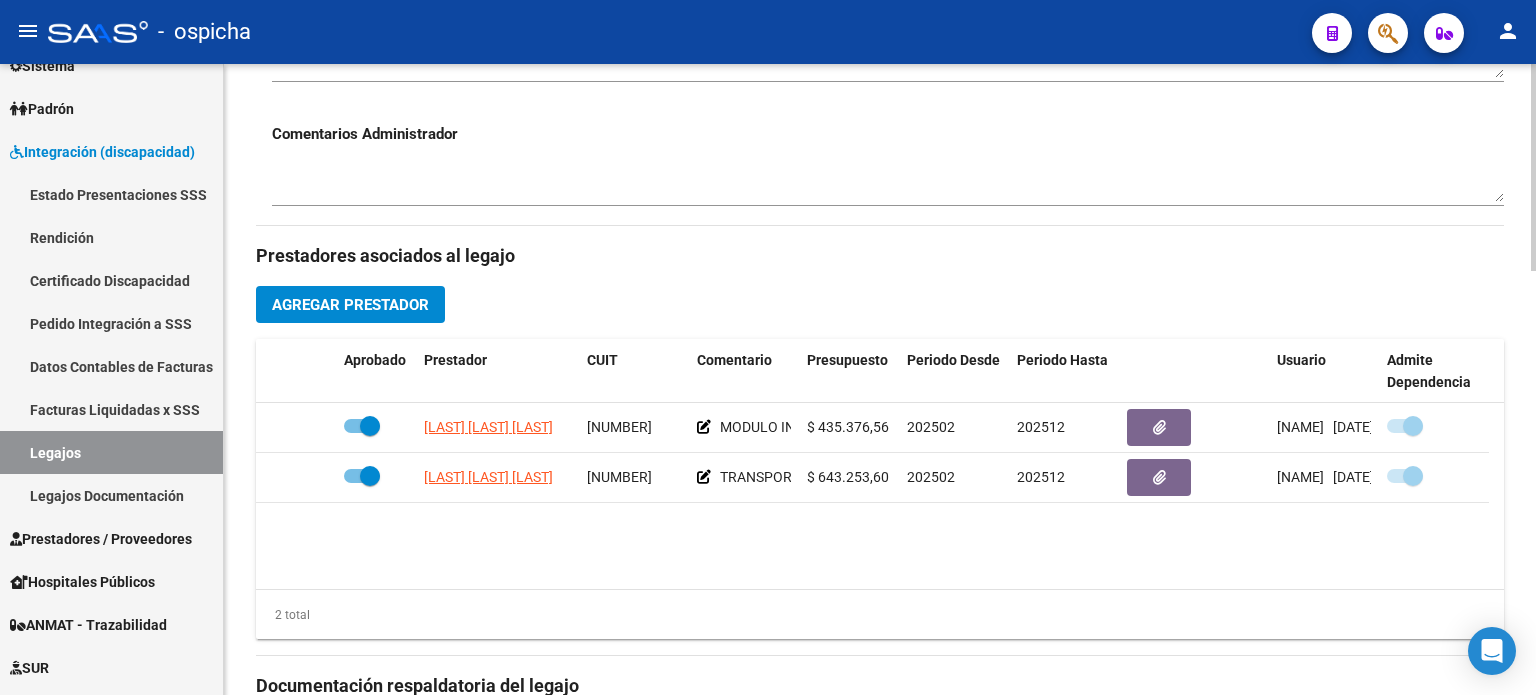 scroll, scrollTop: 300, scrollLeft: 0, axis: vertical 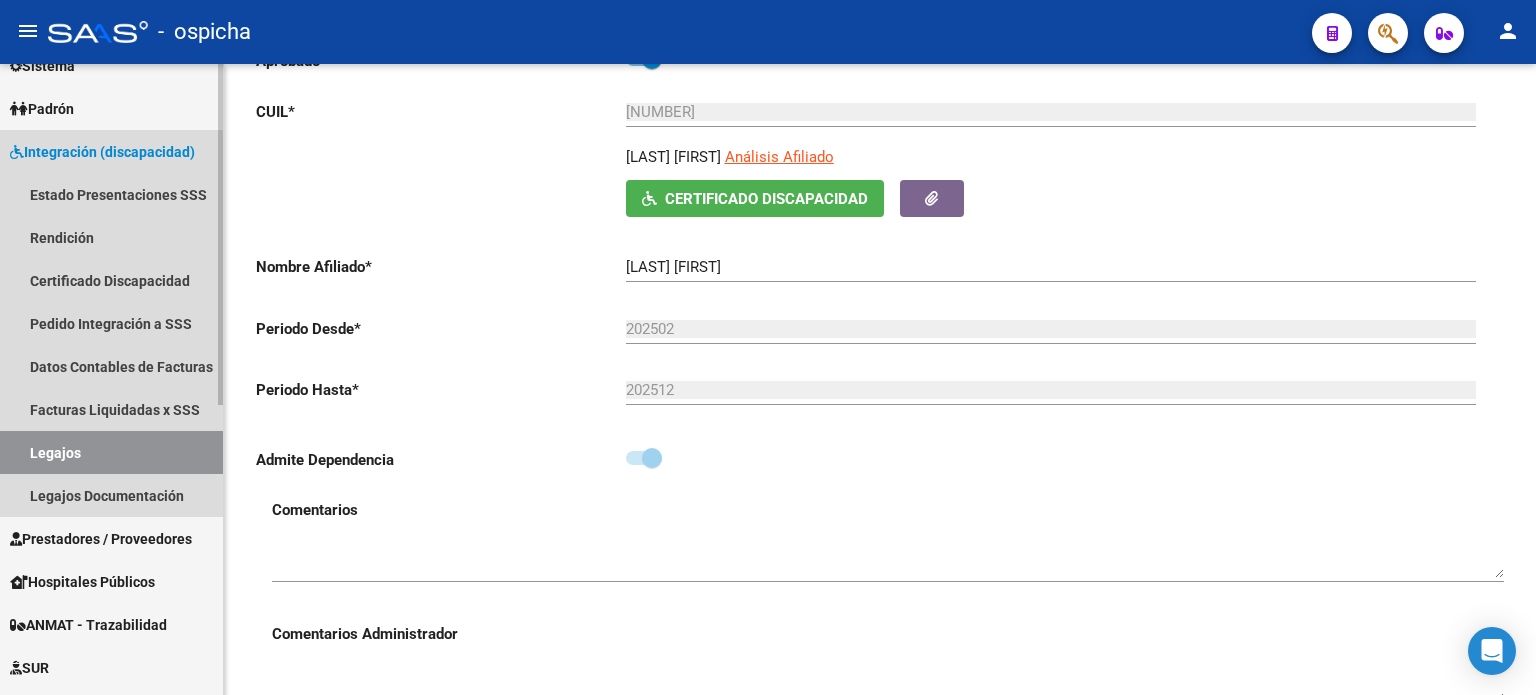 click on "Legajos" at bounding box center [111, 452] 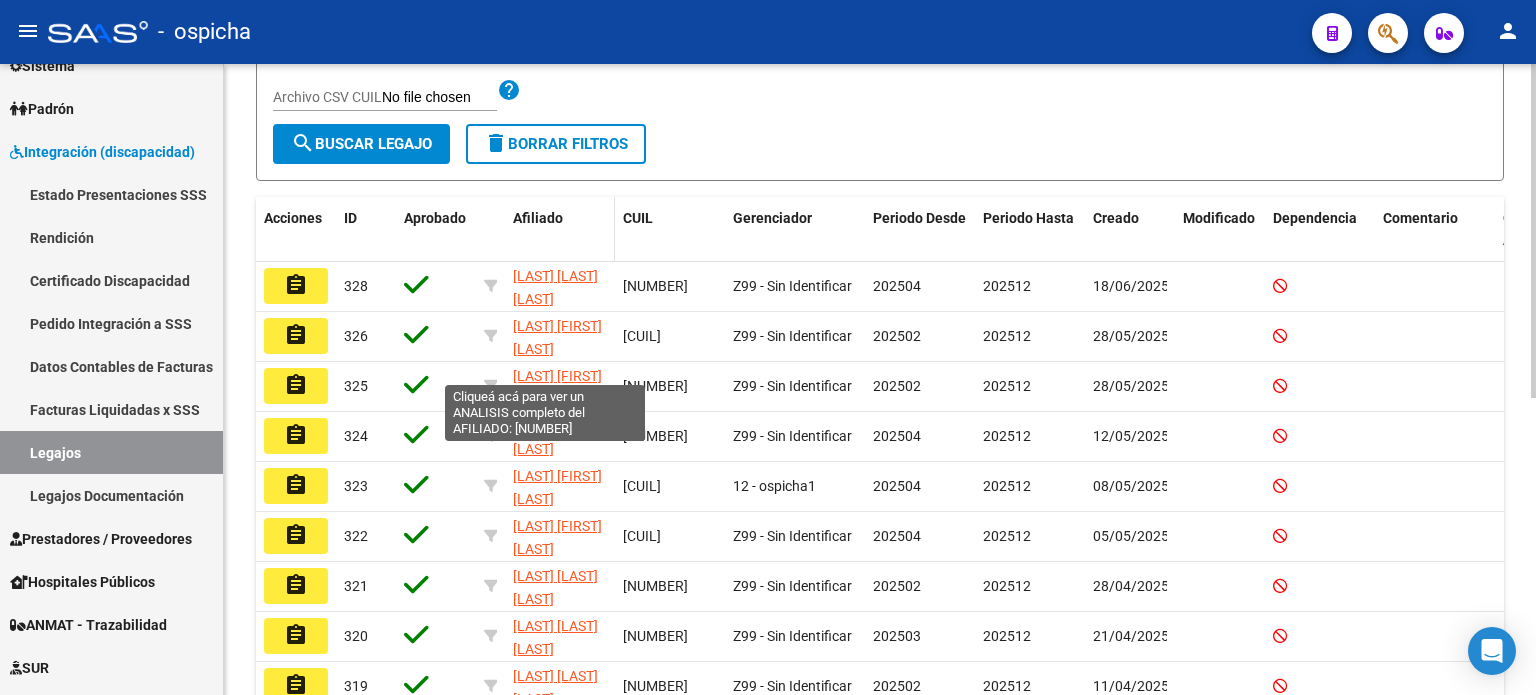 scroll, scrollTop: 0, scrollLeft: 0, axis: both 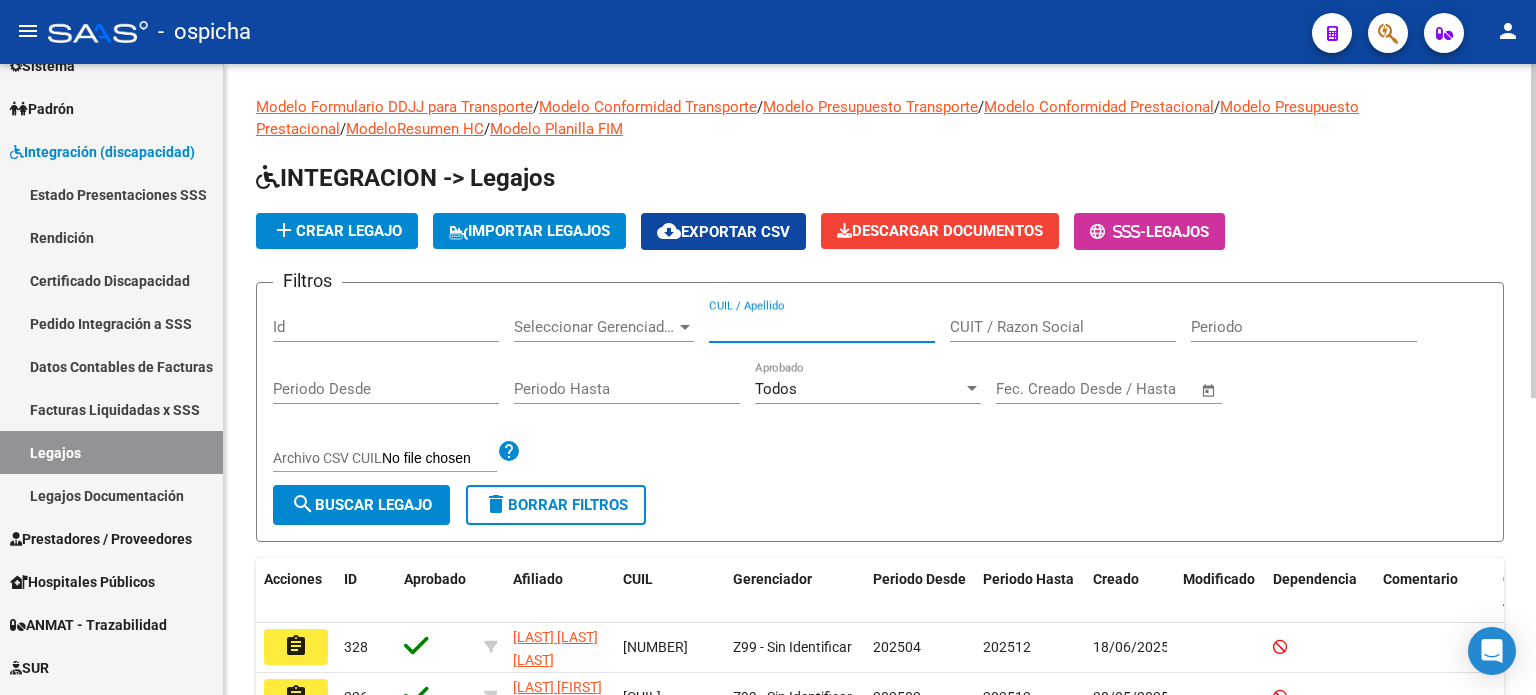 click on "CUIL / Apellido" at bounding box center (822, 327) 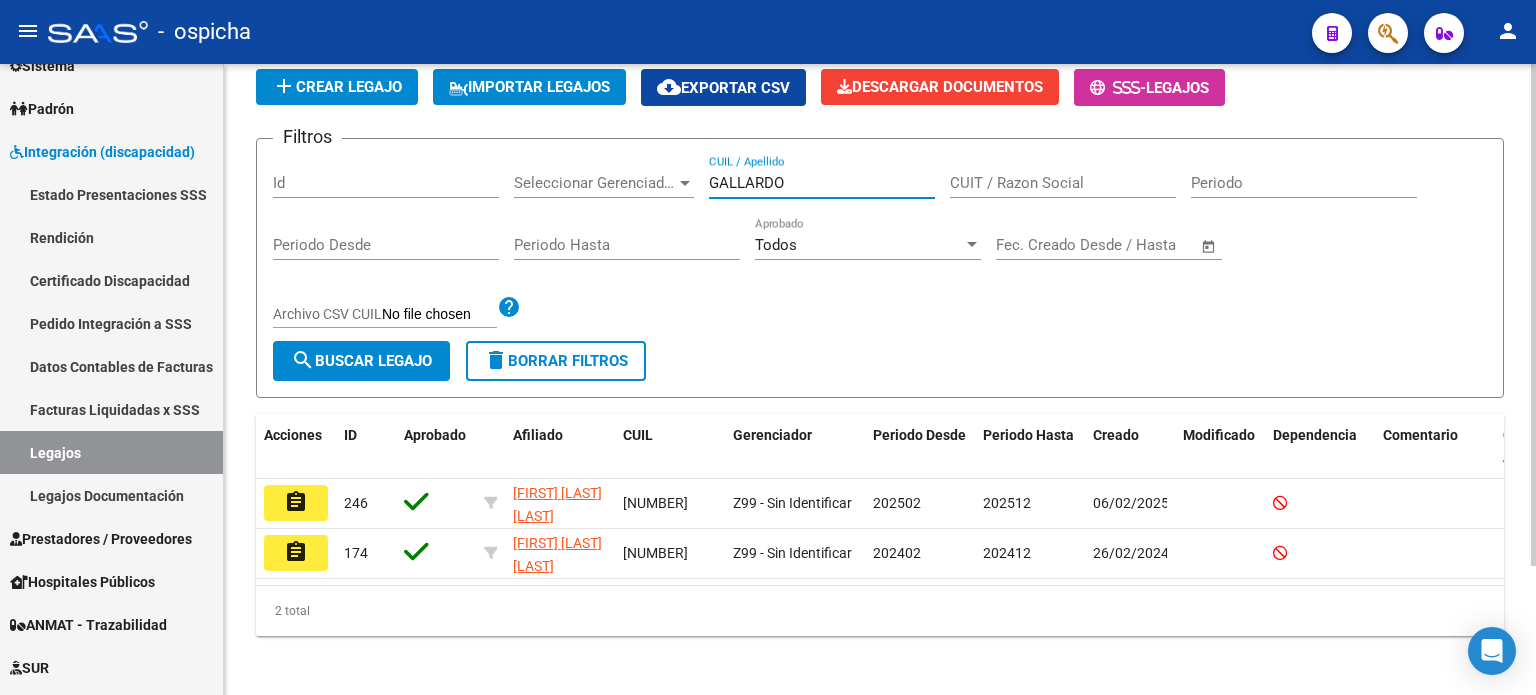 scroll, scrollTop: 161, scrollLeft: 0, axis: vertical 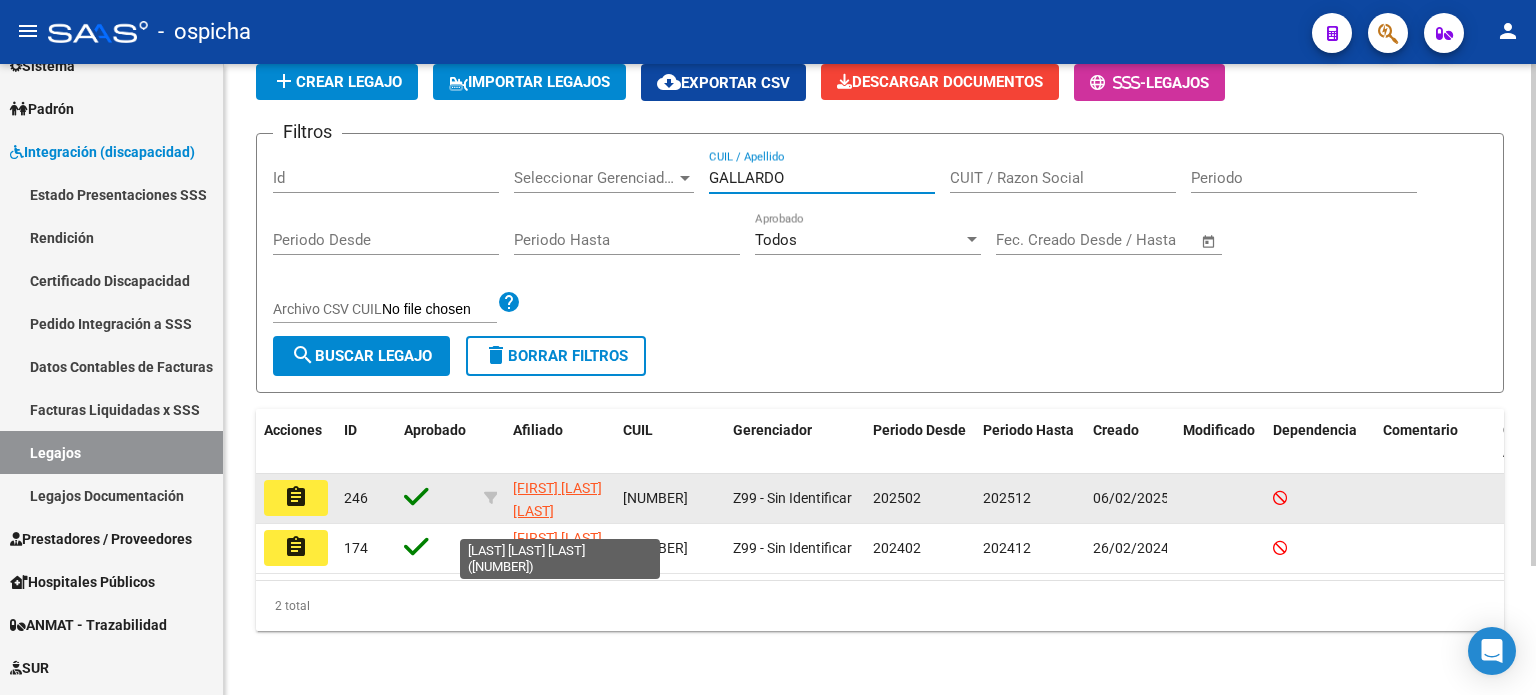 type on "GALLARDO" 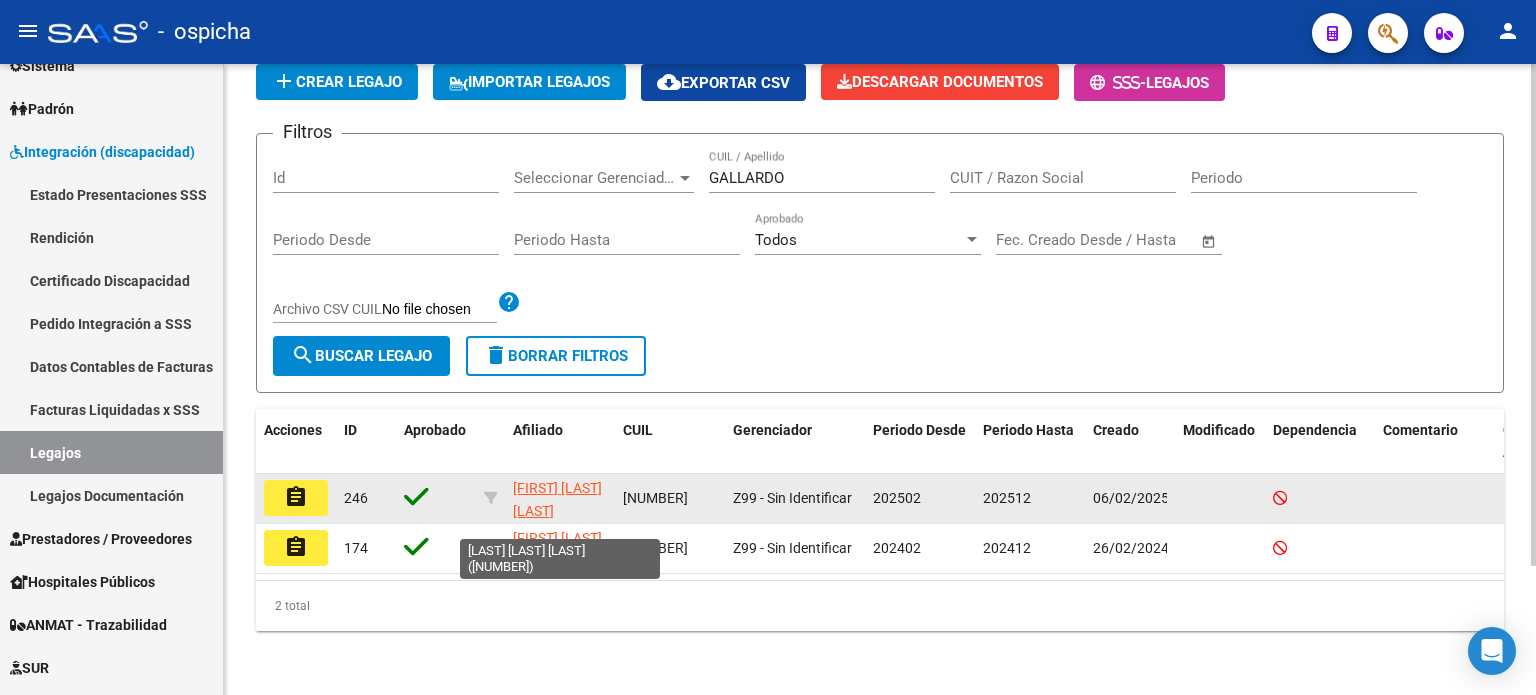 click on "[FIRST] [LAST] [LAST]" 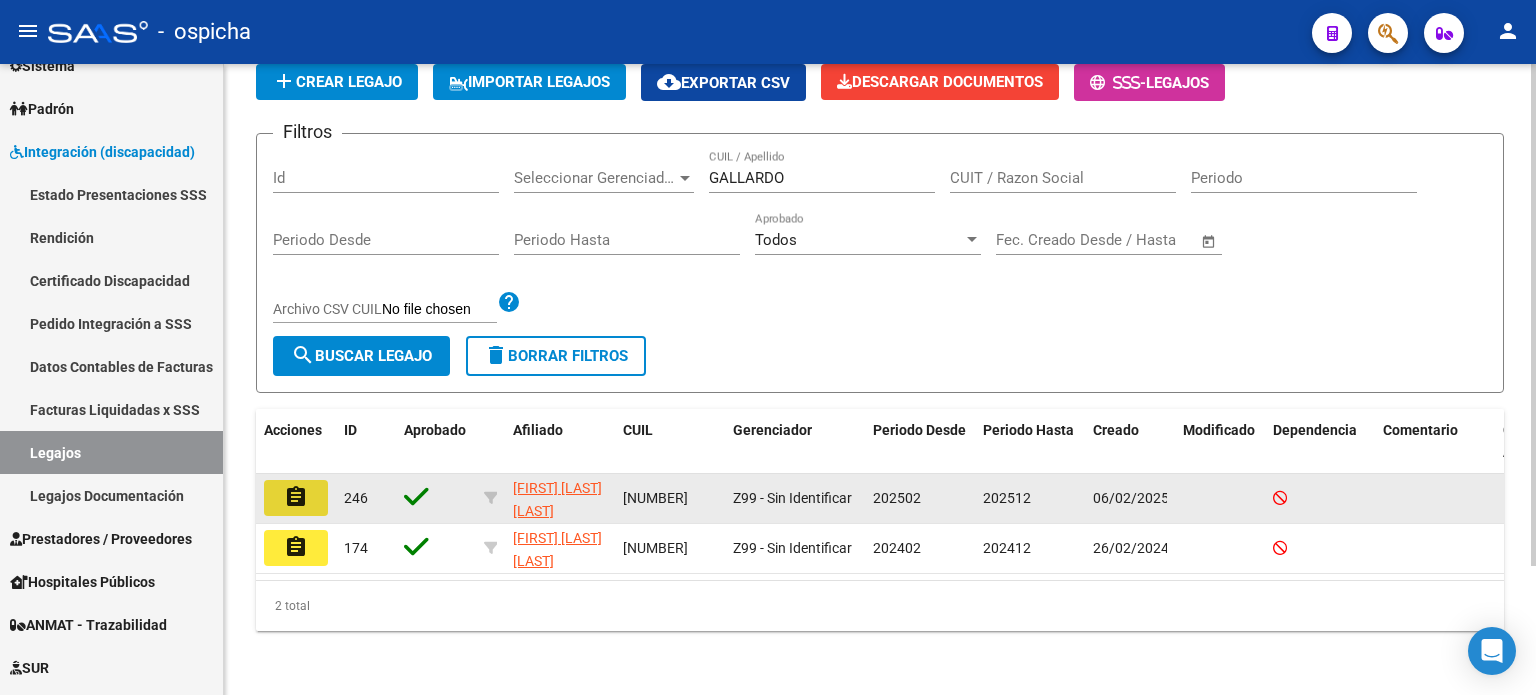 click on "assignment" 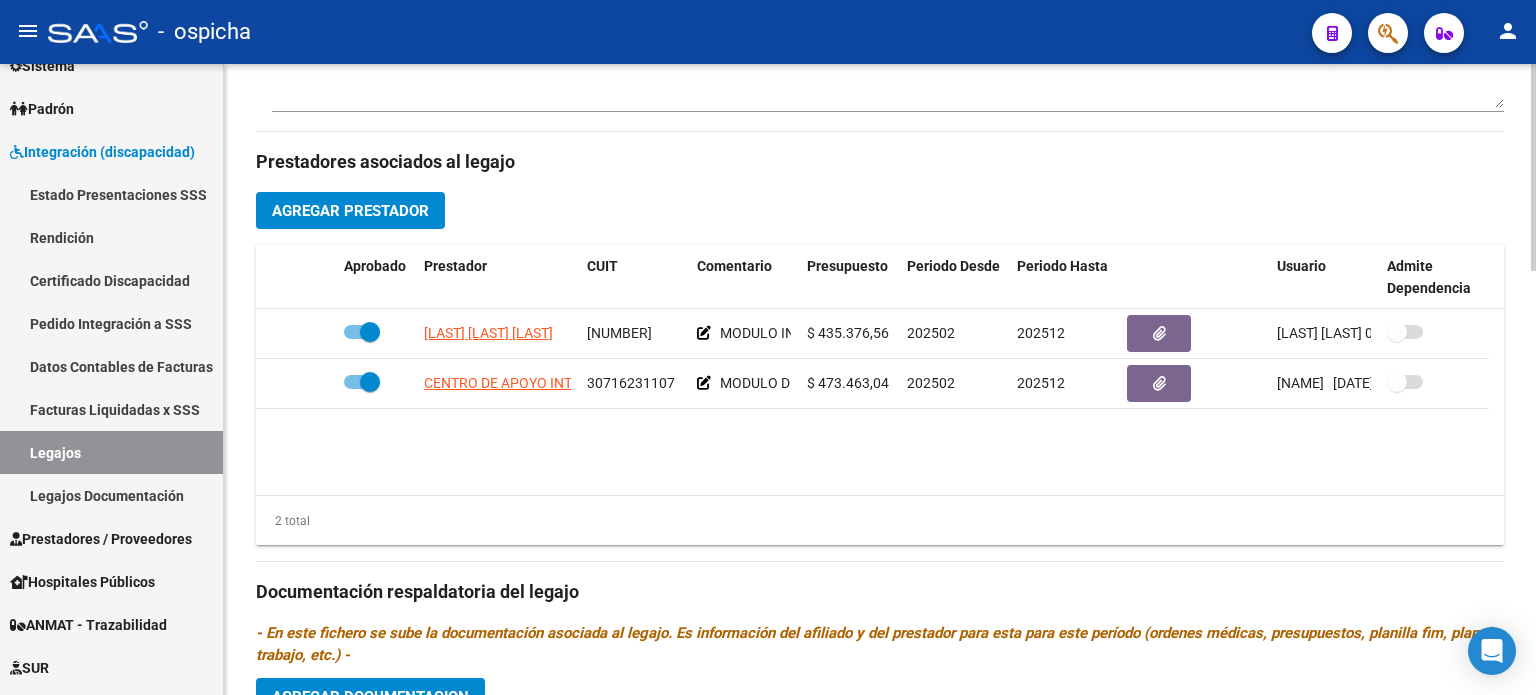 scroll, scrollTop: 900, scrollLeft: 0, axis: vertical 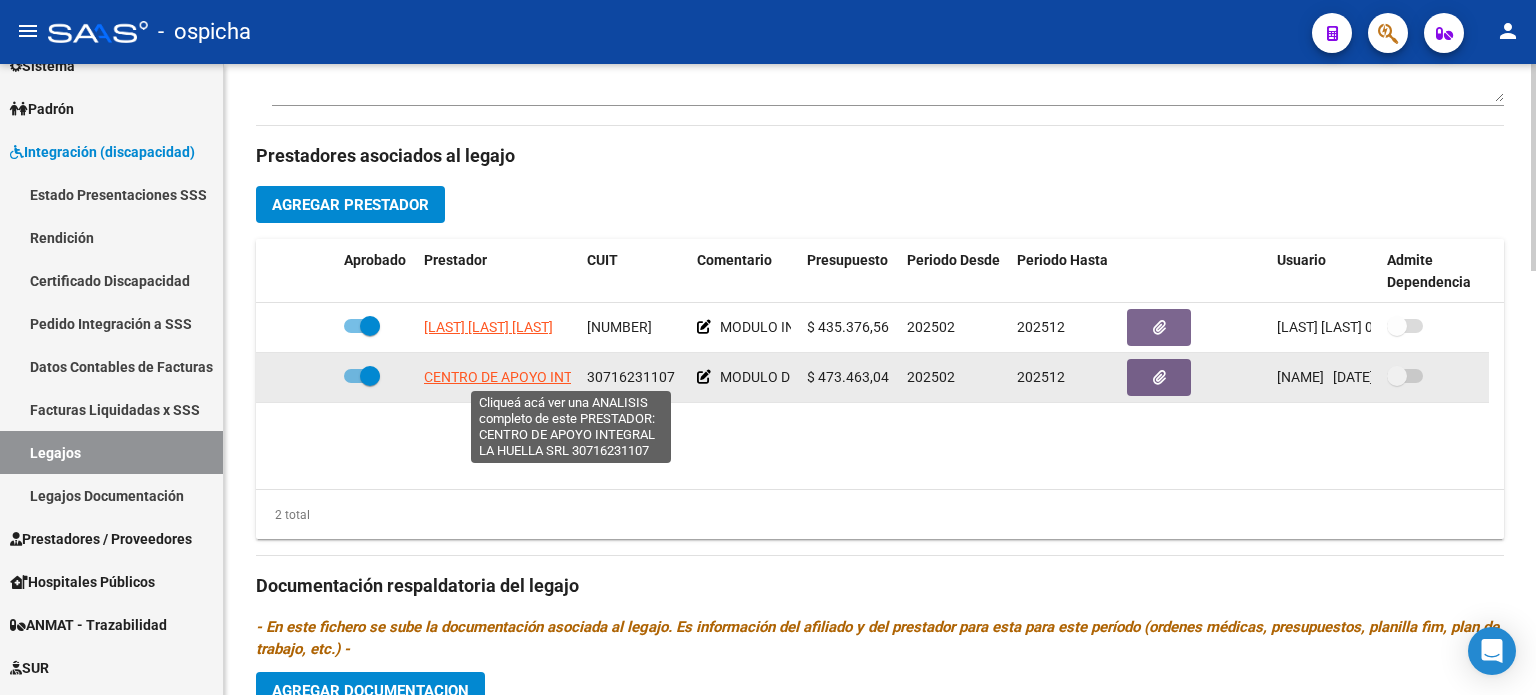 click on "CENTRO DE APOYO INTEGRAL LA HUELLA SRL" 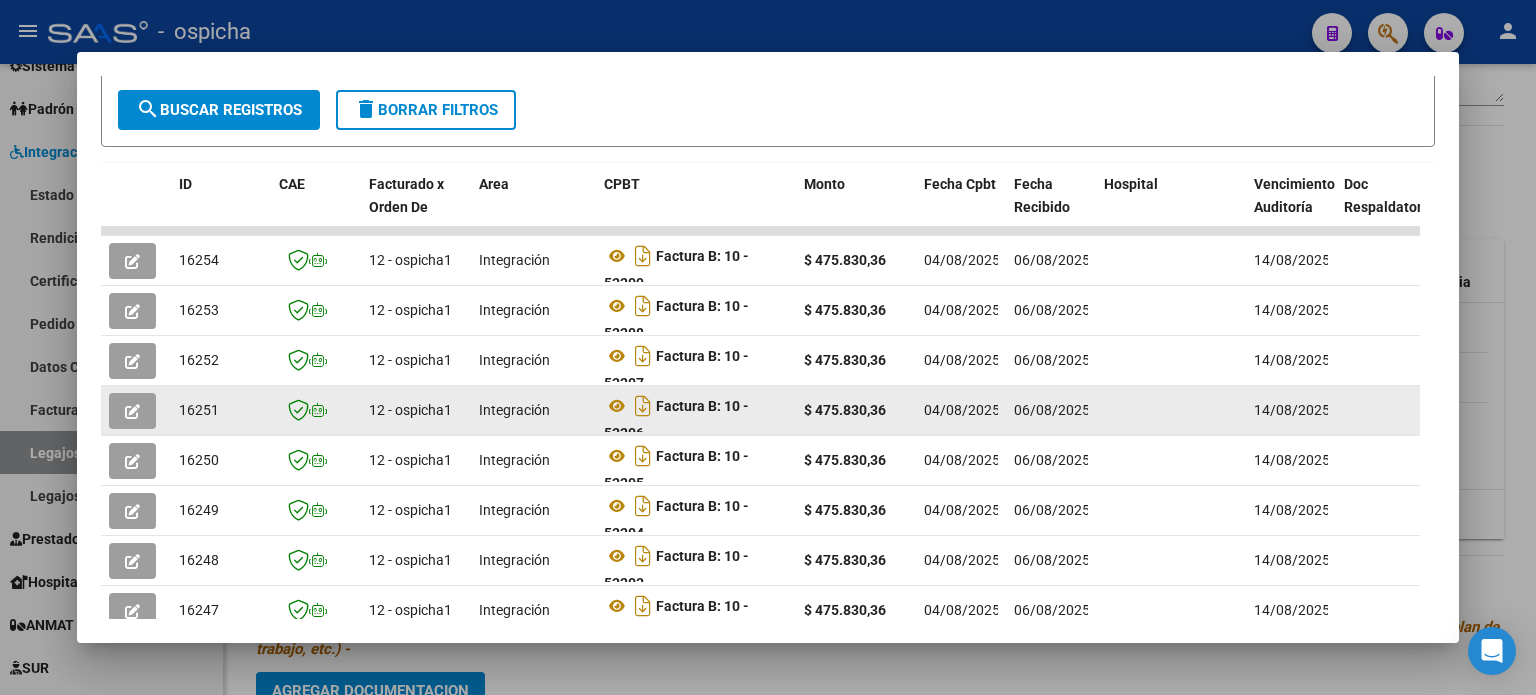 scroll, scrollTop: 400, scrollLeft: 0, axis: vertical 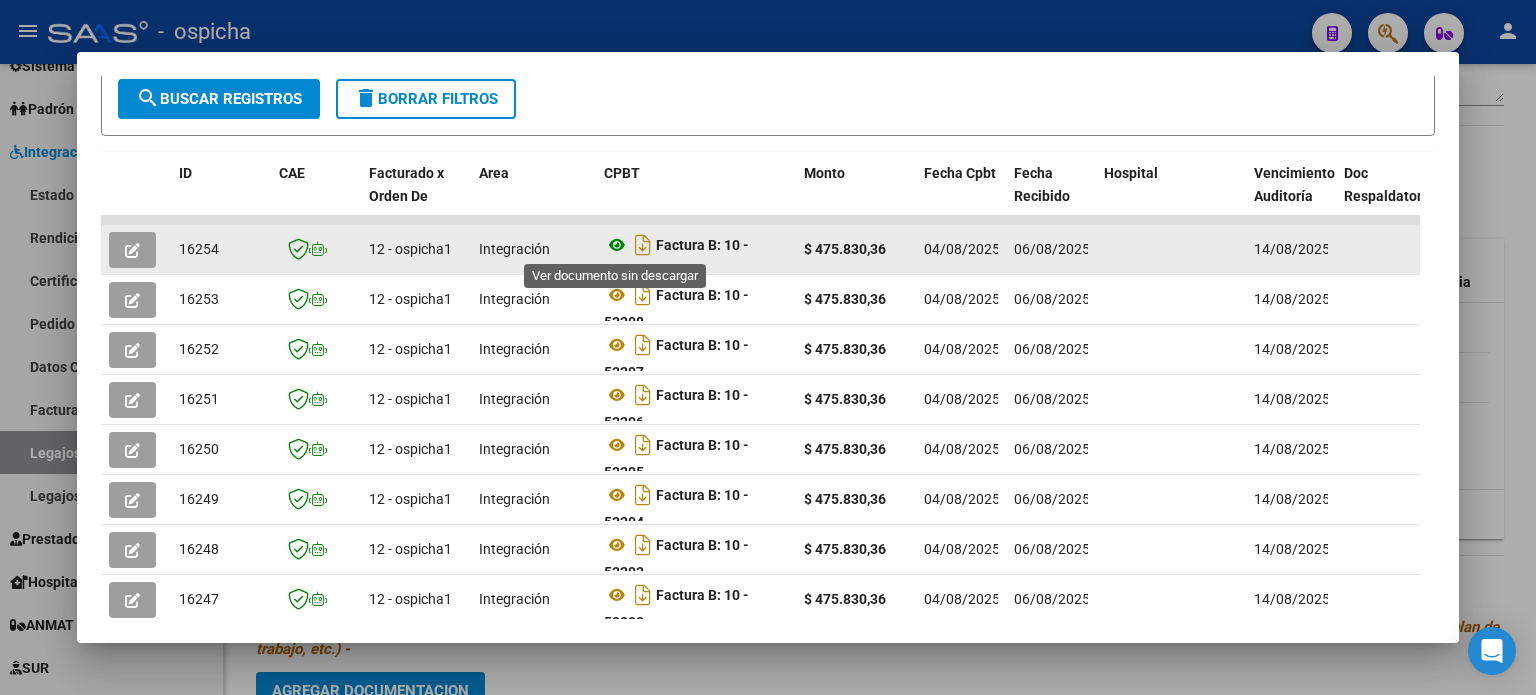 click 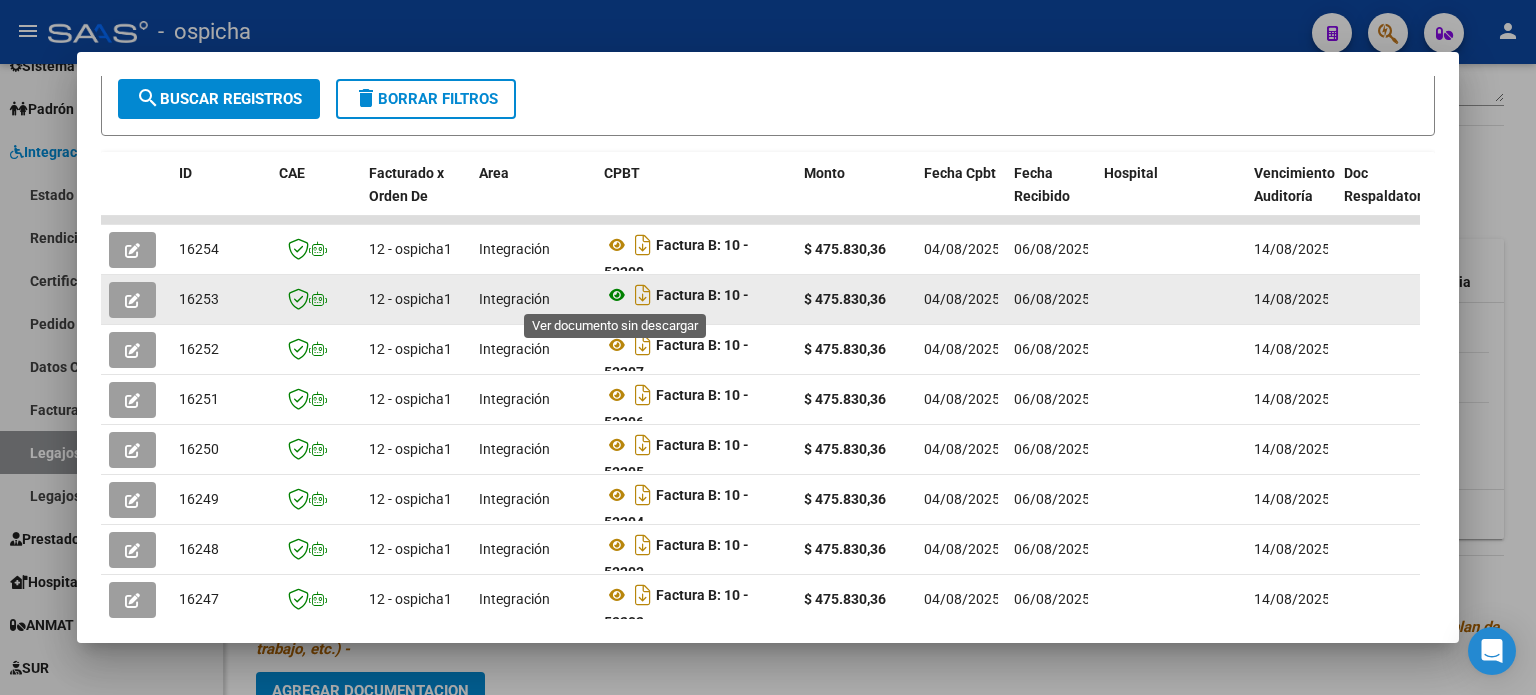 click 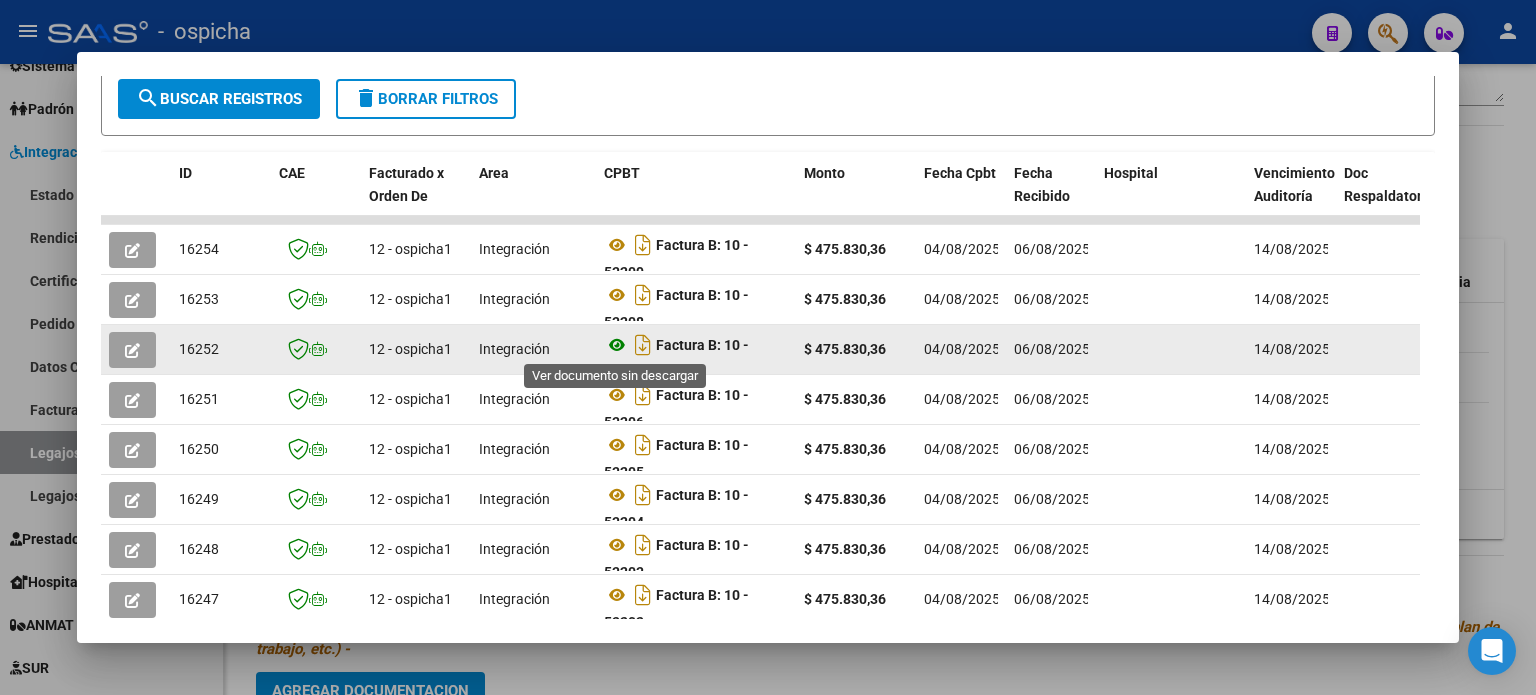 click 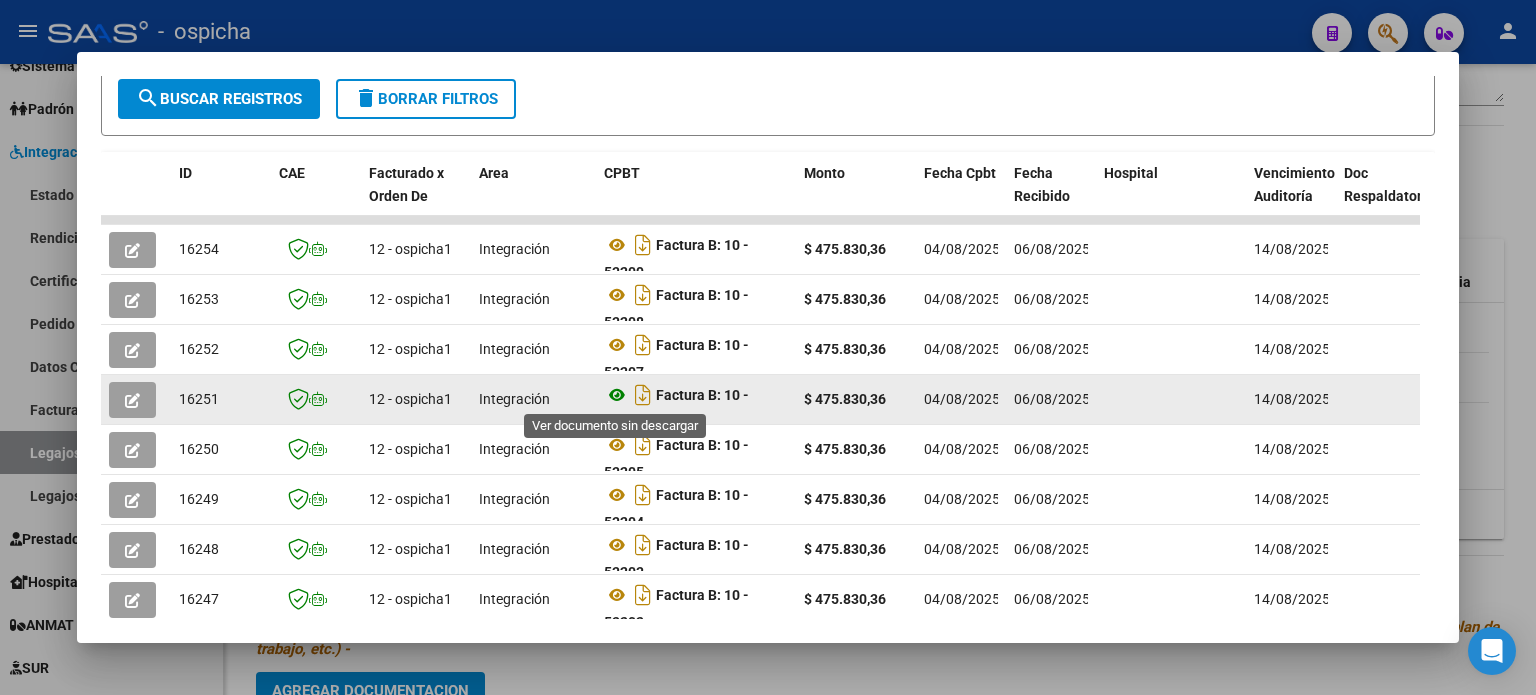 click 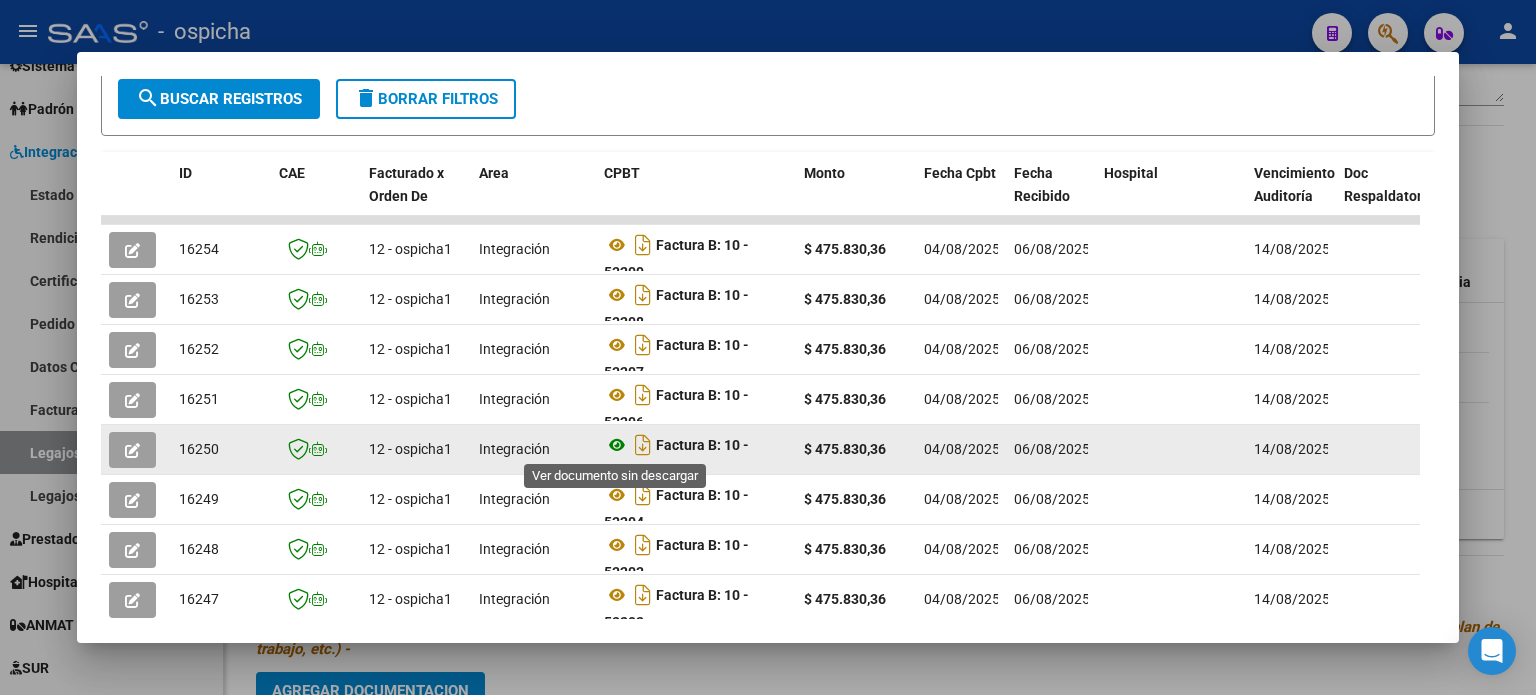 click 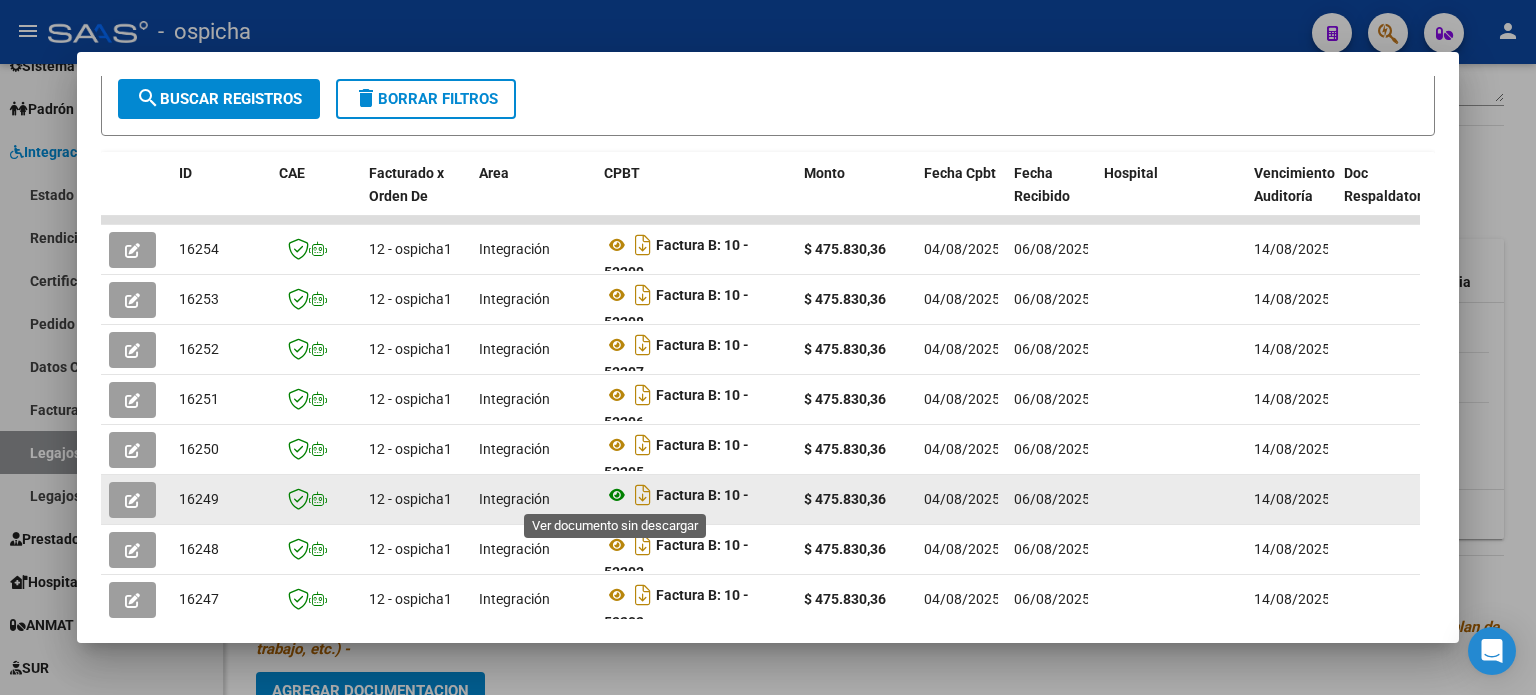 click 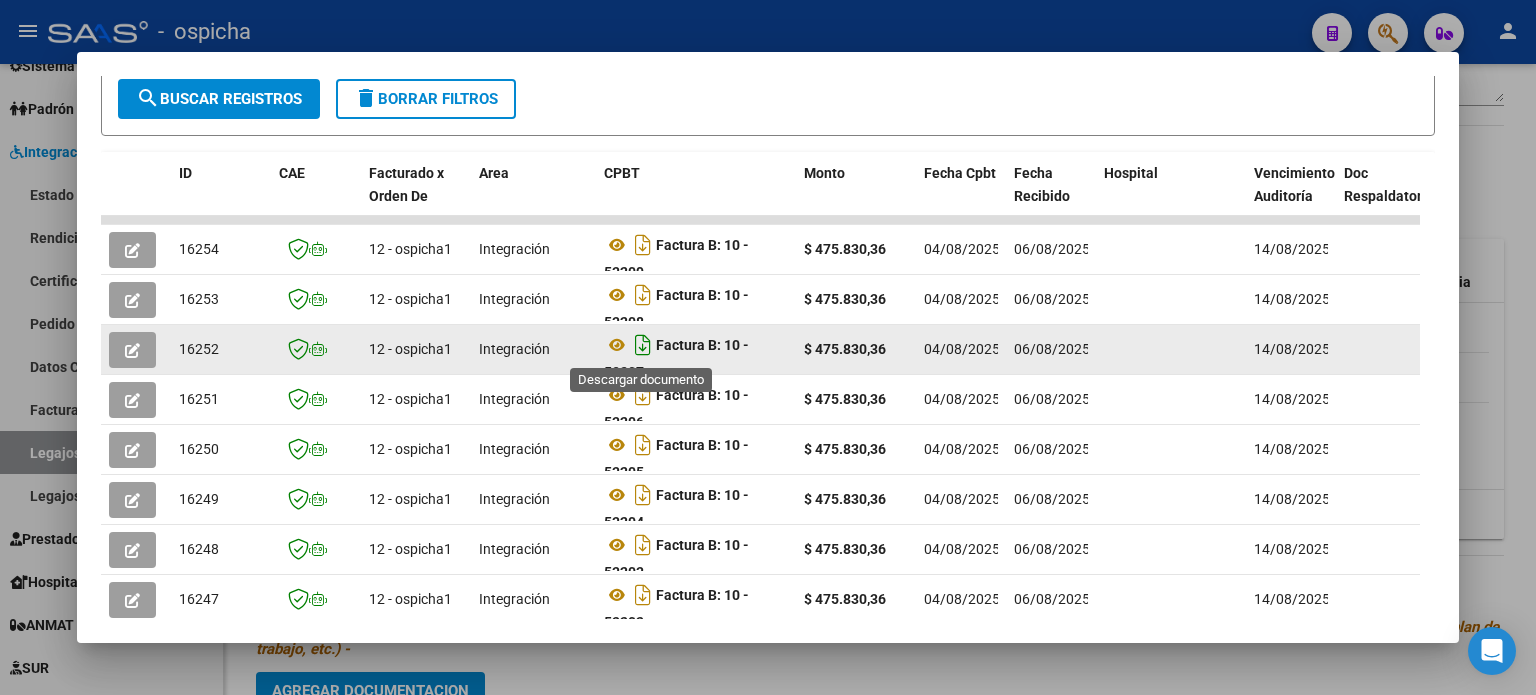 scroll, scrollTop: 12, scrollLeft: 0, axis: vertical 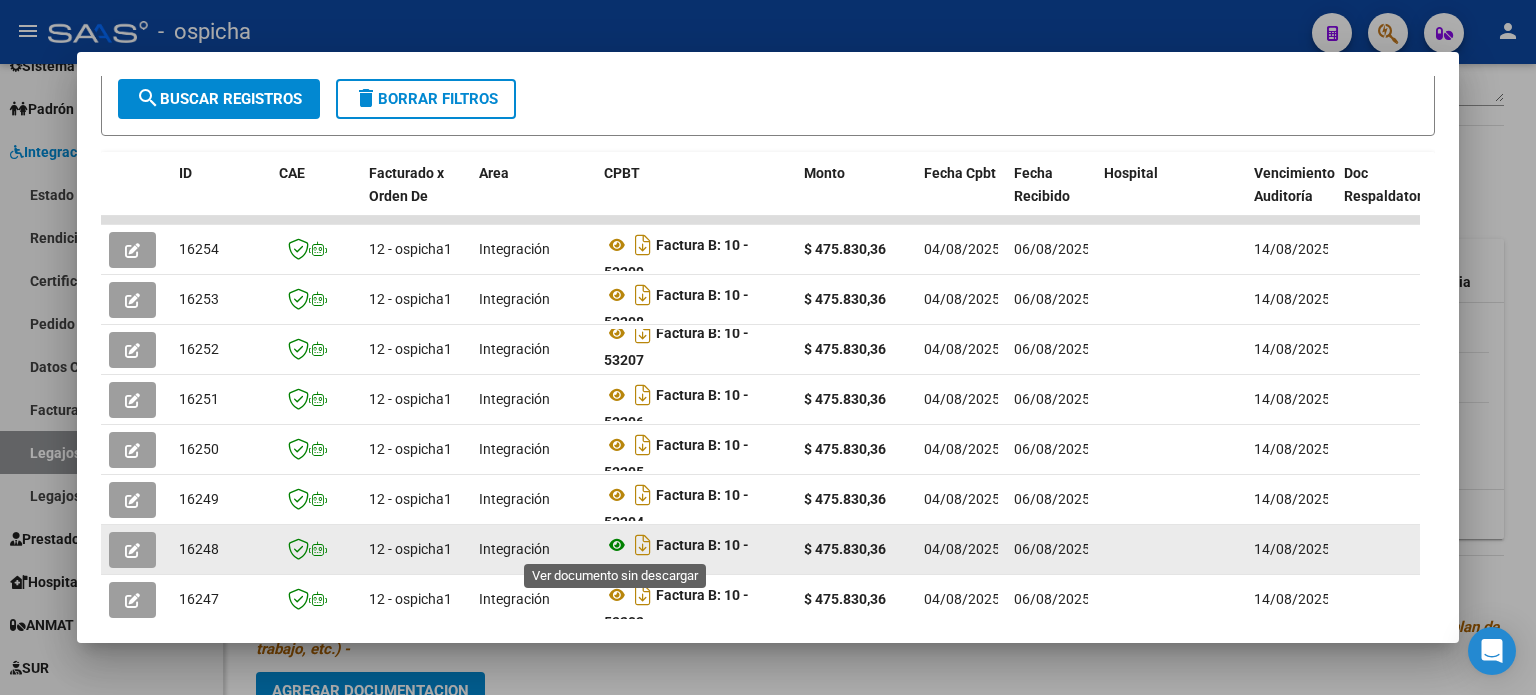 click 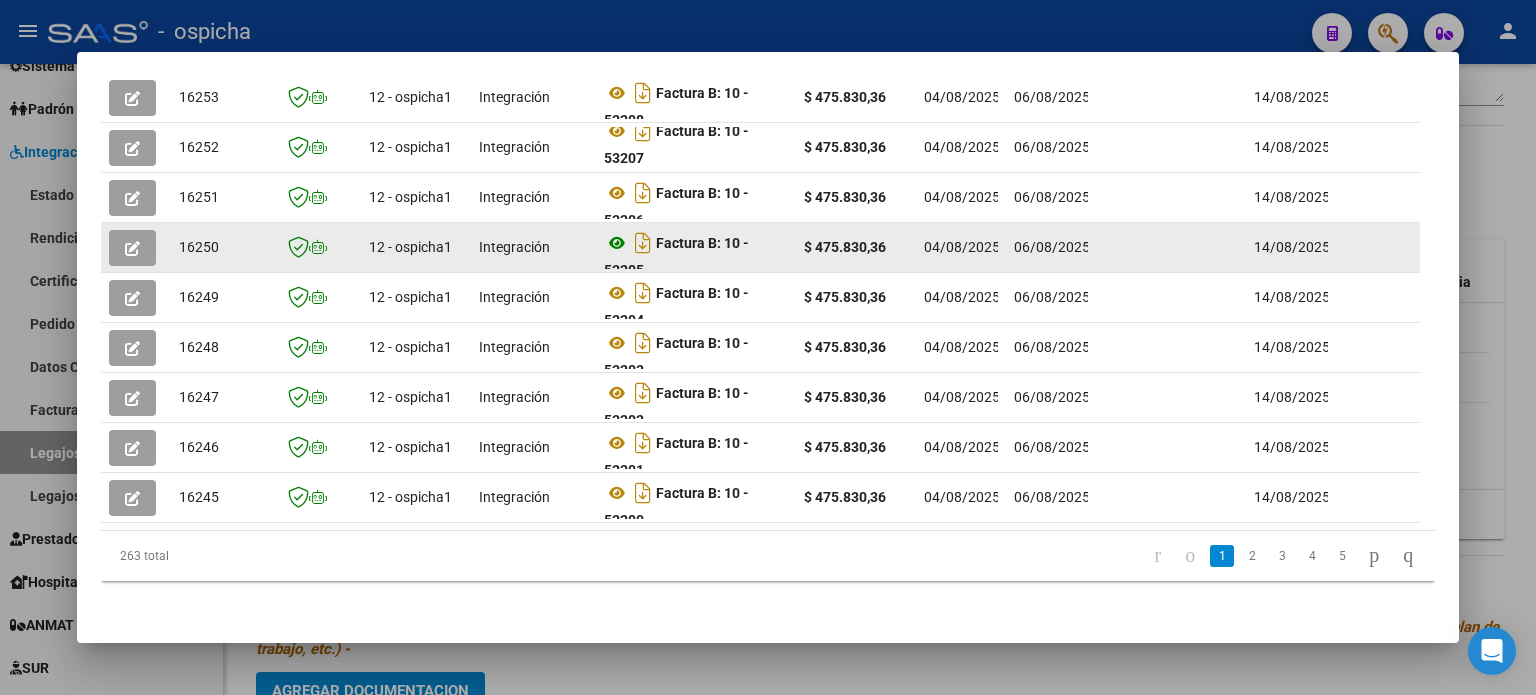 scroll, scrollTop: 615, scrollLeft: 0, axis: vertical 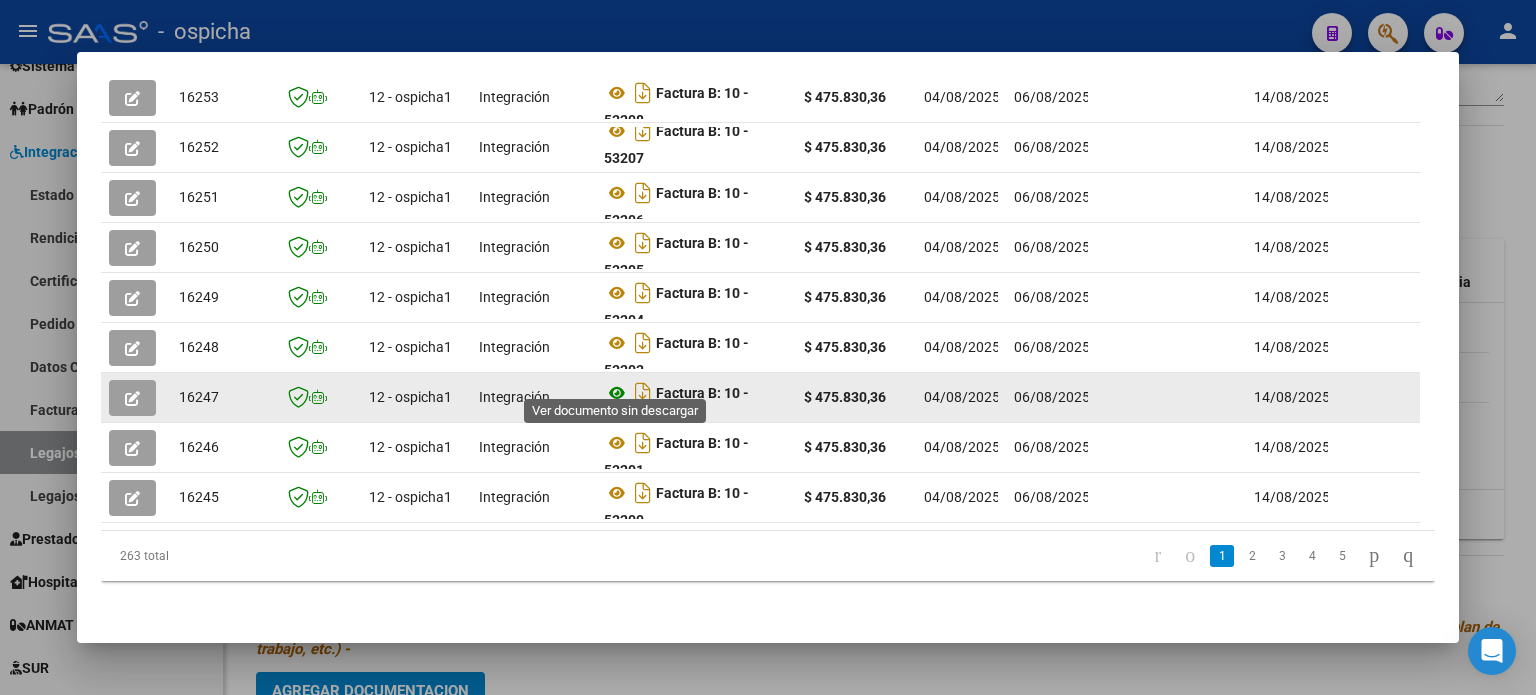 click 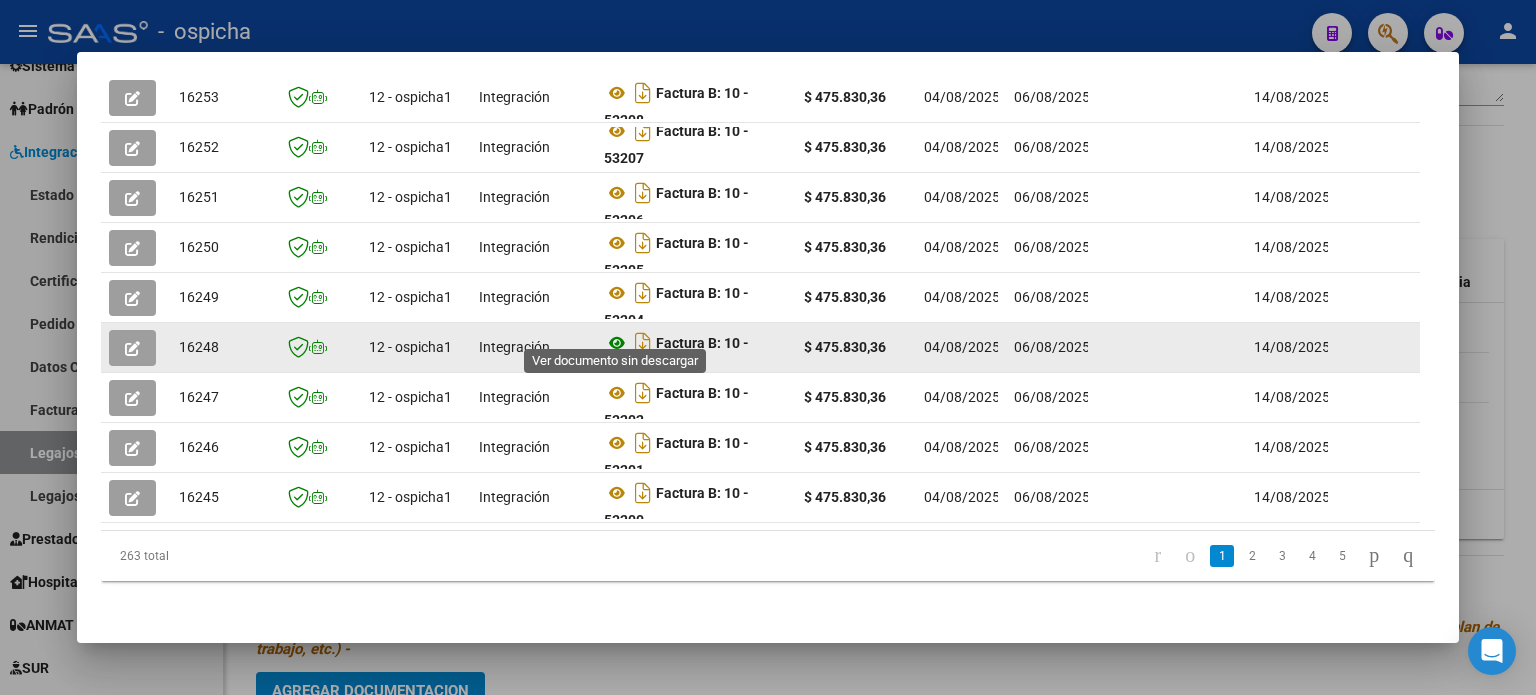 click 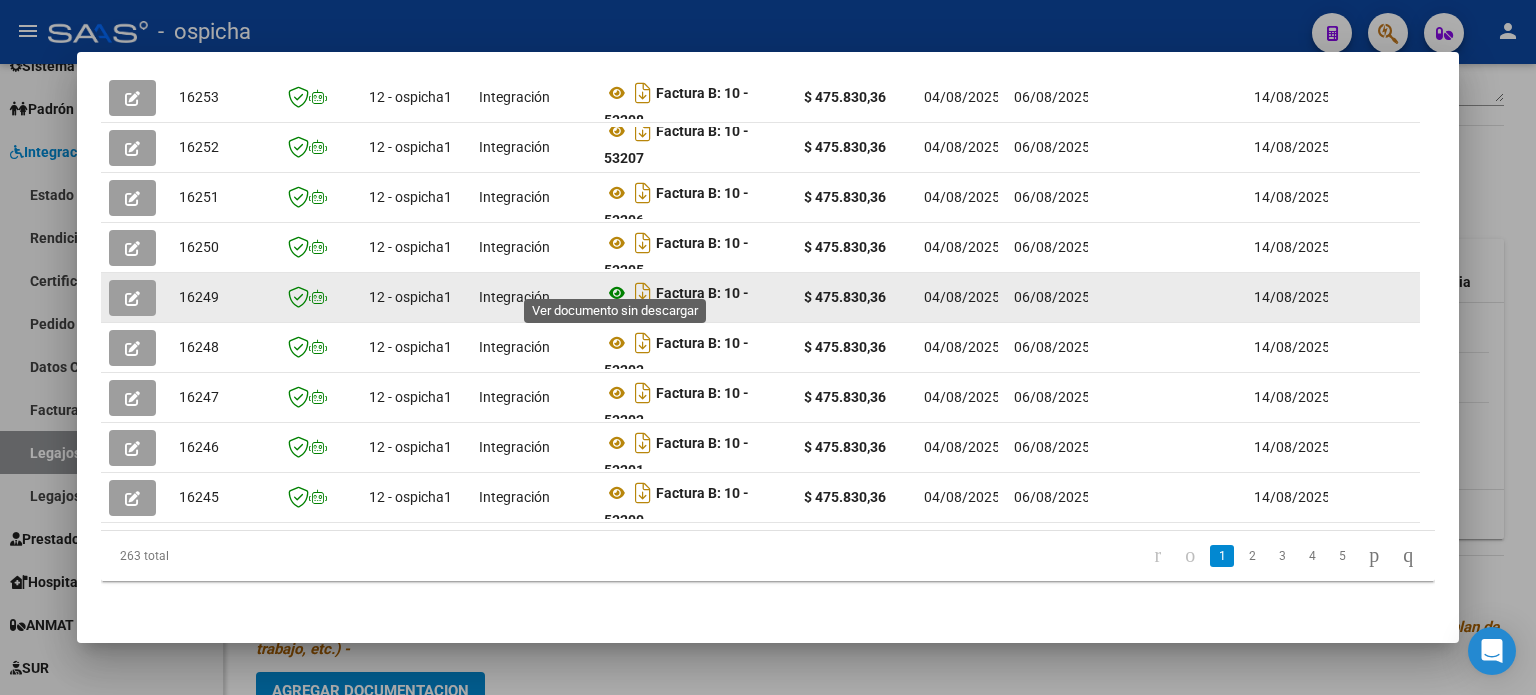 click 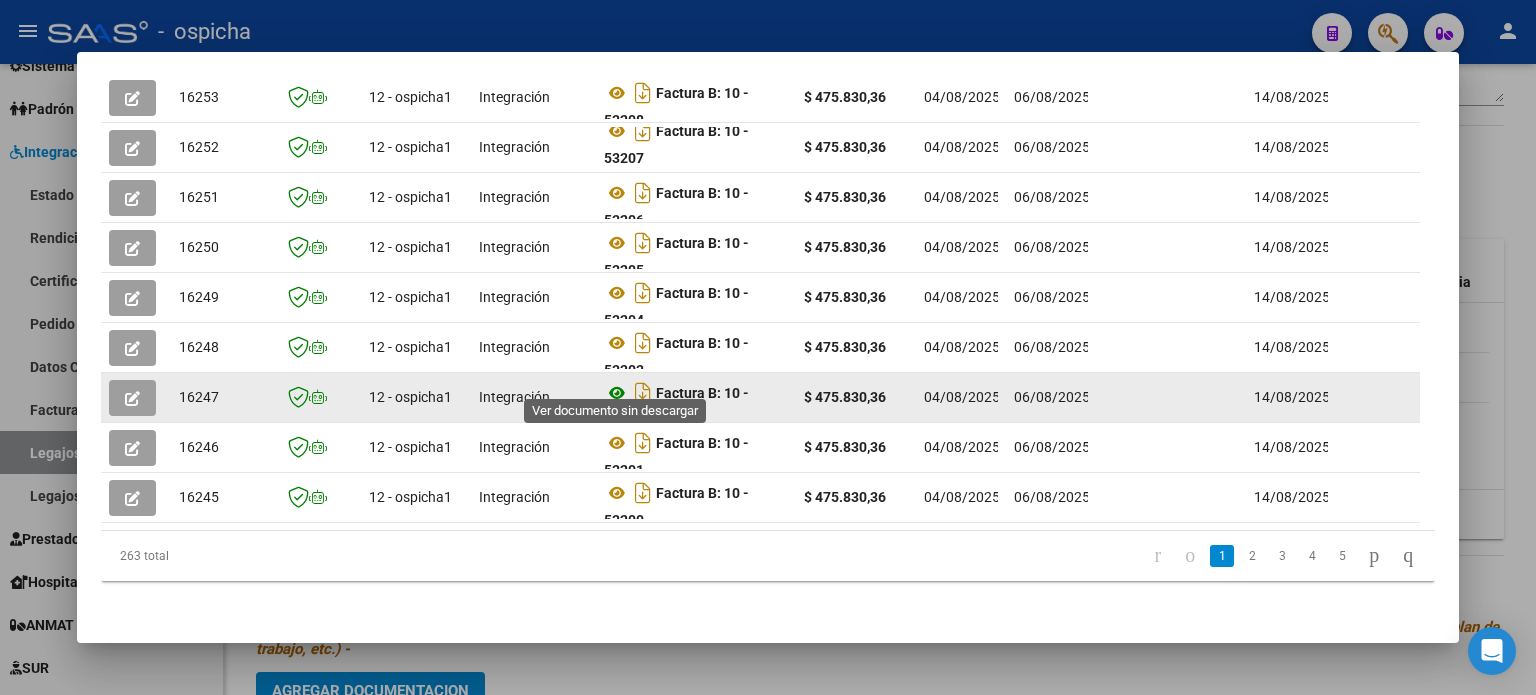click 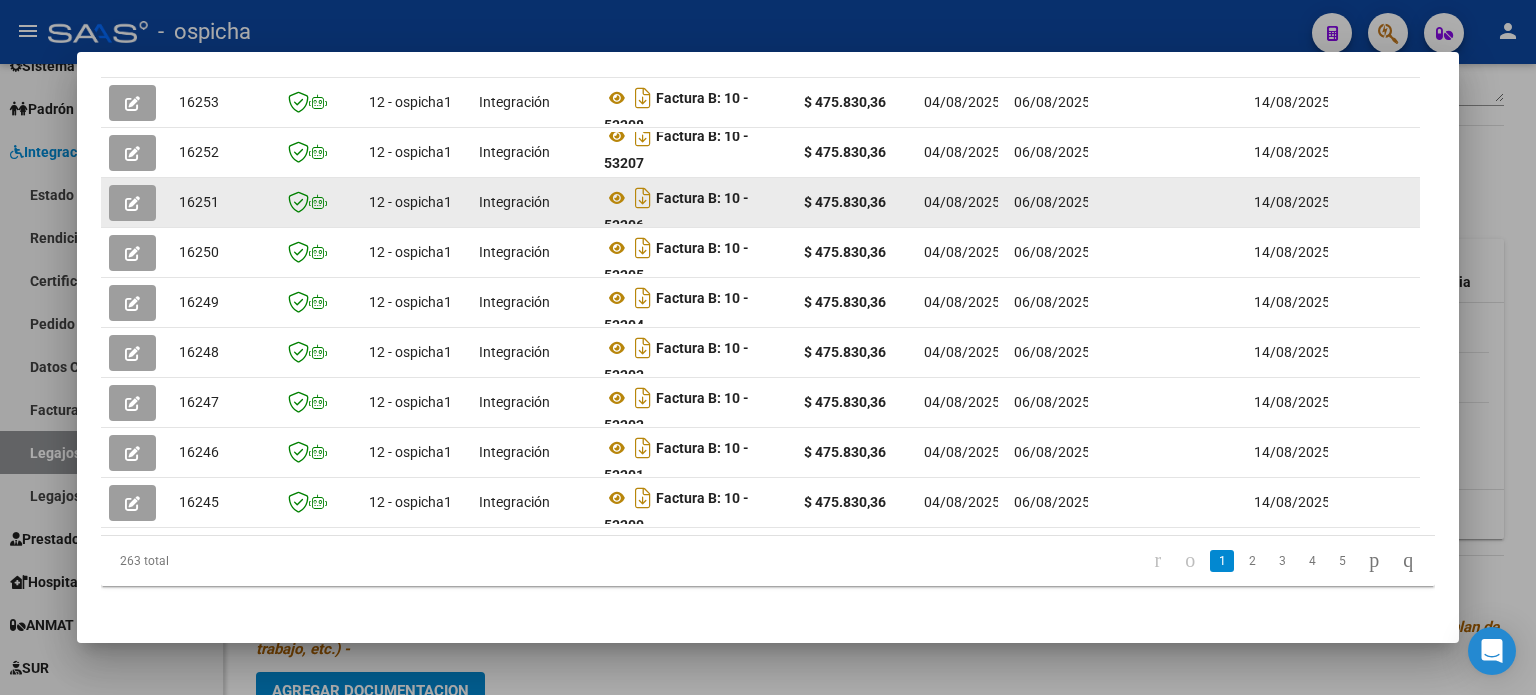 scroll, scrollTop: 600, scrollLeft: 0, axis: vertical 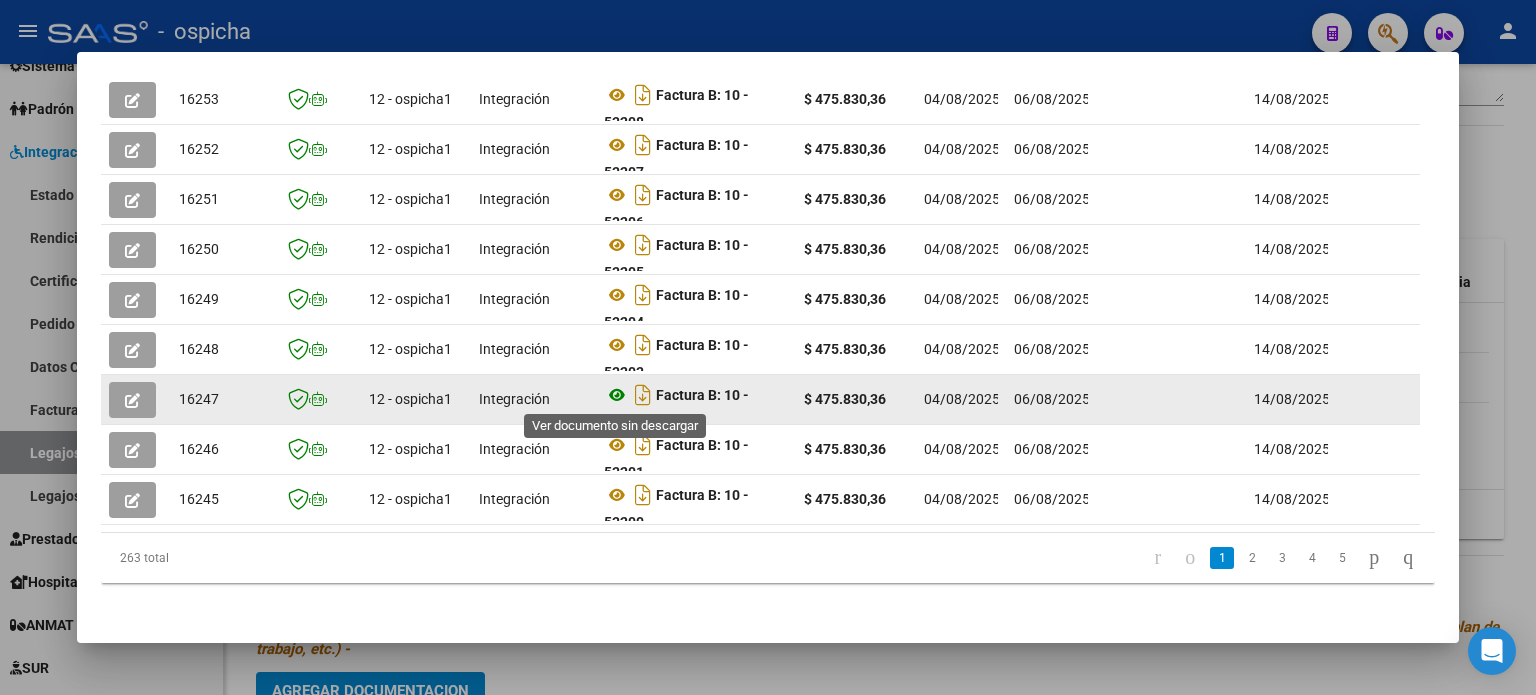 click 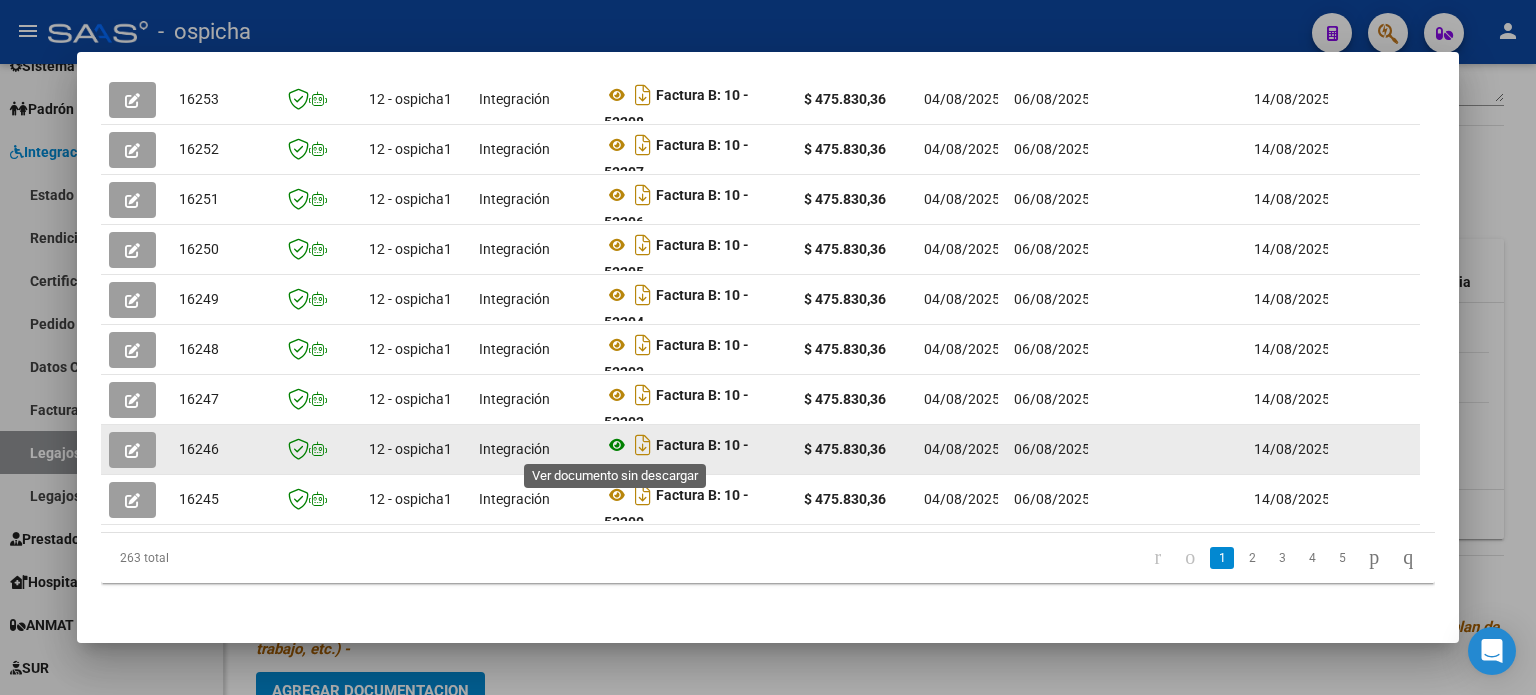 click 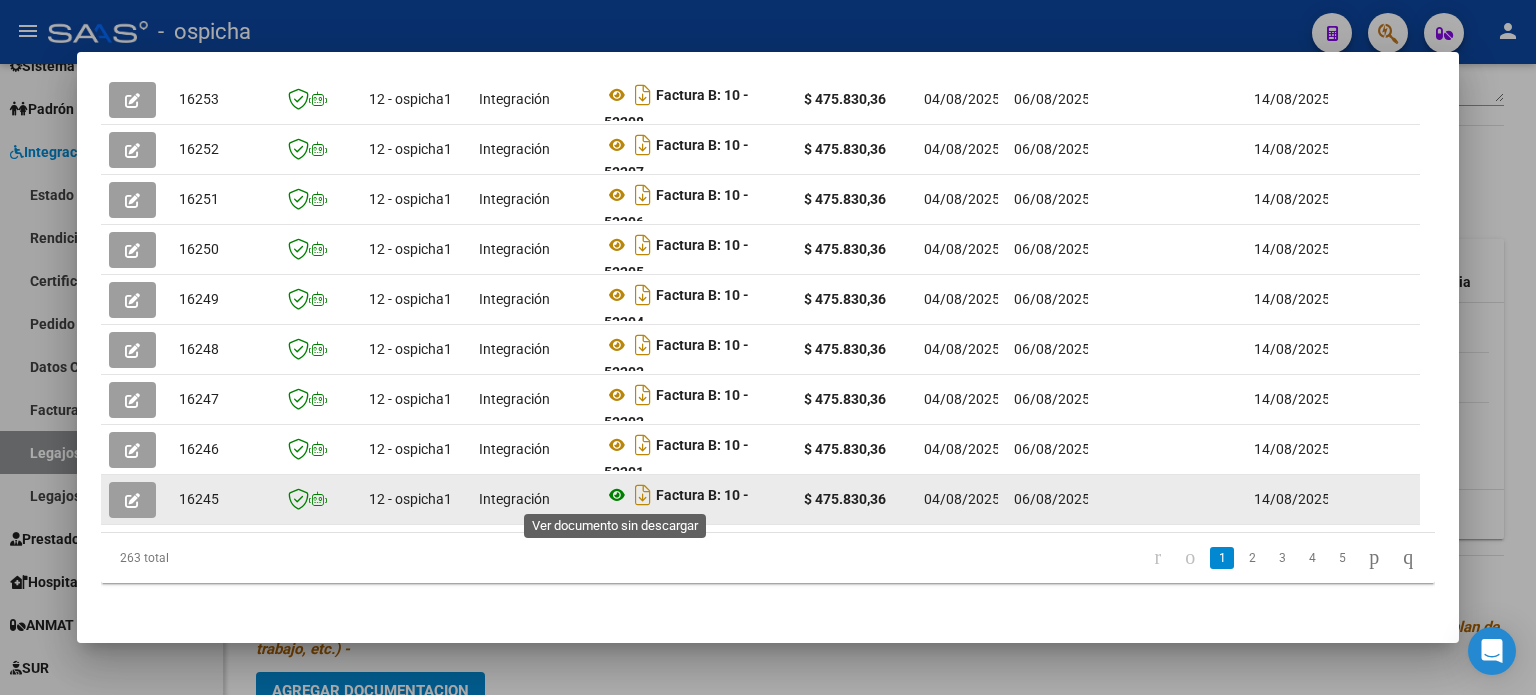 click 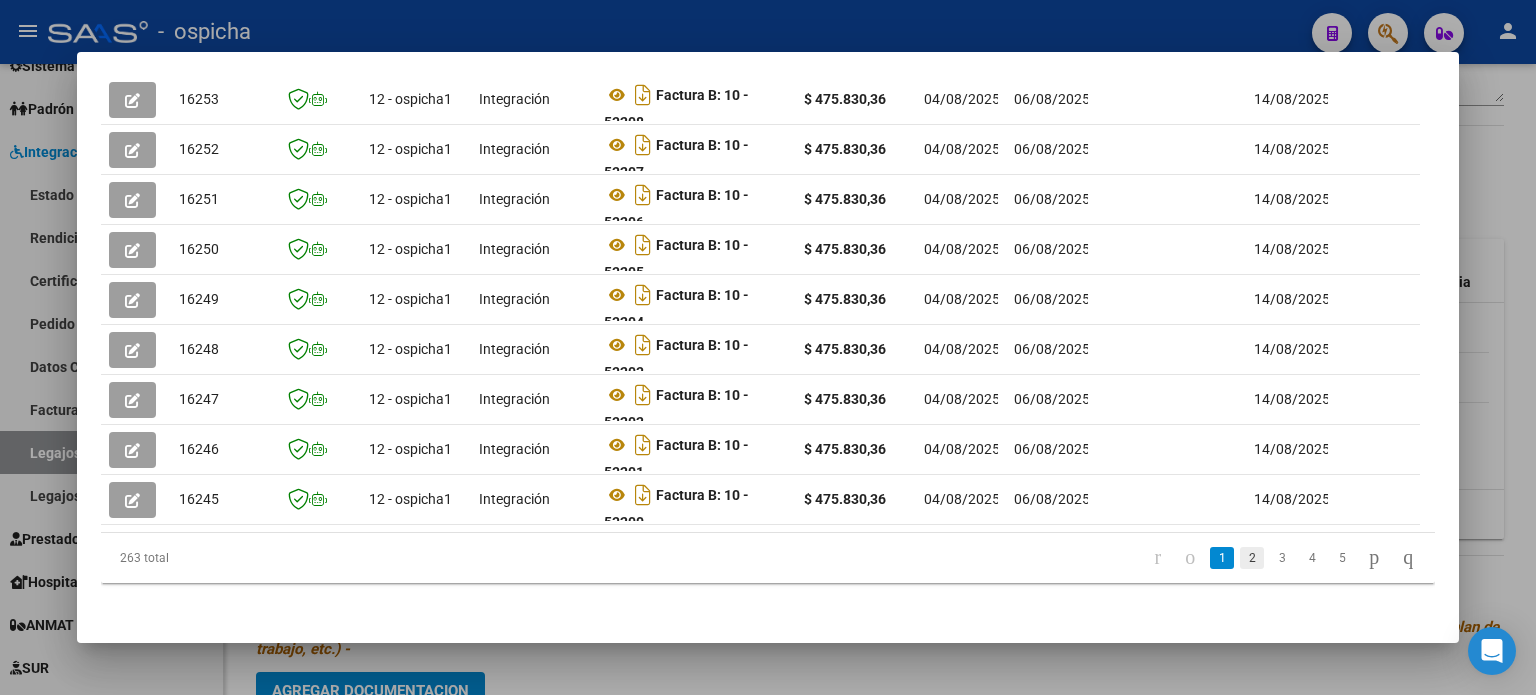 click on "2" 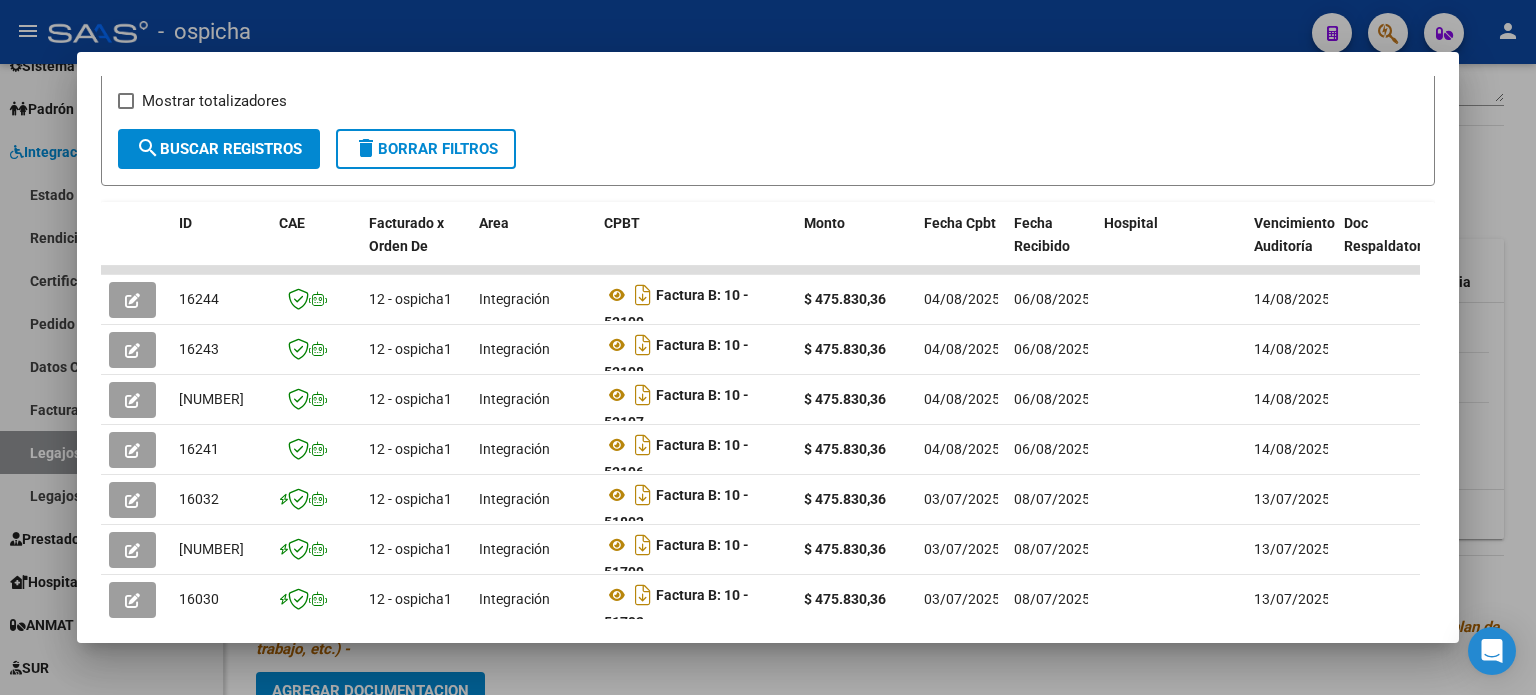 scroll, scrollTop: 200, scrollLeft: 0, axis: vertical 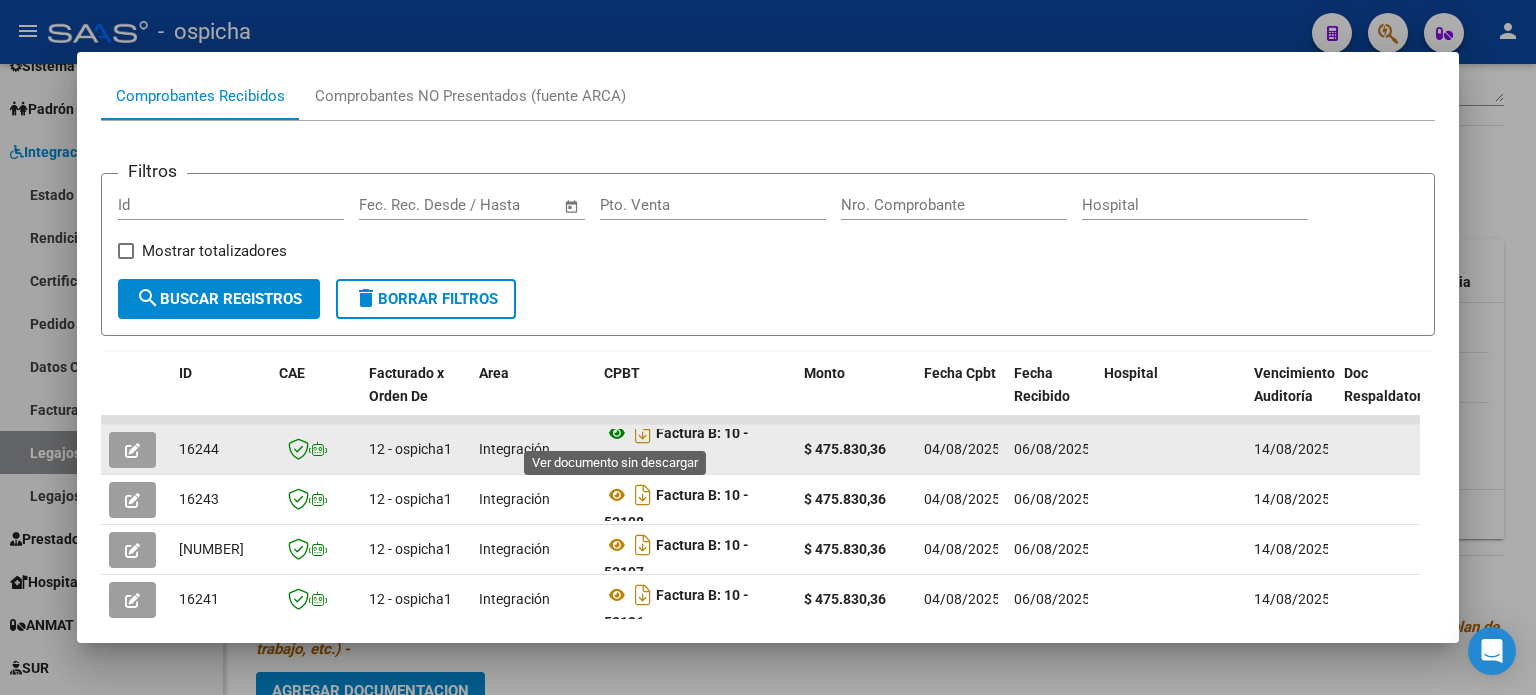 click 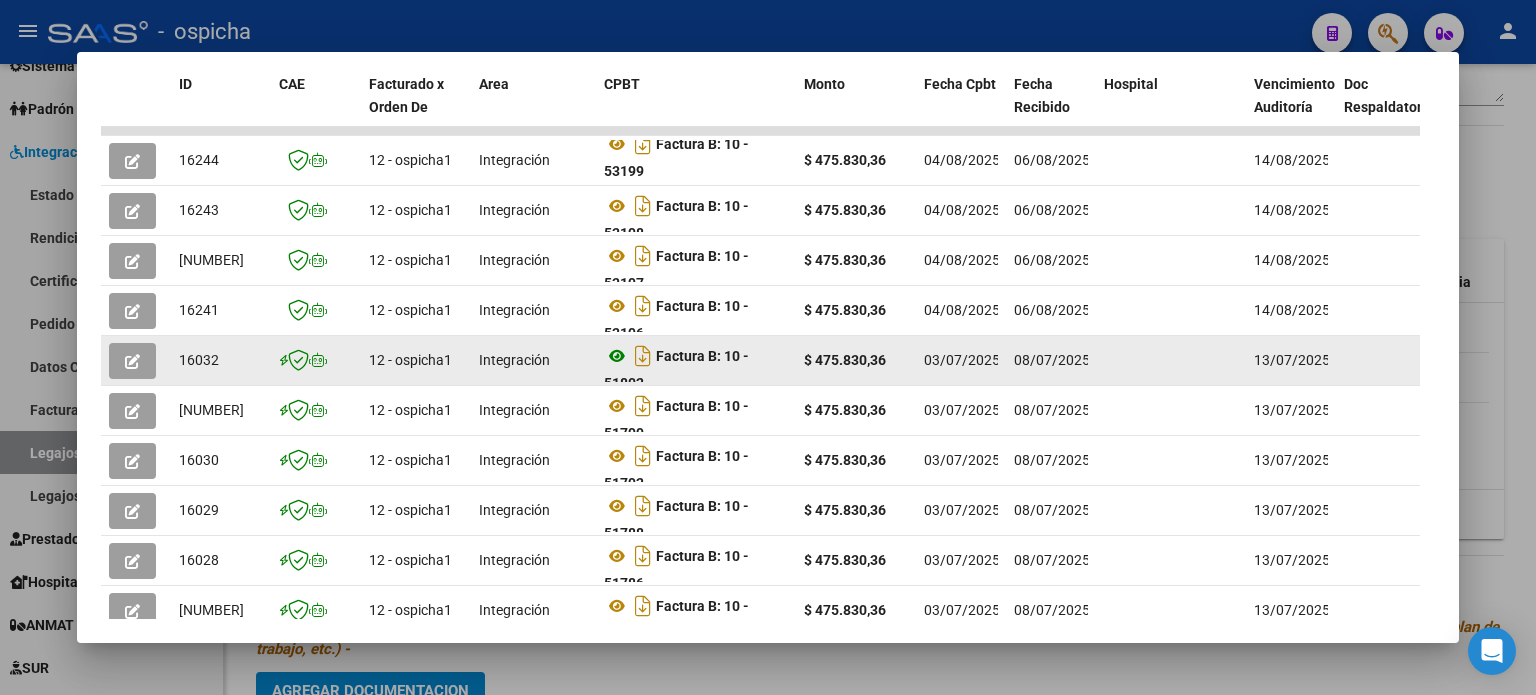 scroll, scrollTop: 500, scrollLeft: 0, axis: vertical 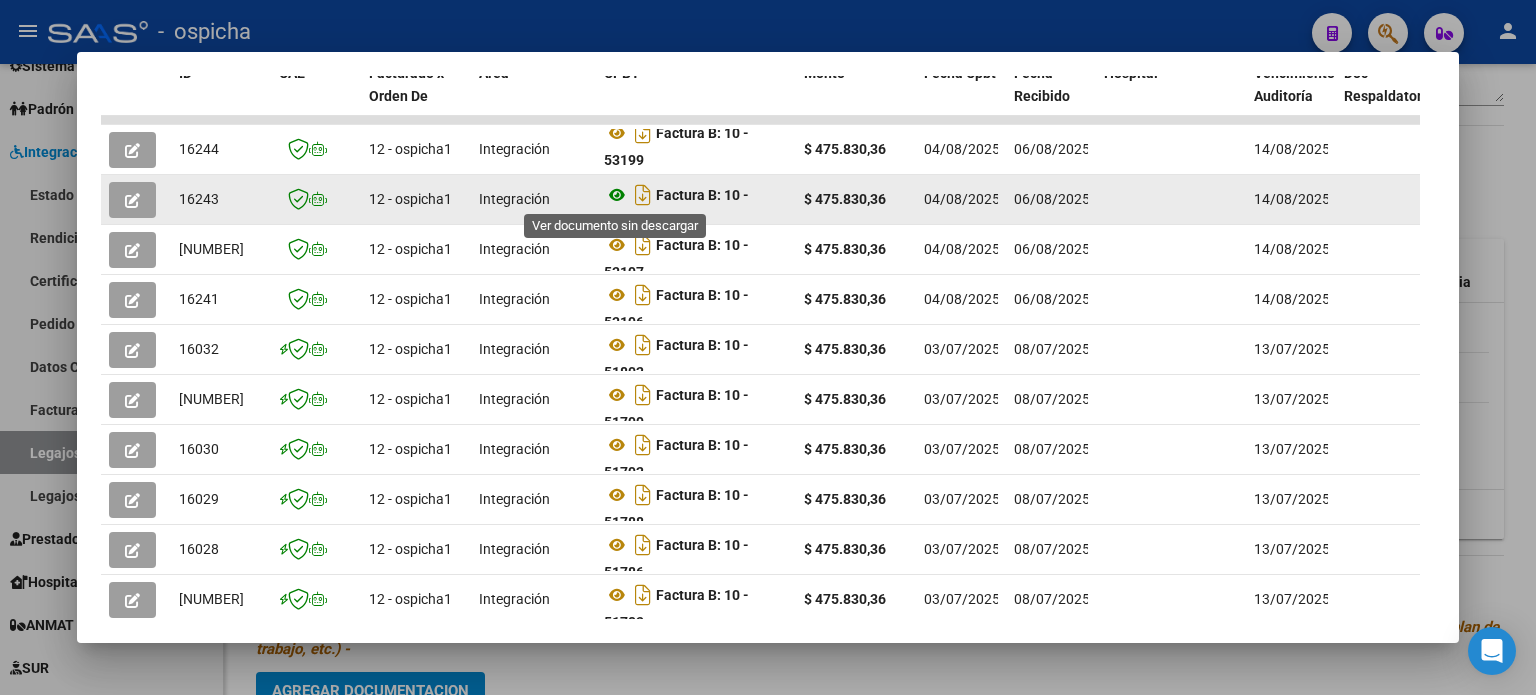 click 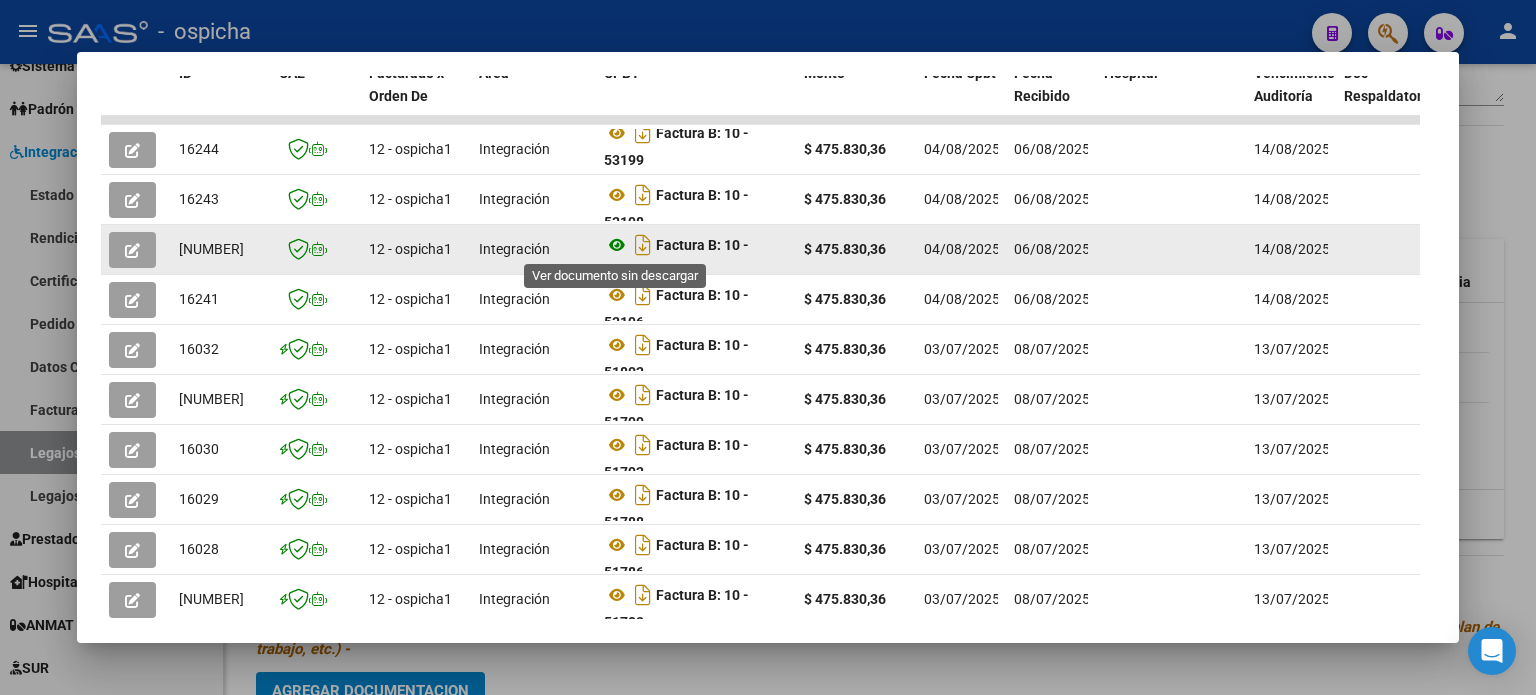 click 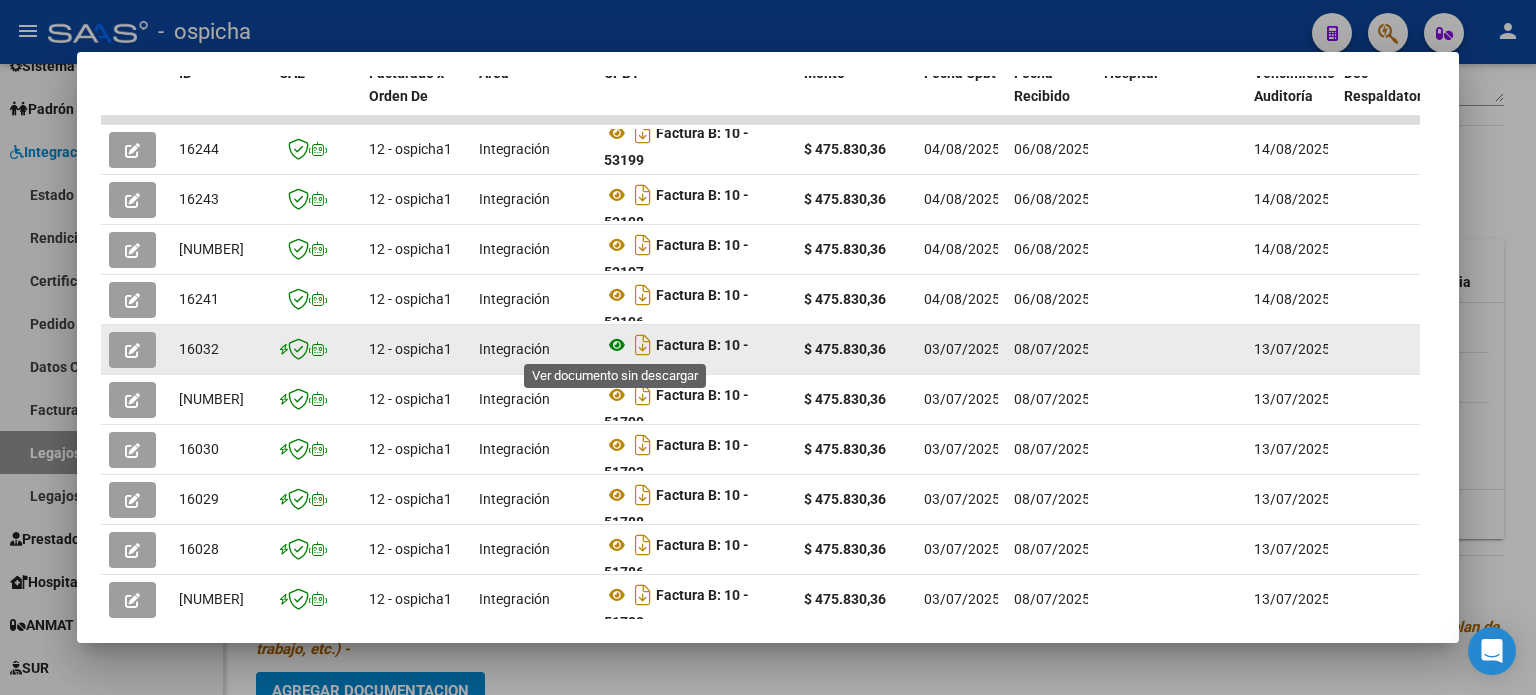 click 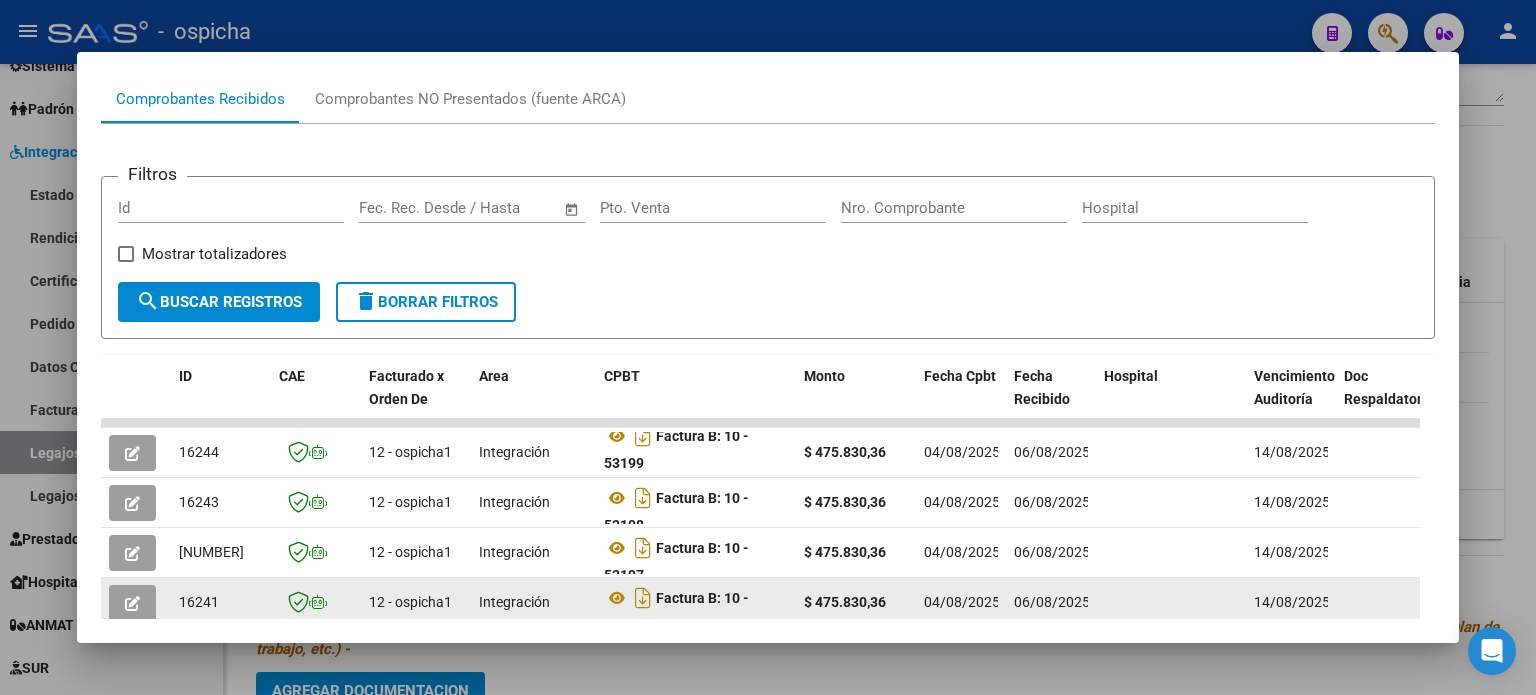 scroll, scrollTop: 400, scrollLeft: 0, axis: vertical 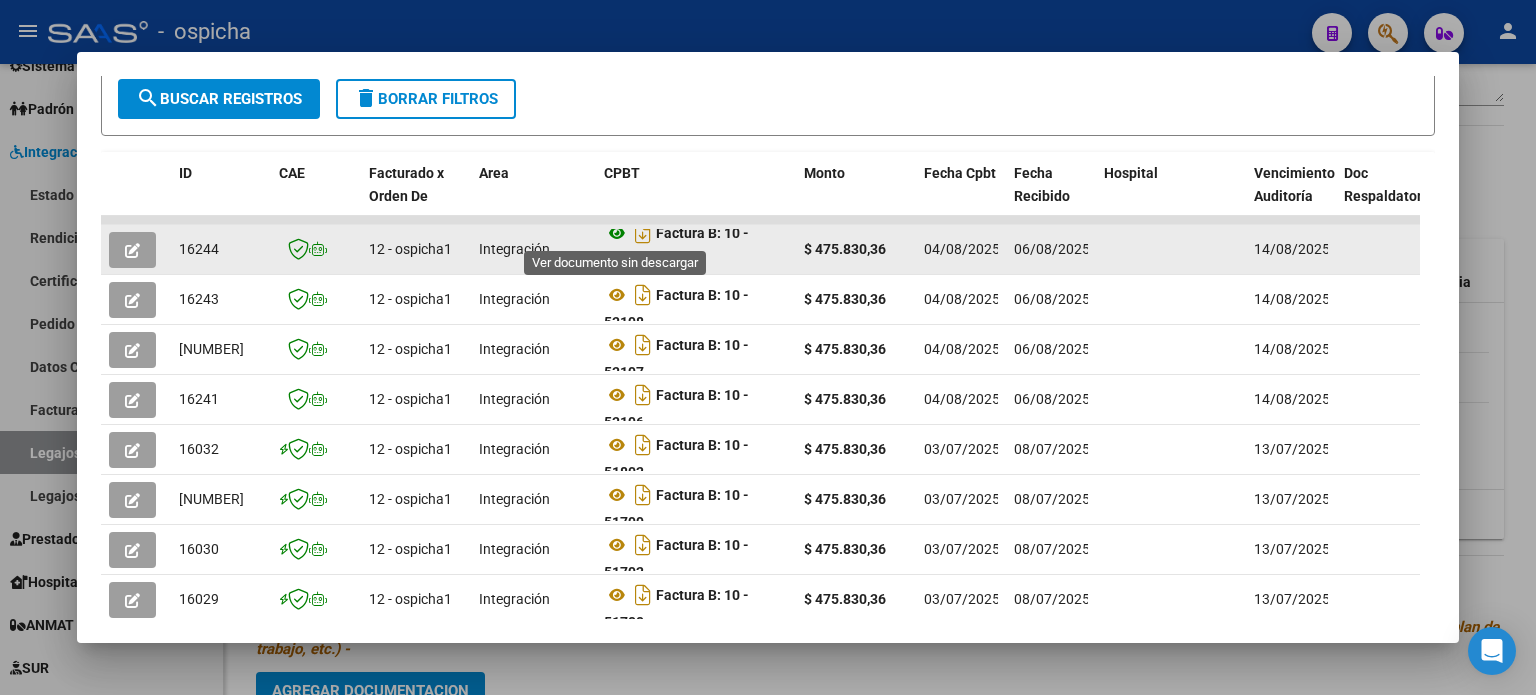 click 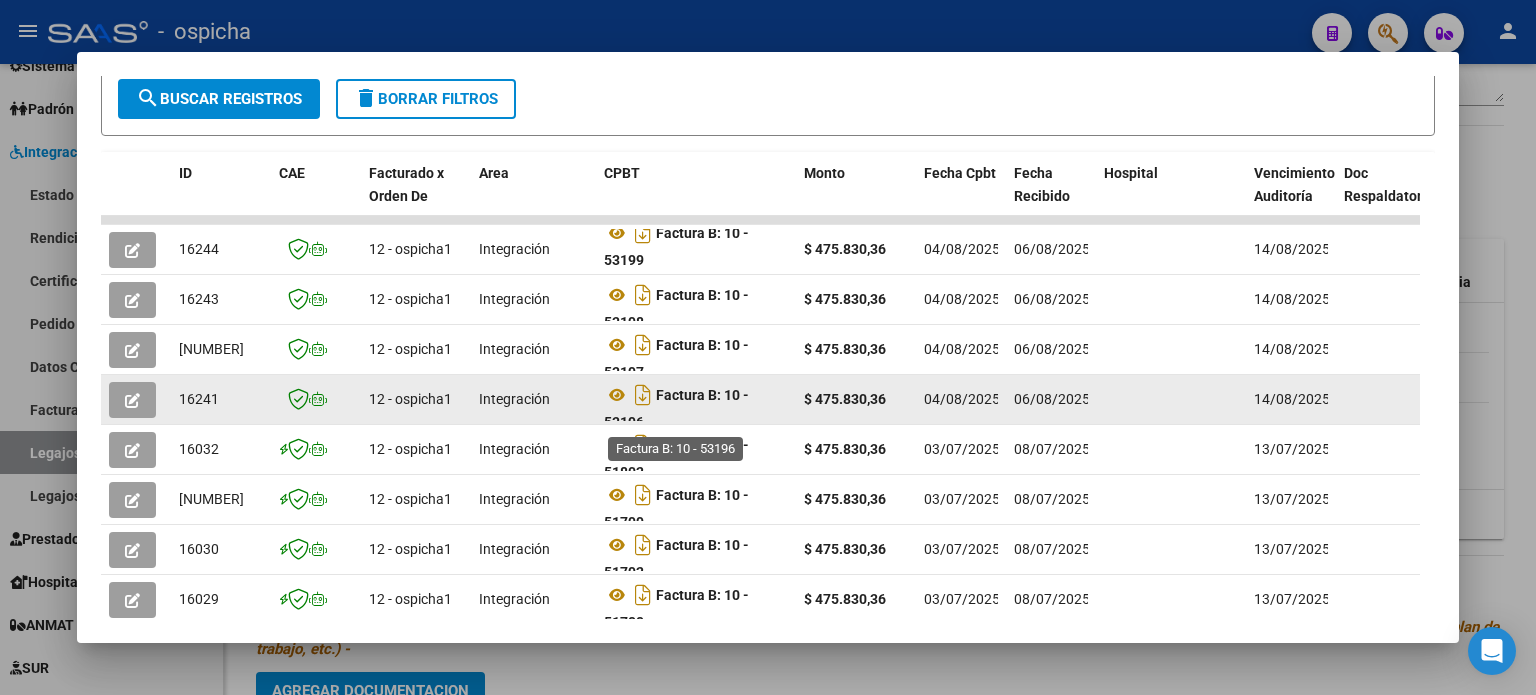 click on "Factura B: 10 - 53196" 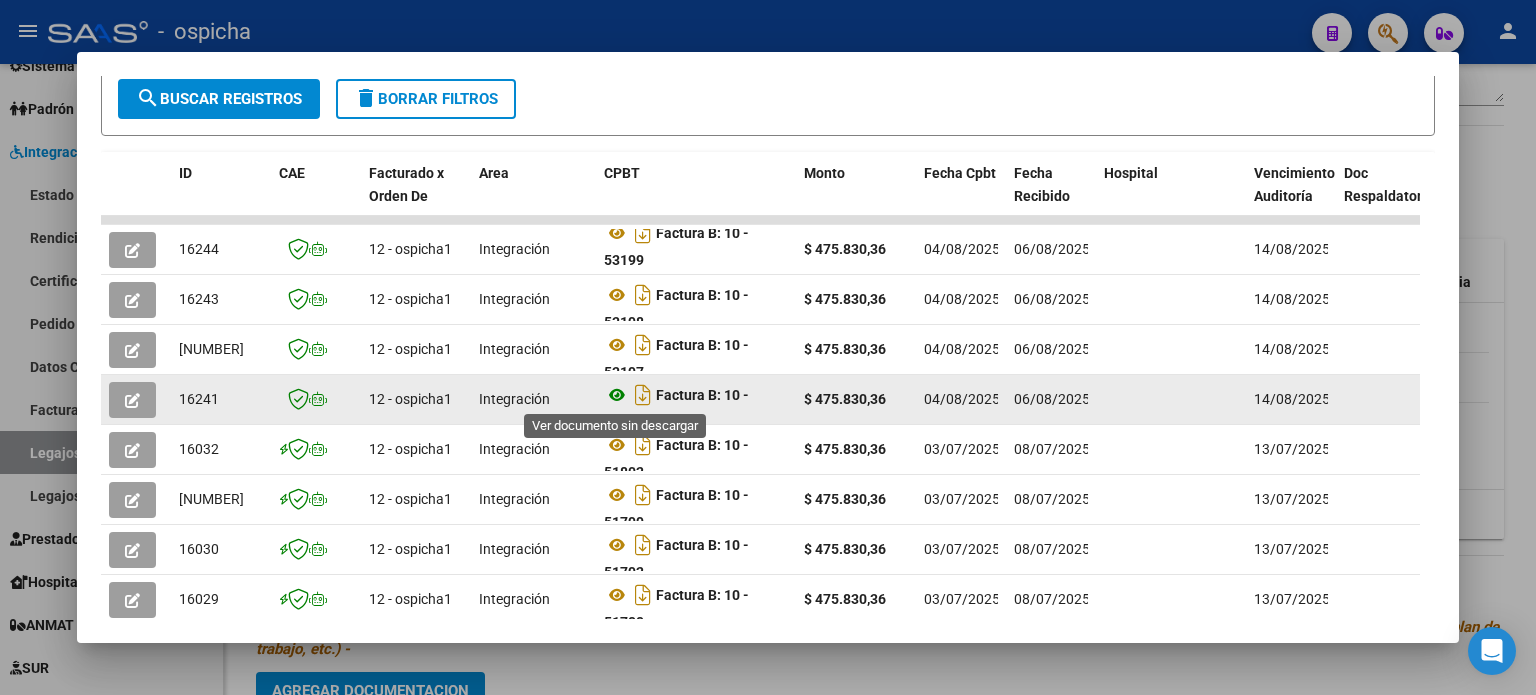 click 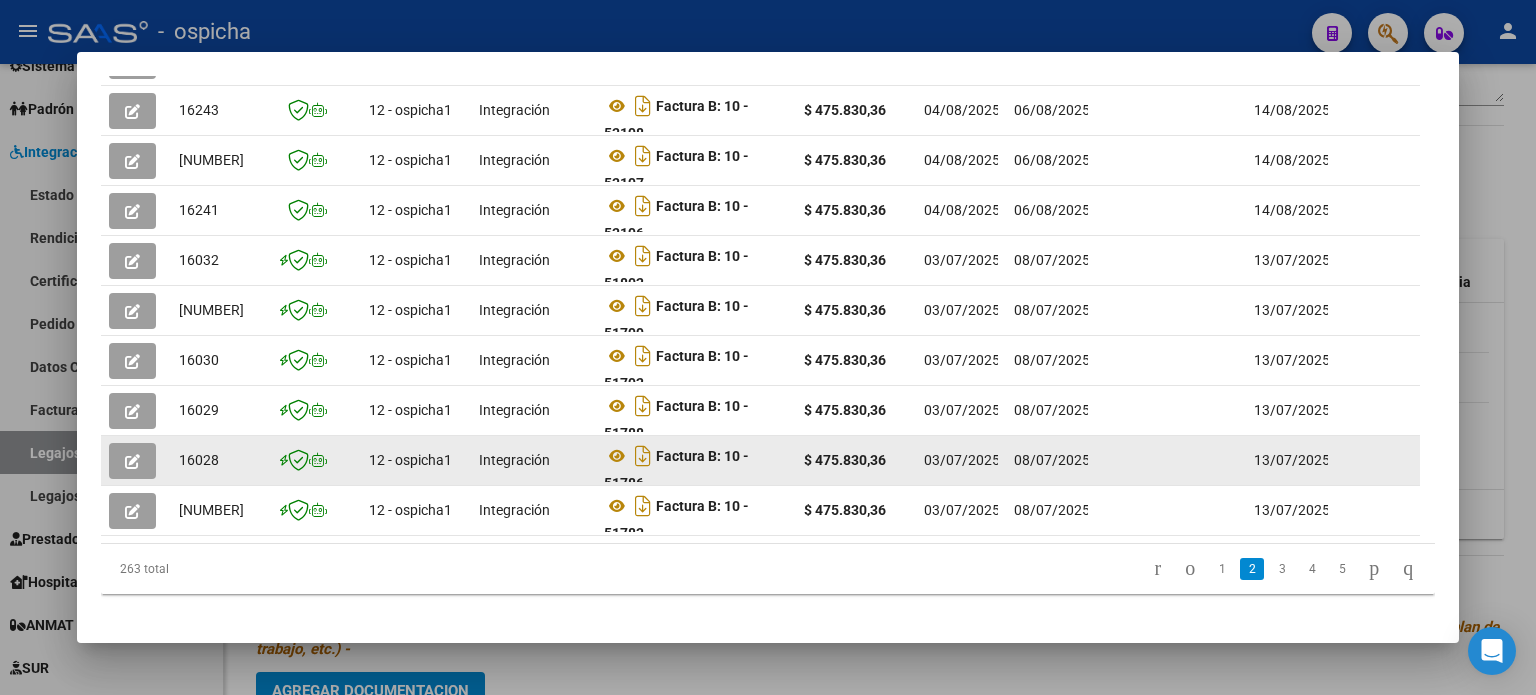 scroll, scrollTop: 600, scrollLeft: 0, axis: vertical 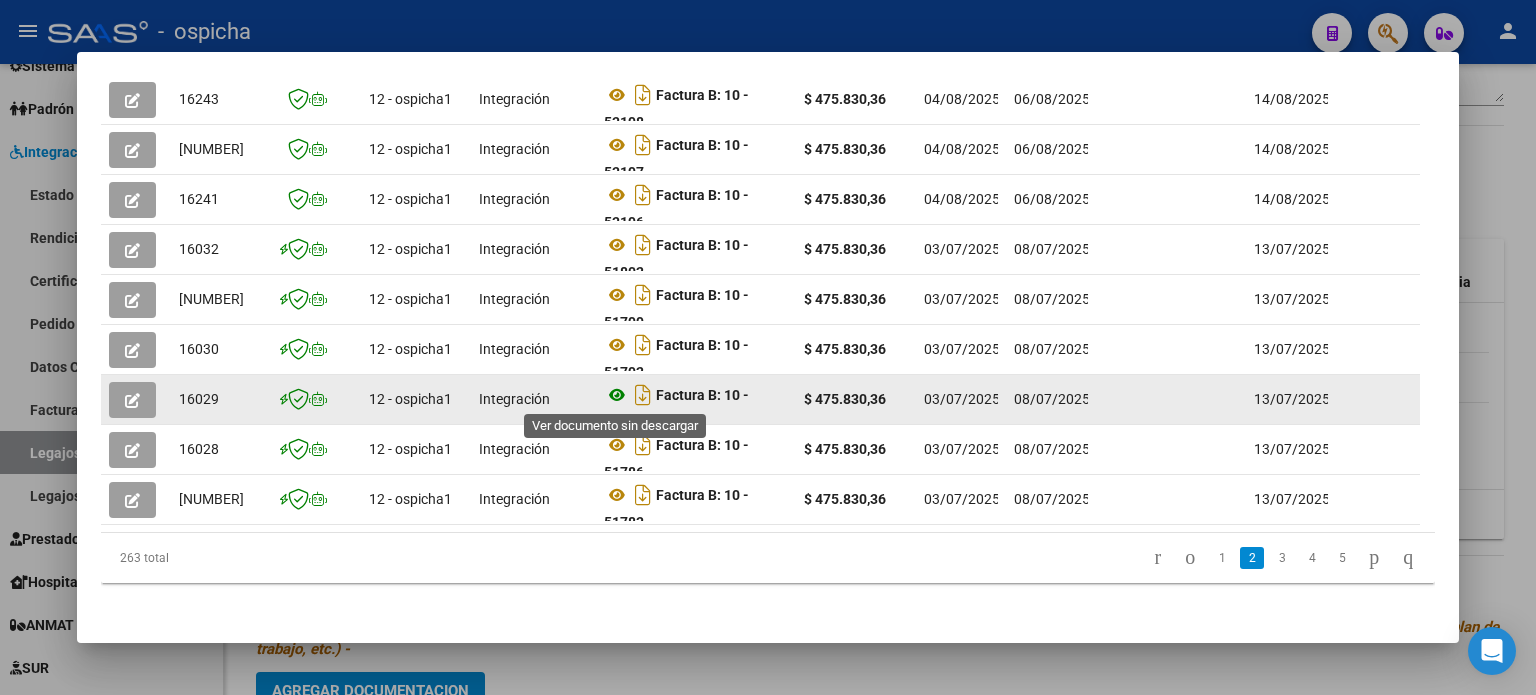 click 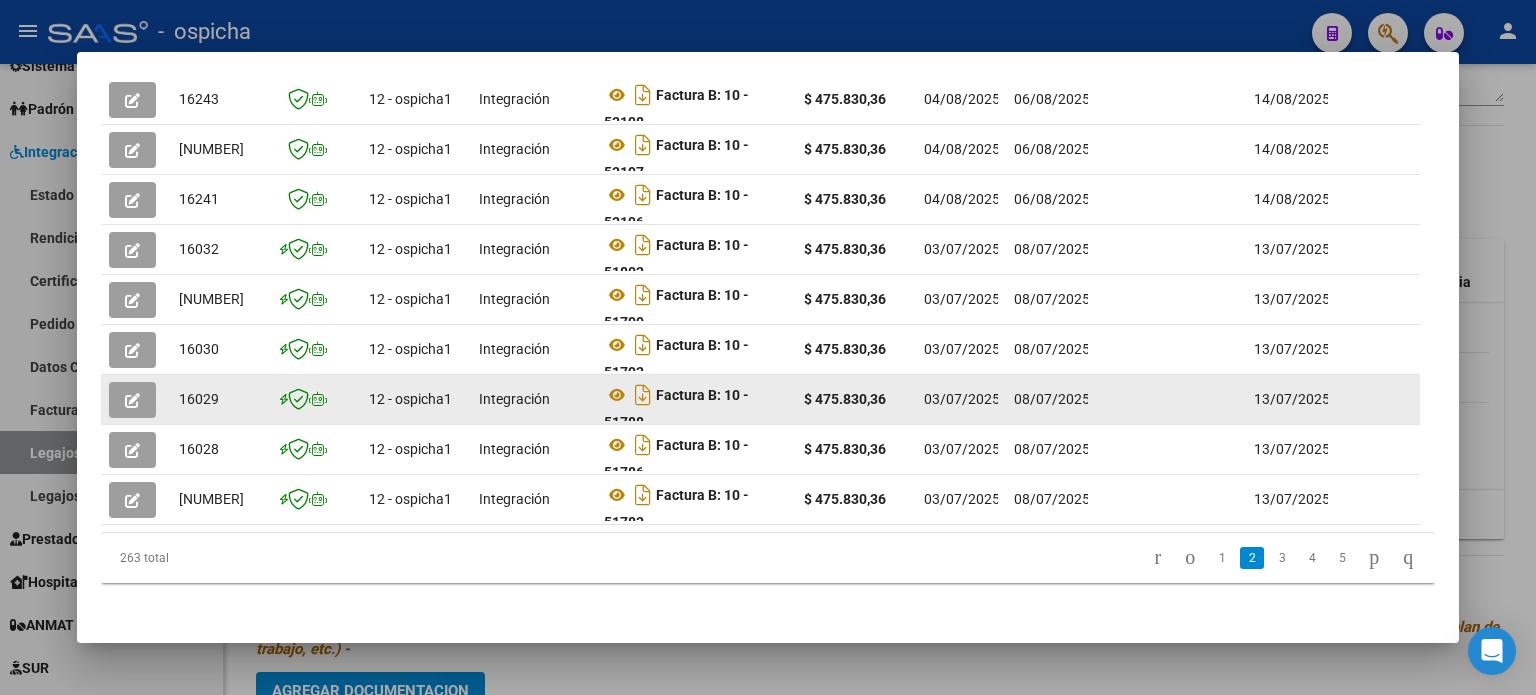 scroll, scrollTop: 12, scrollLeft: 0, axis: vertical 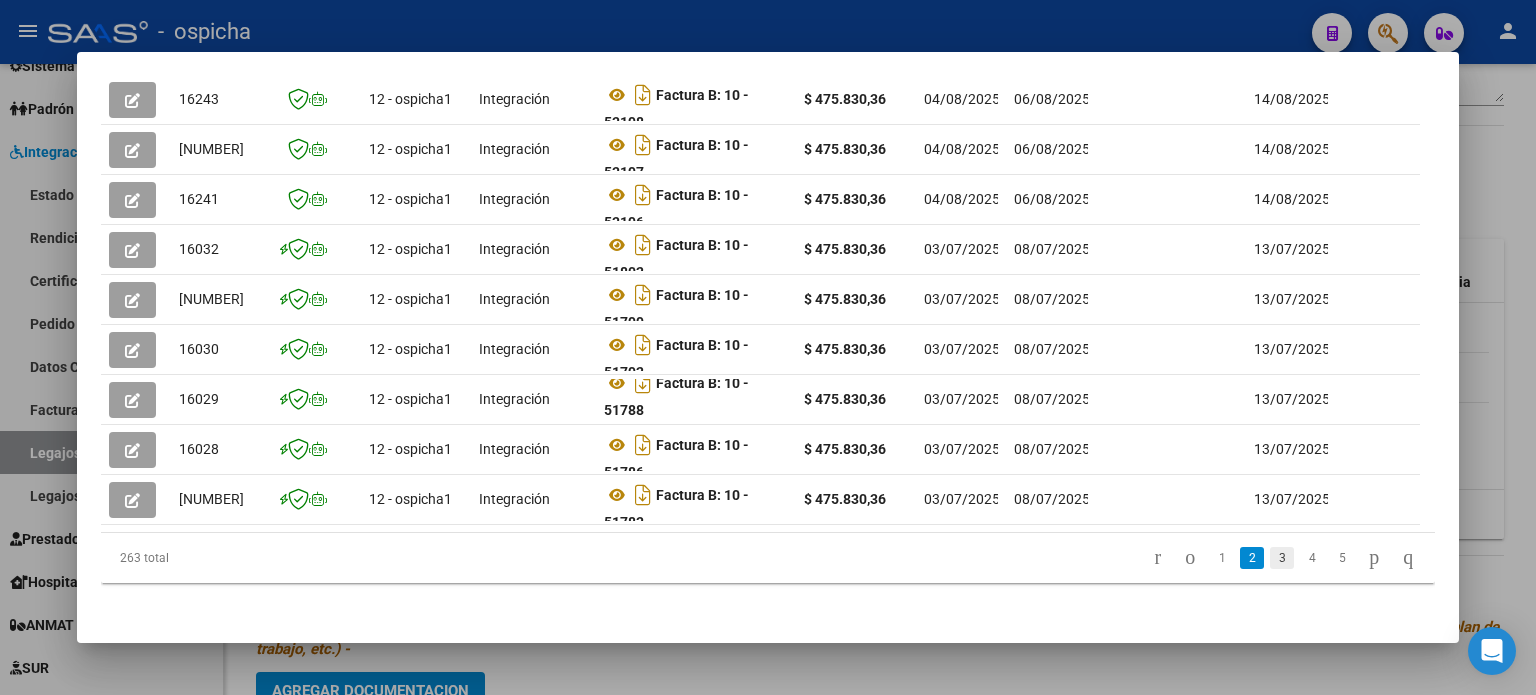 click on "3" 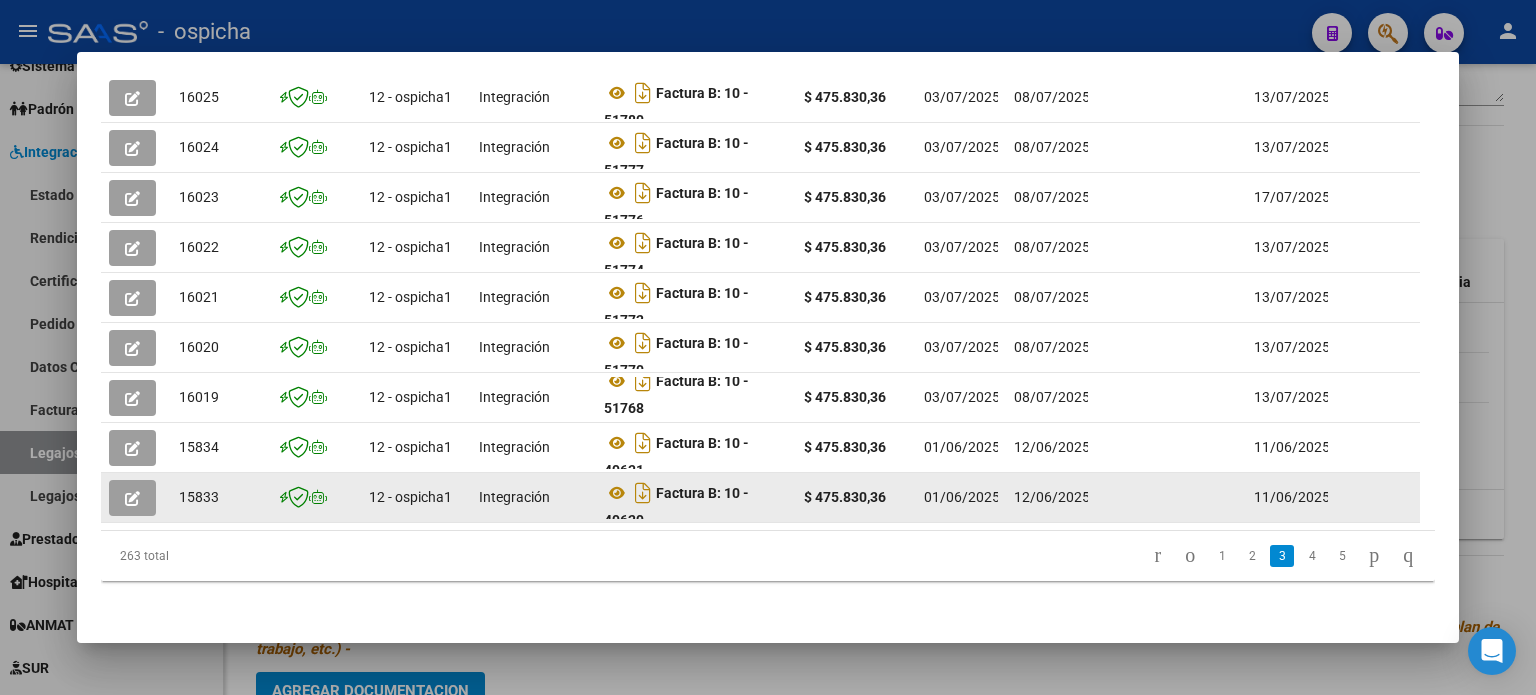 scroll, scrollTop: 600, scrollLeft: 0, axis: vertical 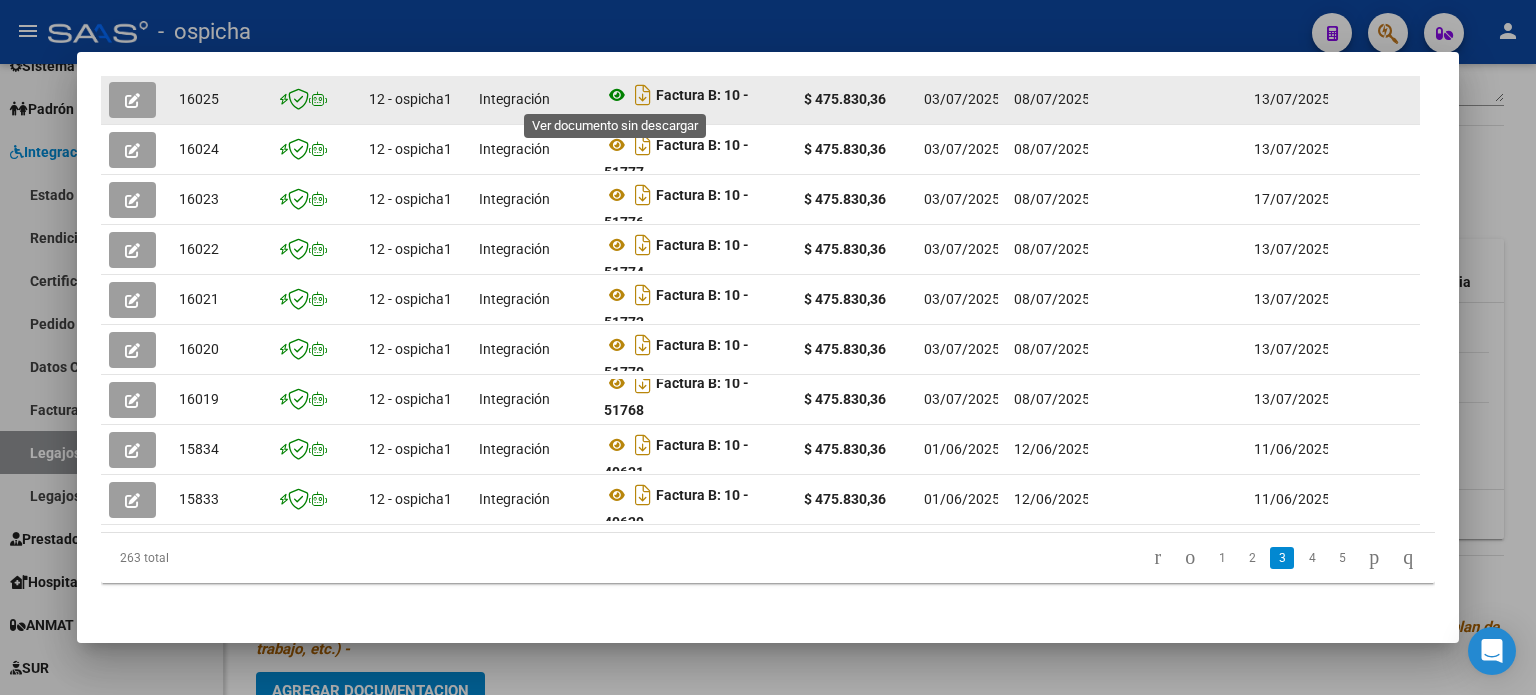click 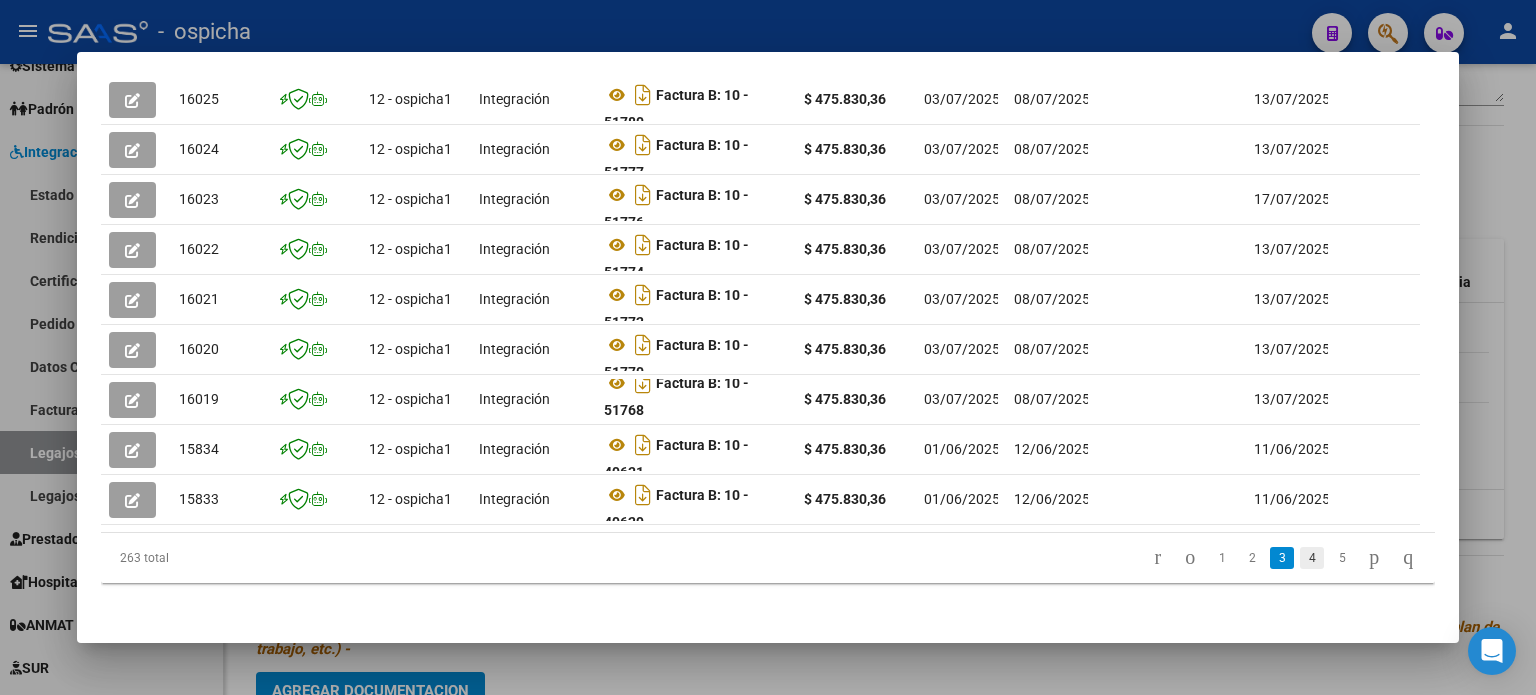 click on "4" 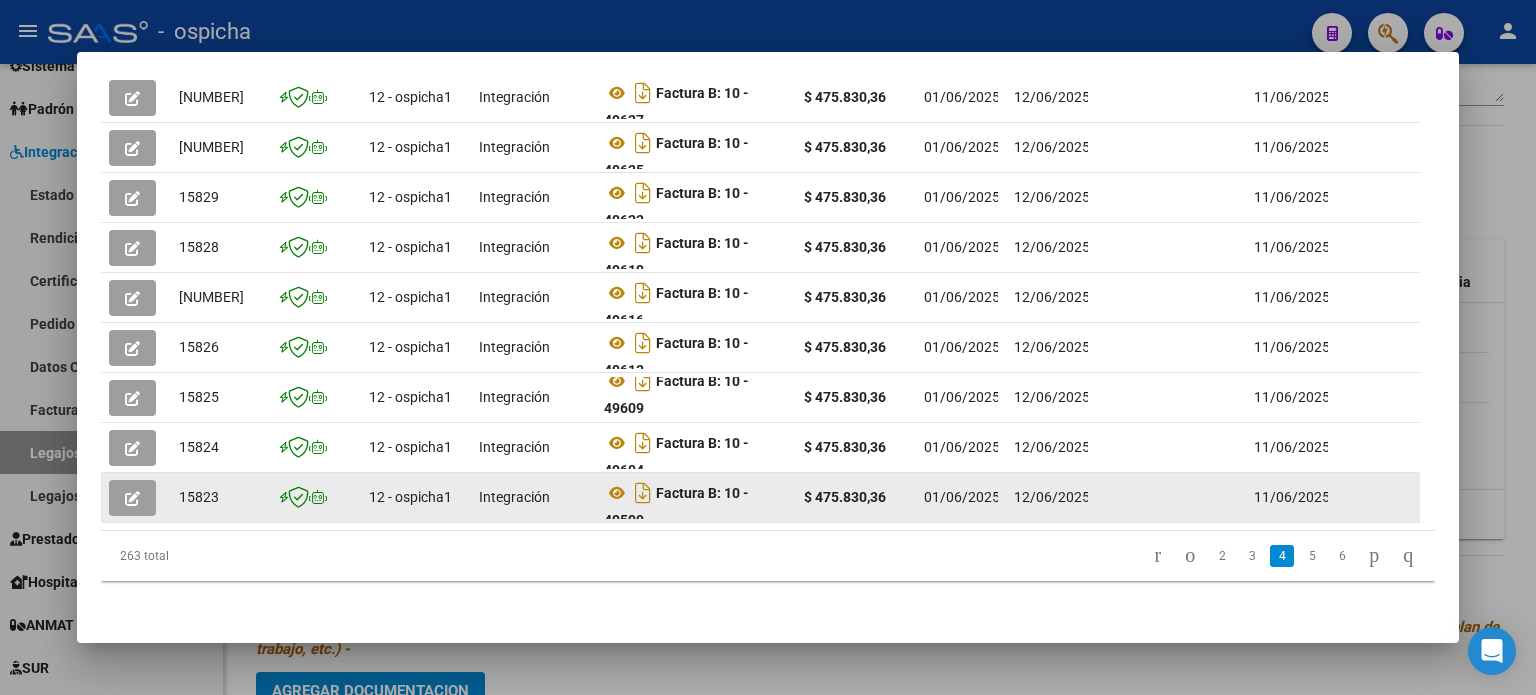 scroll, scrollTop: 600, scrollLeft: 0, axis: vertical 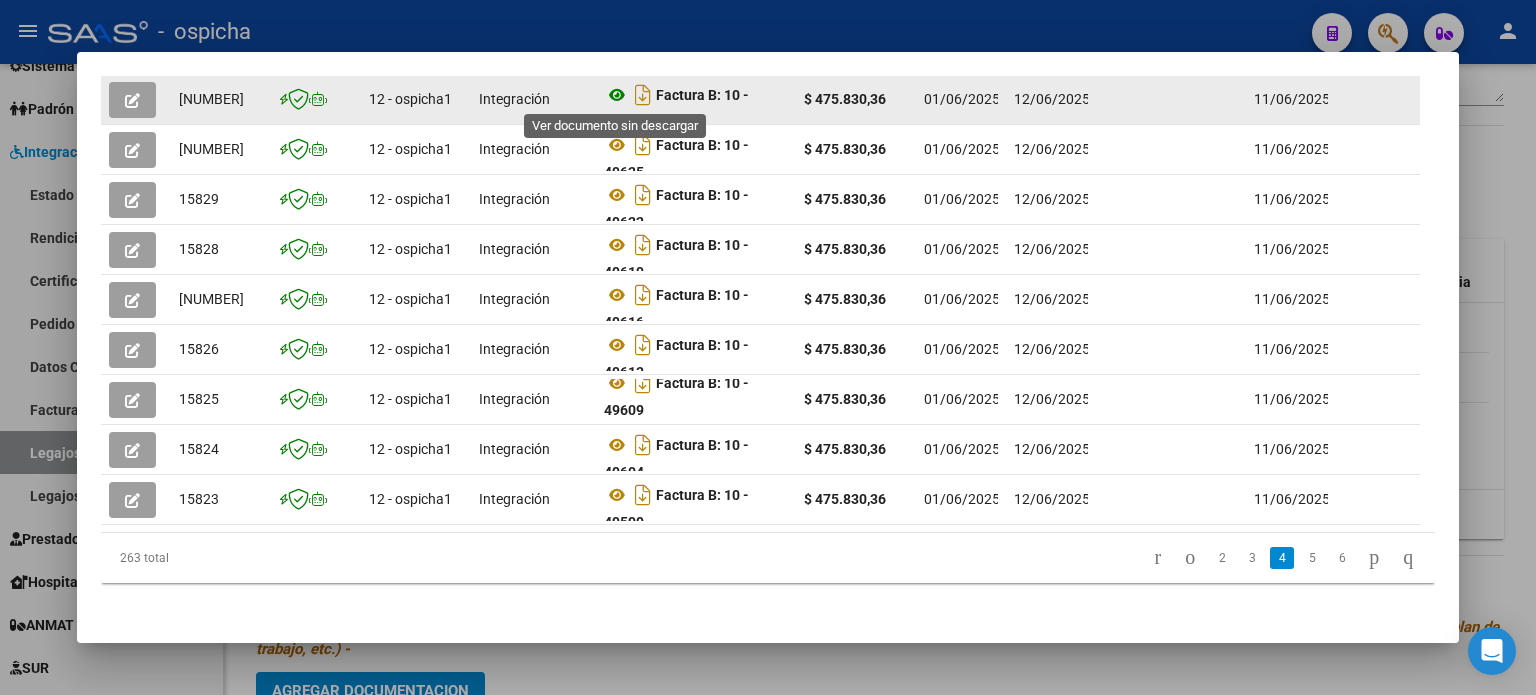 click 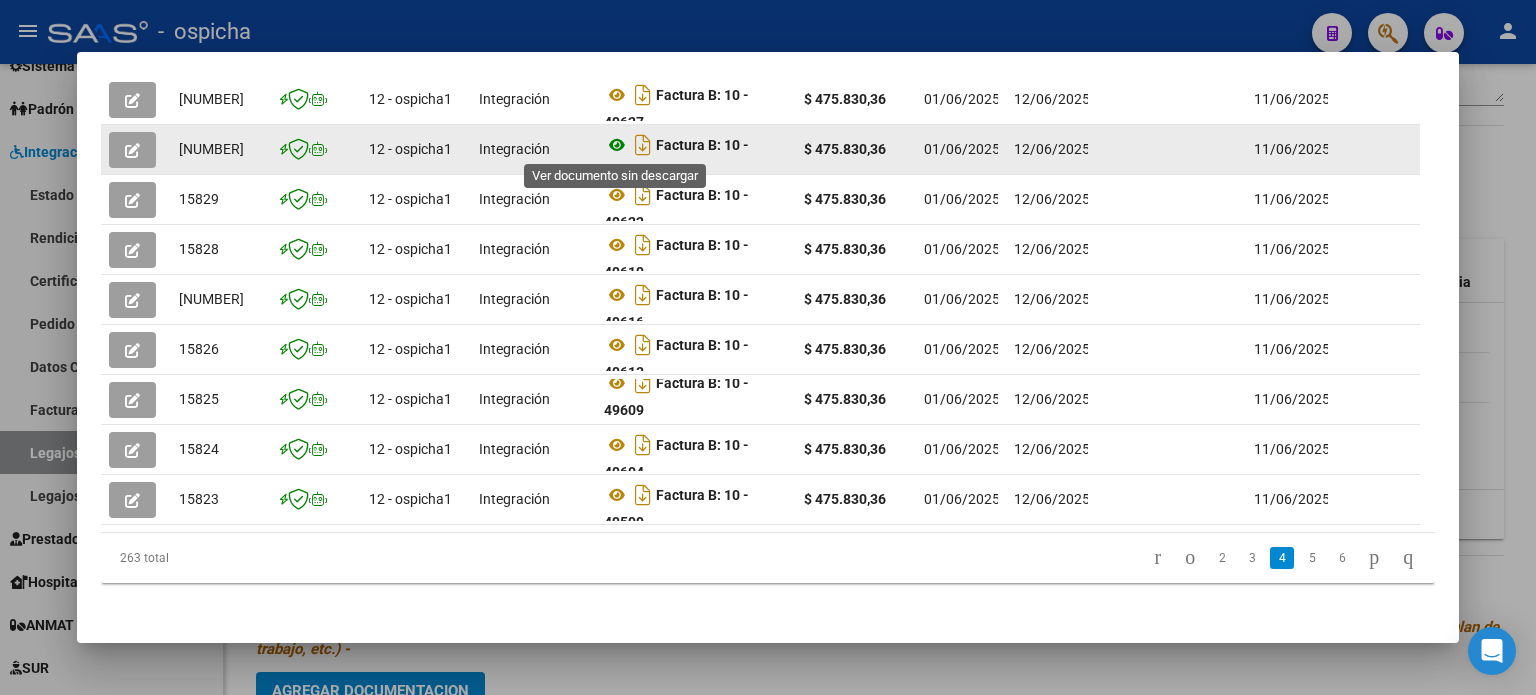 click 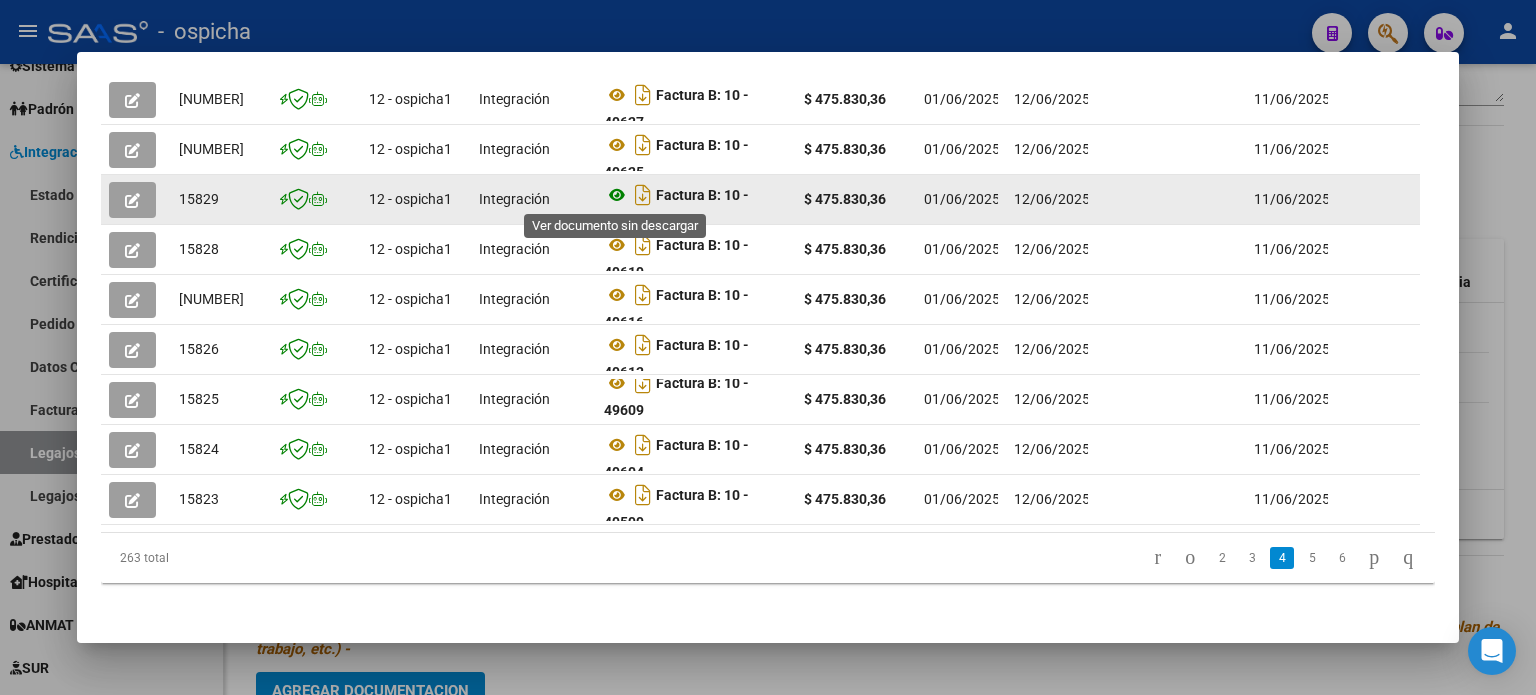 click 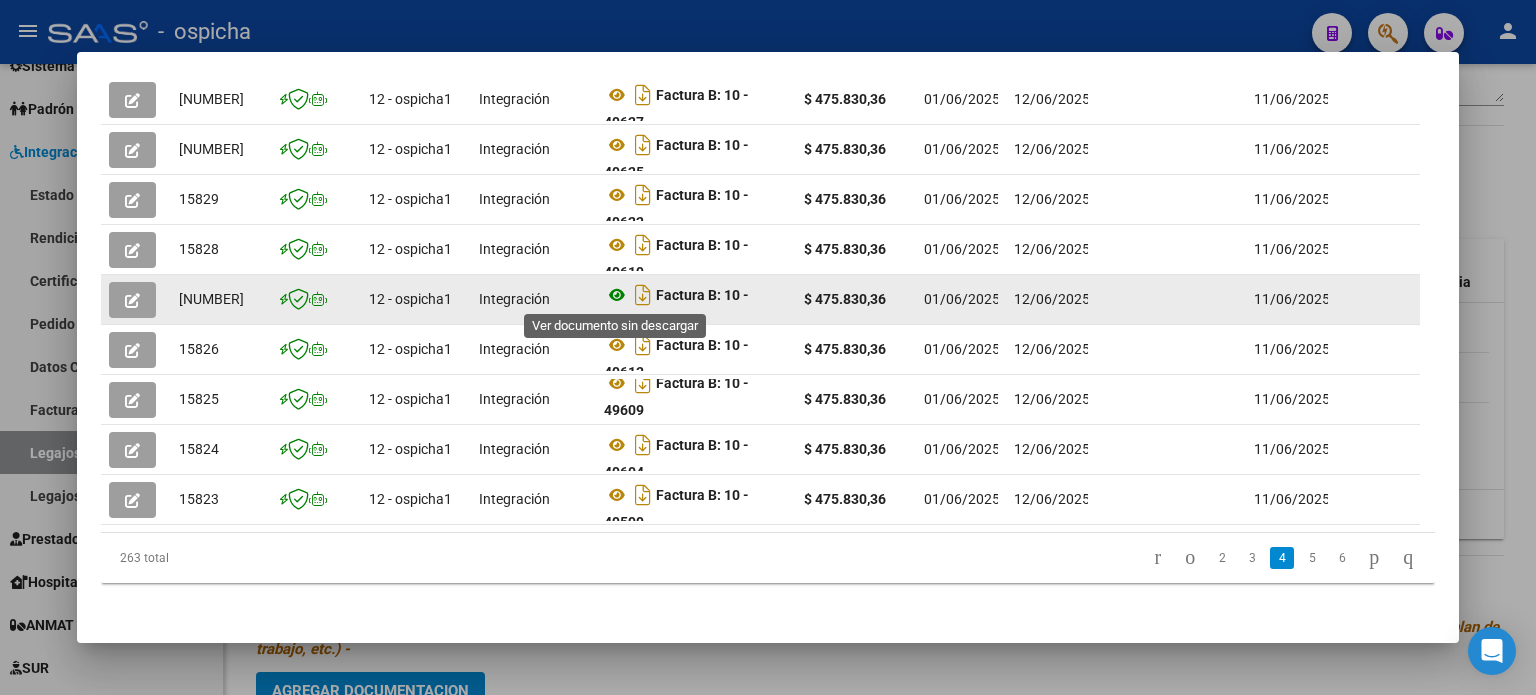 click 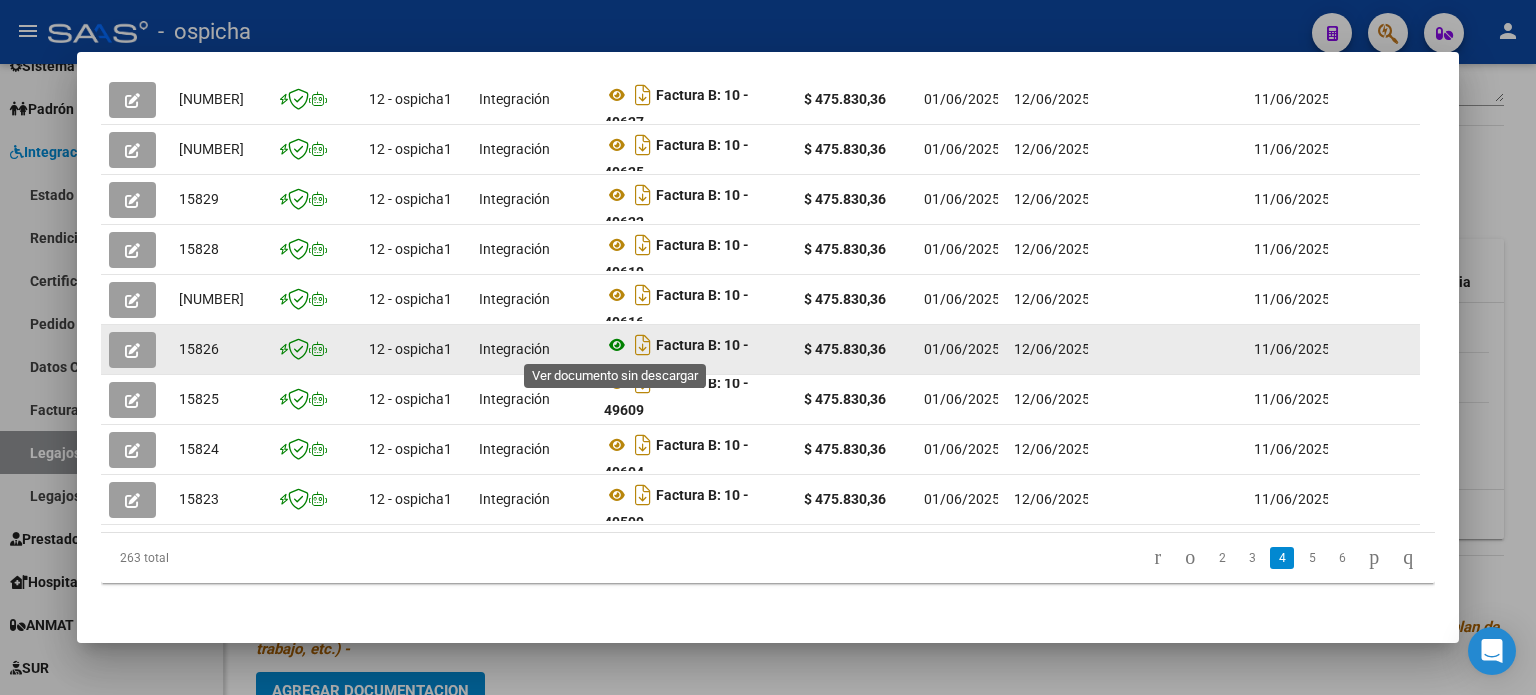 click 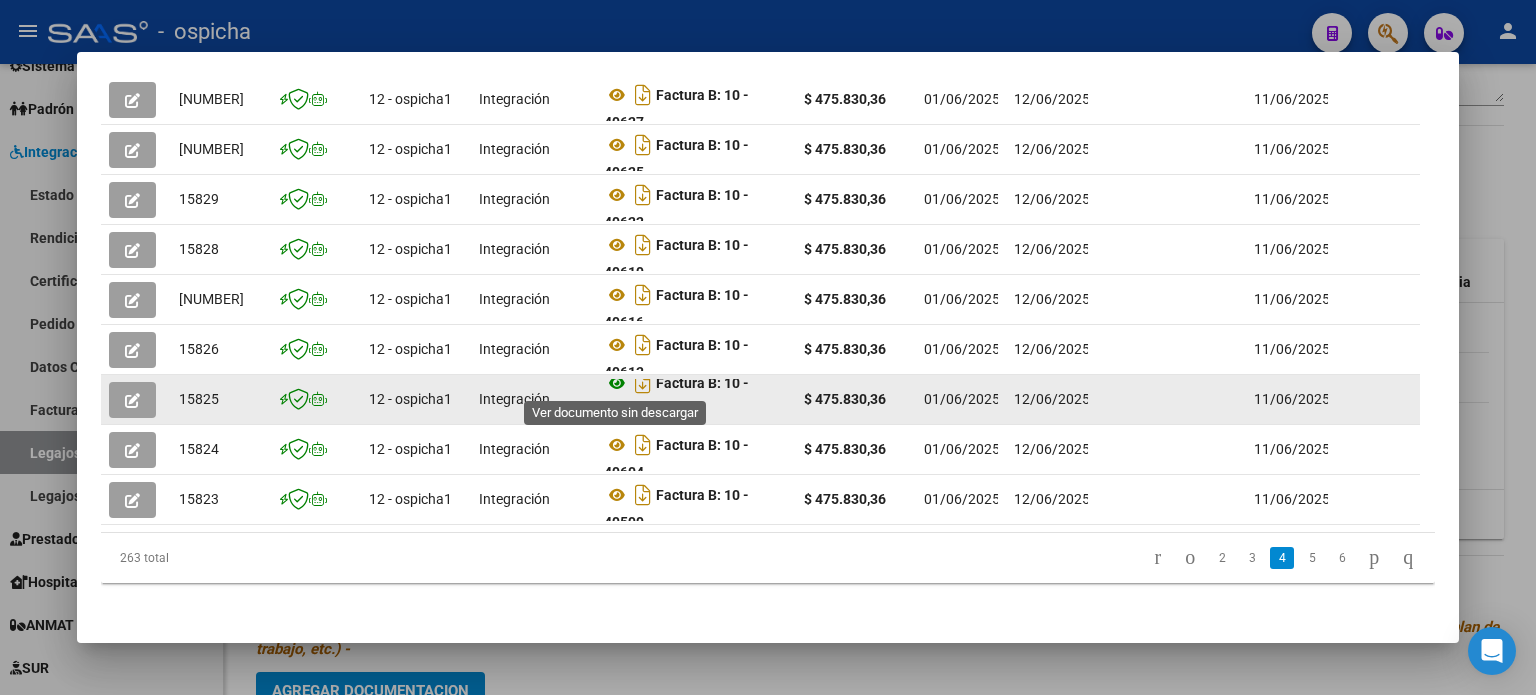 click 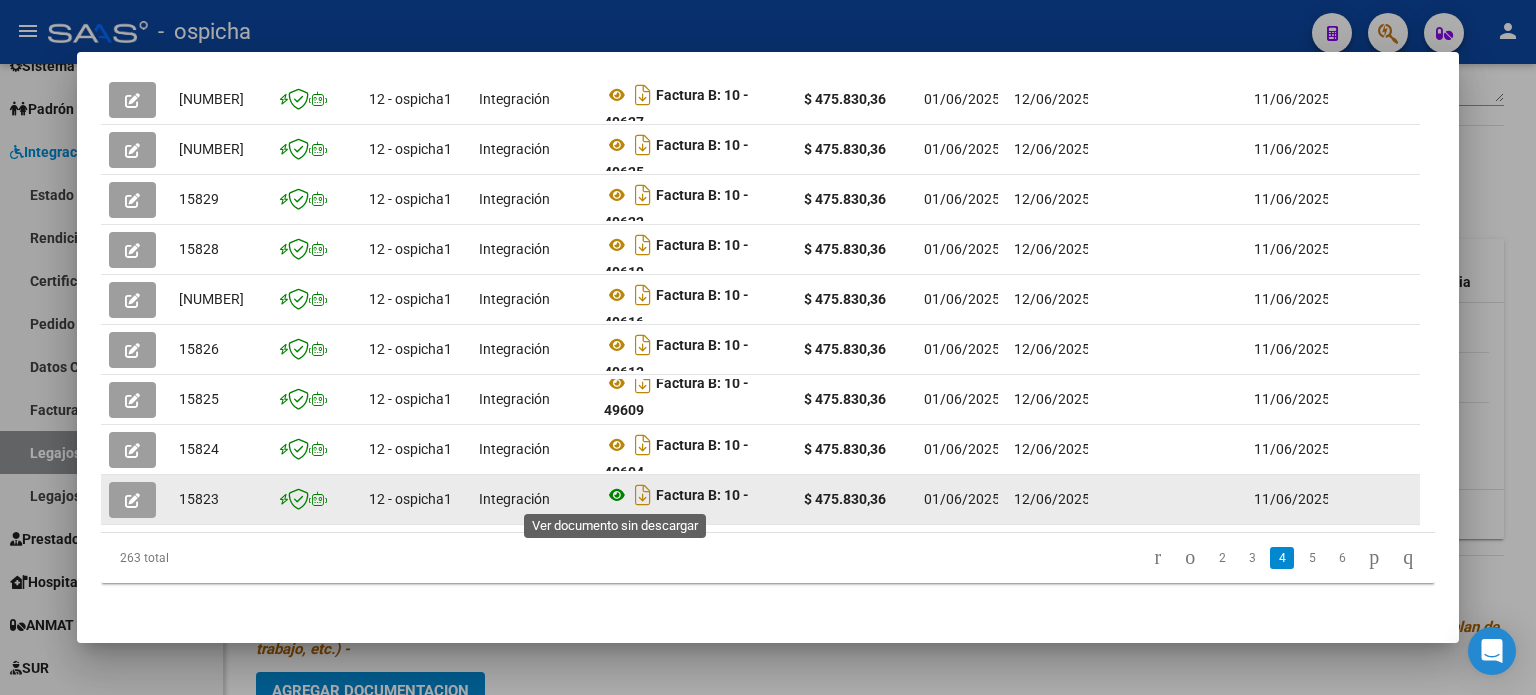 click 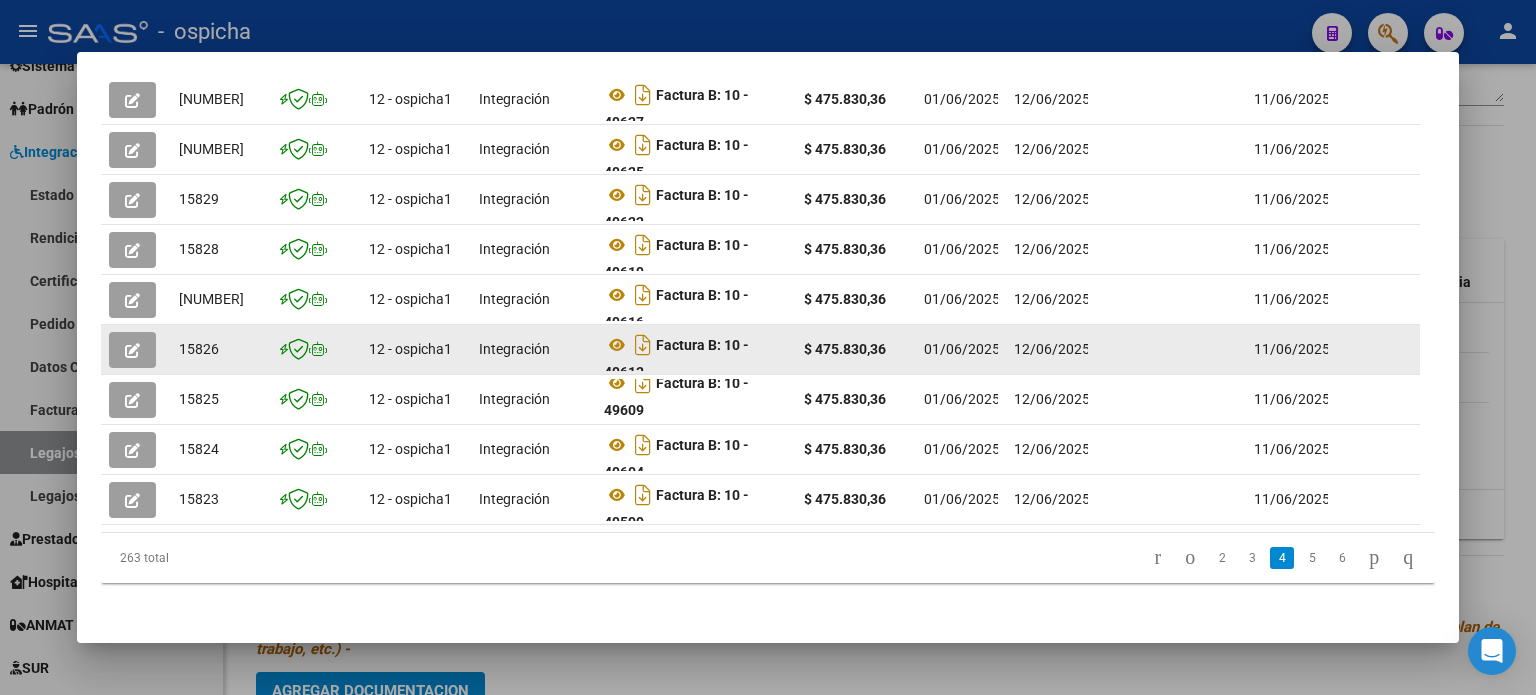 scroll, scrollTop: 615, scrollLeft: 0, axis: vertical 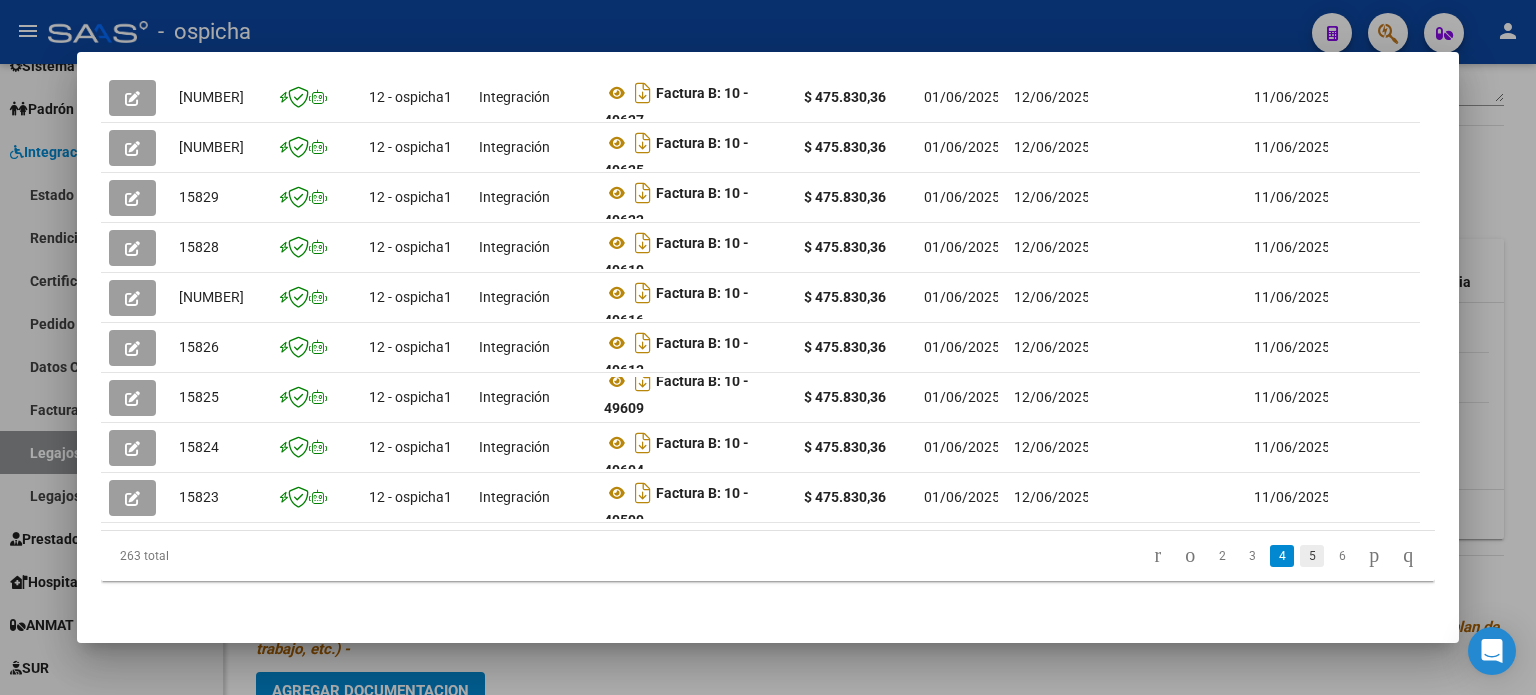 click on "5" 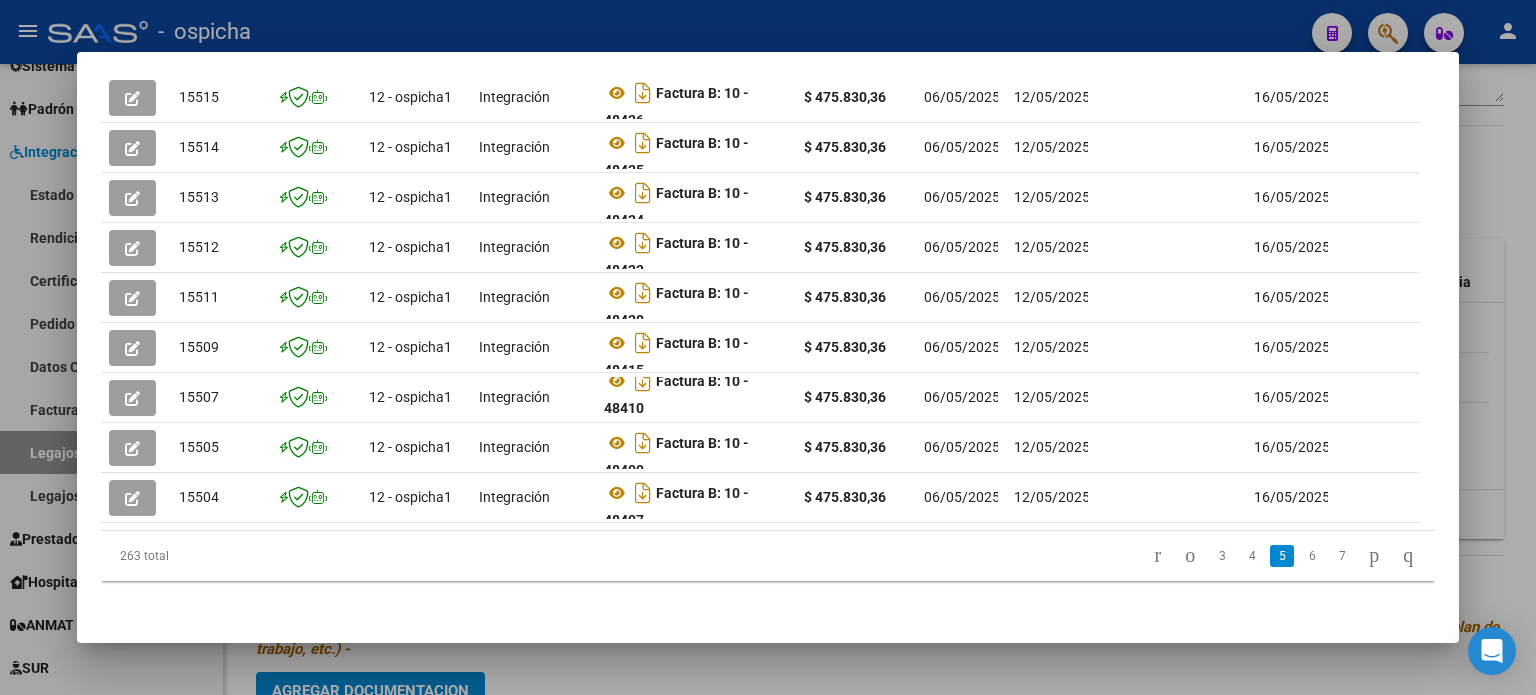 scroll, scrollTop: 615, scrollLeft: 0, axis: vertical 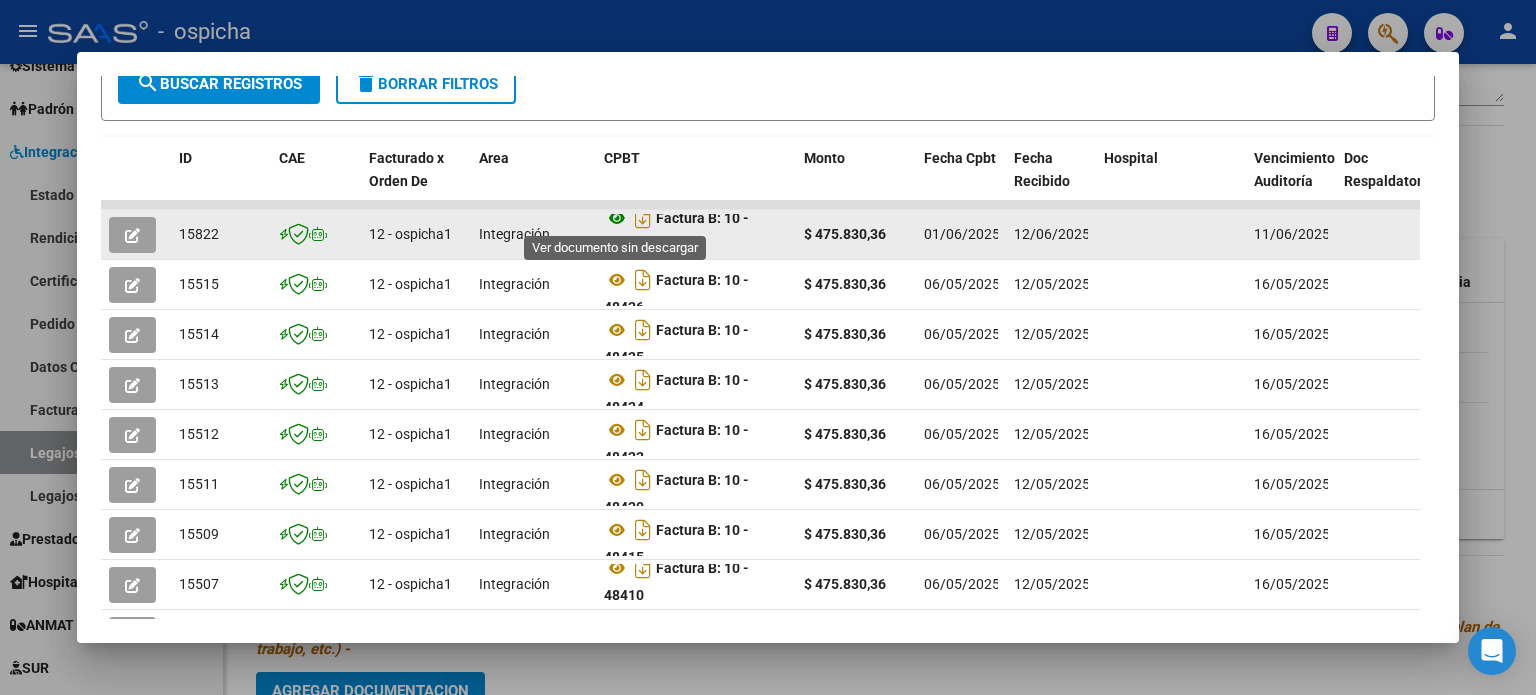 click 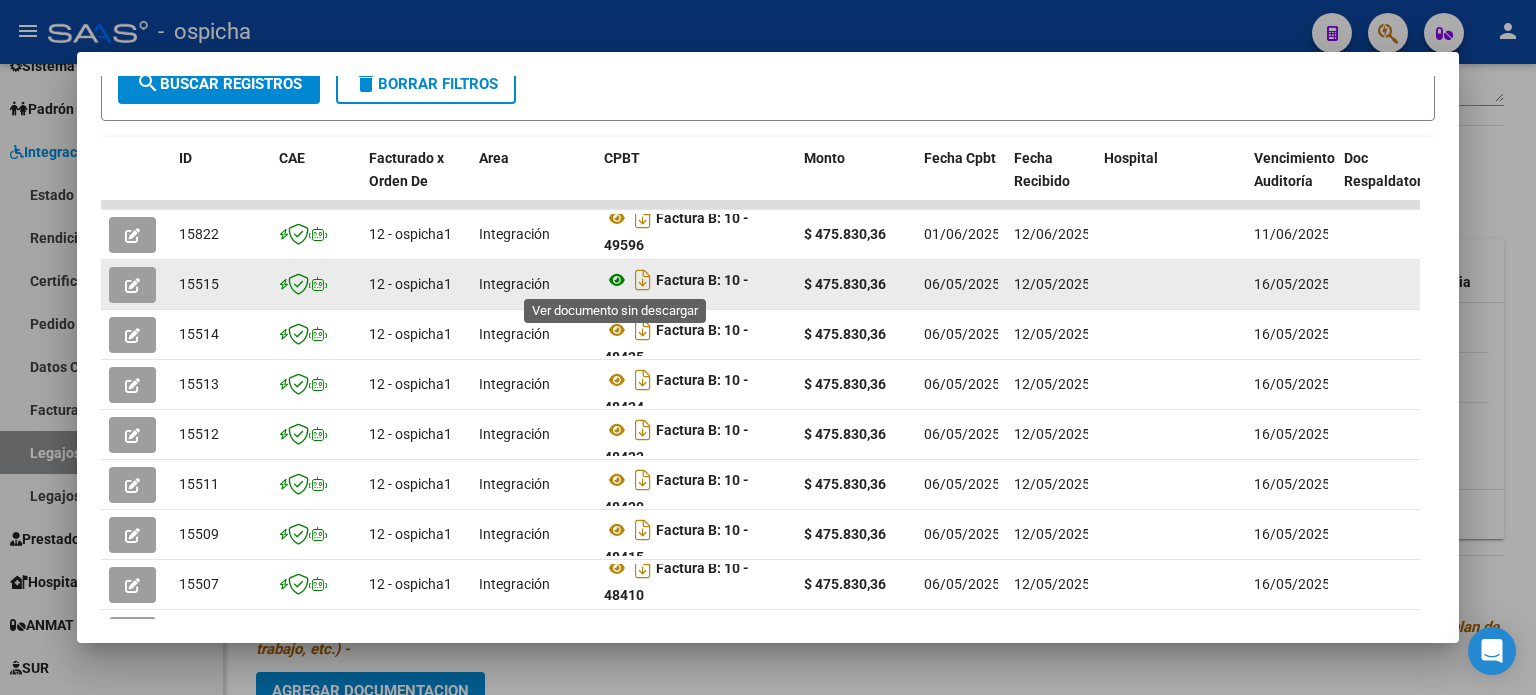 click 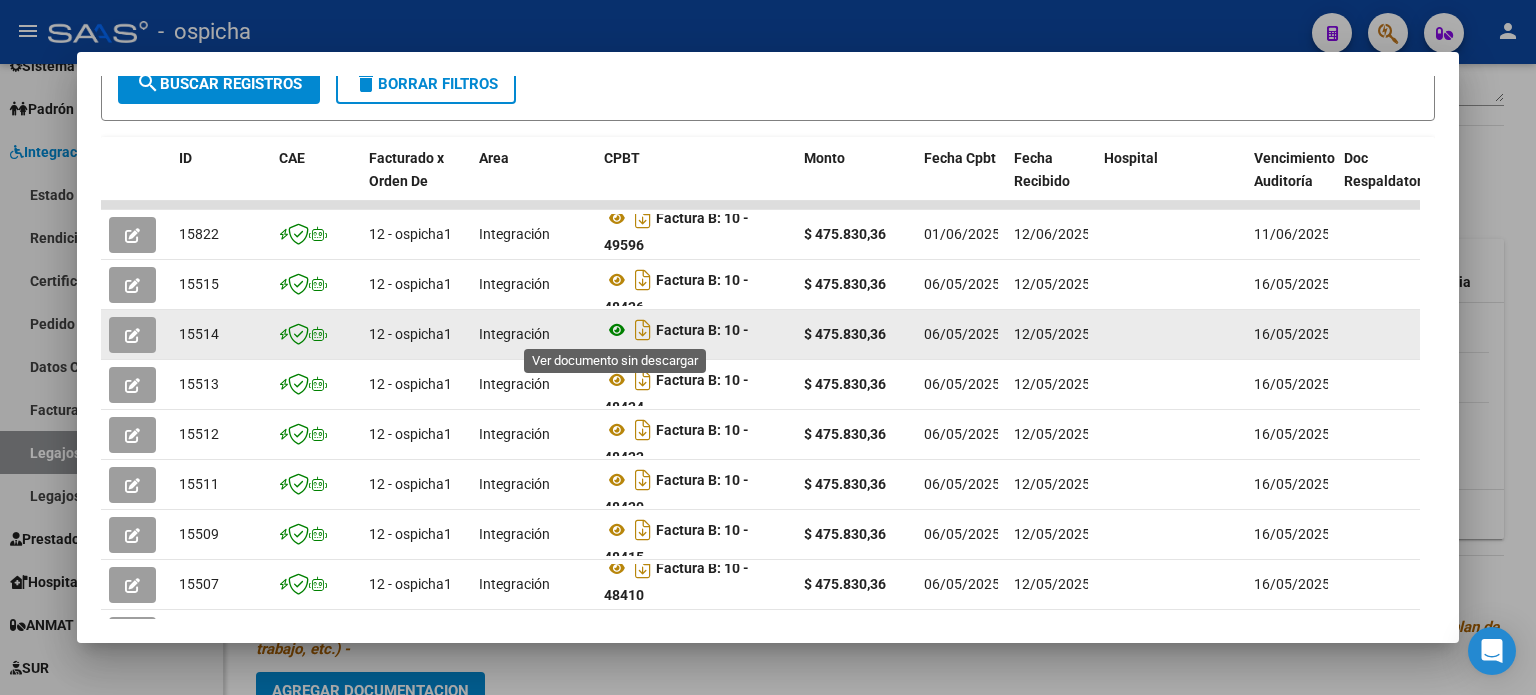 click 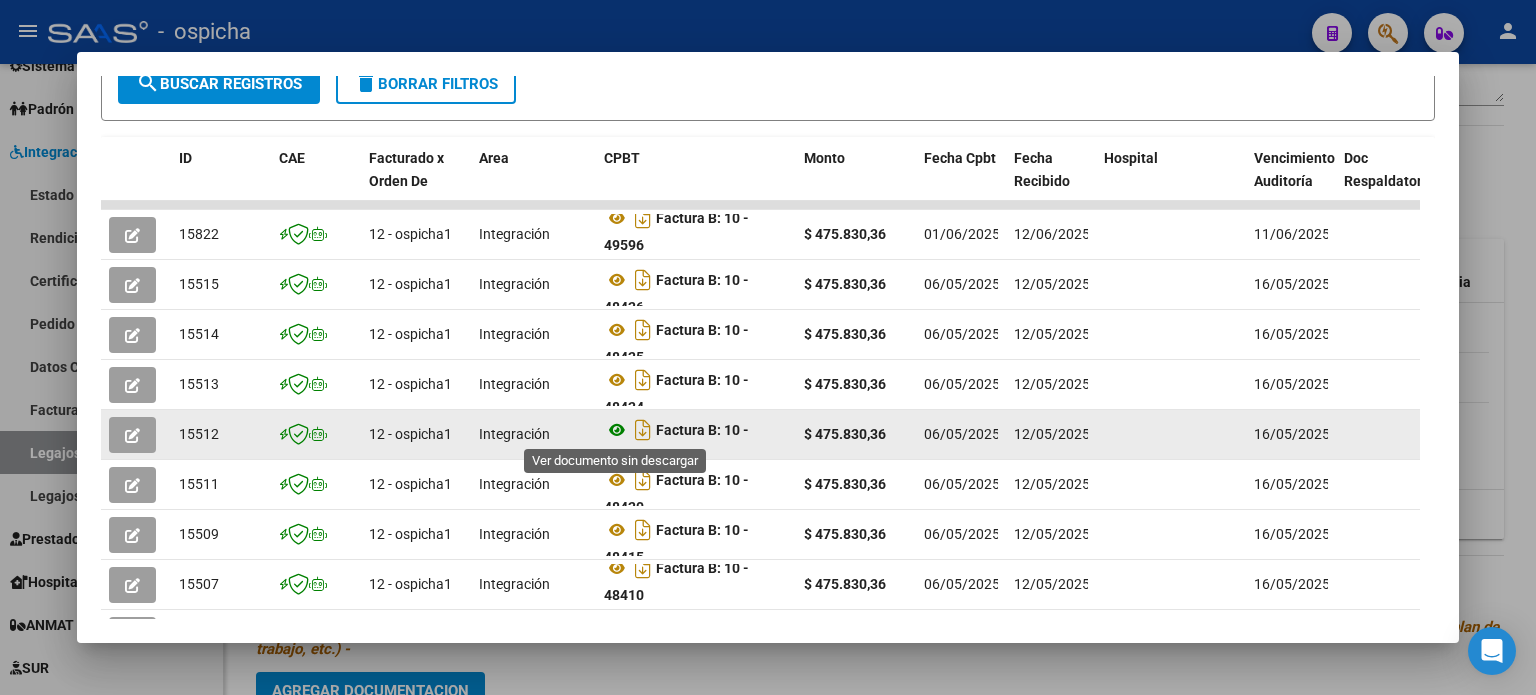 click 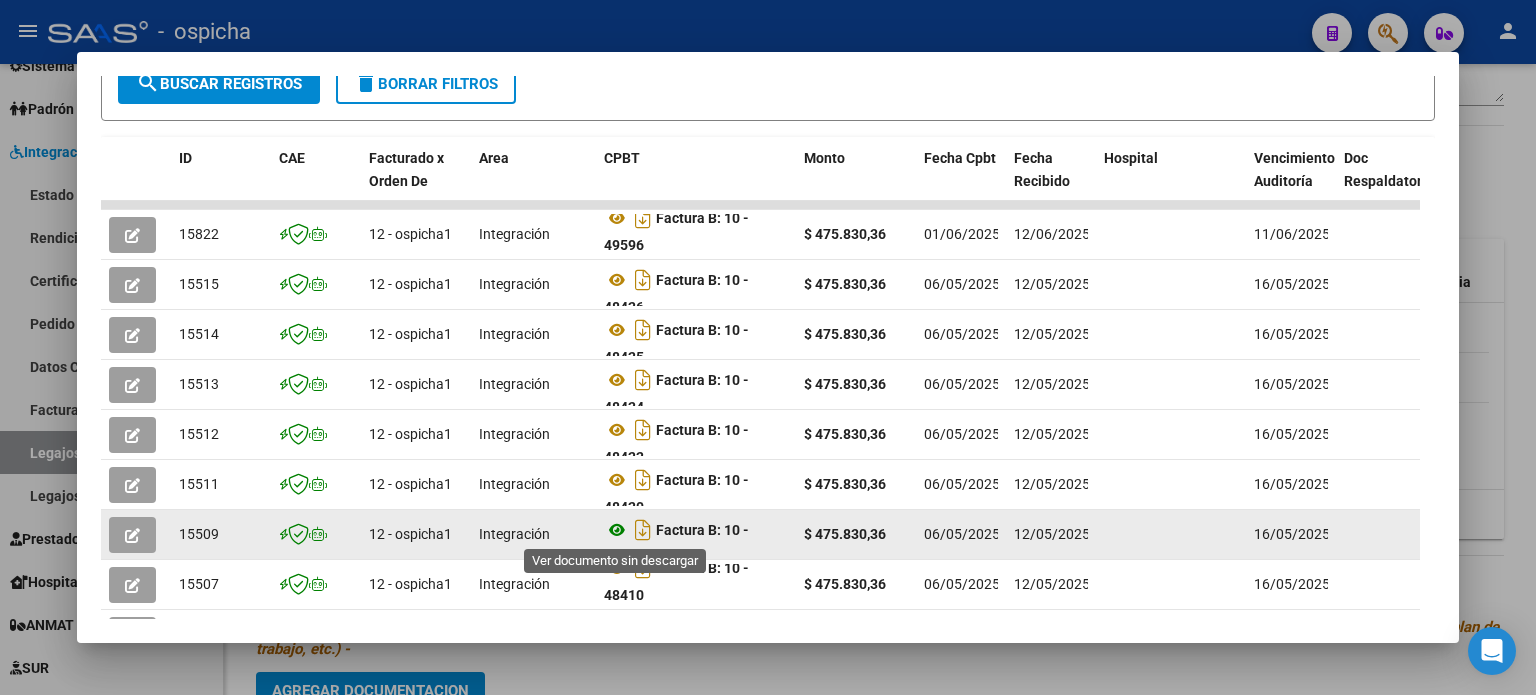 click 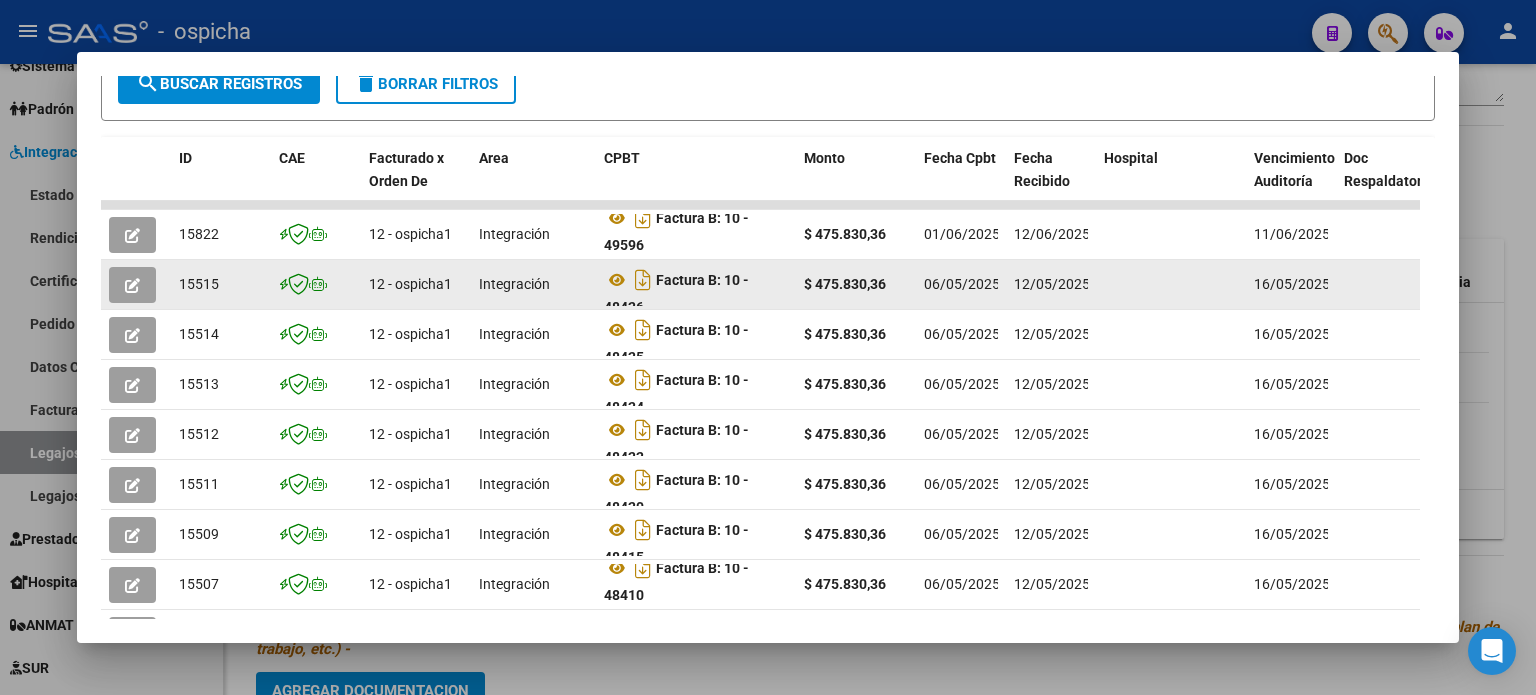 scroll, scrollTop: 12, scrollLeft: 0, axis: vertical 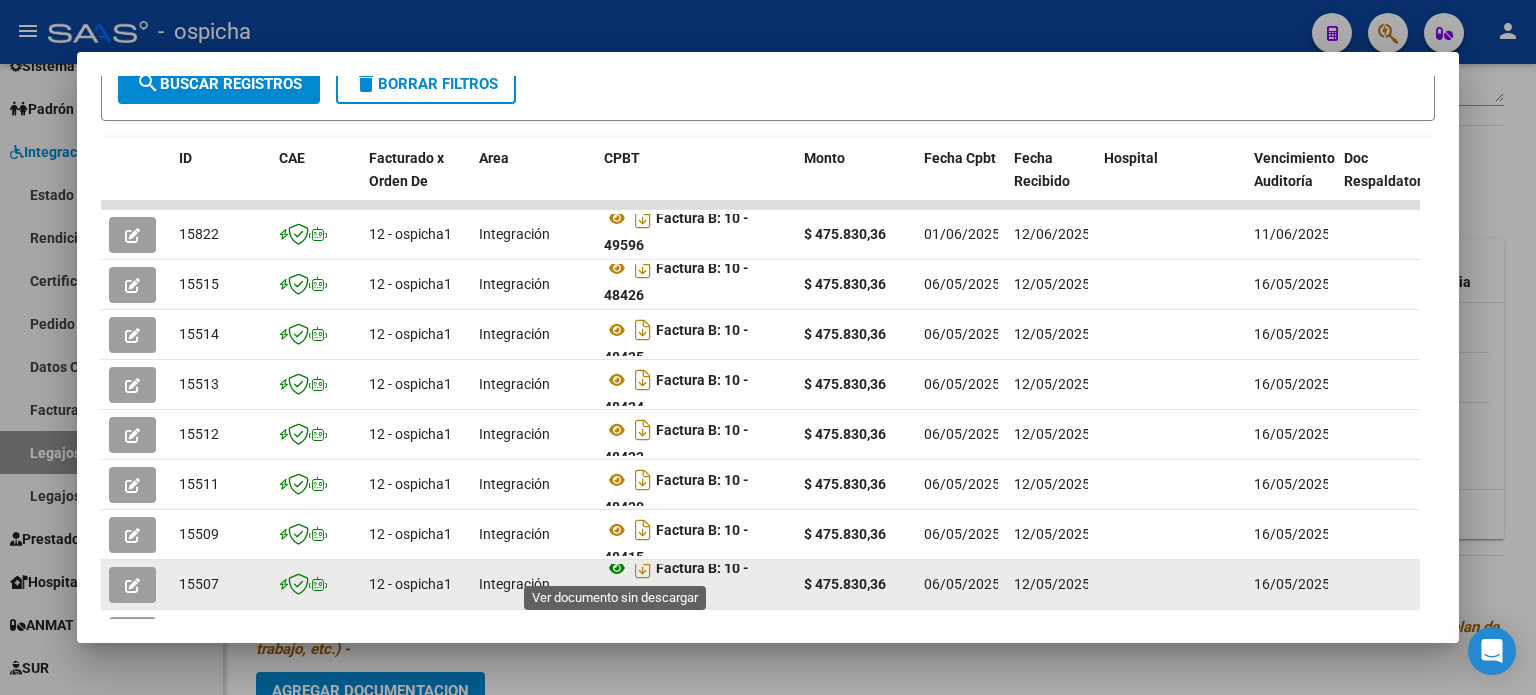 click 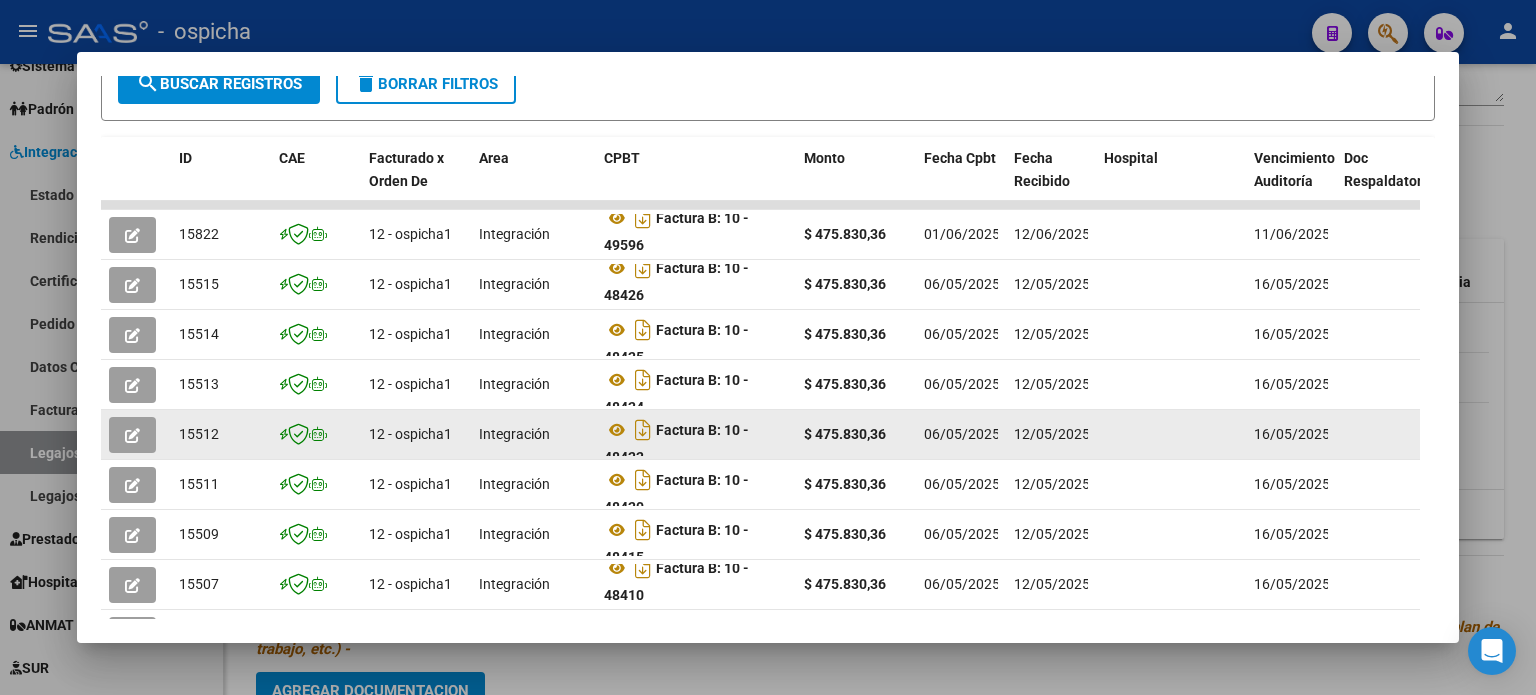 scroll, scrollTop: 615, scrollLeft: 0, axis: vertical 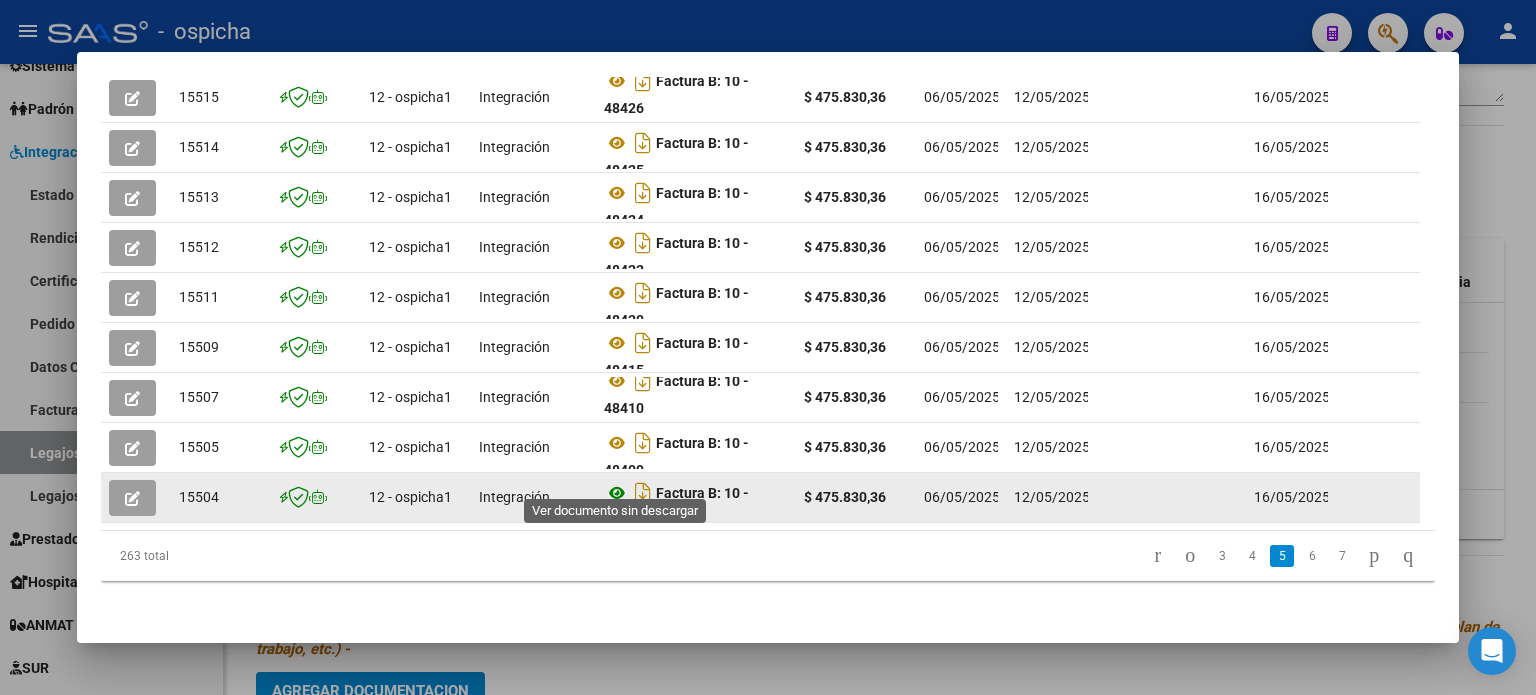 click 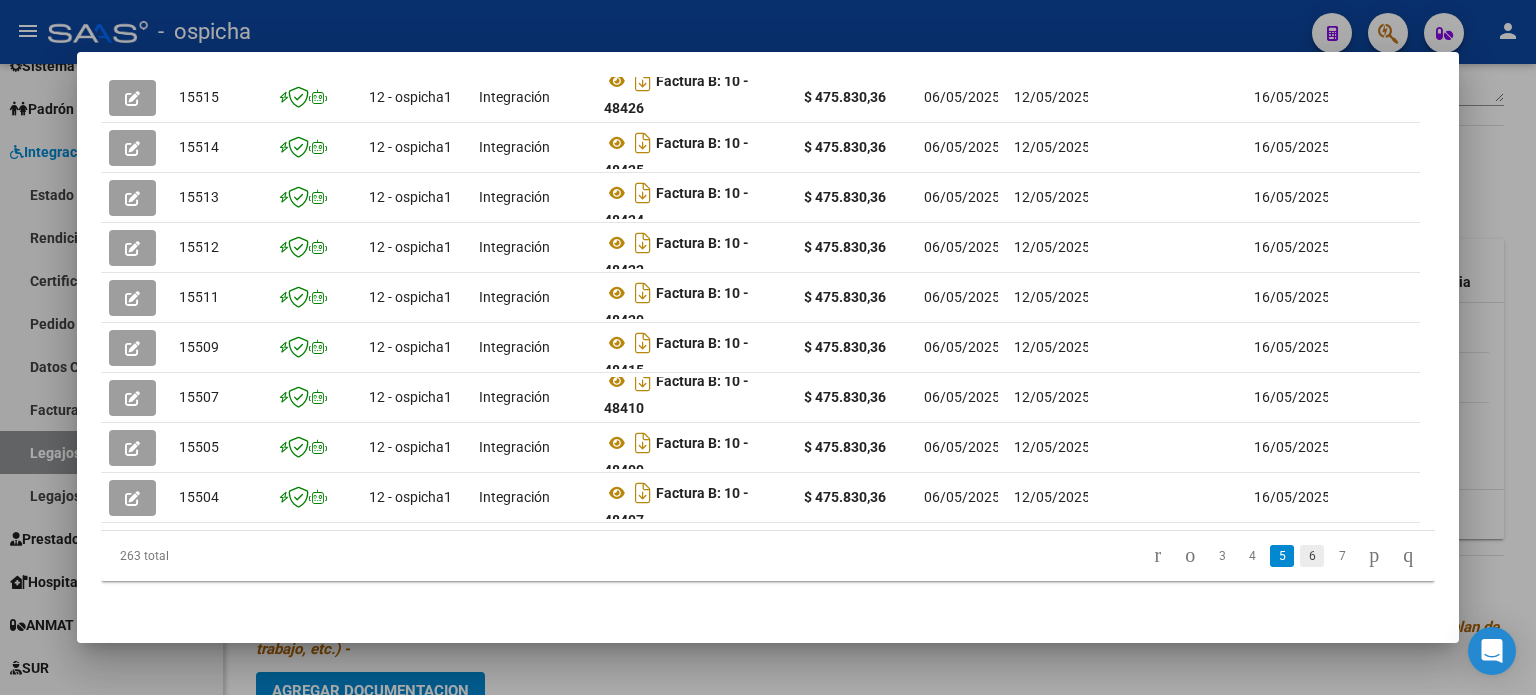 click on "6" 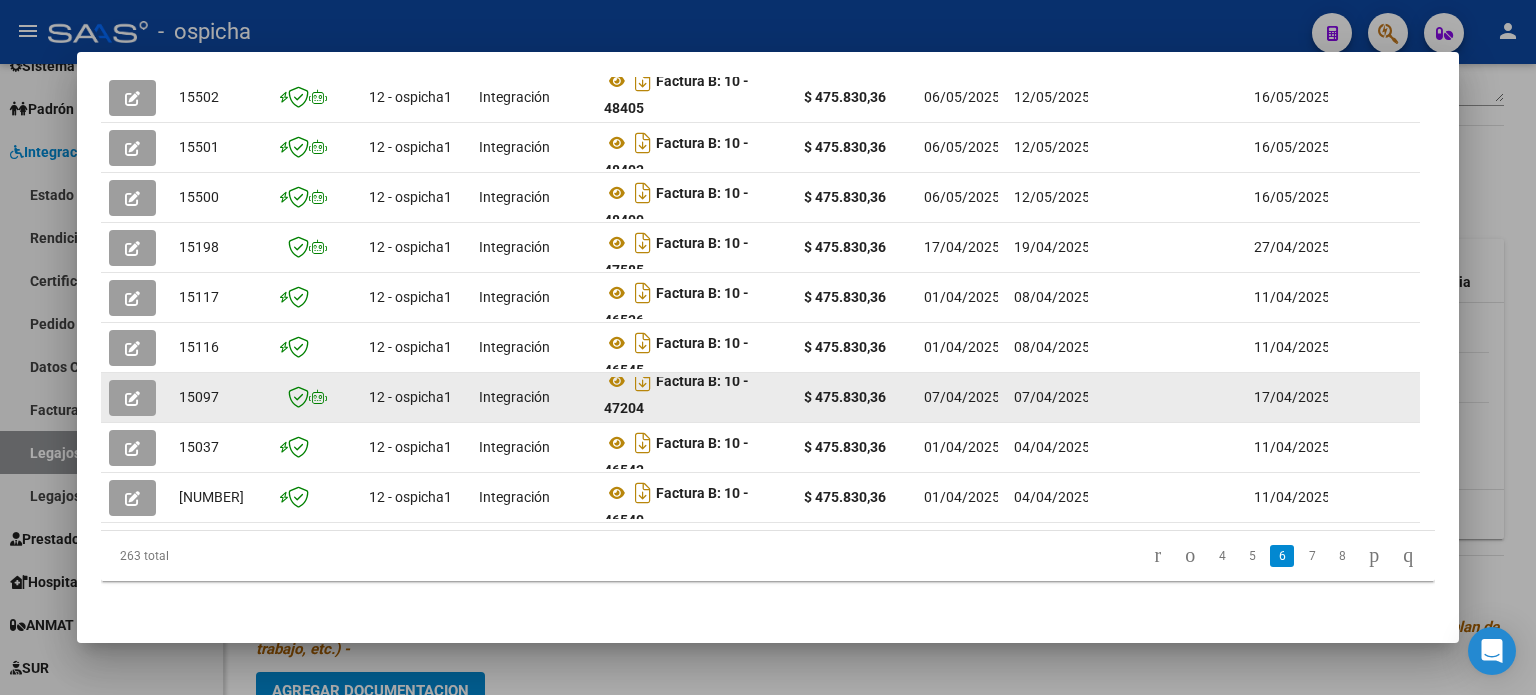 scroll, scrollTop: 615, scrollLeft: 0, axis: vertical 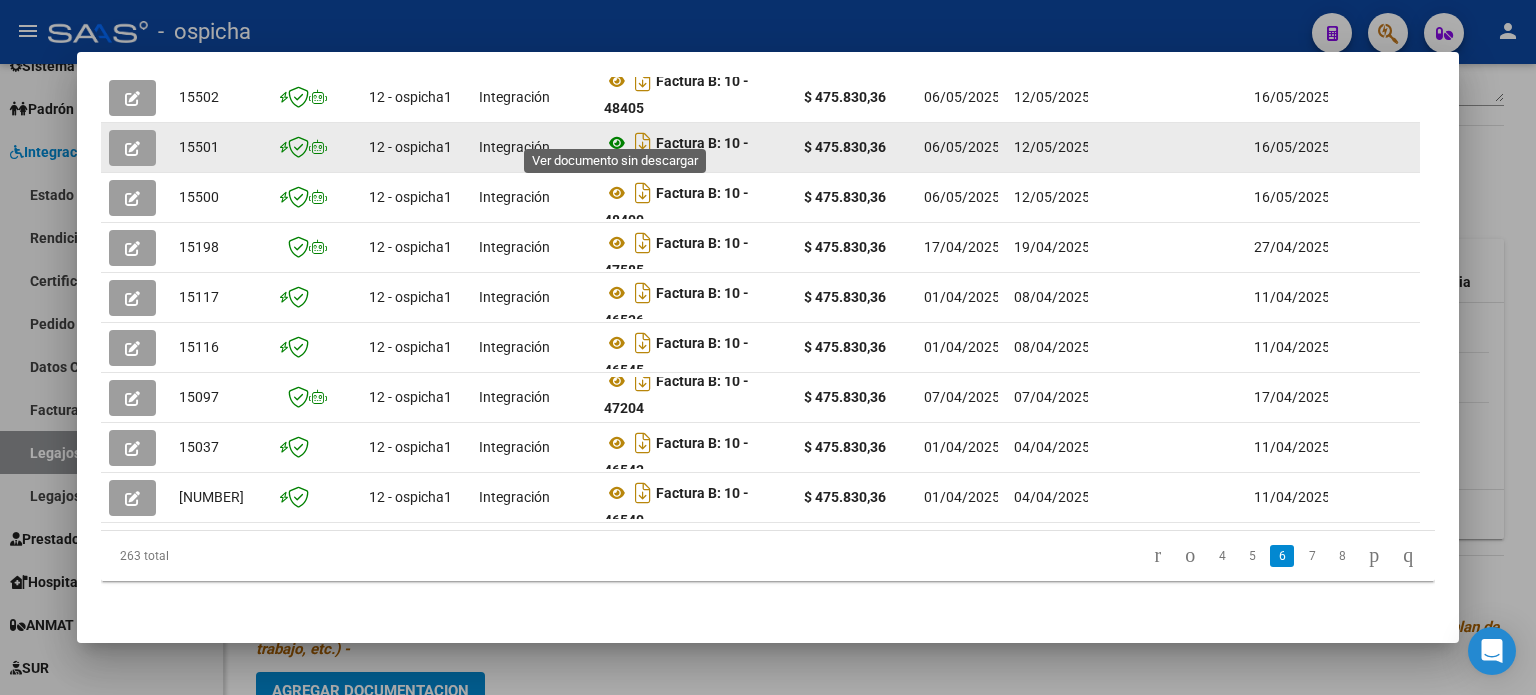 click 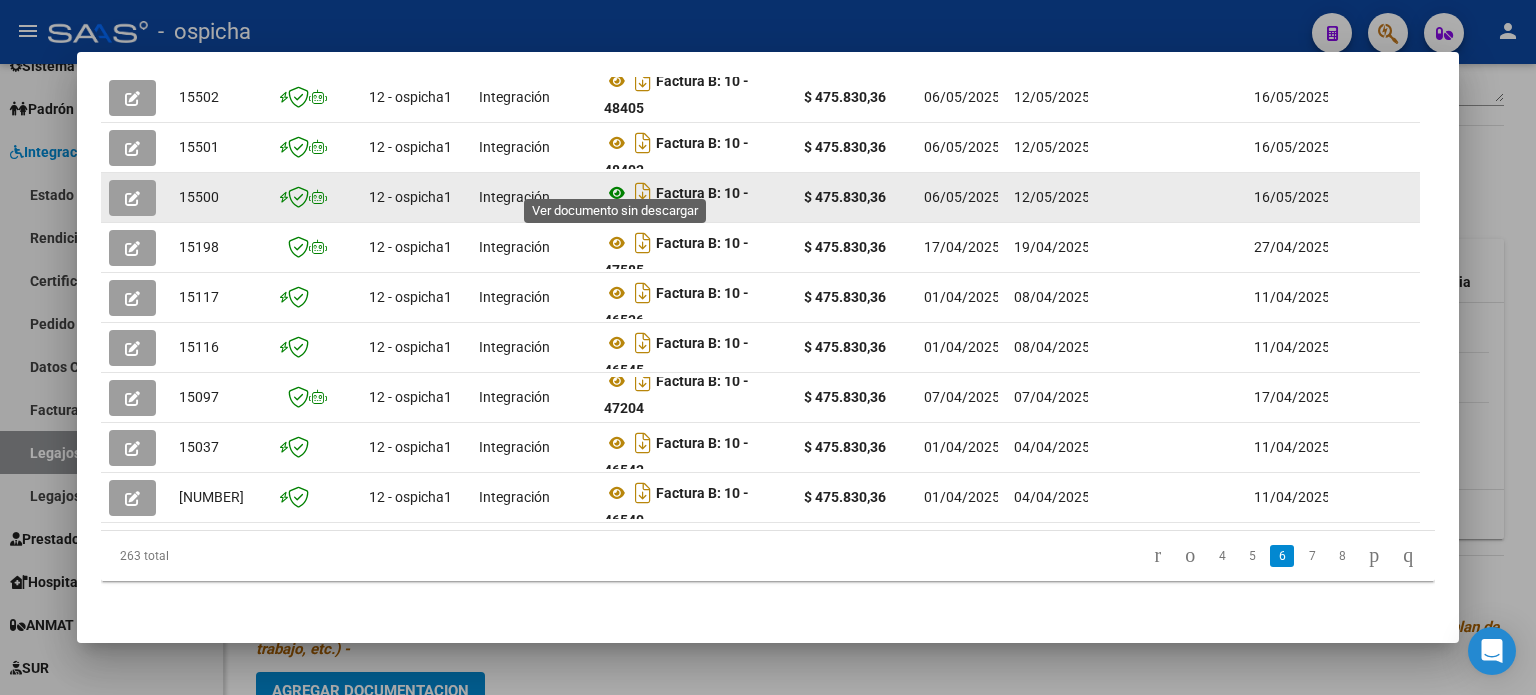 click 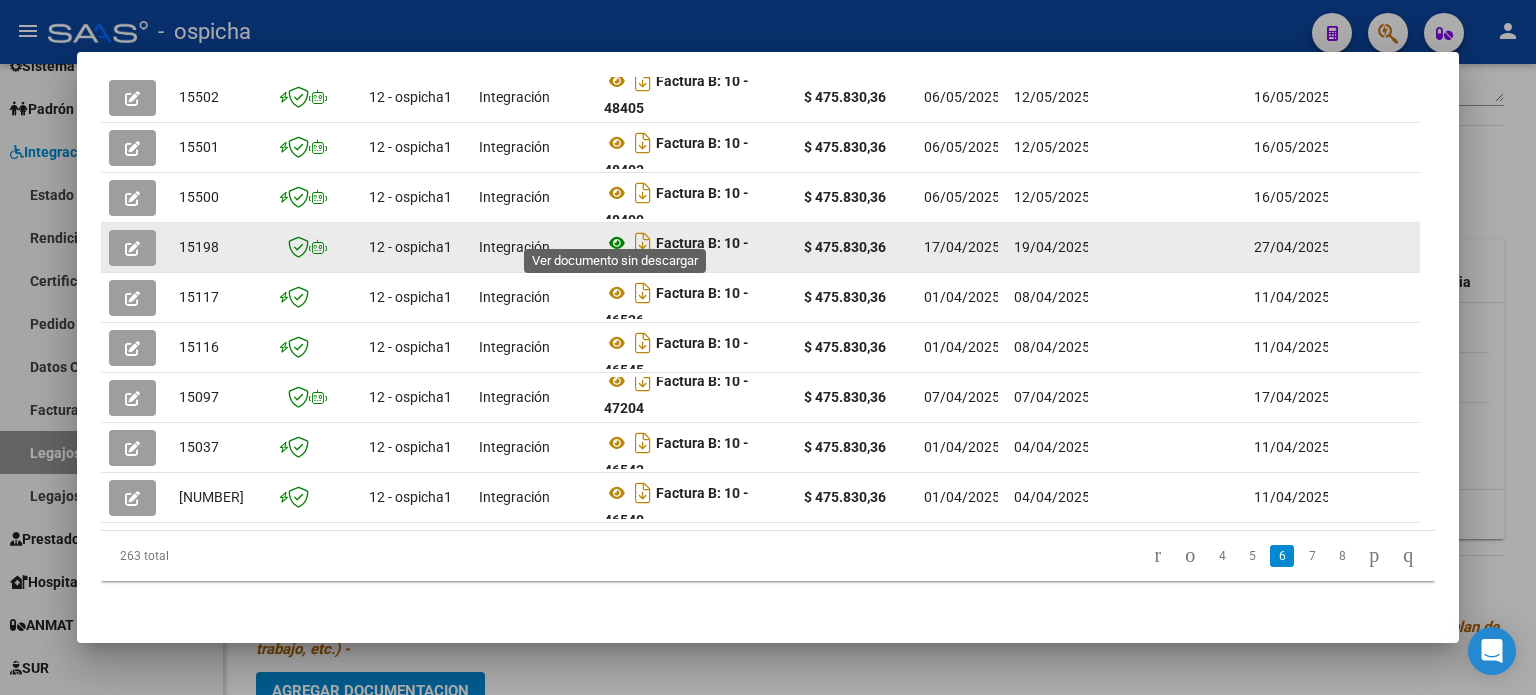 click 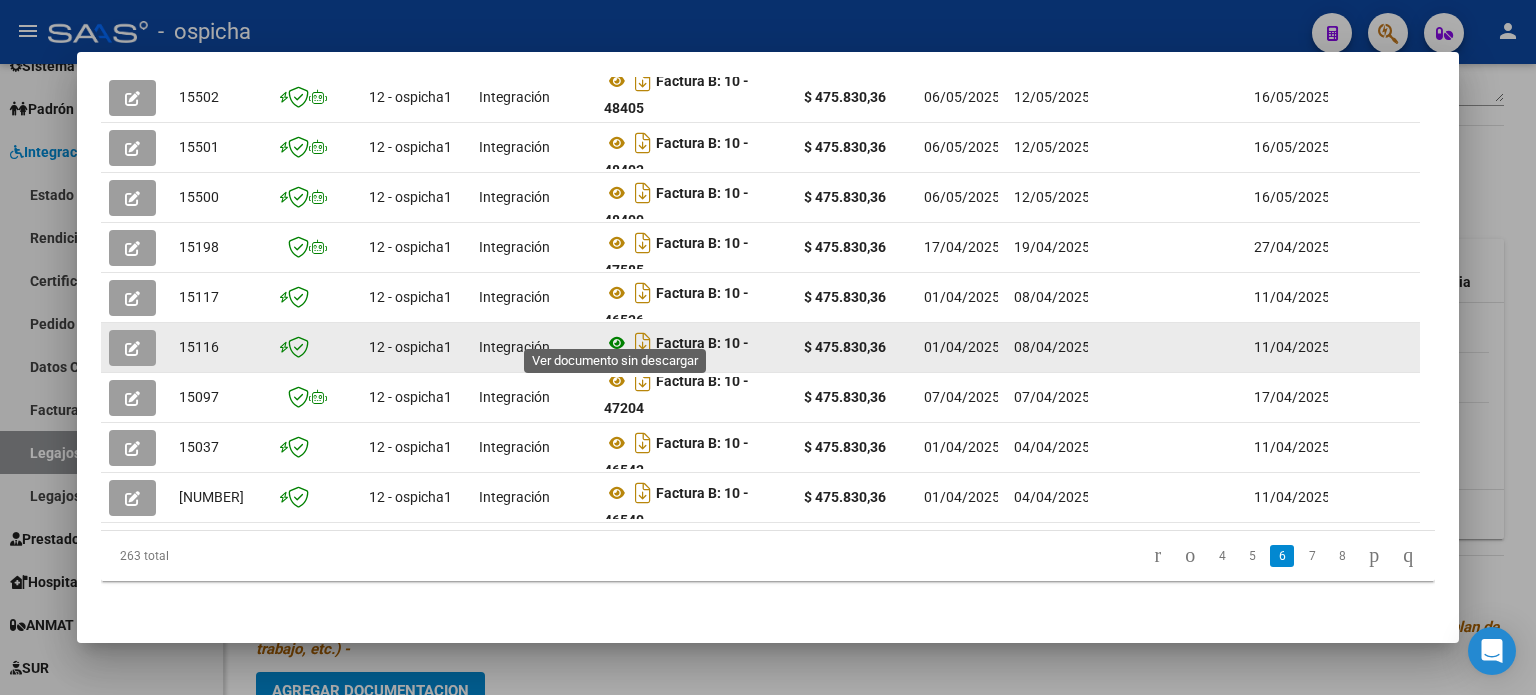 click 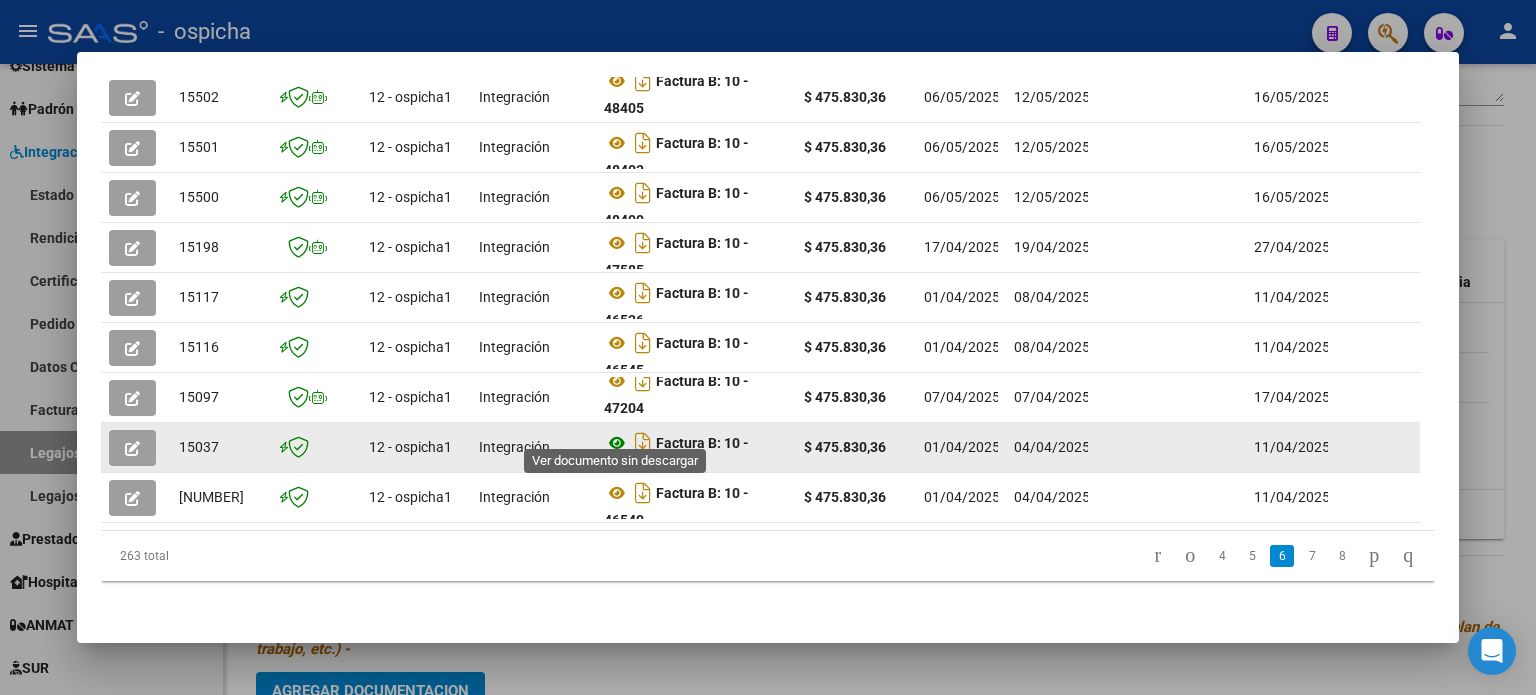 click 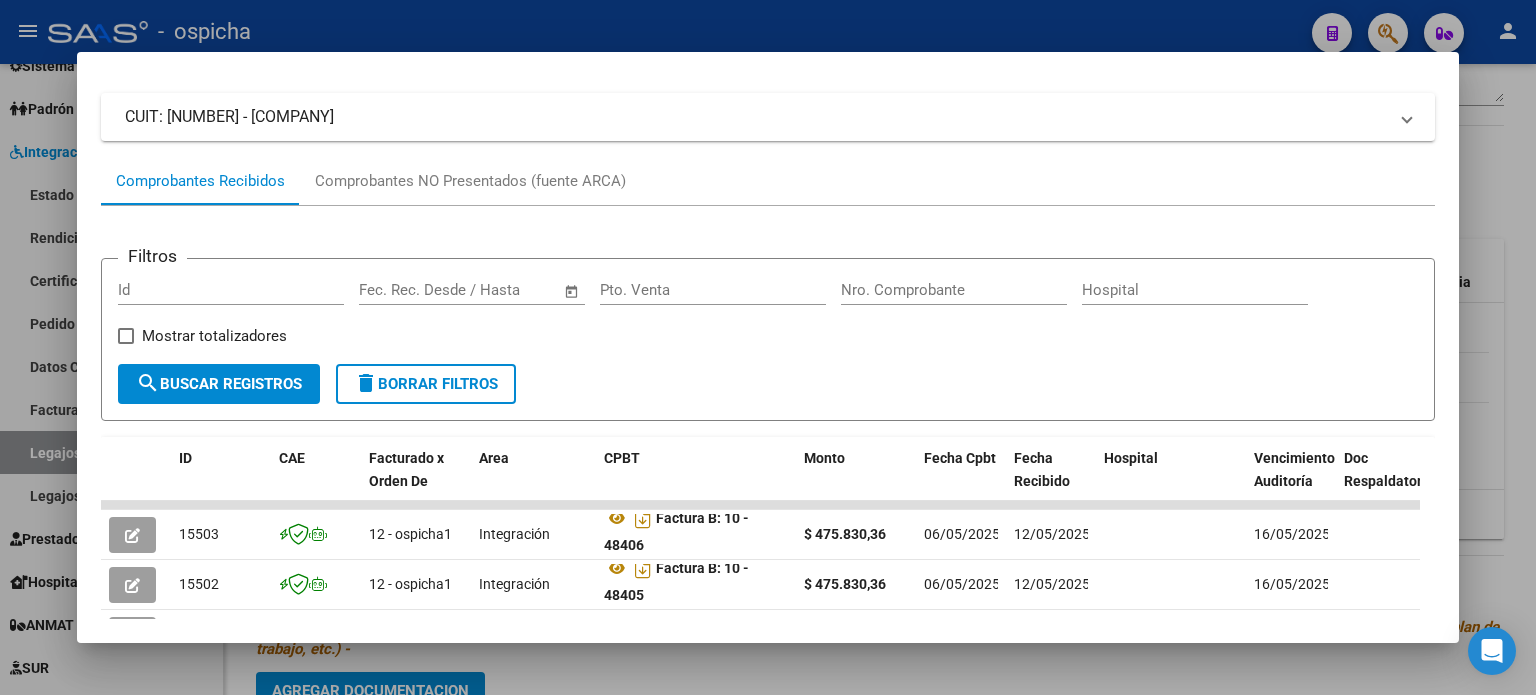 scroll, scrollTop: 515, scrollLeft: 0, axis: vertical 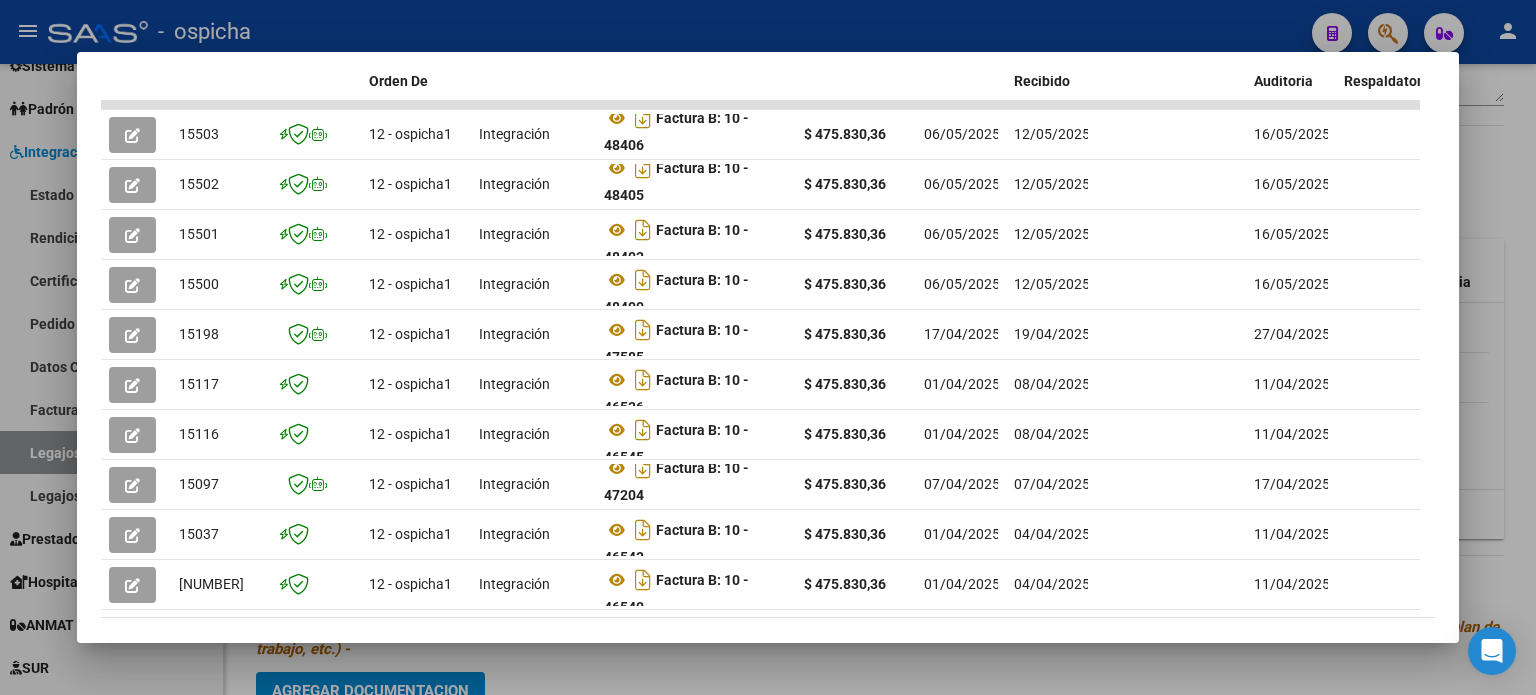 click at bounding box center [768, 347] 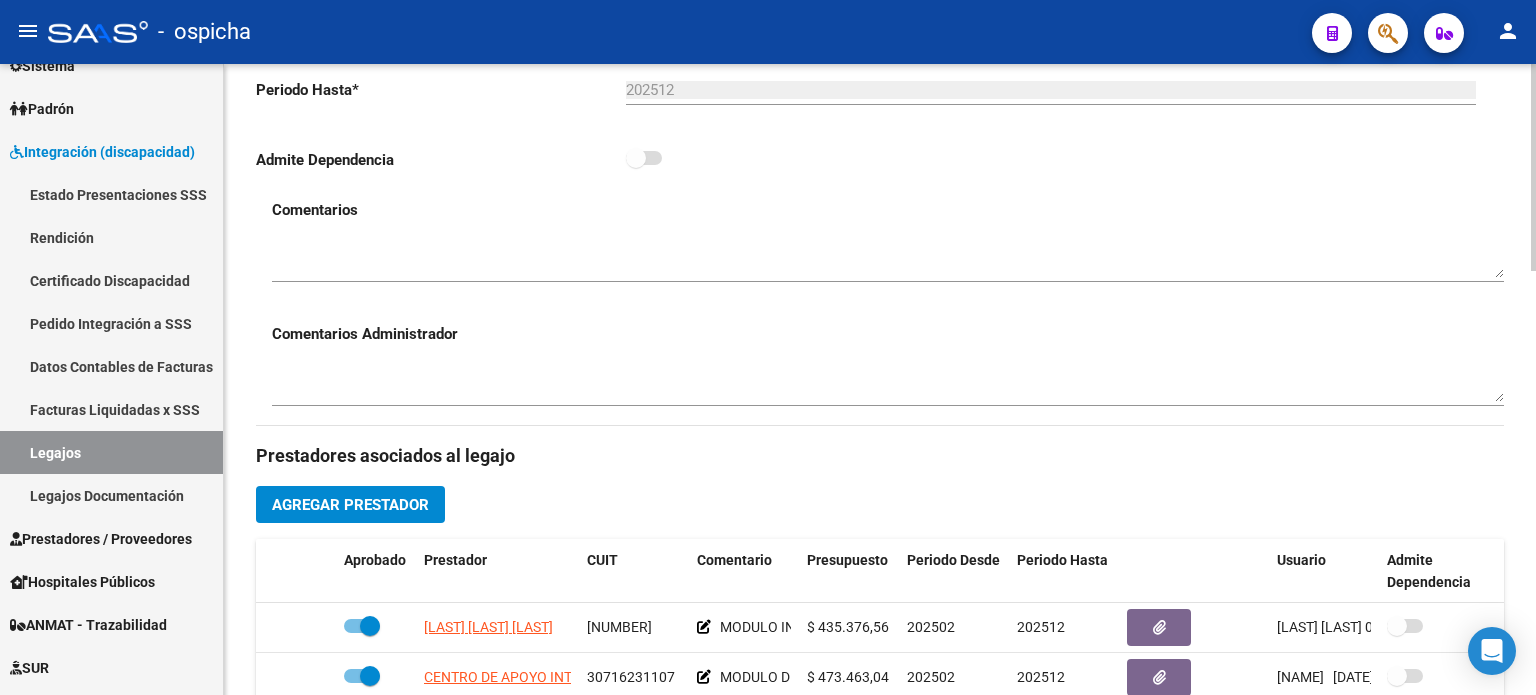 scroll, scrollTop: 800, scrollLeft: 0, axis: vertical 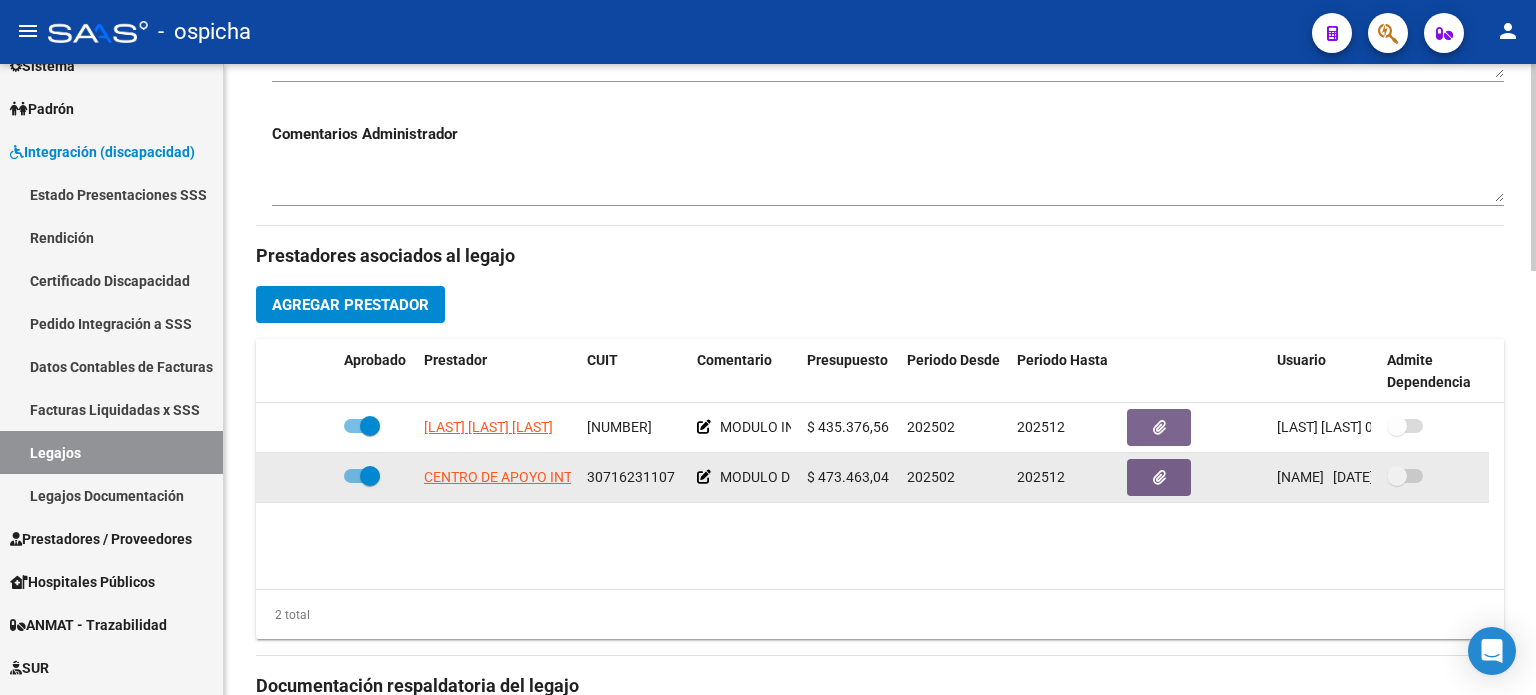 drag, startPoint x: 454, startPoint y: 422, endPoint x: 687, endPoint y: 487, distance: 241.89667 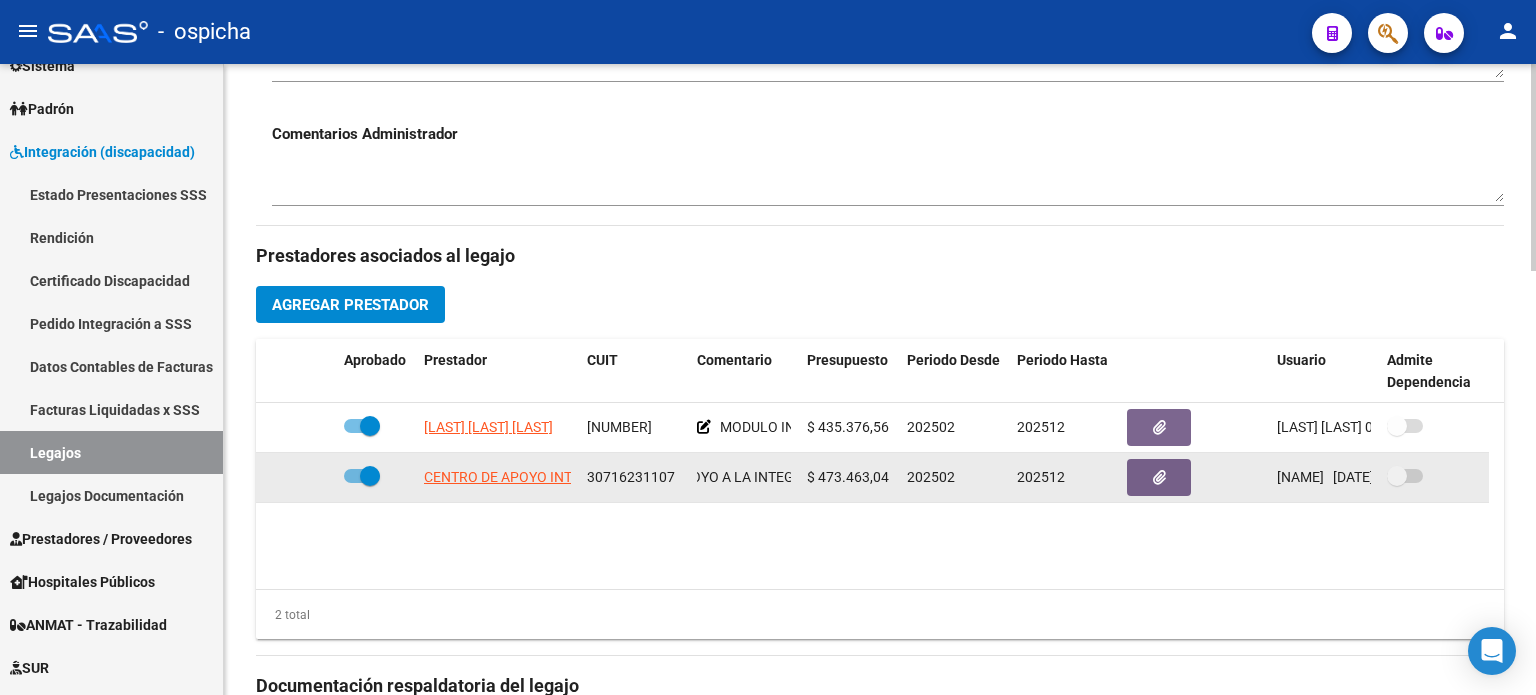scroll, scrollTop: 0, scrollLeft: 246, axis: horizontal 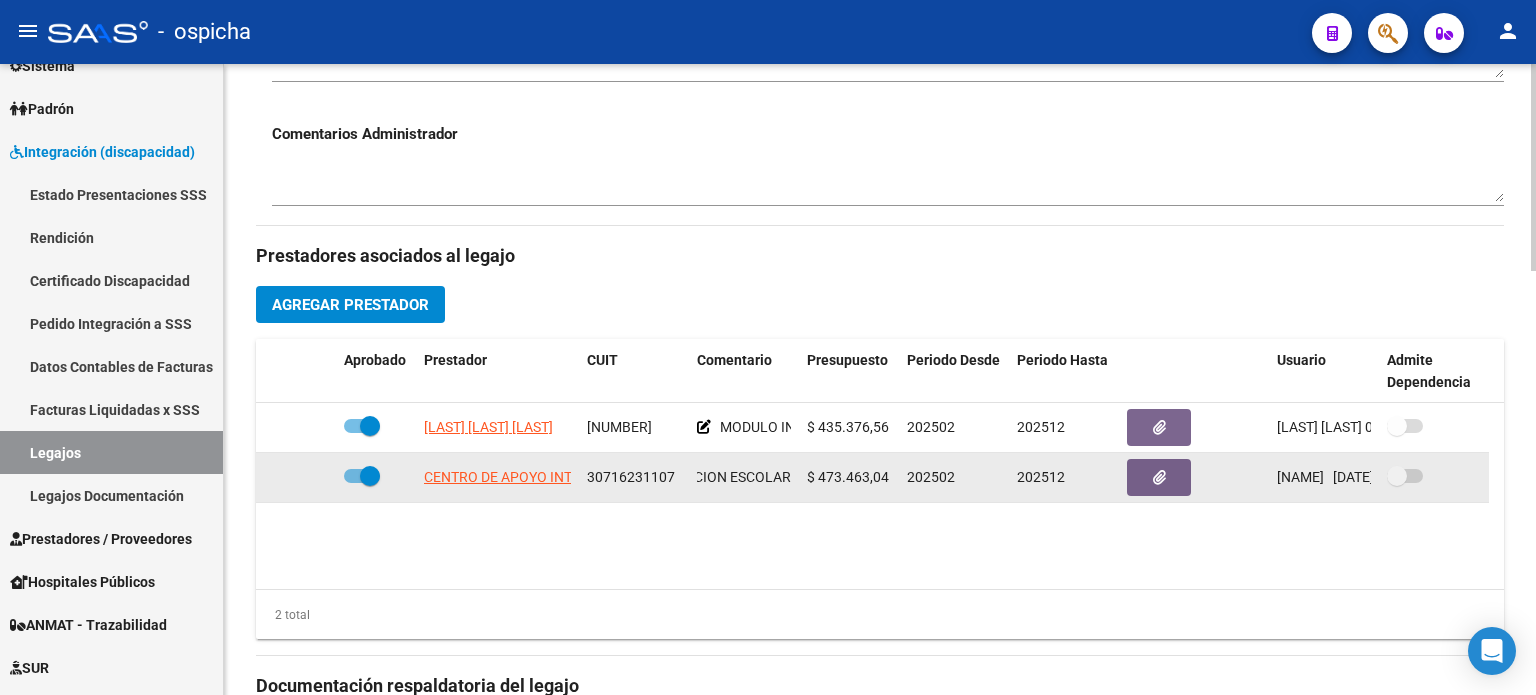 drag, startPoint x: 724, startPoint y: 475, endPoint x: 799, endPoint y: 474, distance: 75.00667 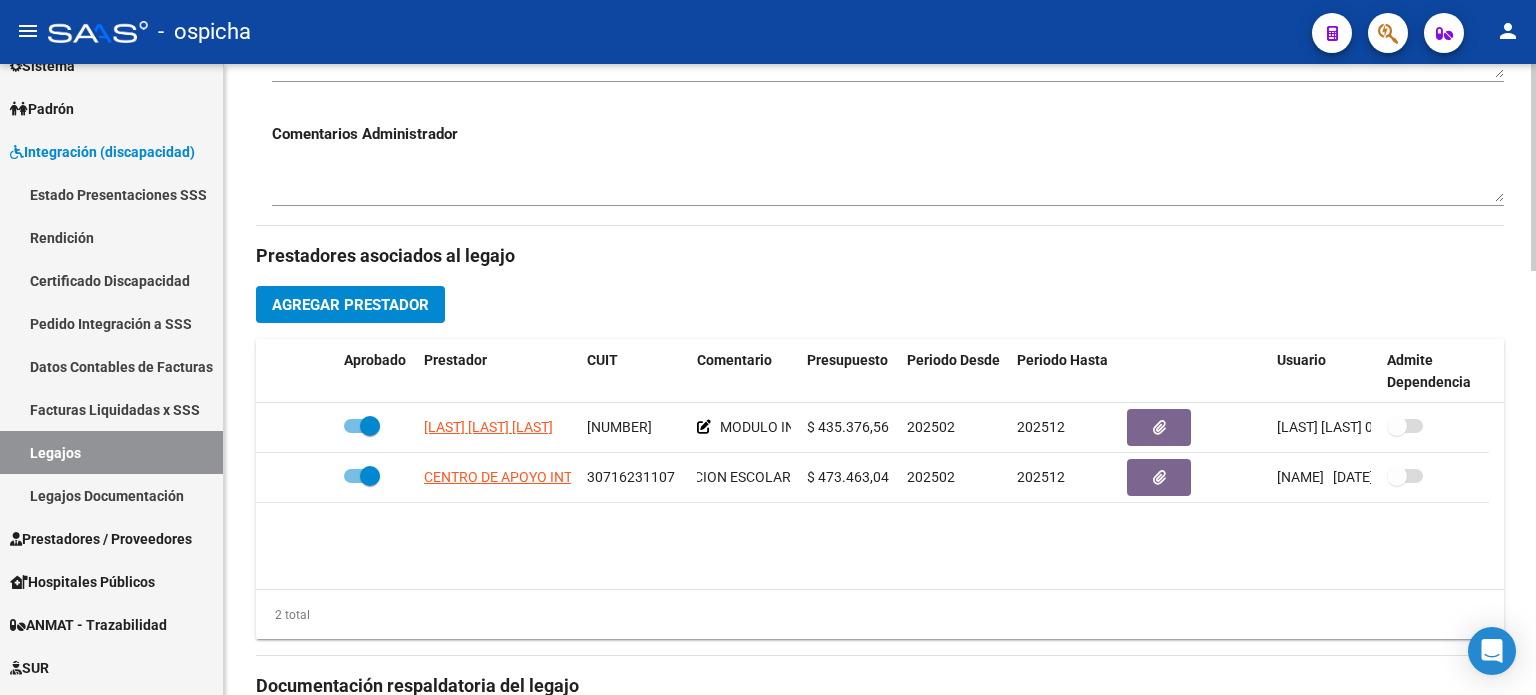 click on "[LAST] [FIRST] [LAST] [CUIL]     MODULO INTEGRAL INTENSIVO  $ 435.376,56  202502 202512 [FIRST] [LAST]    [DATE]      [COMPANY] [CUIT]     MODULO DE APOYO A LA INTEGRACION ESCOLAR  $ 473.463,04  202502 202512 [FIRST] [LAST]    [DATE]" 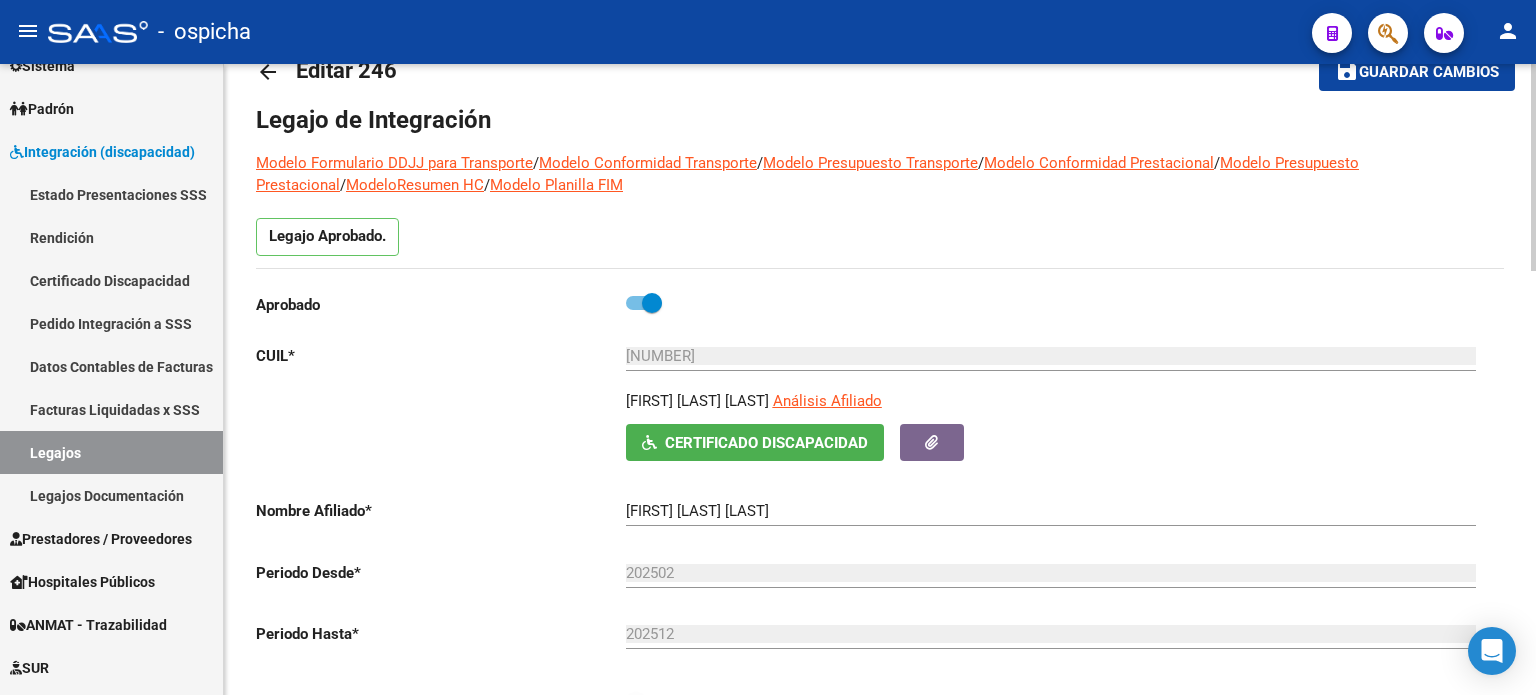 scroll, scrollTop: 0, scrollLeft: 0, axis: both 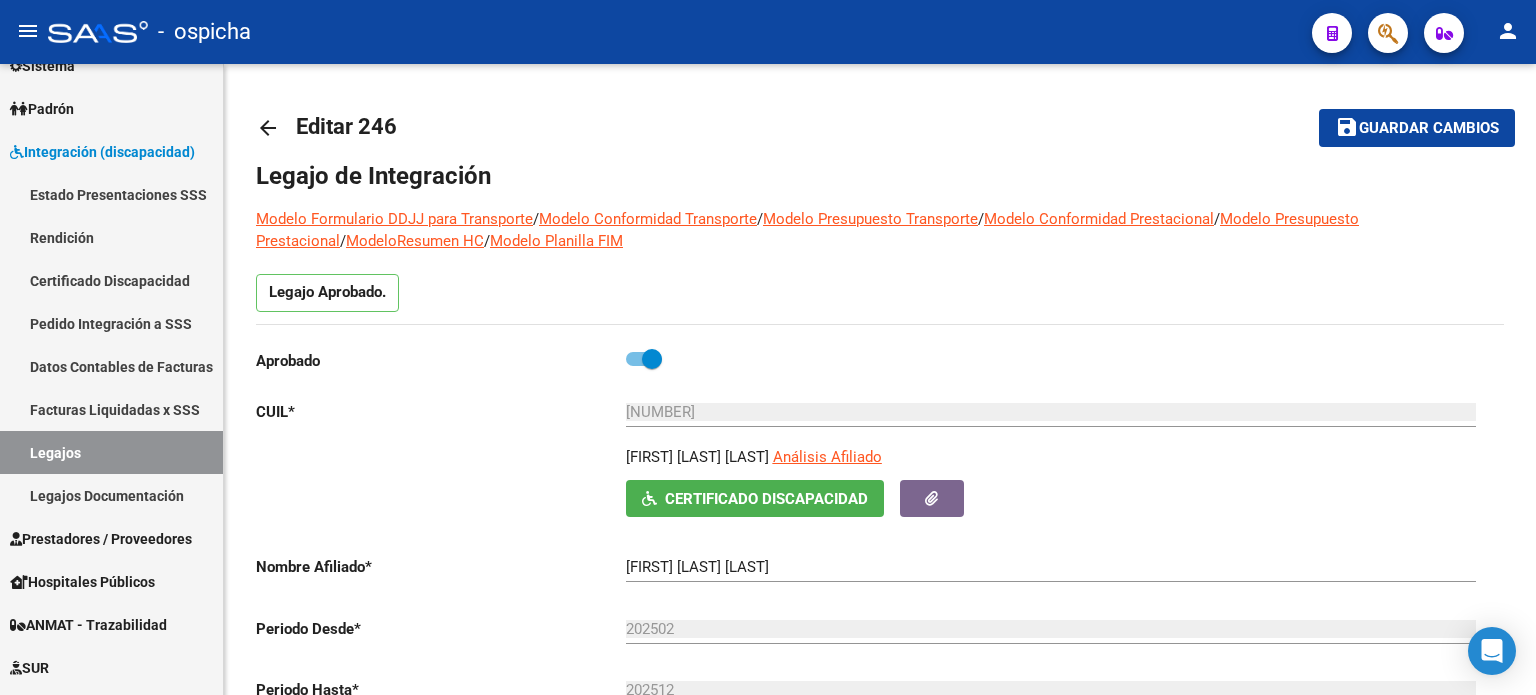 click 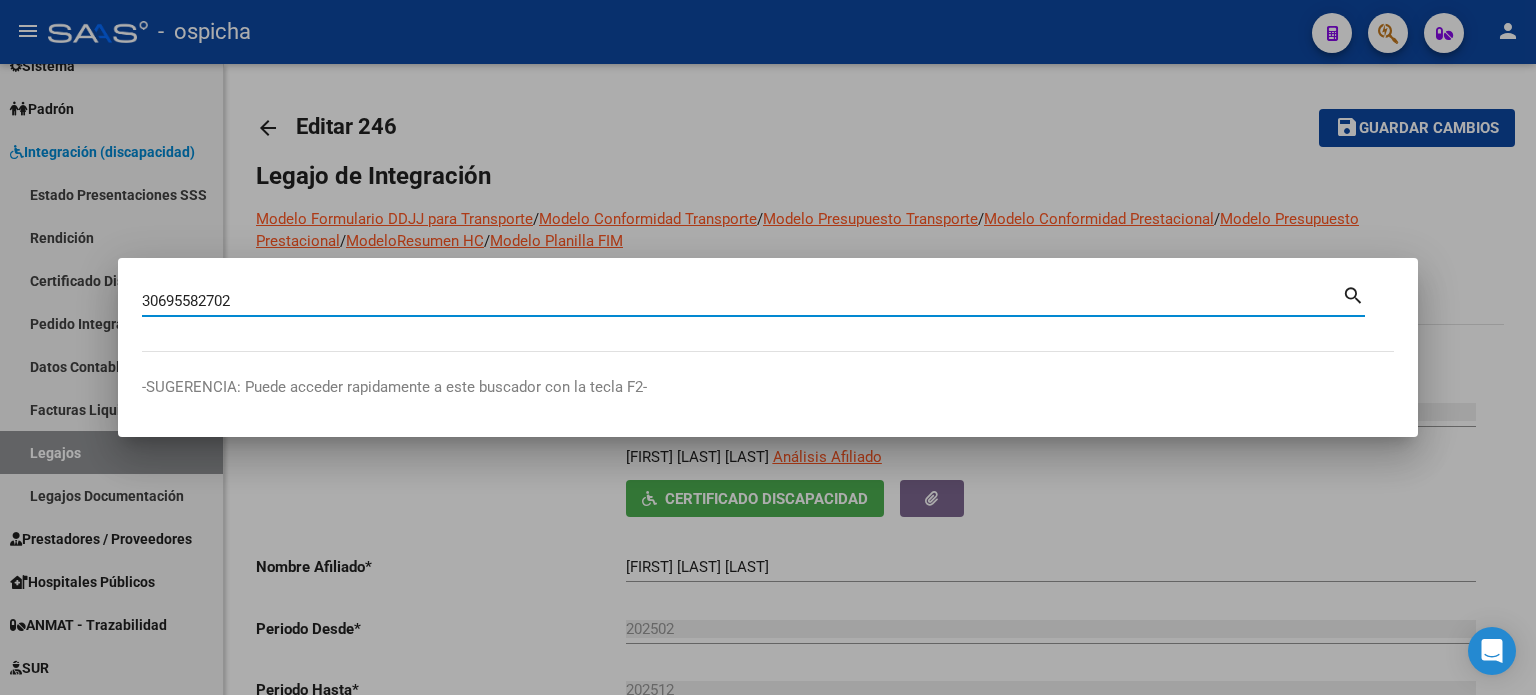 type on "30695582702" 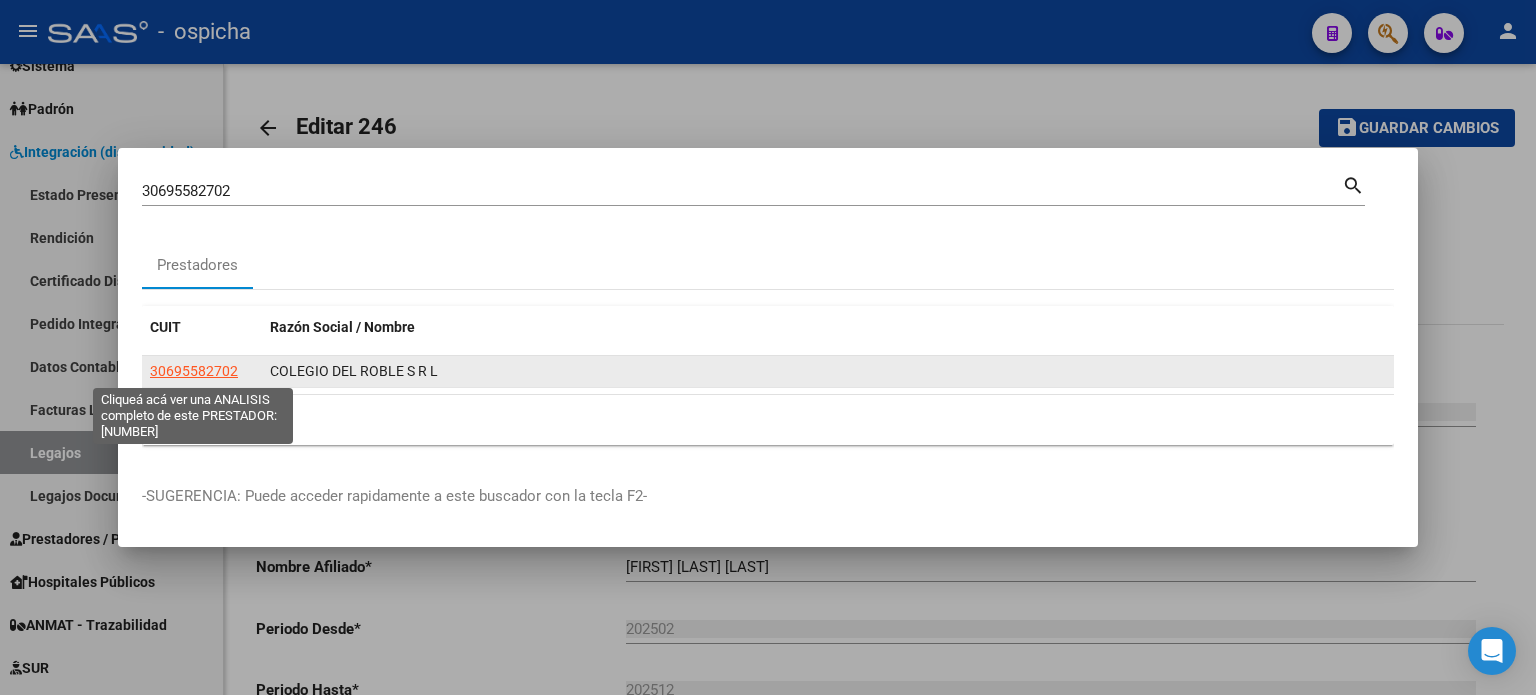 click on "30695582702" 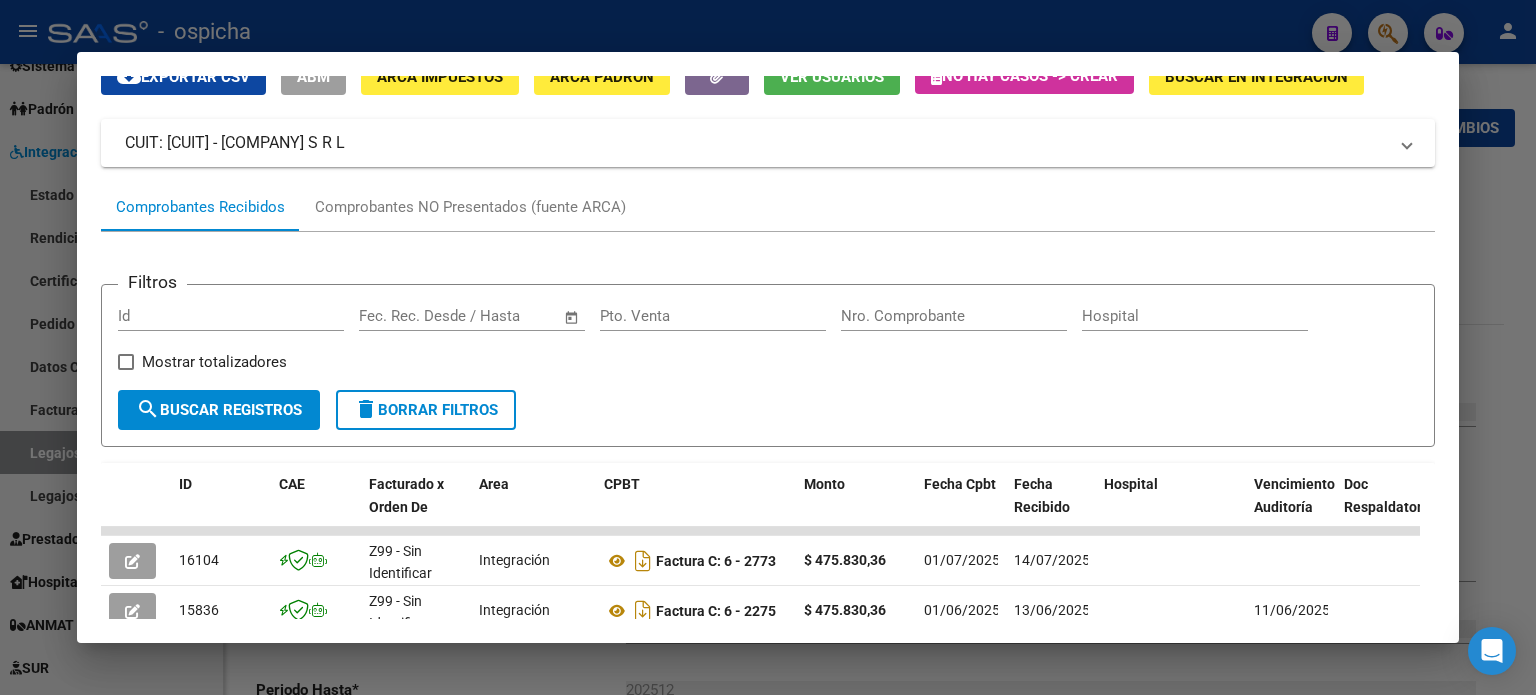 scroll, scrollTop: 589, scrollLeft: 0, axis: vertical 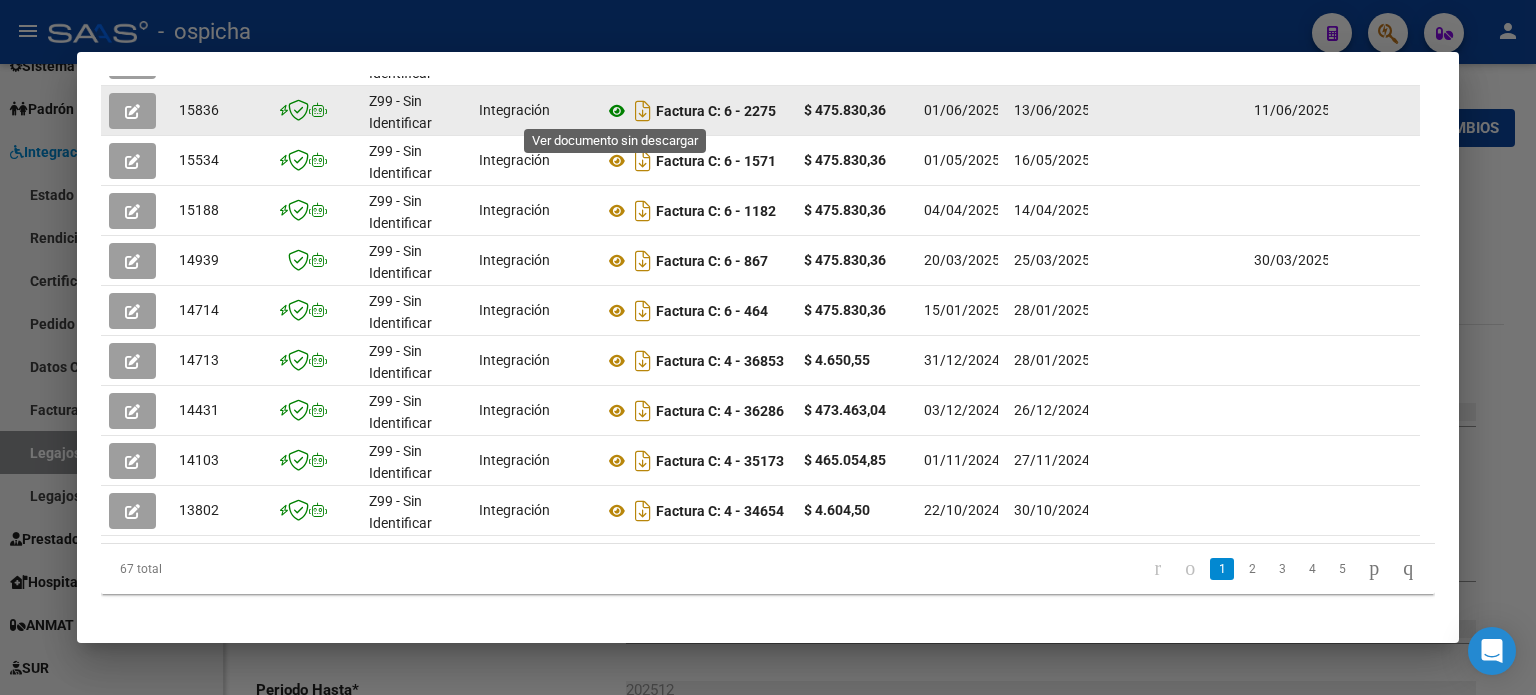 click 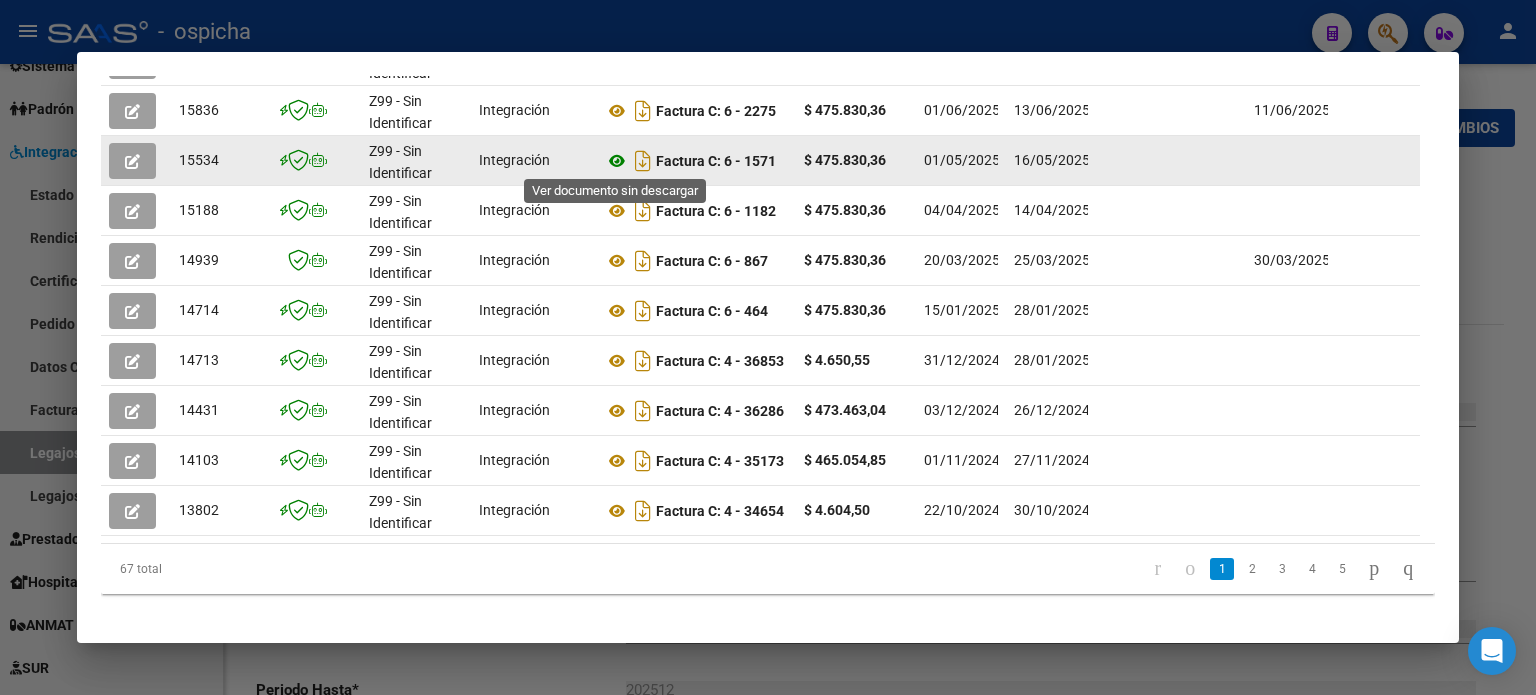 click 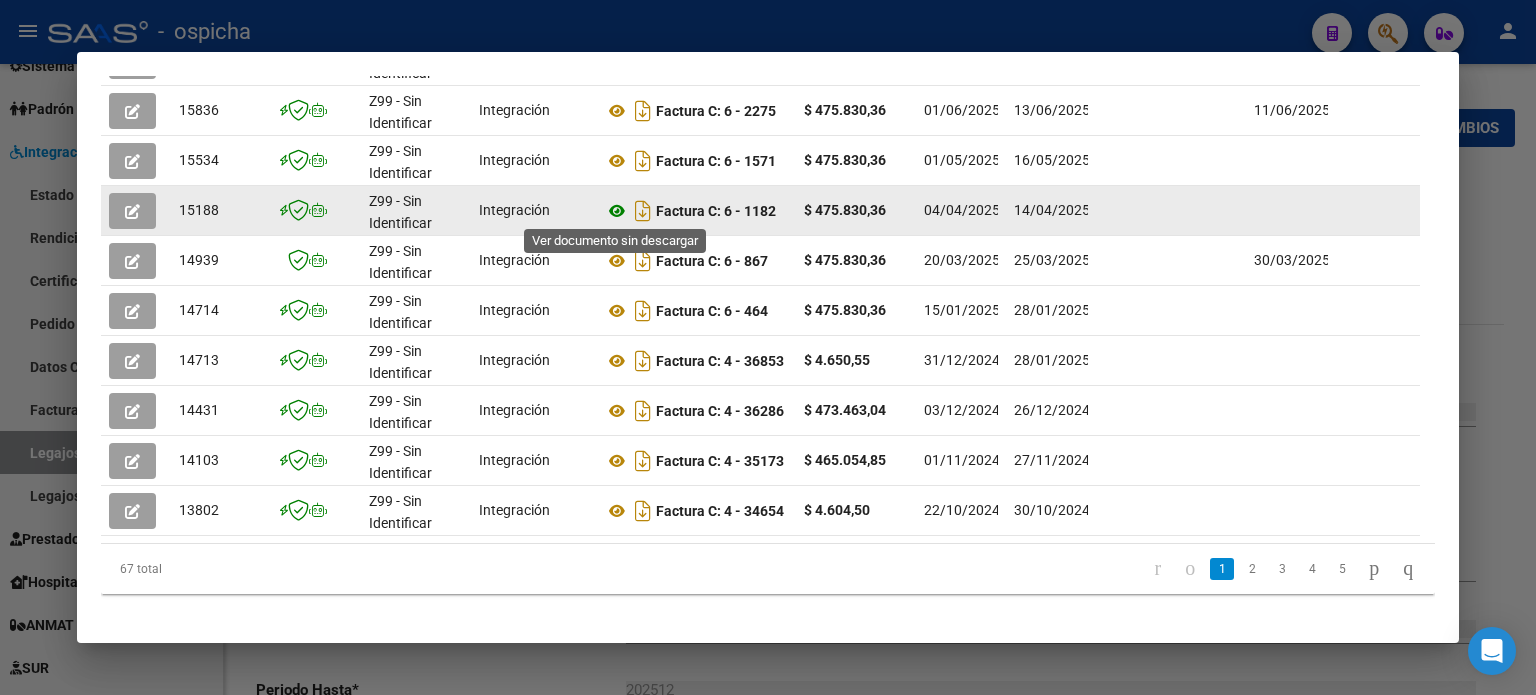 click 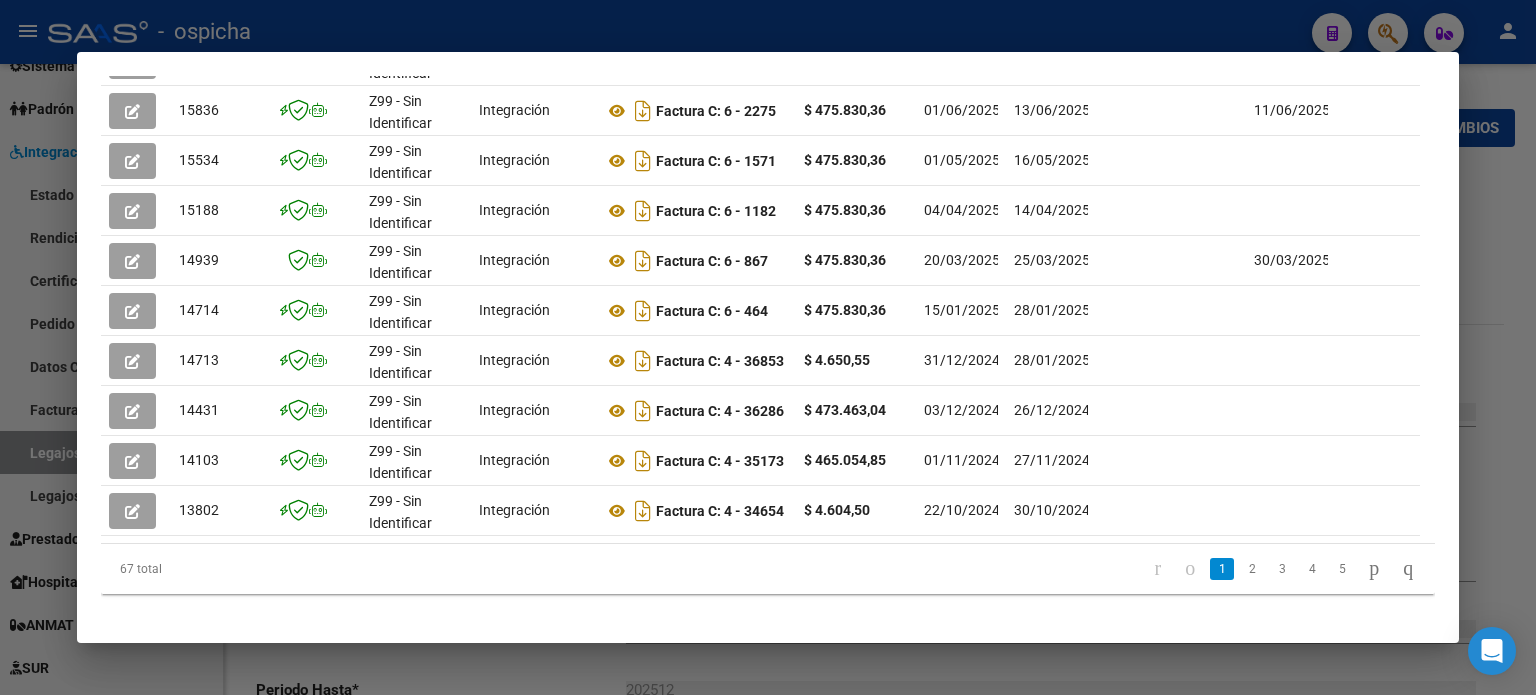 scroll, scrollTop: 89, scrollLeft: 0, axis: vertical 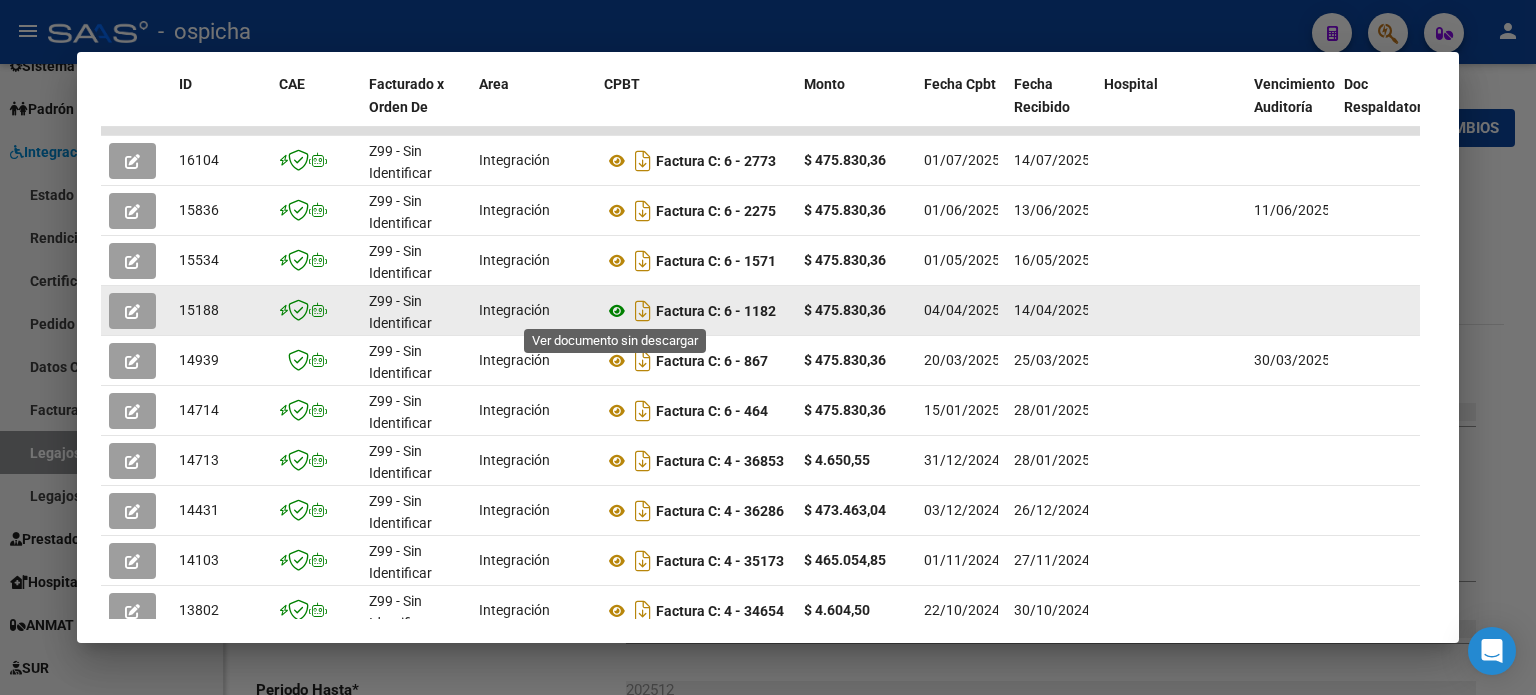 click 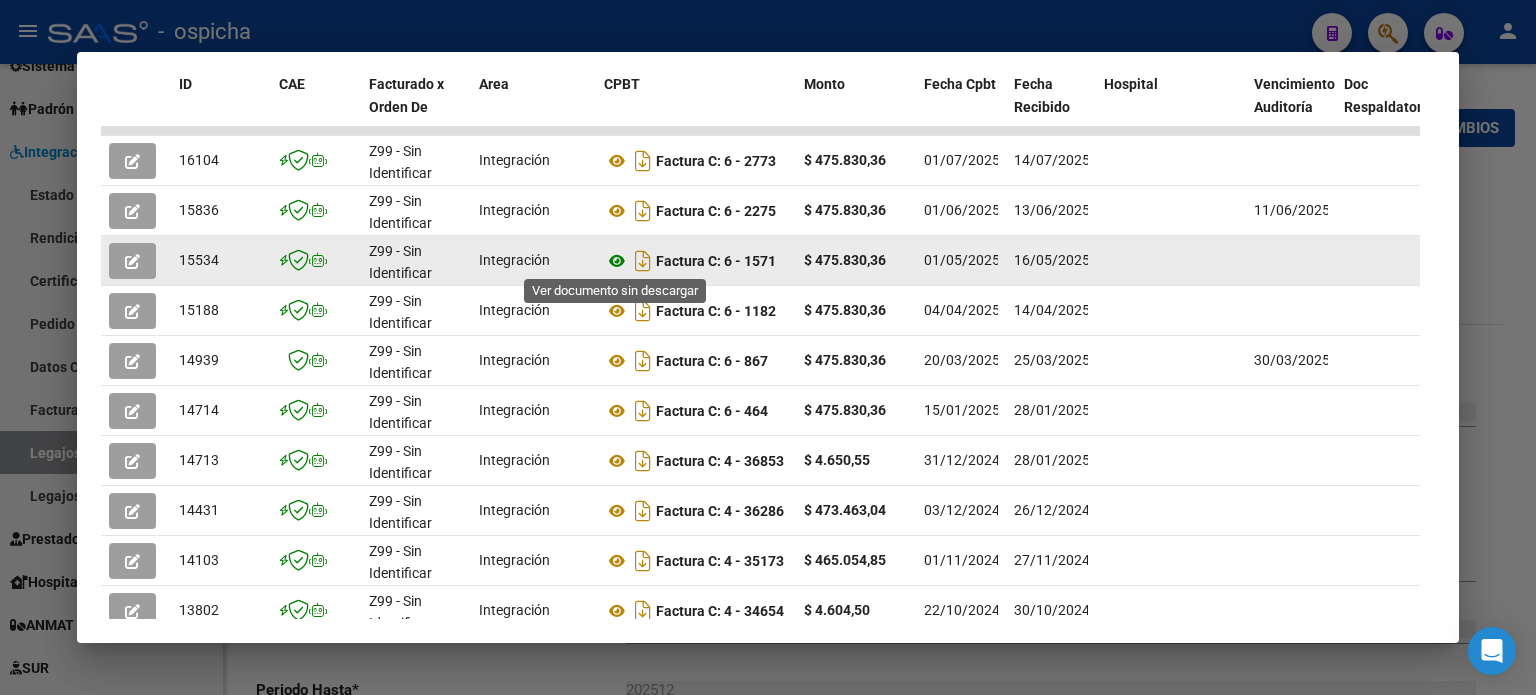 click 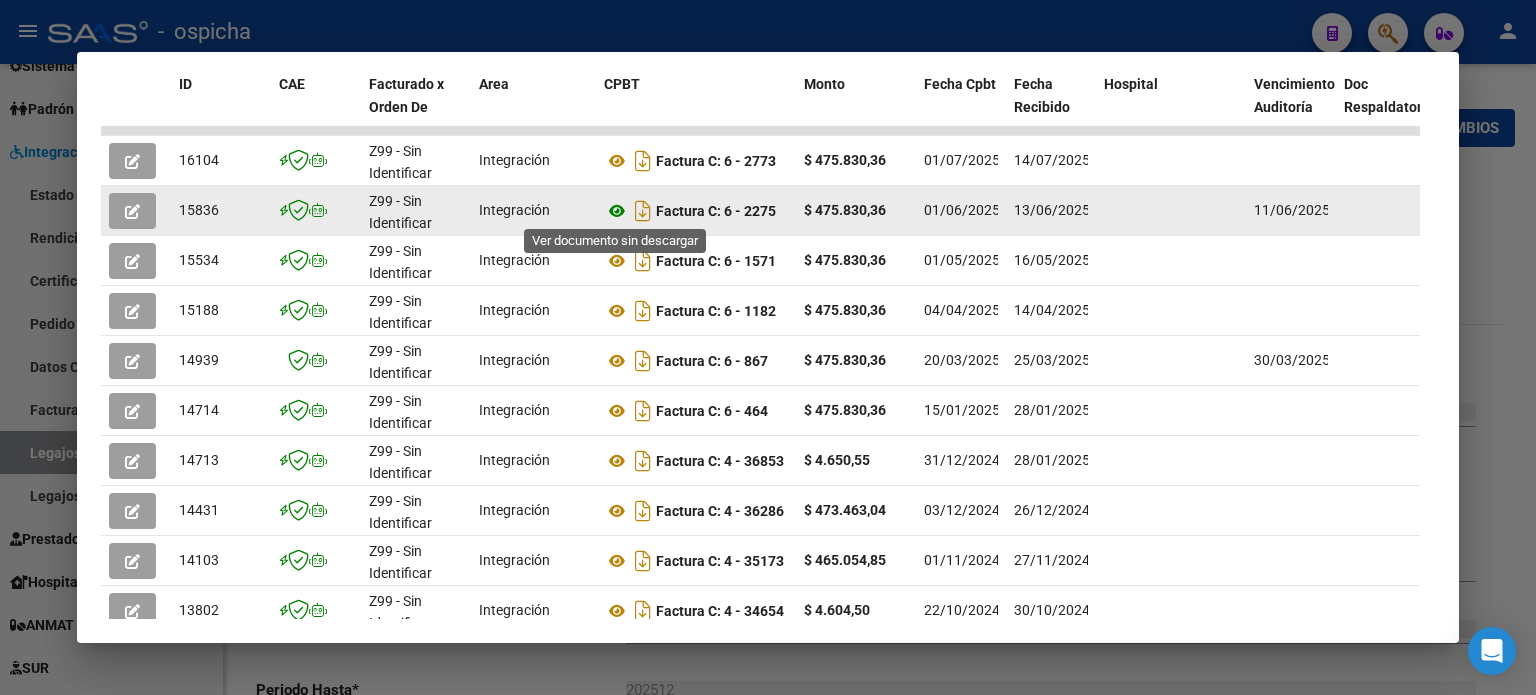 click 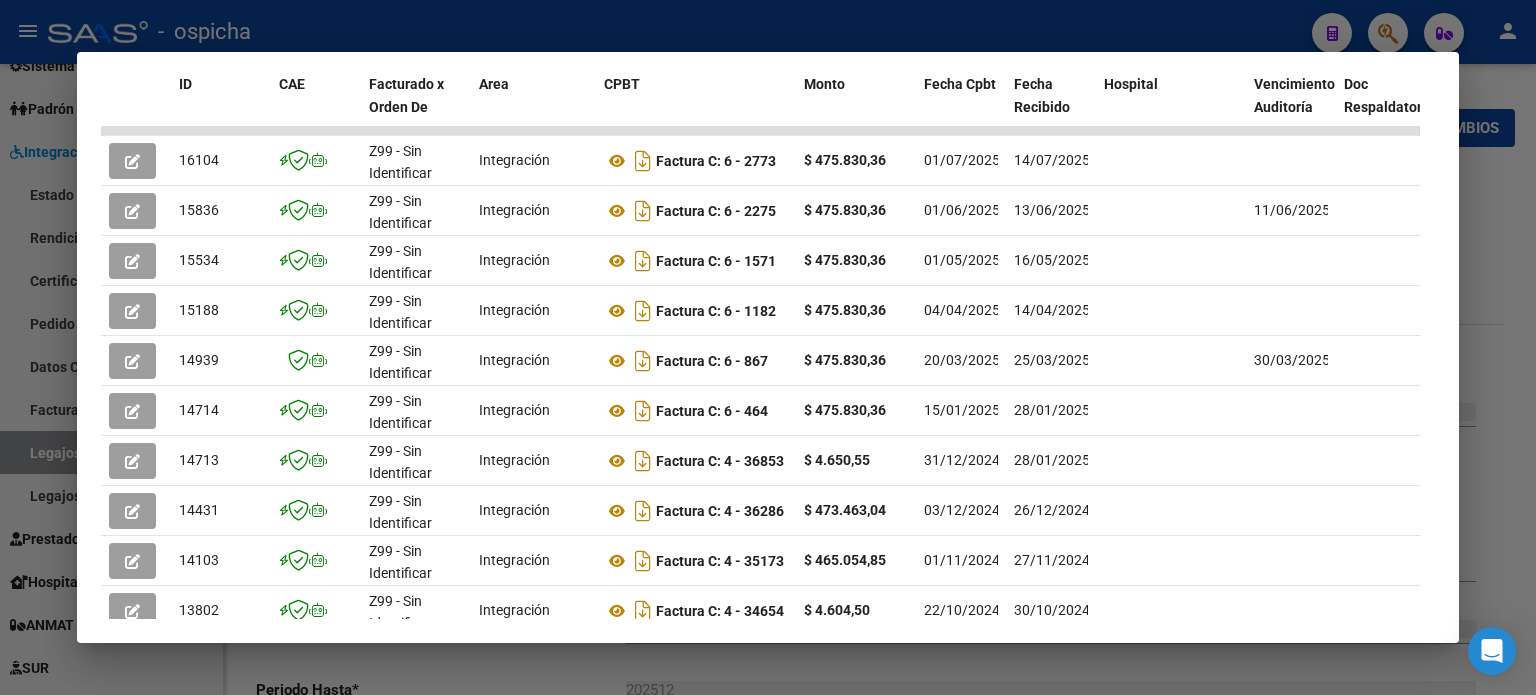 scroll, scrollTop: 0, scrollLeft: 0, axis: both 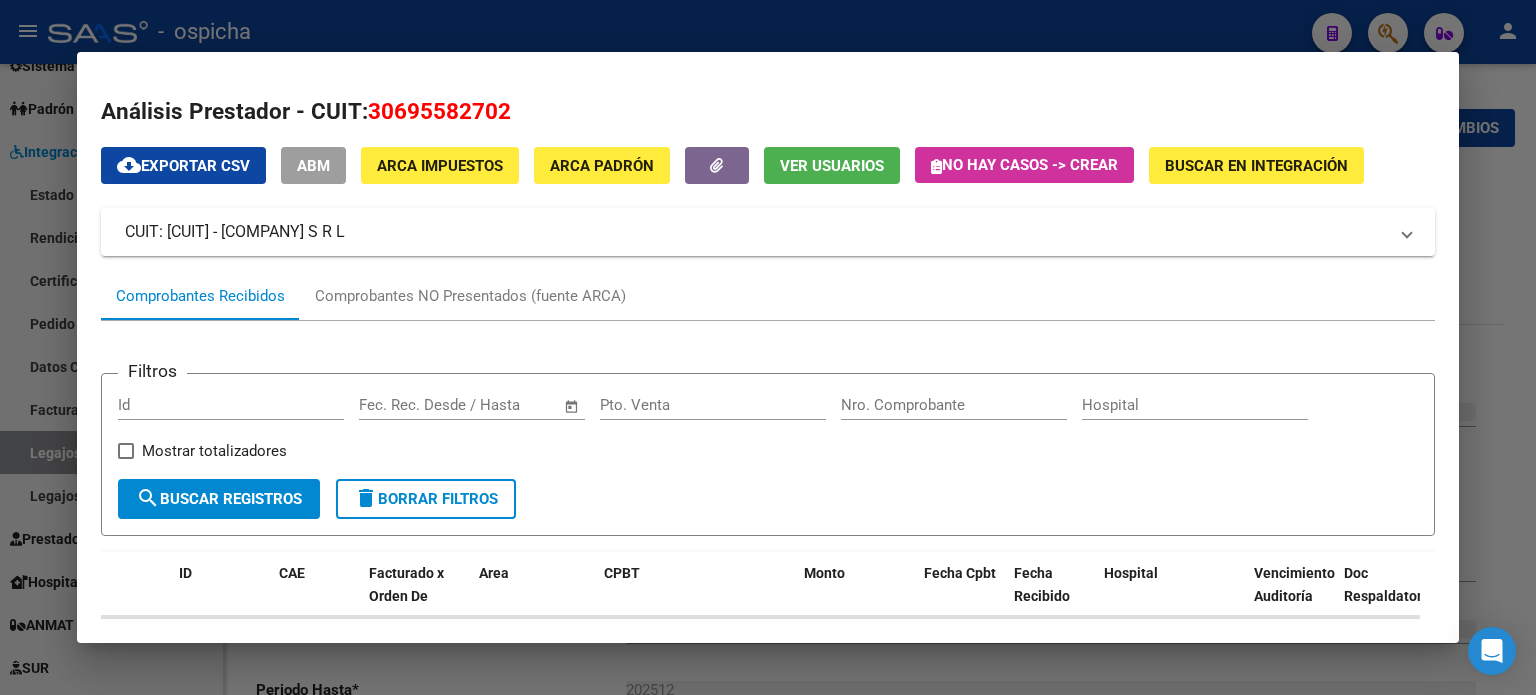 click at bounding box center [768, 347] 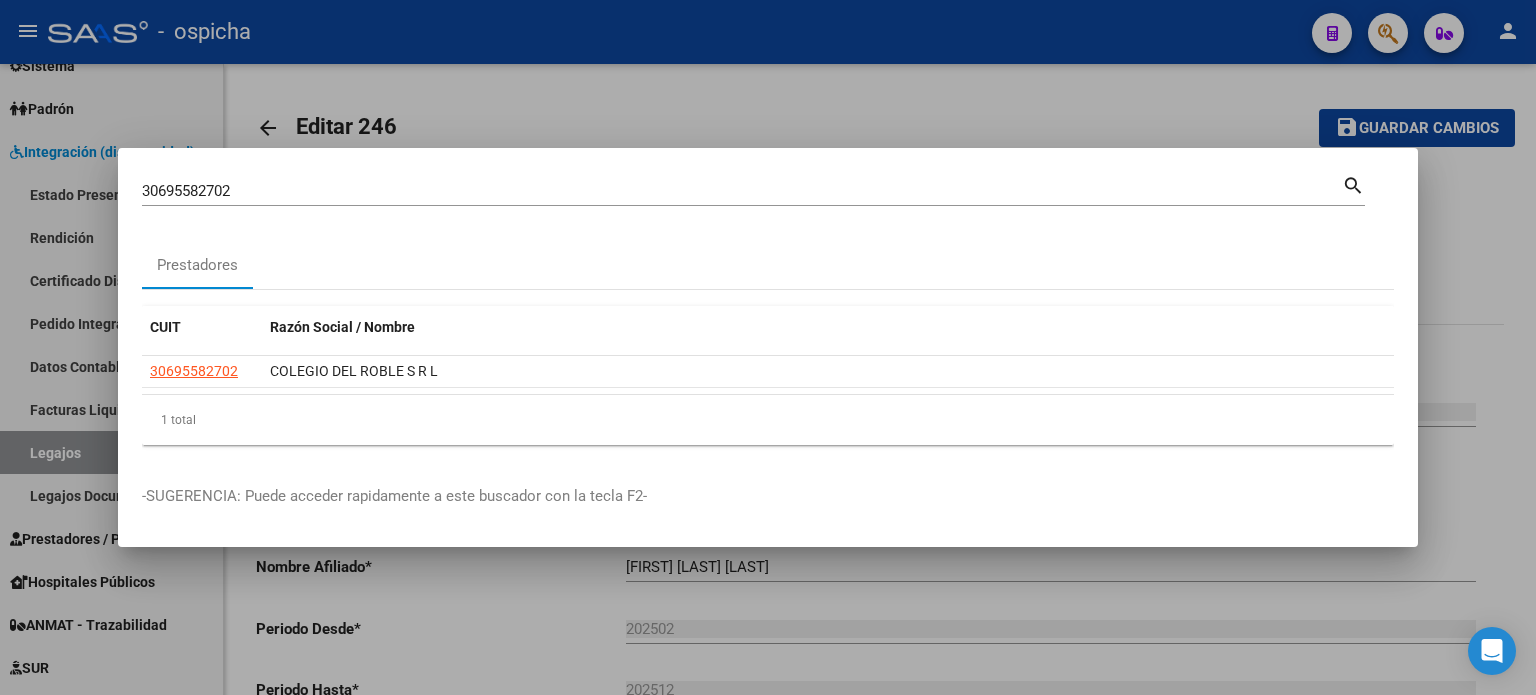 click at bounding box center (768, 347) 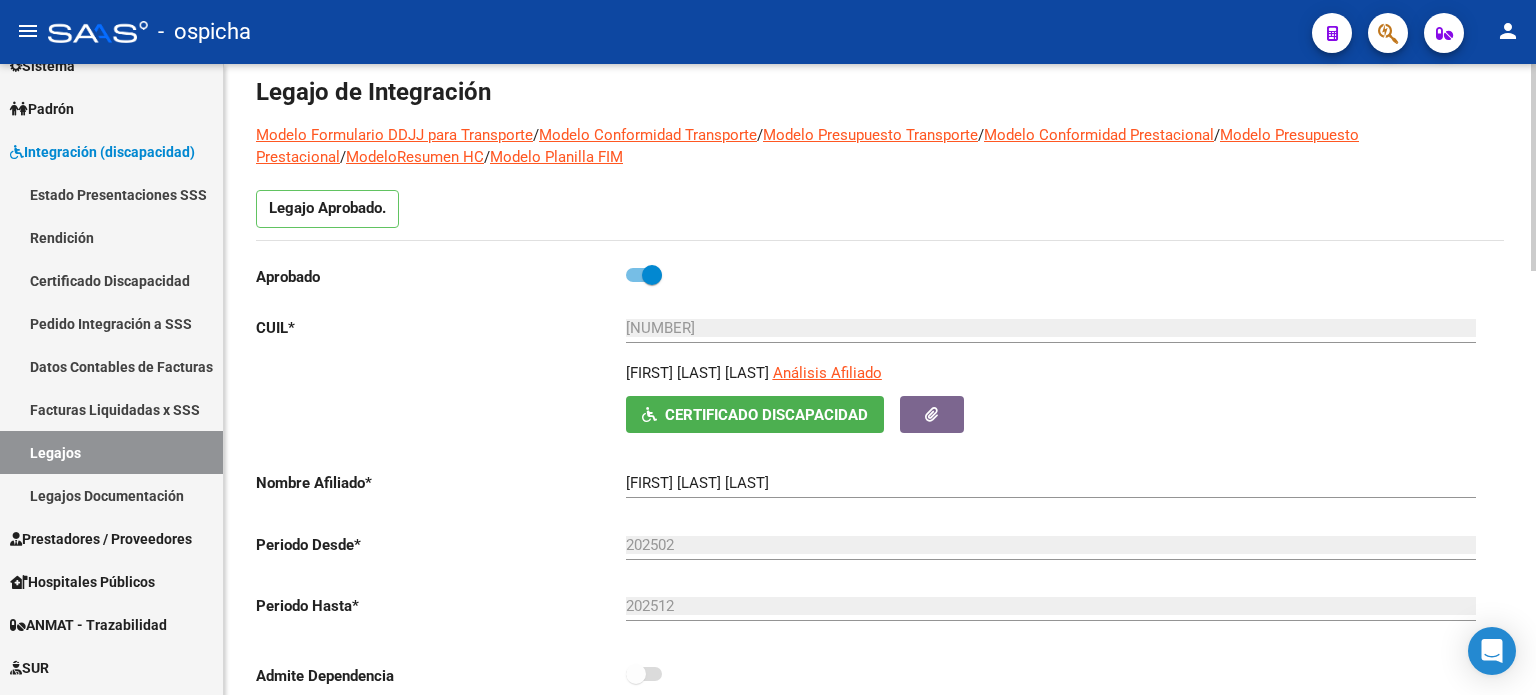 scroll, scrollTop: 0, scrollLeft: 0, axis: both 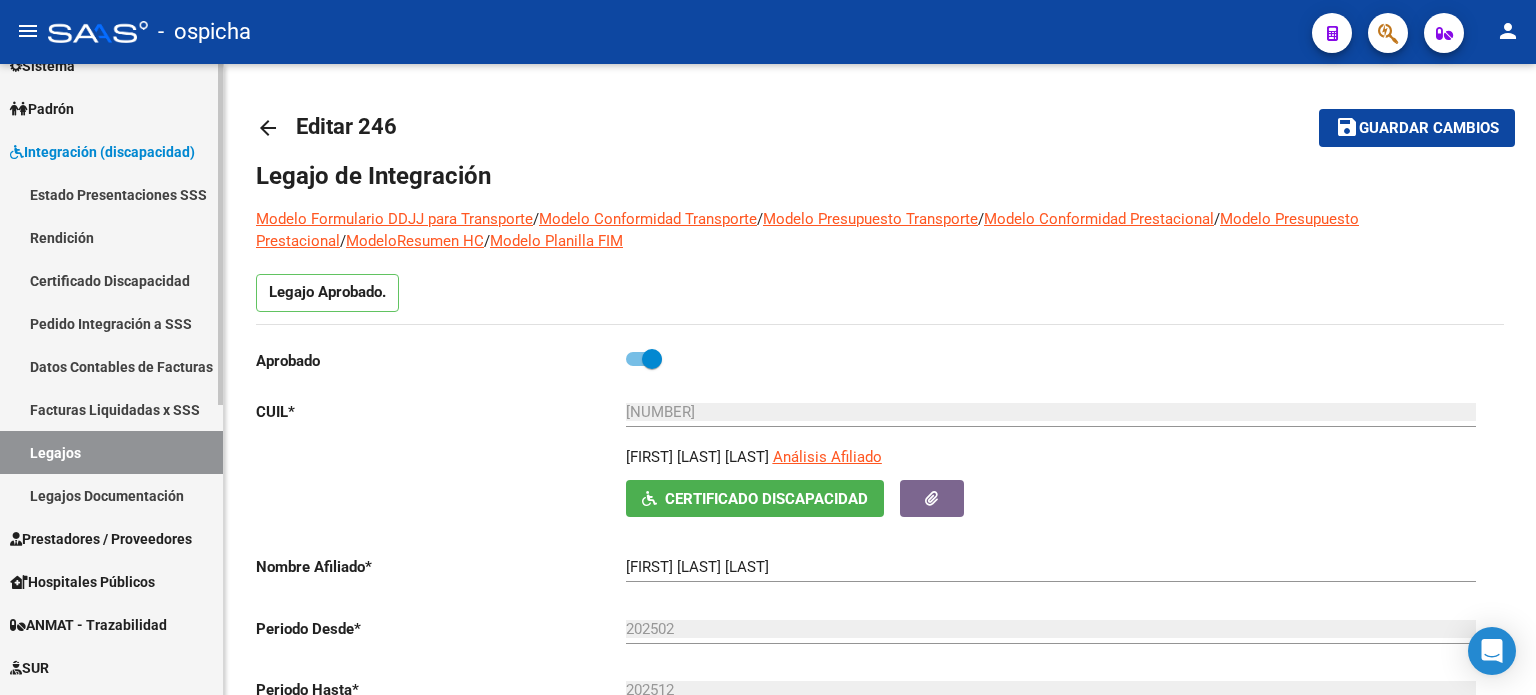 click on "Facturas Liquidadas x SSS" at bounding box center (111, 409) 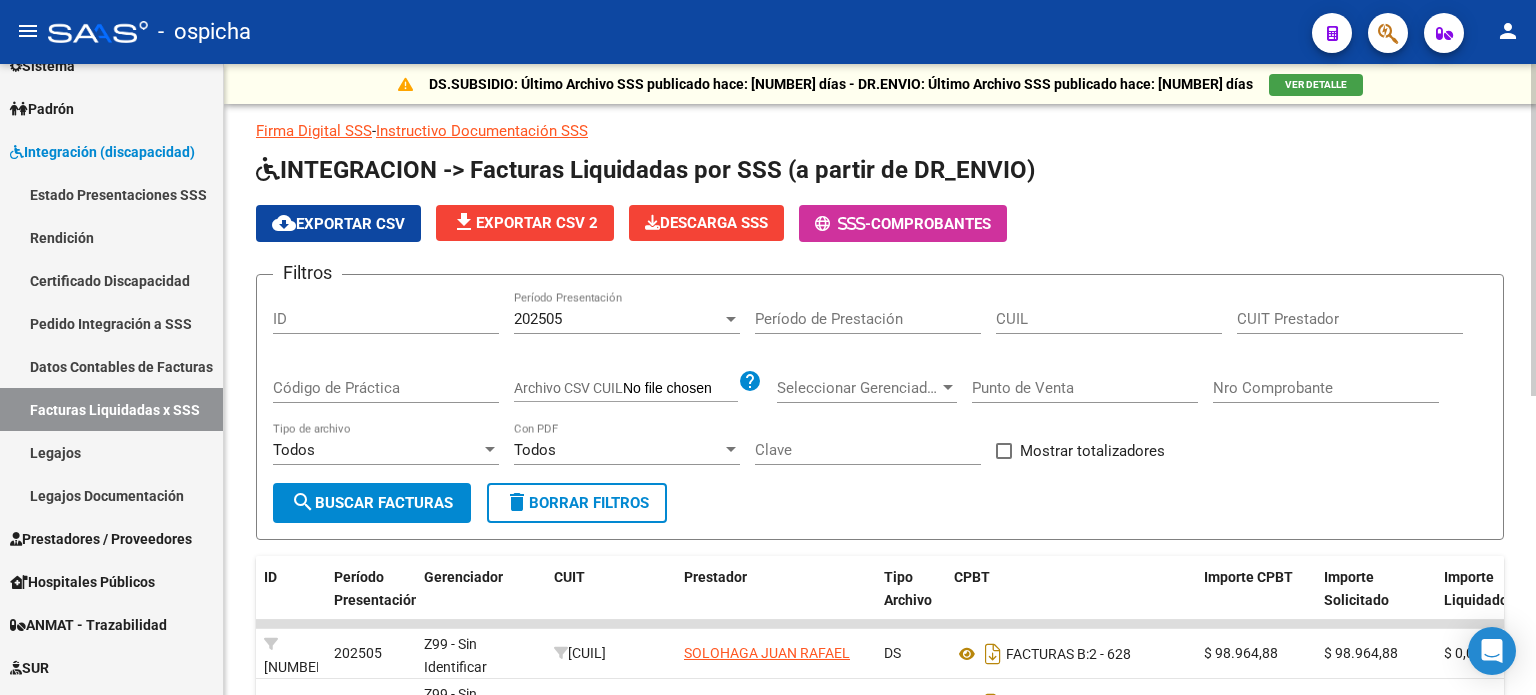 click on "CUIL" at bounding box center [1109, 319] 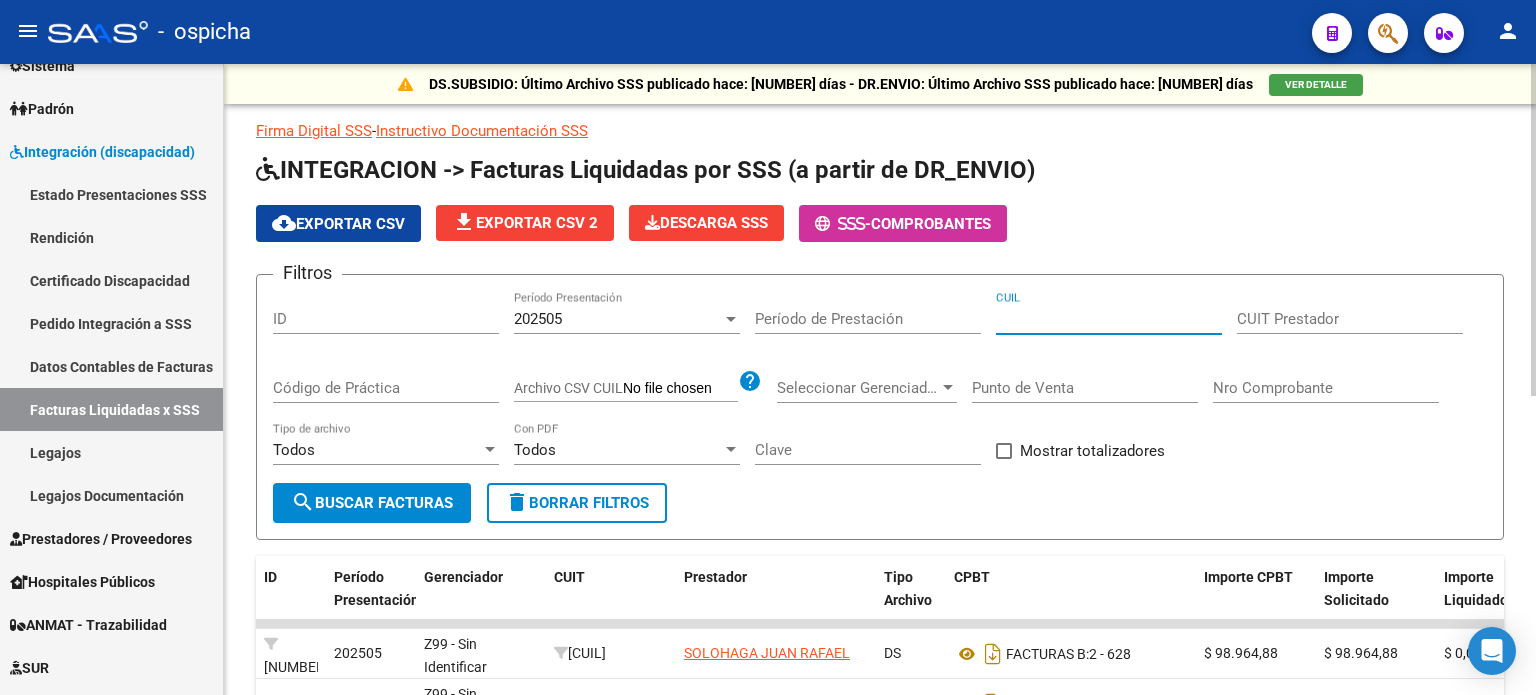click on "CUIT Prestador" at bounding box center [1350, 319] 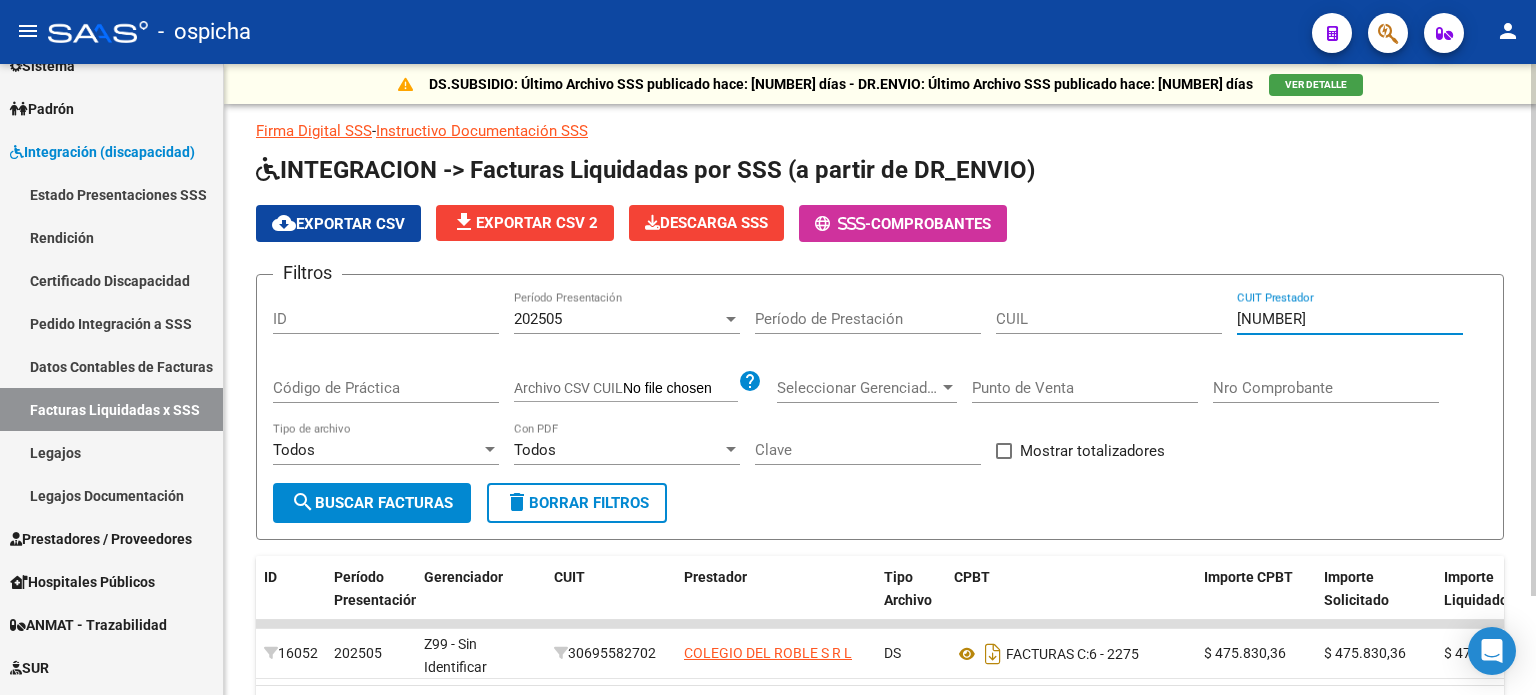 scroll, scrollTop: 117, scrollLeft: 0, axis: vertical 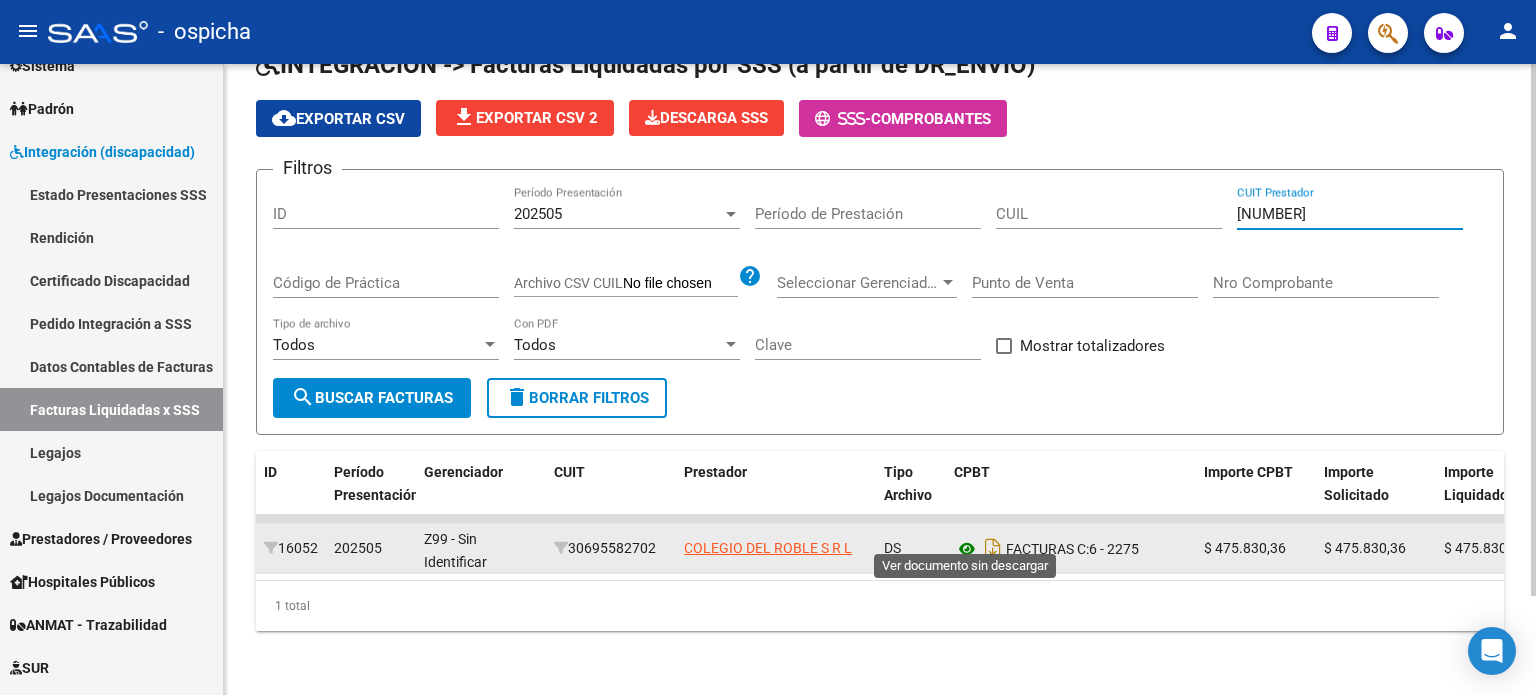 type on "[NUMBER]" 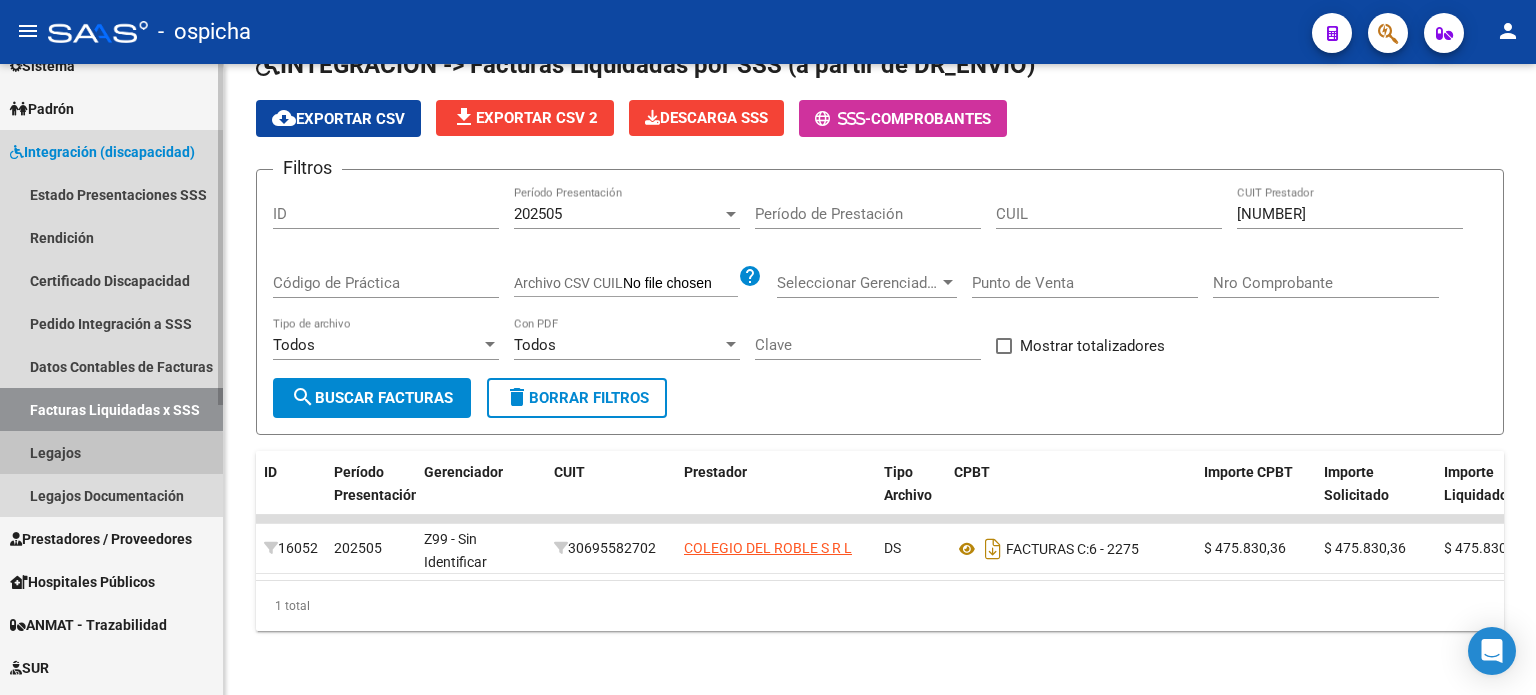 click on "Legajos" at bounding box center [111, 452] 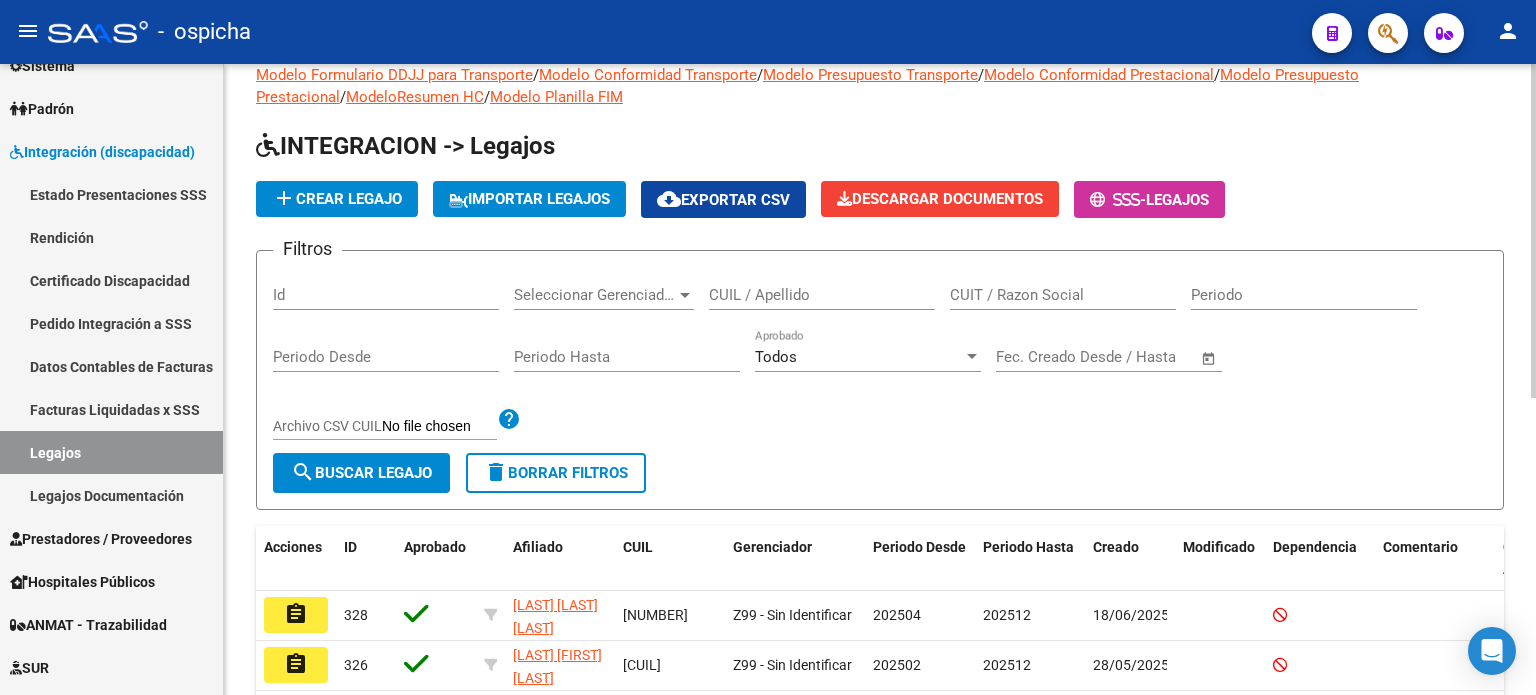 scroll, scrollTop: 0, scrollLeft: 0, axis: both 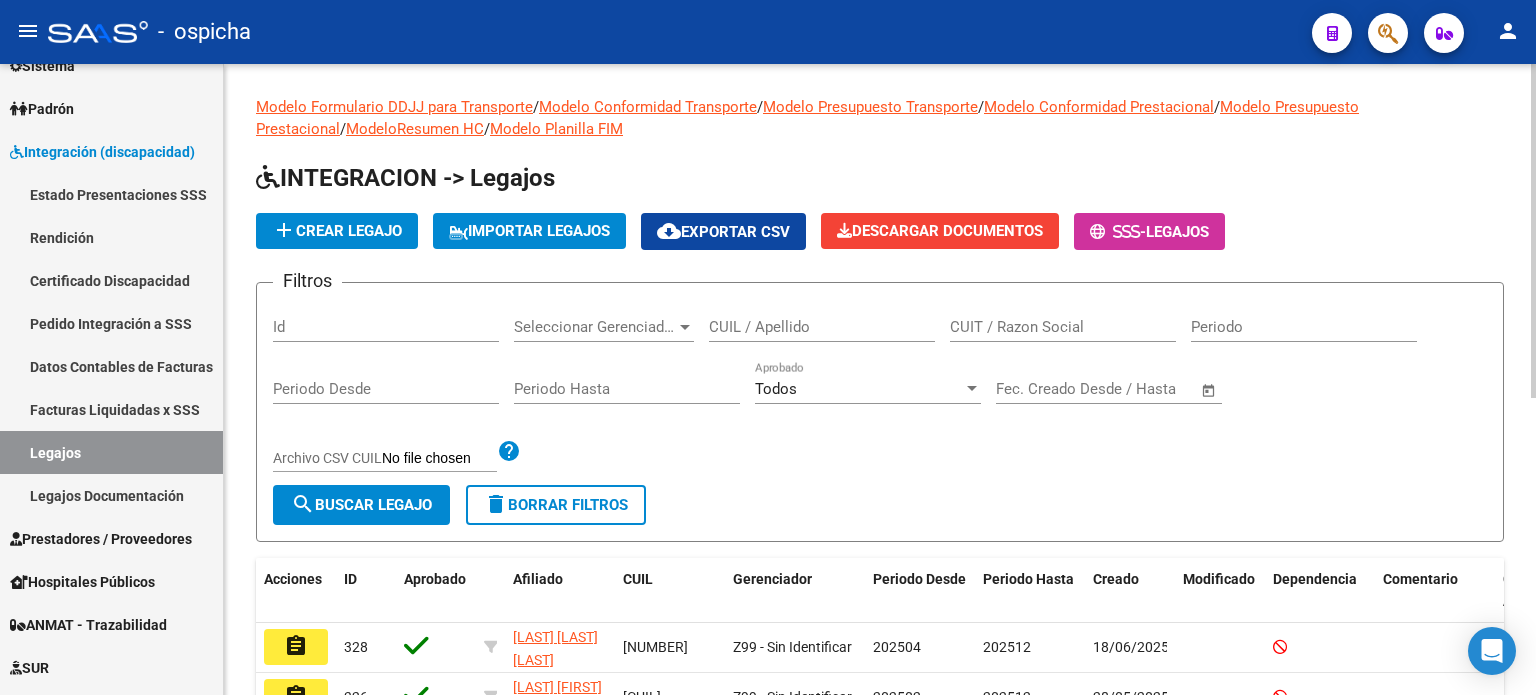 click on "CUIL / Apellido" at bounding box center (822, 327) 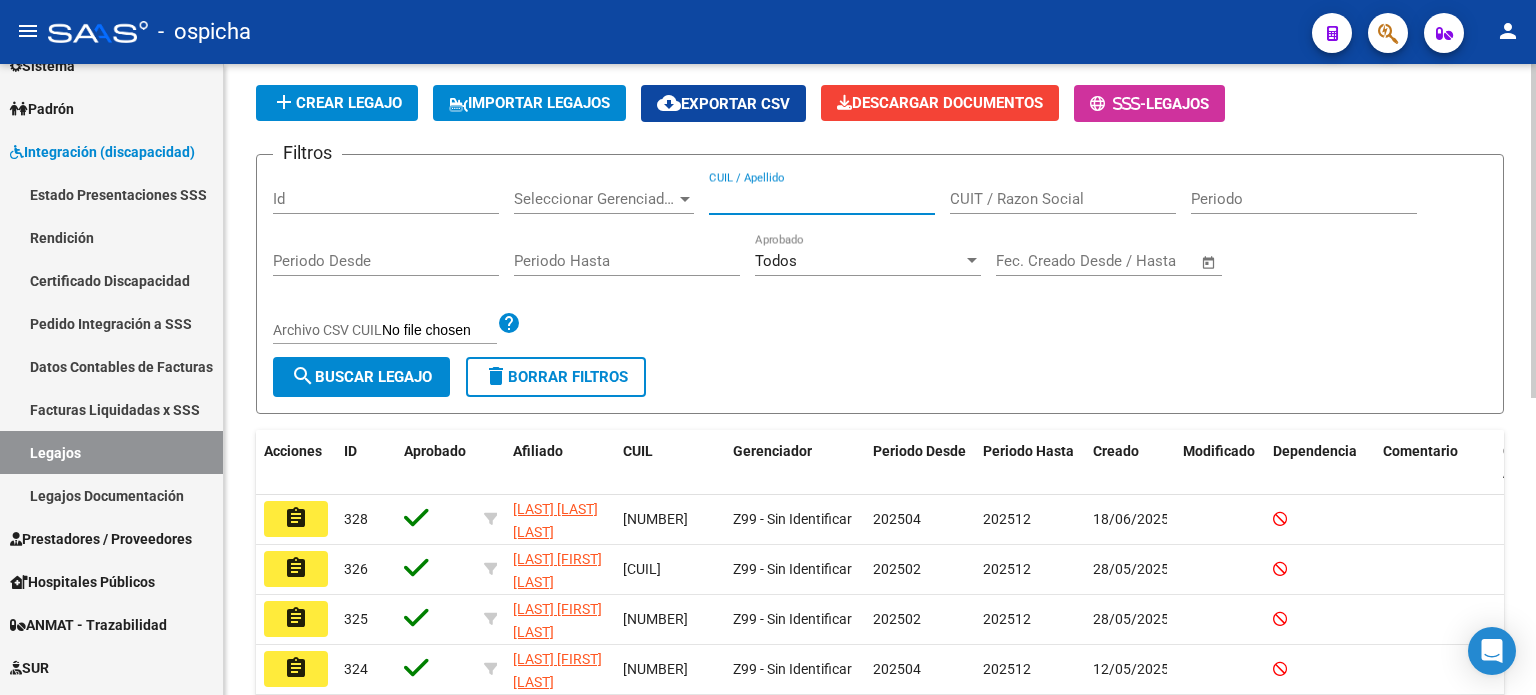 scroll, scrollTop: 0, scrollLeft: 0, axis: both 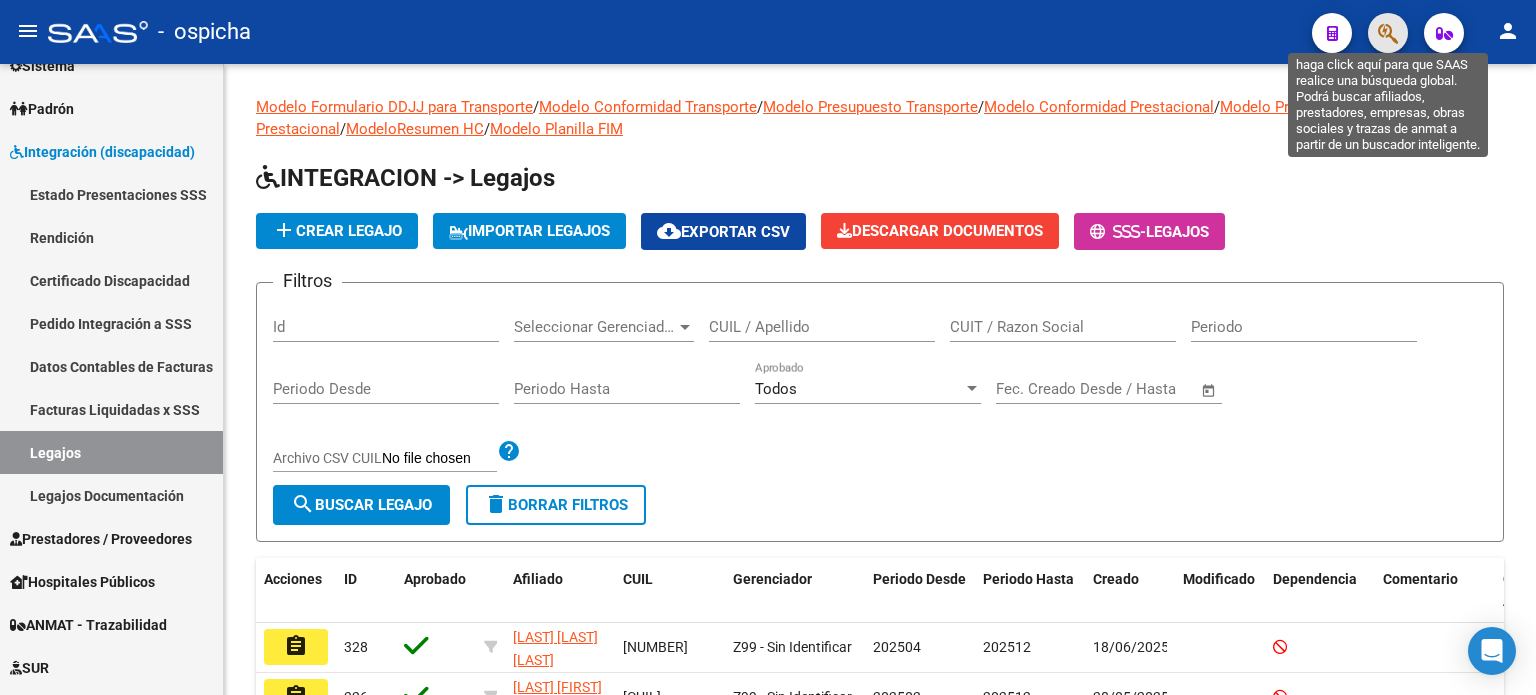 click 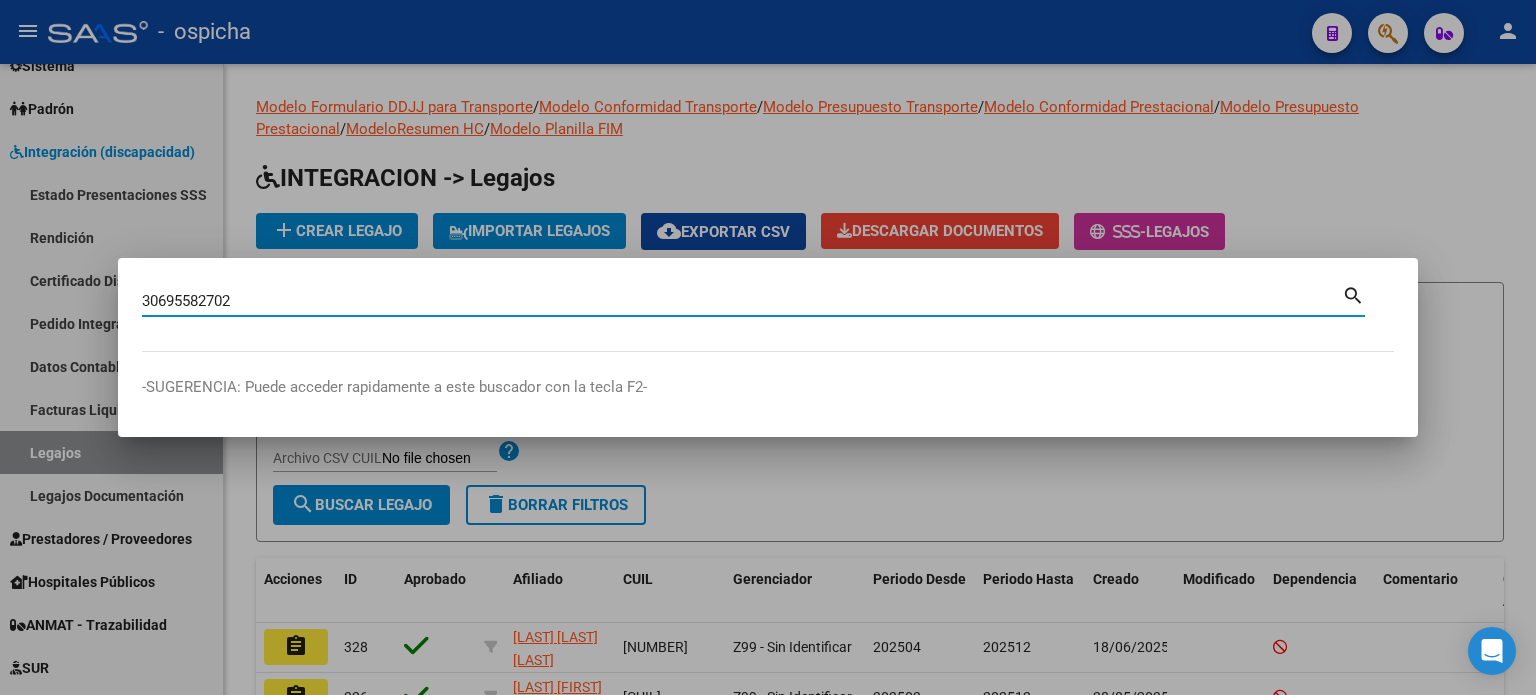 type on "30695582702" 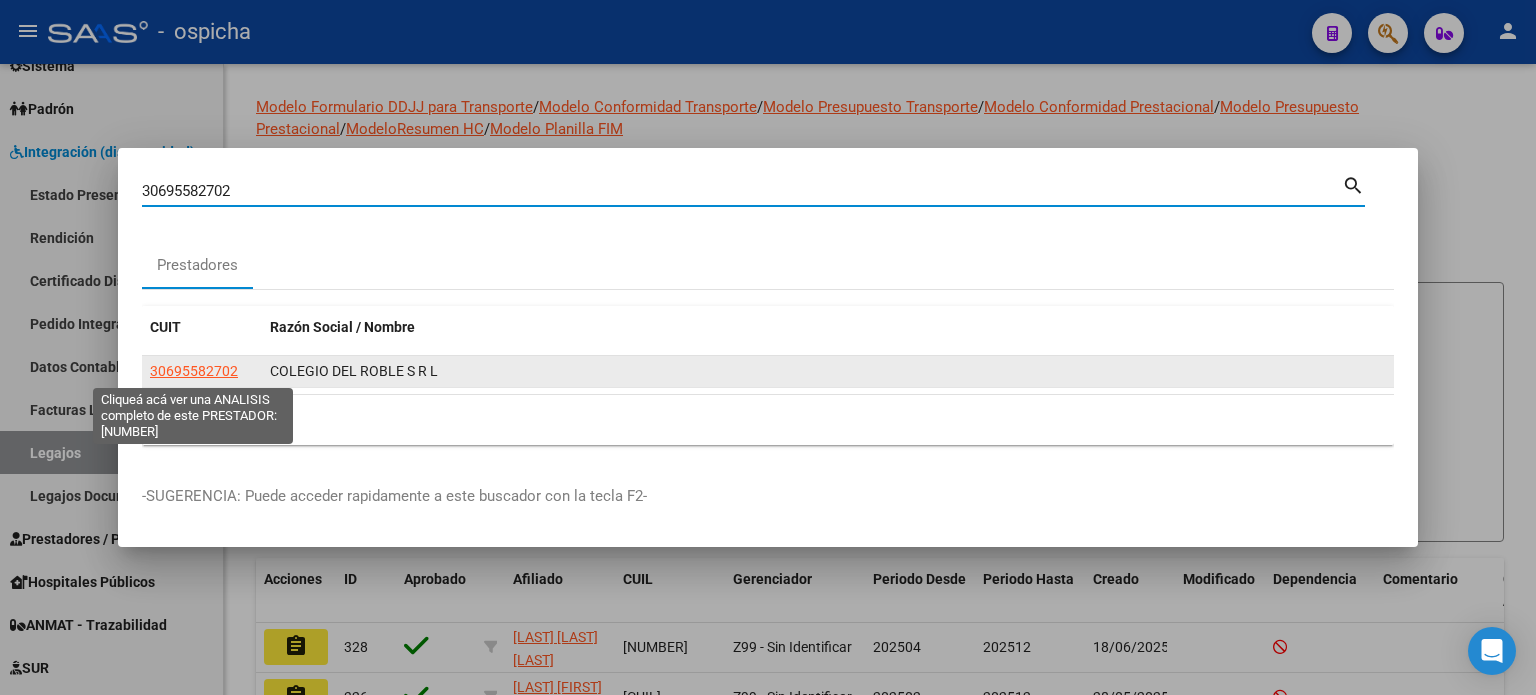 click on "30695582702" 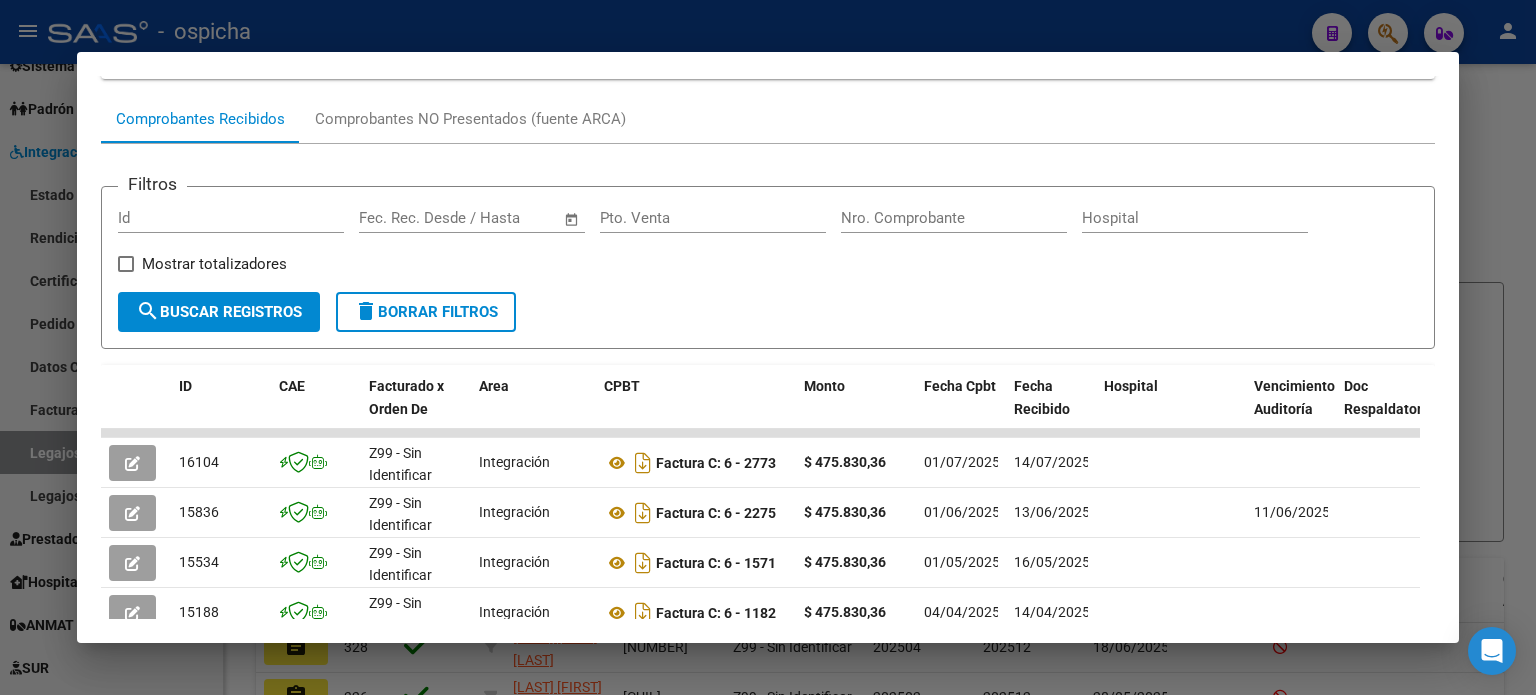 scroll, scrollTop: 180, scrollLeft: 0, axis: vertical 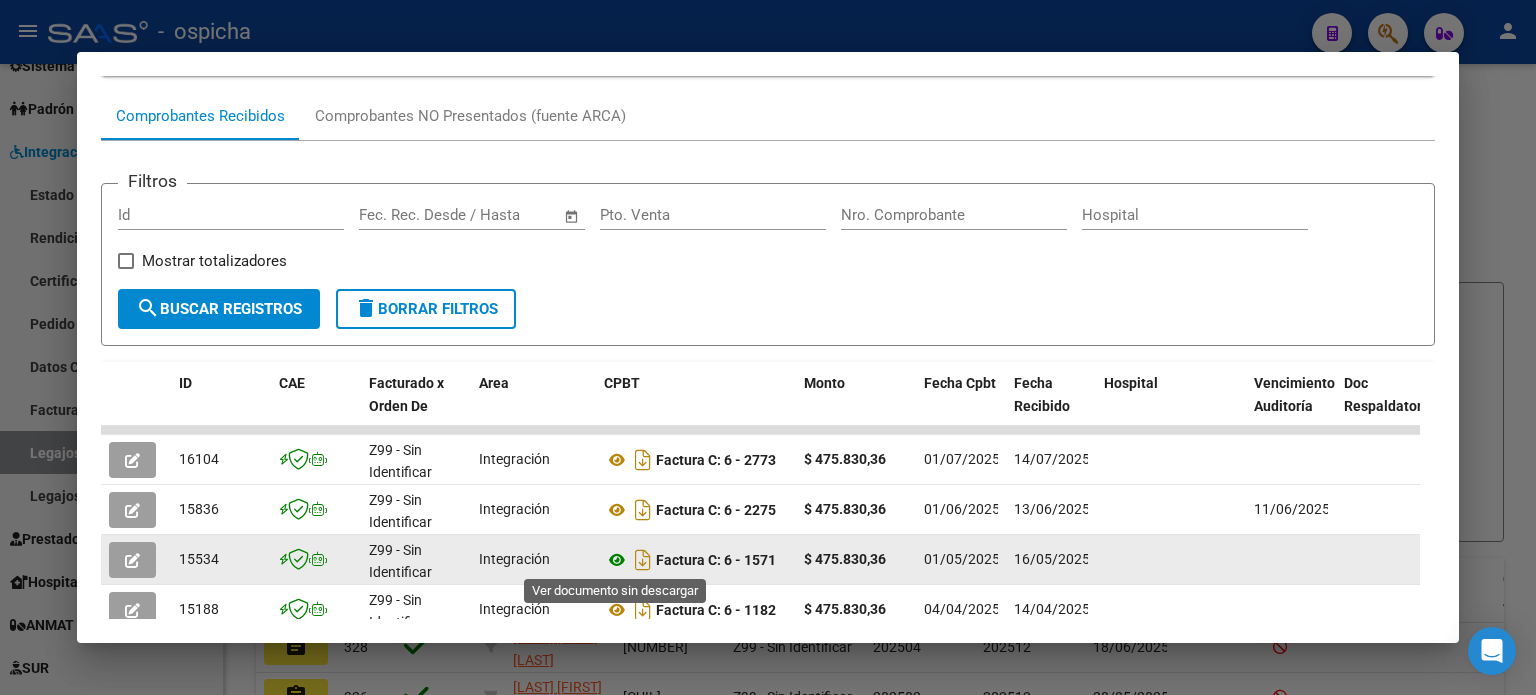 click 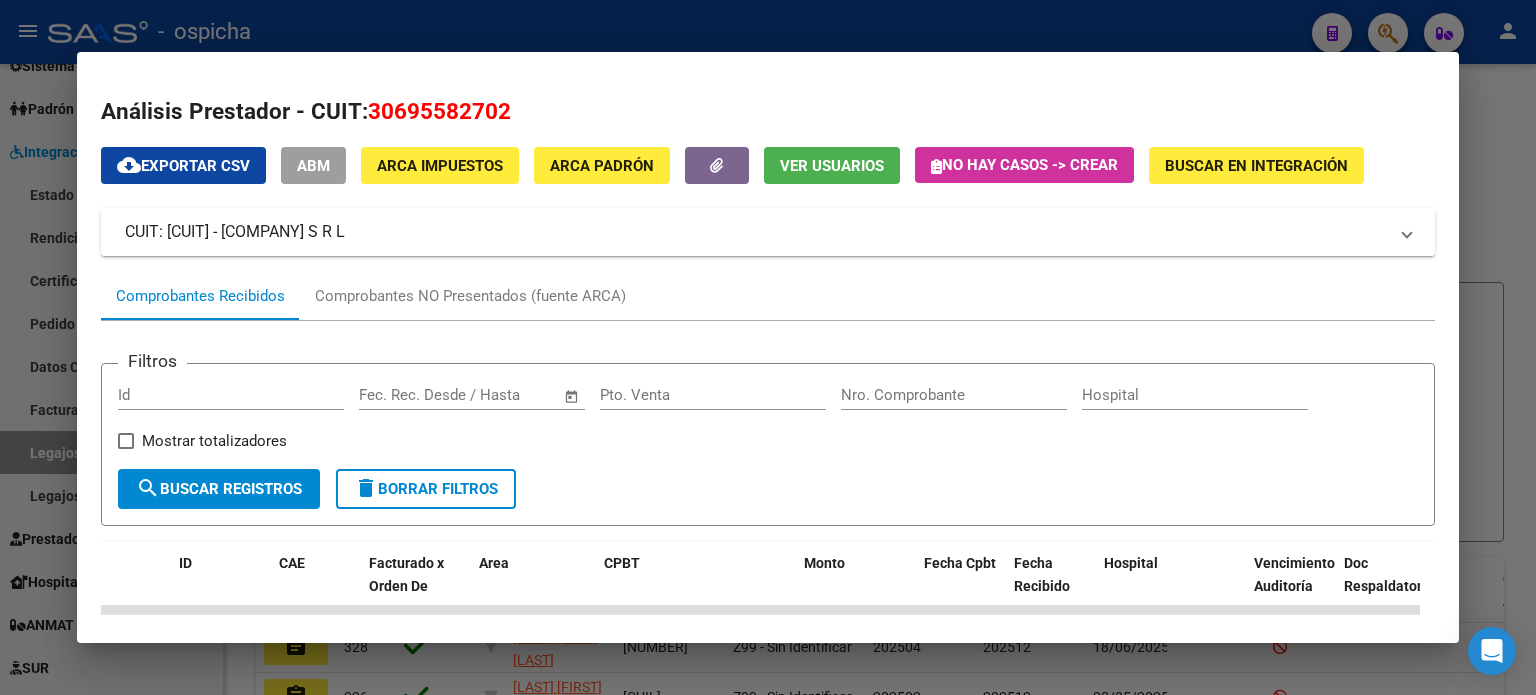 scroll, scrollTop: 300, scrollLeft: 0, axis: vertical 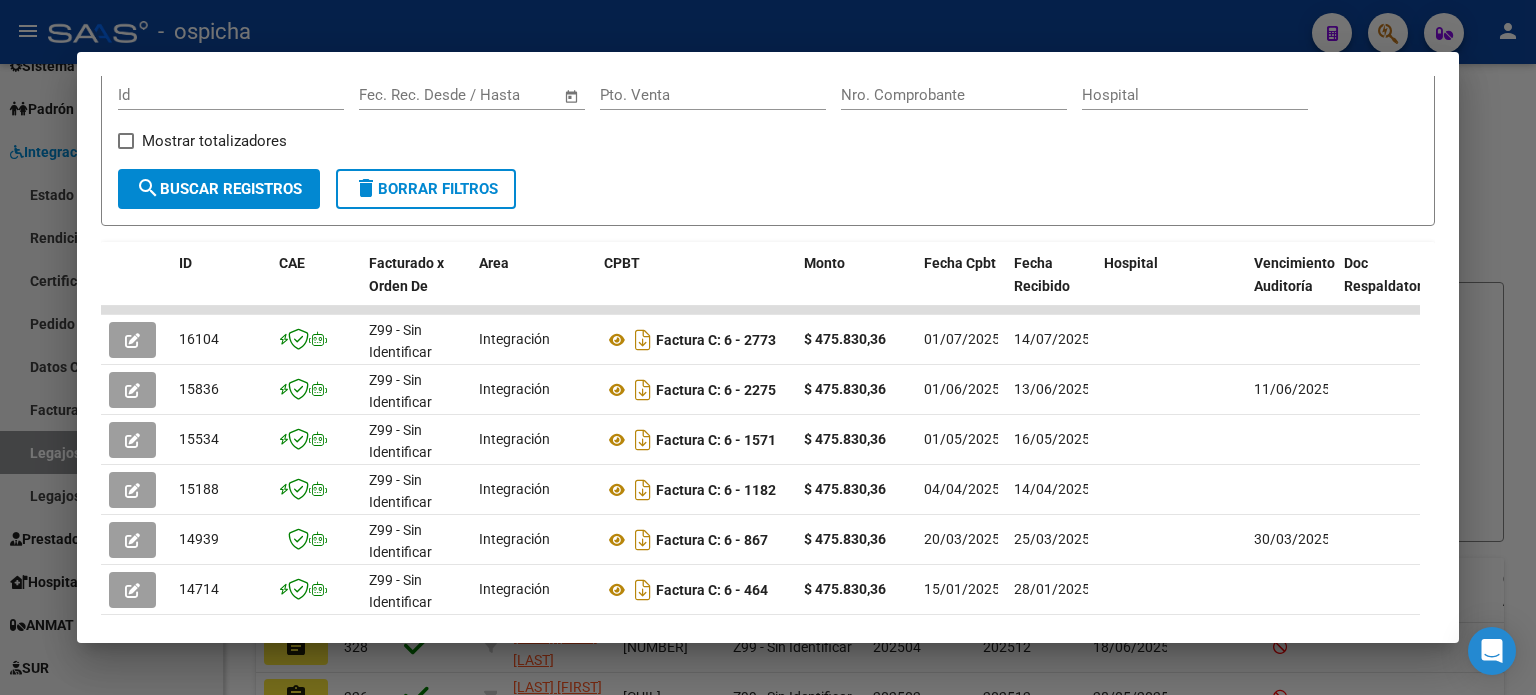 click at bounding box center [768, 347] 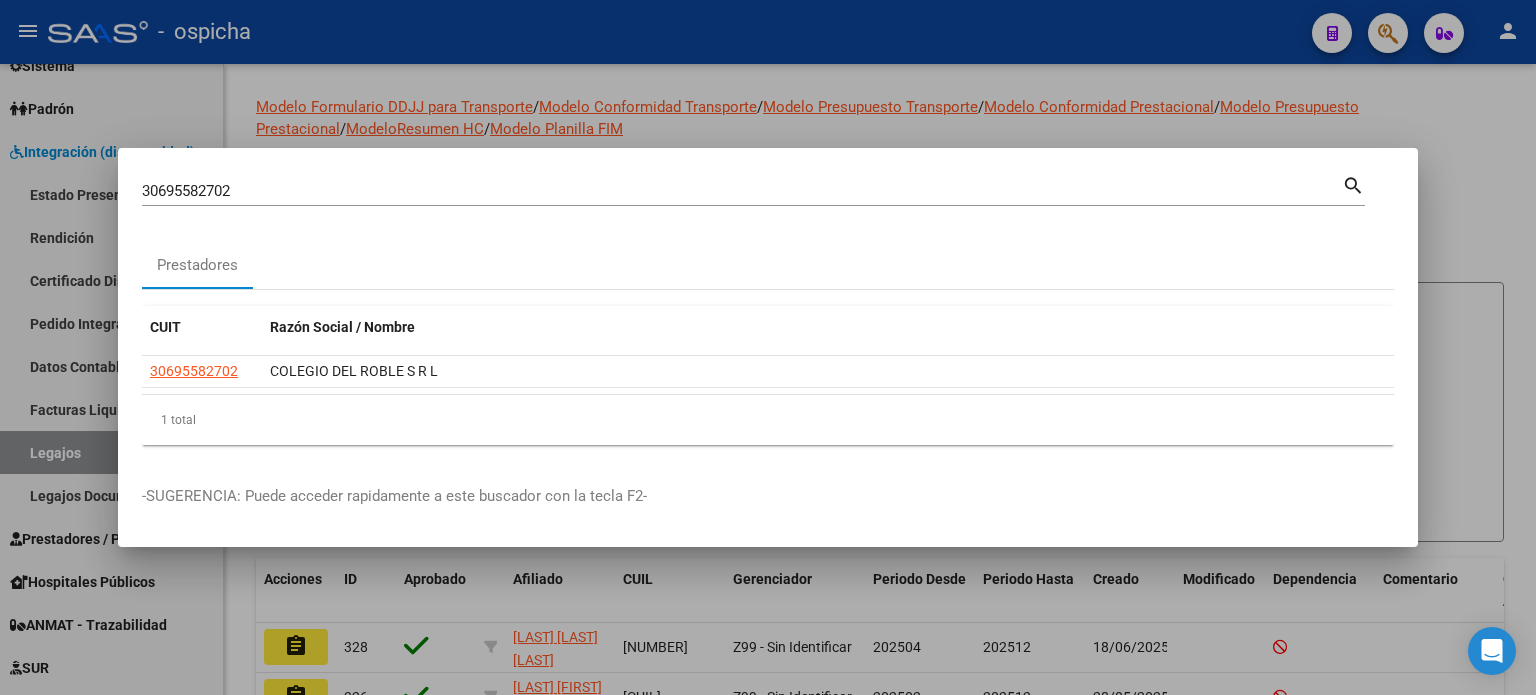 click at bounding box center (768, 347) 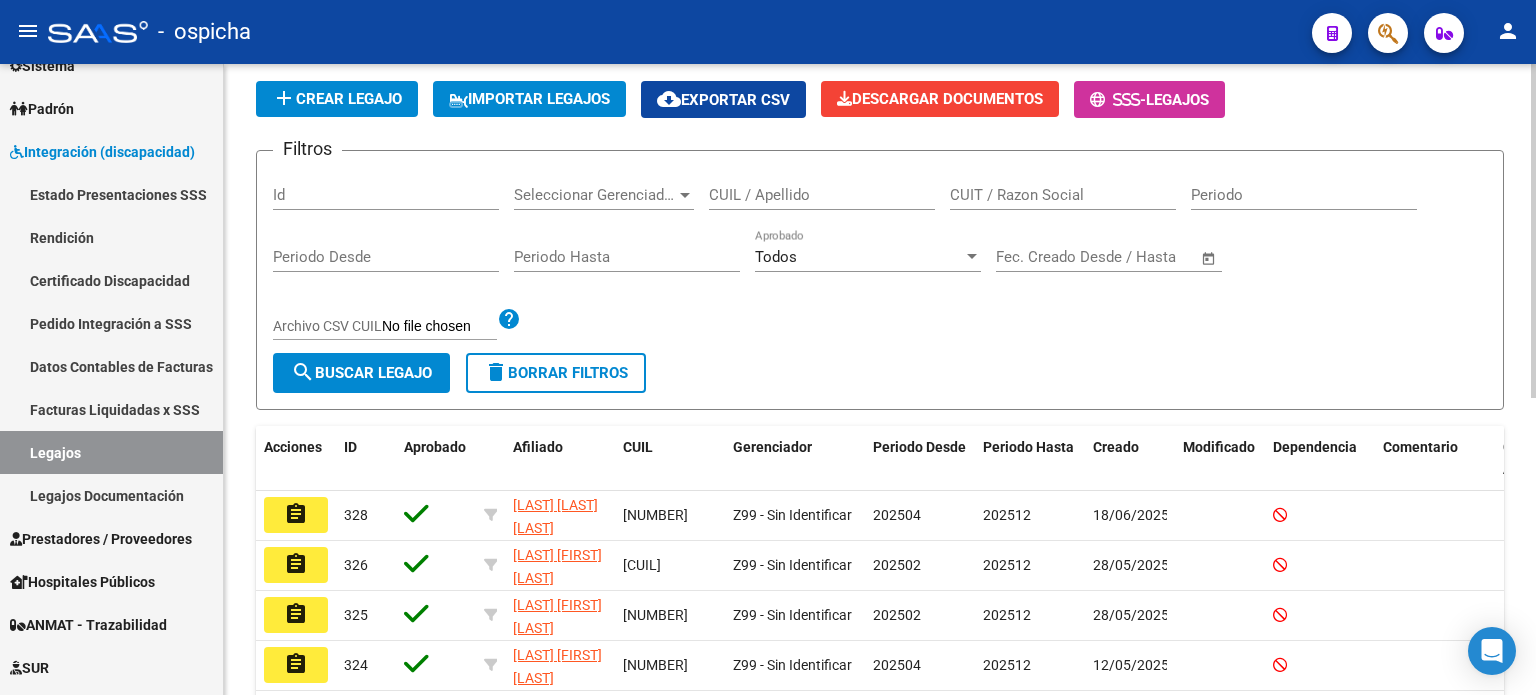 scroll, scrollTop: 100, scrollLeft: 0, axis: vertical 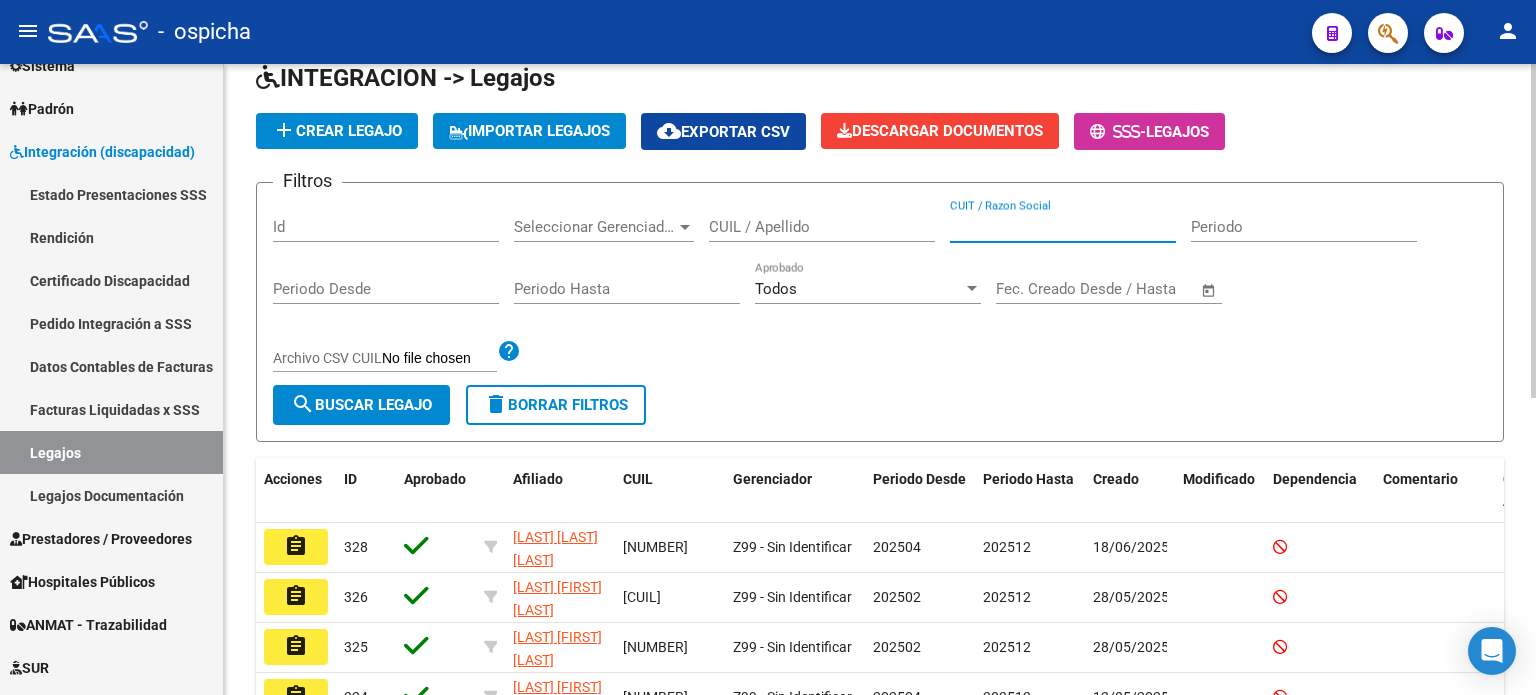 click on "CUIT / Razon Social" at bounding box center (1063, 227) 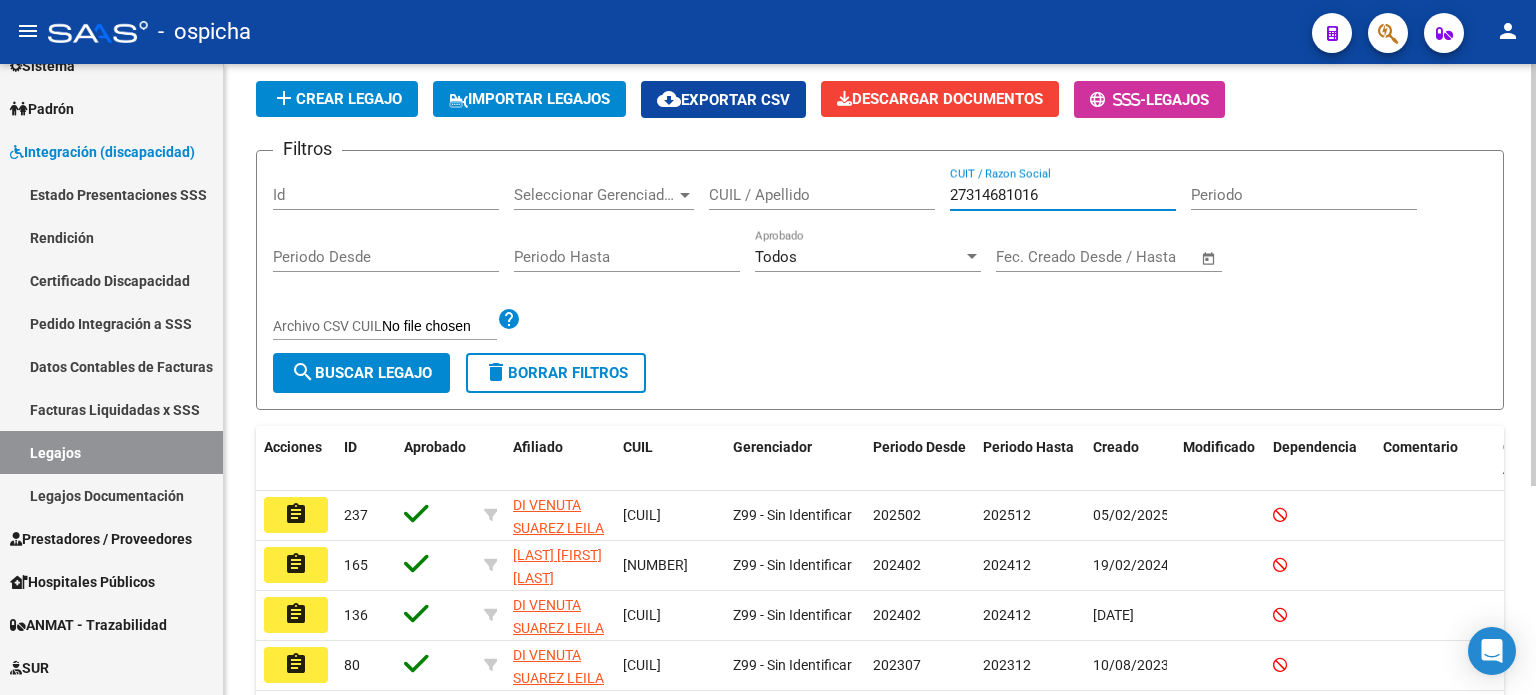 scroll, scrollTop: 100, scrollLeft: 0, axis: vertical 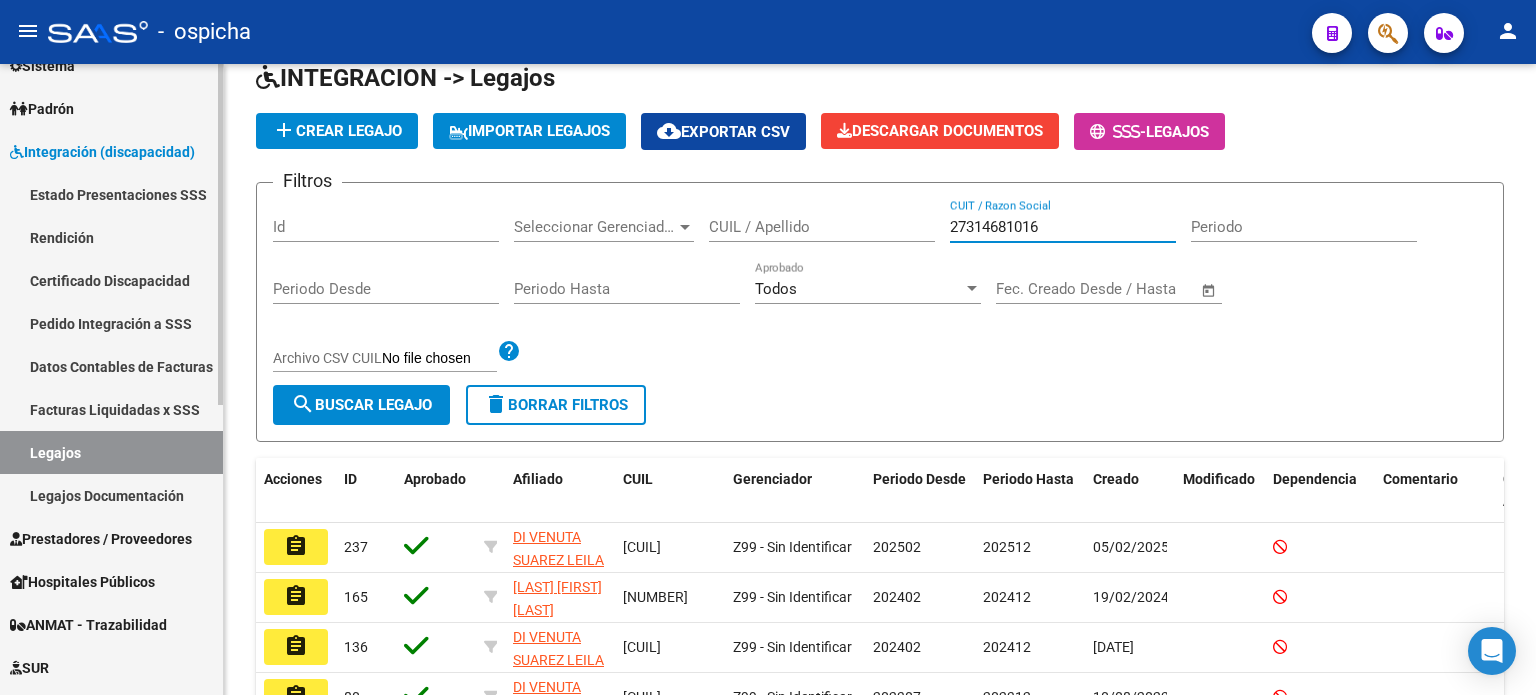 type on "27314681016" 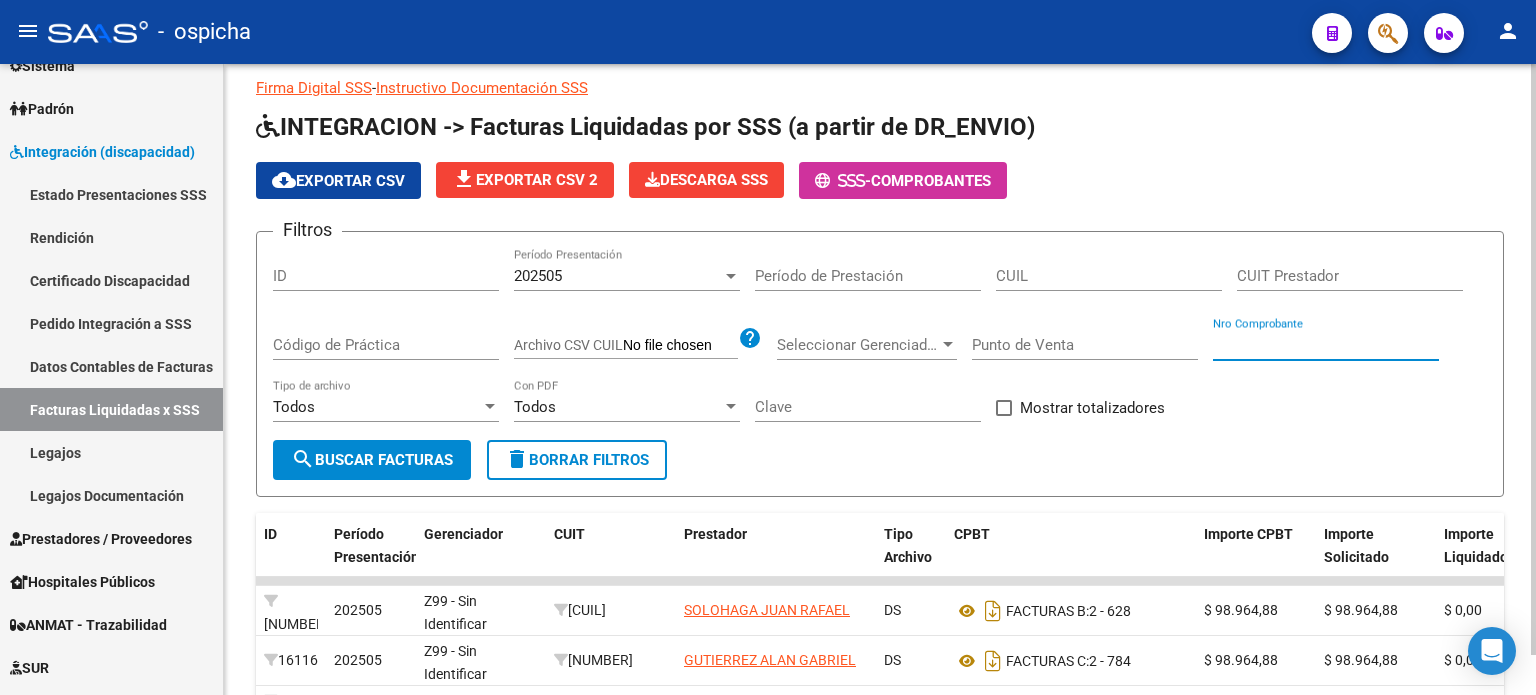 click on "Nro Comprobante" at bounding box center (1326, 345) 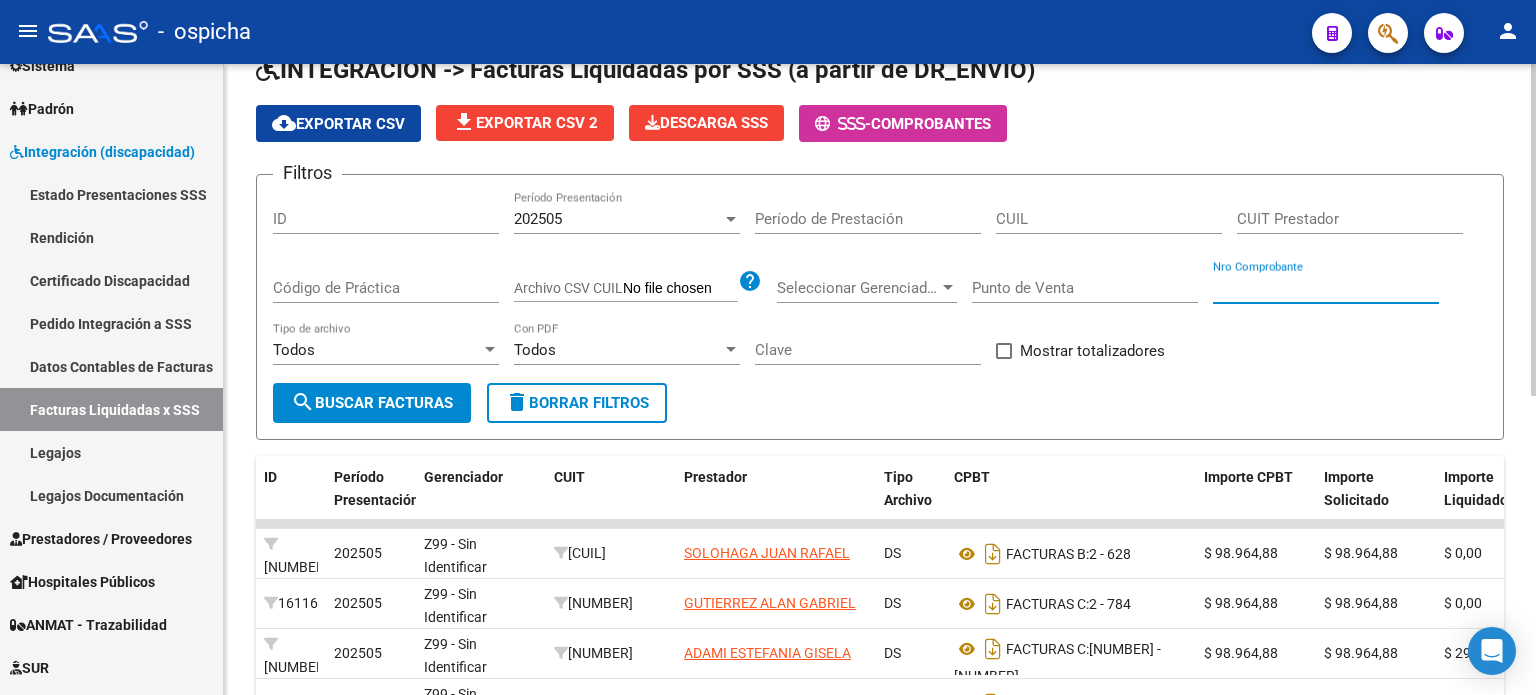 click on "CUIT Prestador" at bounding box center [1350, 219] 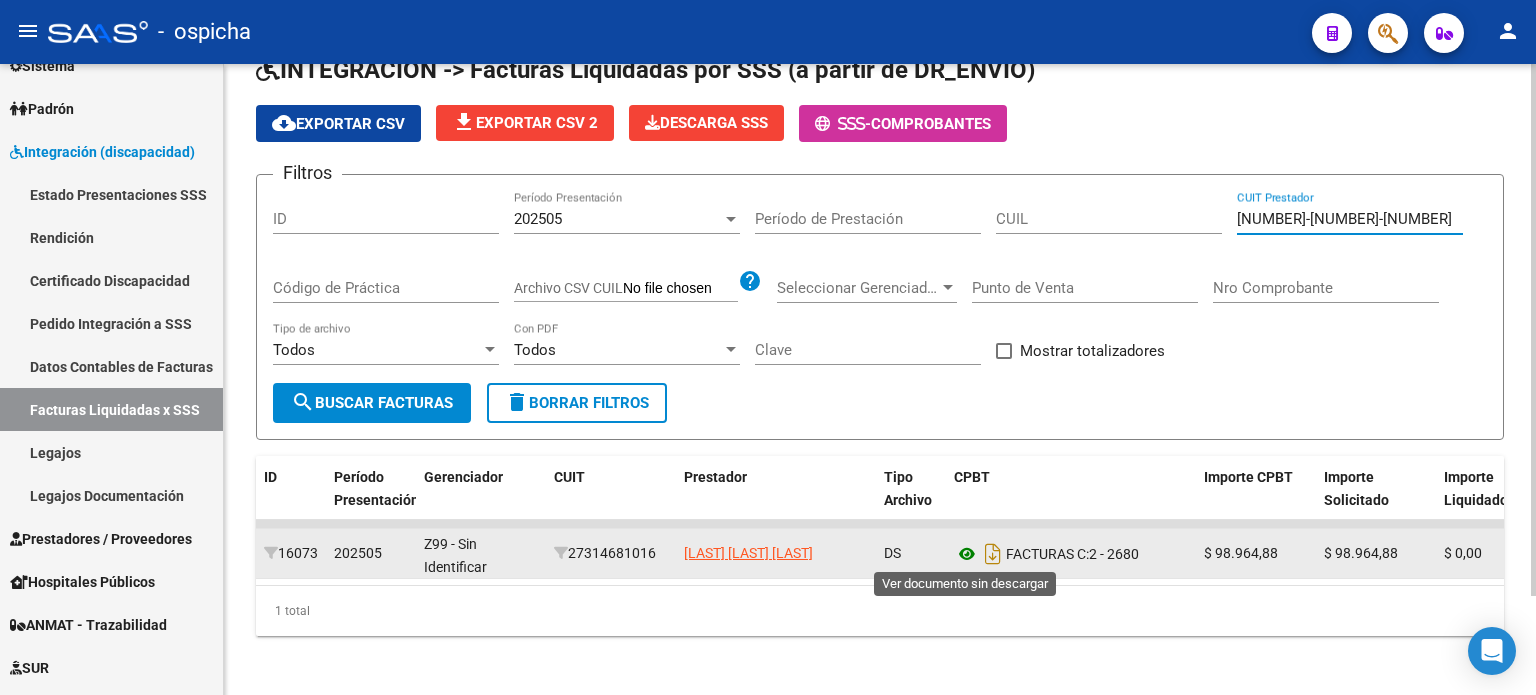 type on "[NUMBER]-[NUMBER]-[NUMBER]" 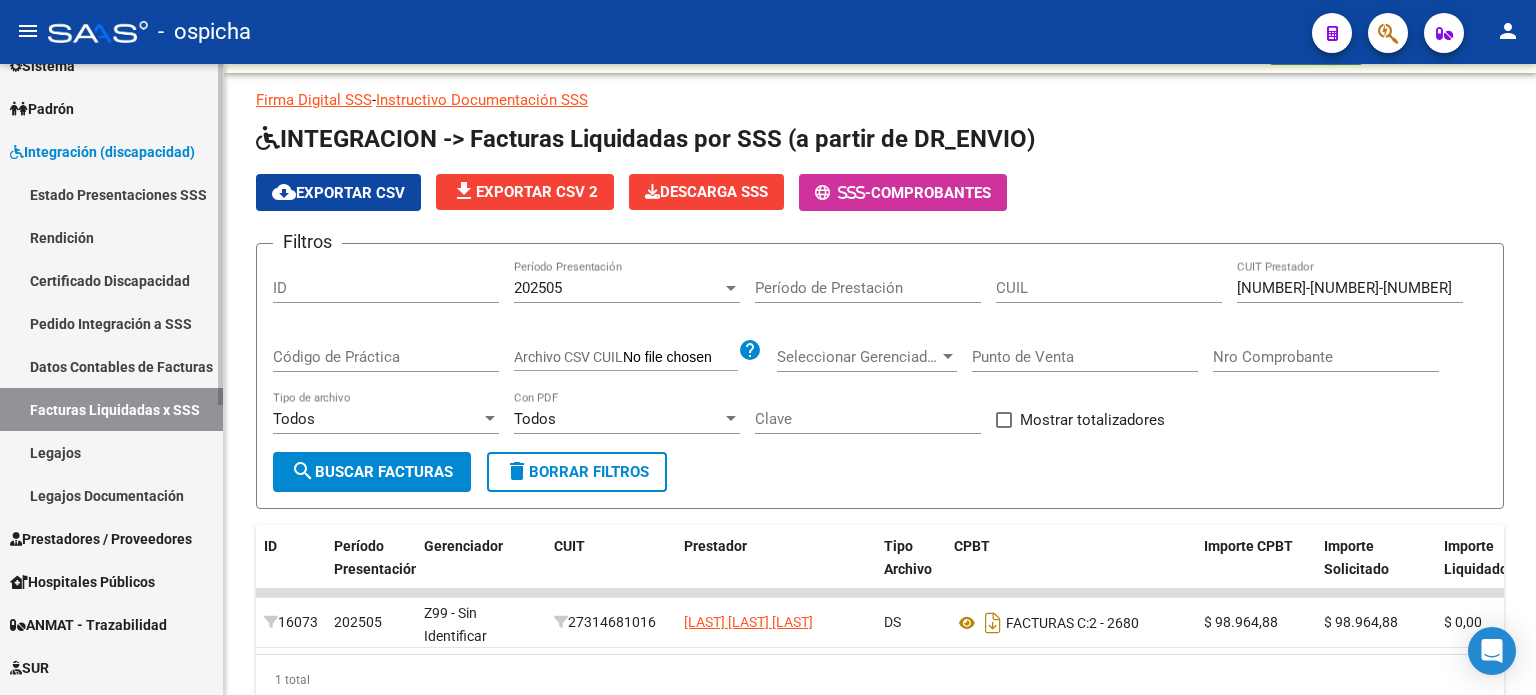 scroll, scrollTop: 0, scrollLeft: 0, axis: both 